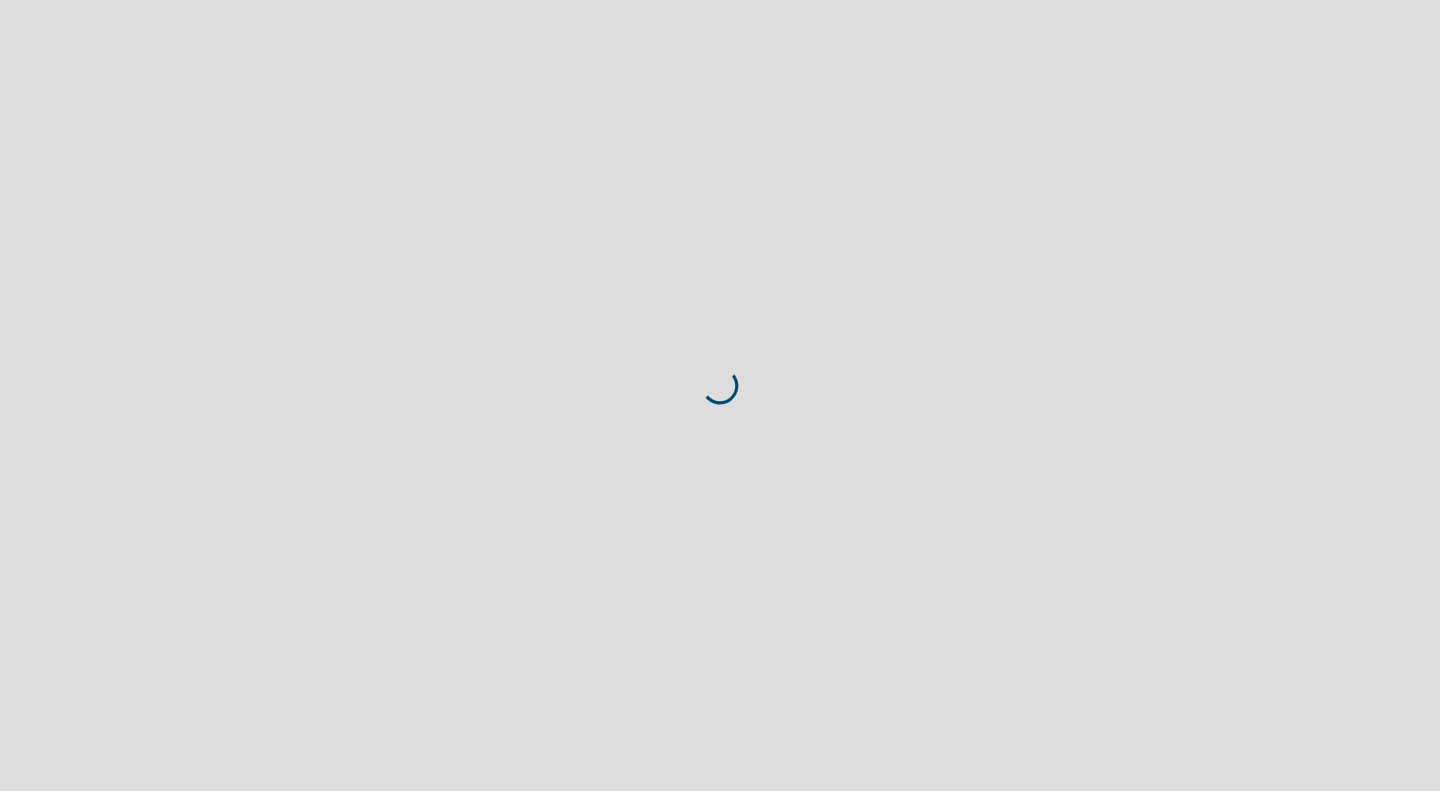 scroll, scrollTop: 0, scrollLeft: 0, axis: both 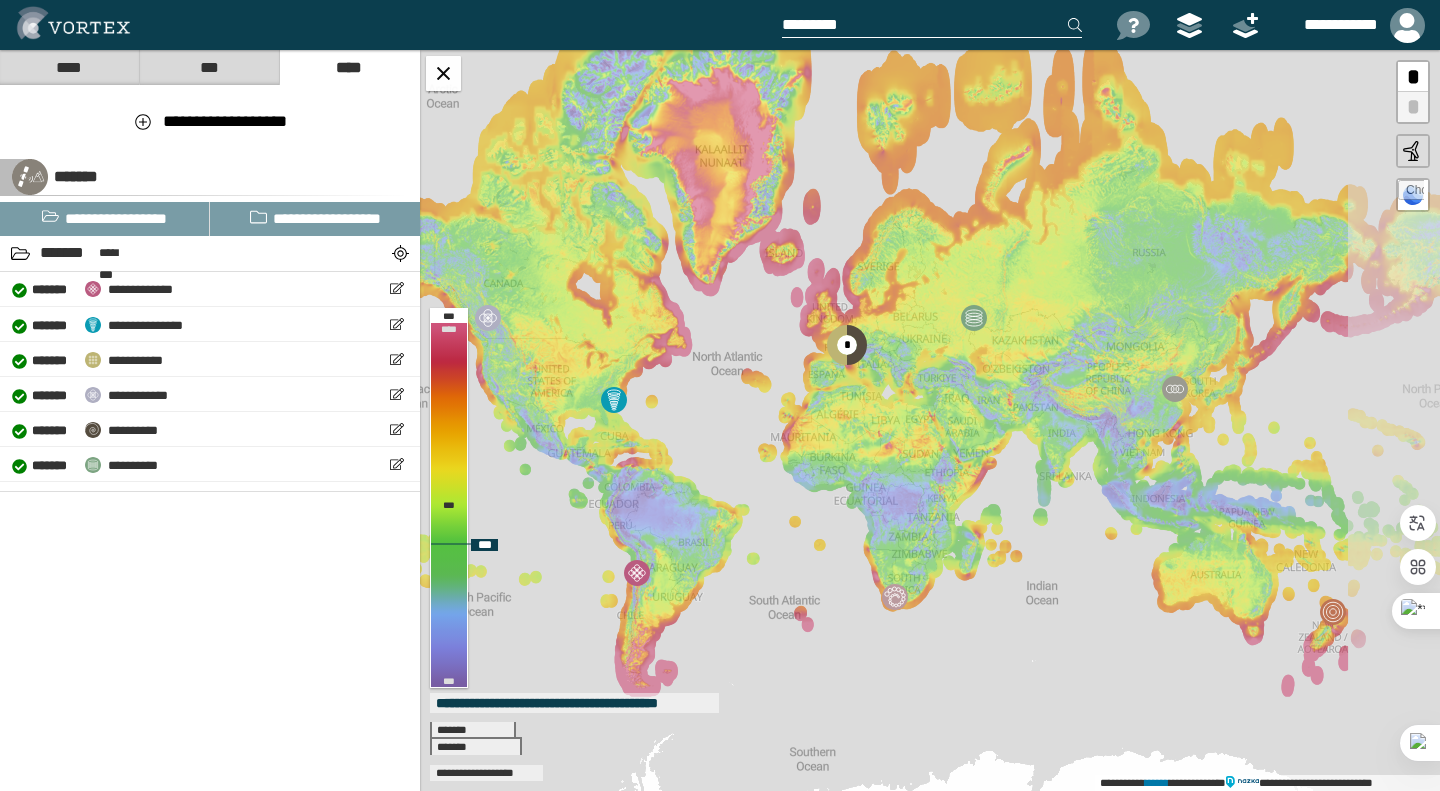 drag, startPoint x: 1059, startPoint y: 410, endPoint x: 961, endPoint y: 421, distance: 98.61542 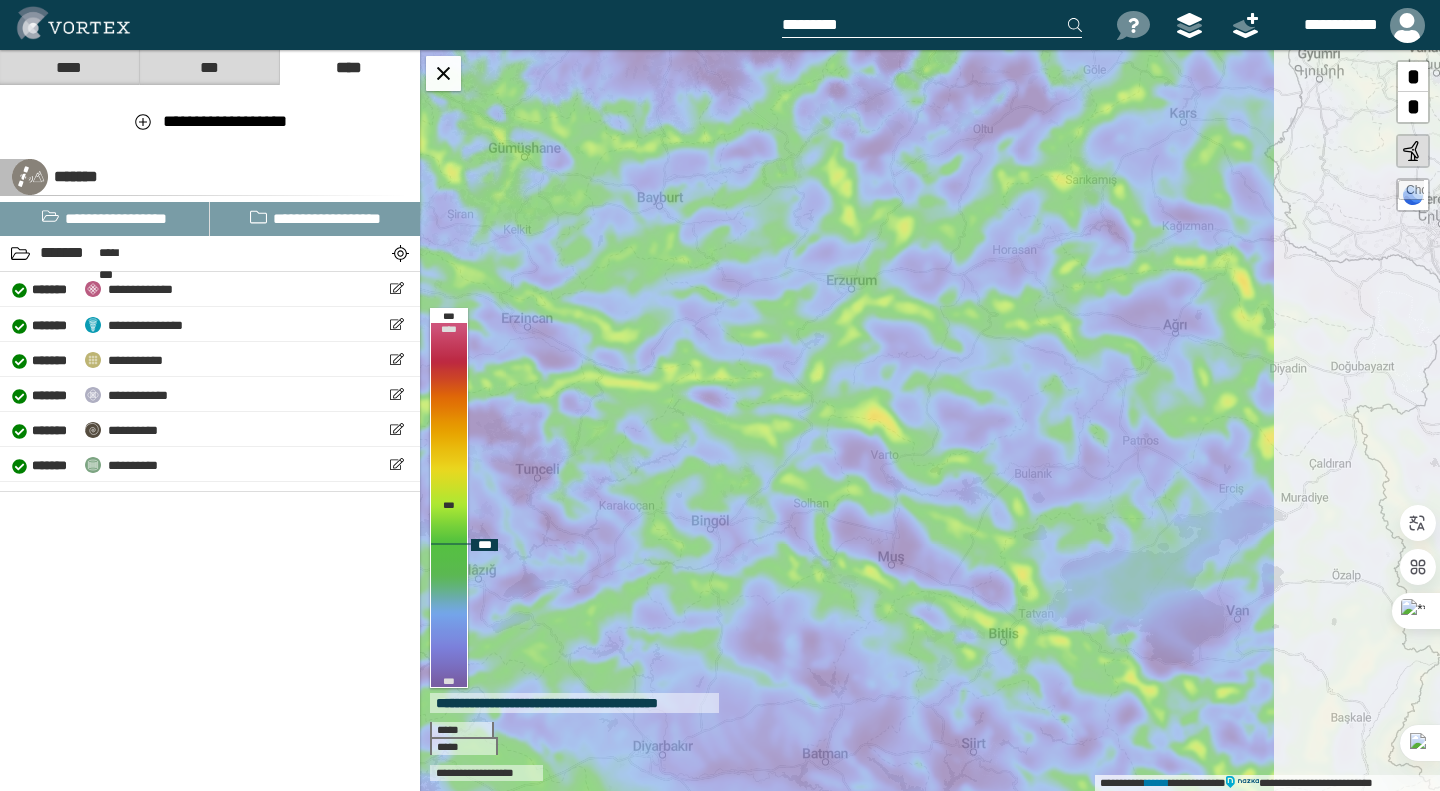 drag, startPoint x: 1149, startPoint y: 298, endPoint x: 780, endPoint y: 374, distance: 376.74527 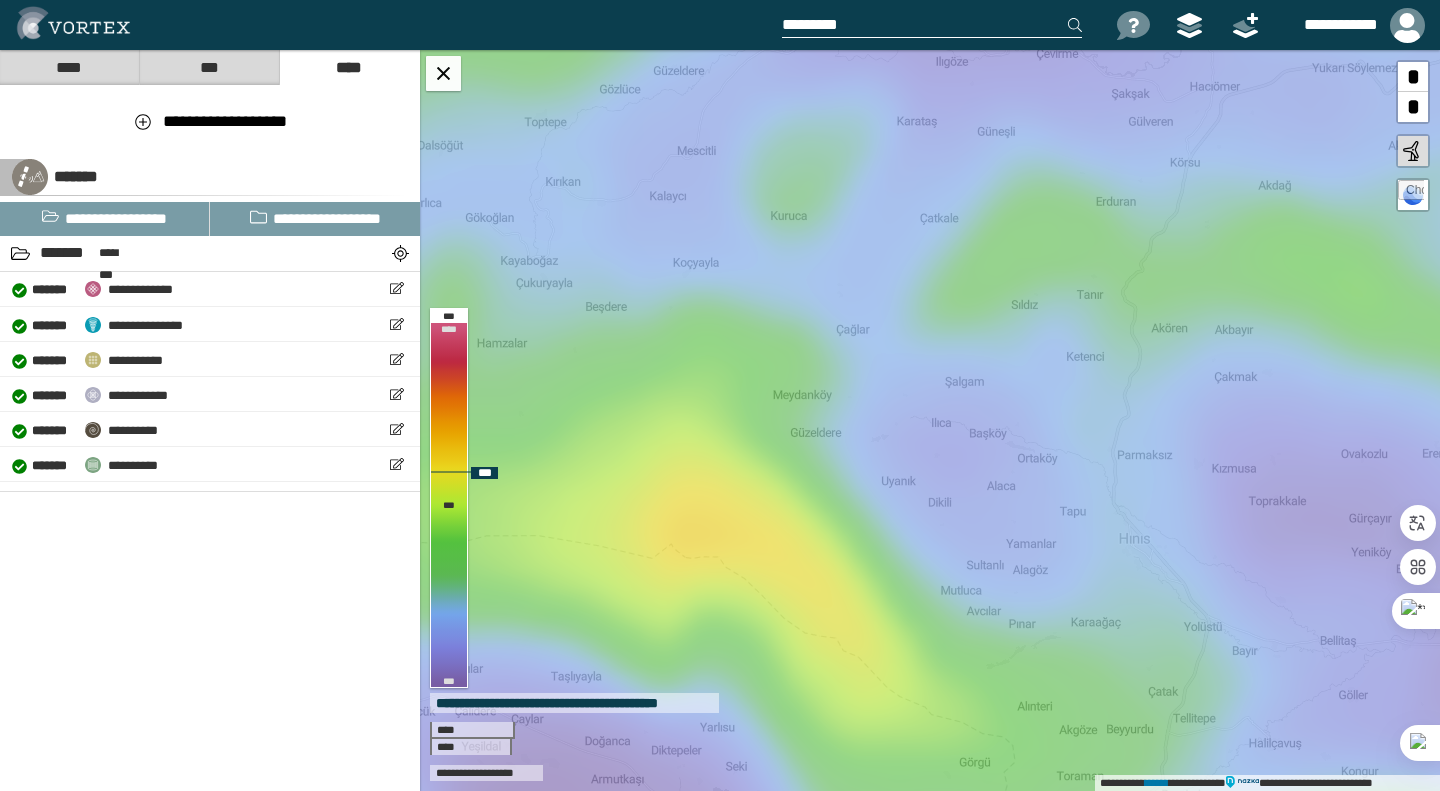 drag, startPoint x: 892, startPoint y: 381, endPoint x: 805, endPoint y: 541, distance: 182.12358 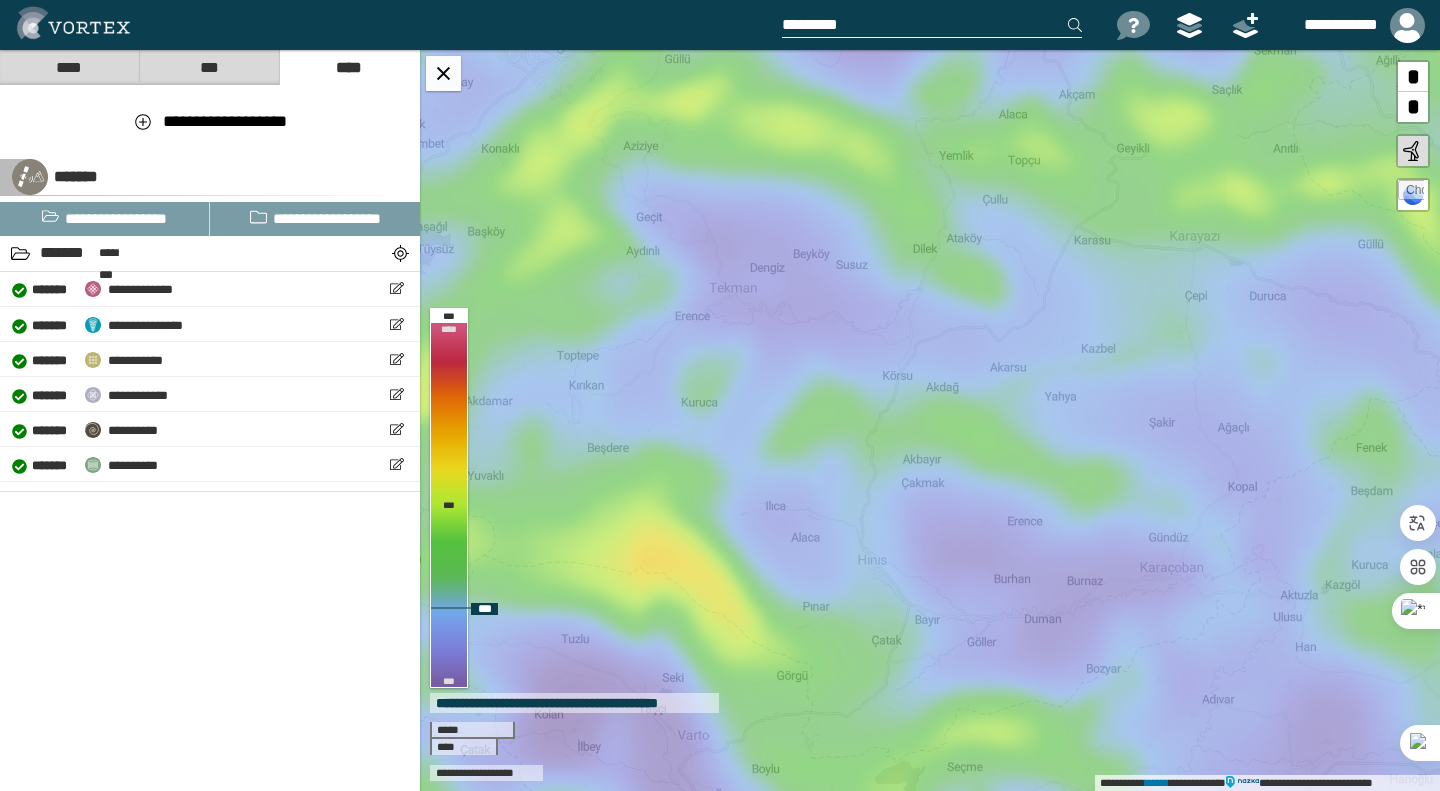 drag, startPoint x: 1201, startPoint y: 622, endPoint x: 1119, endPoint y: 664, distance: 92.13034 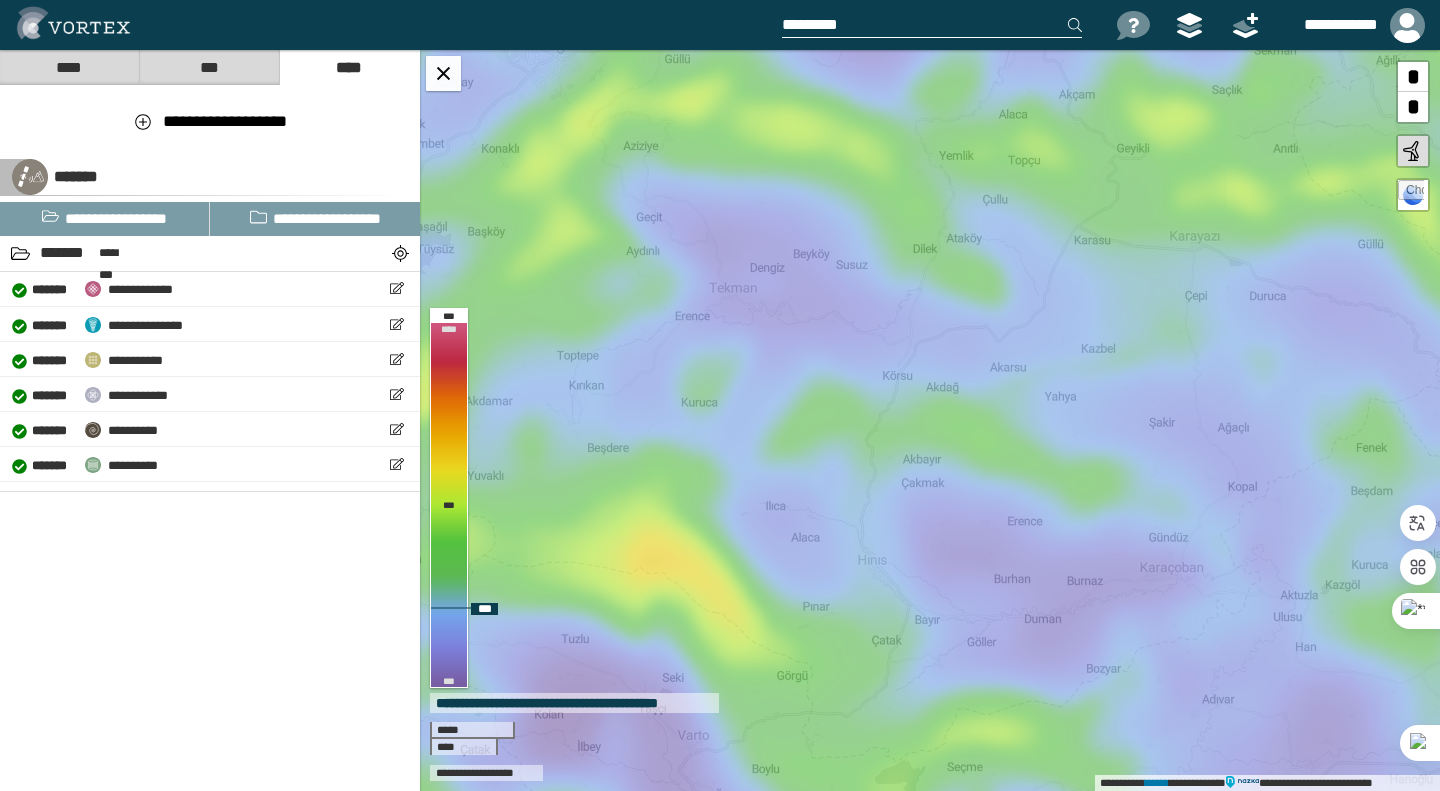 click on "**********" at bounding box center (930, 420) 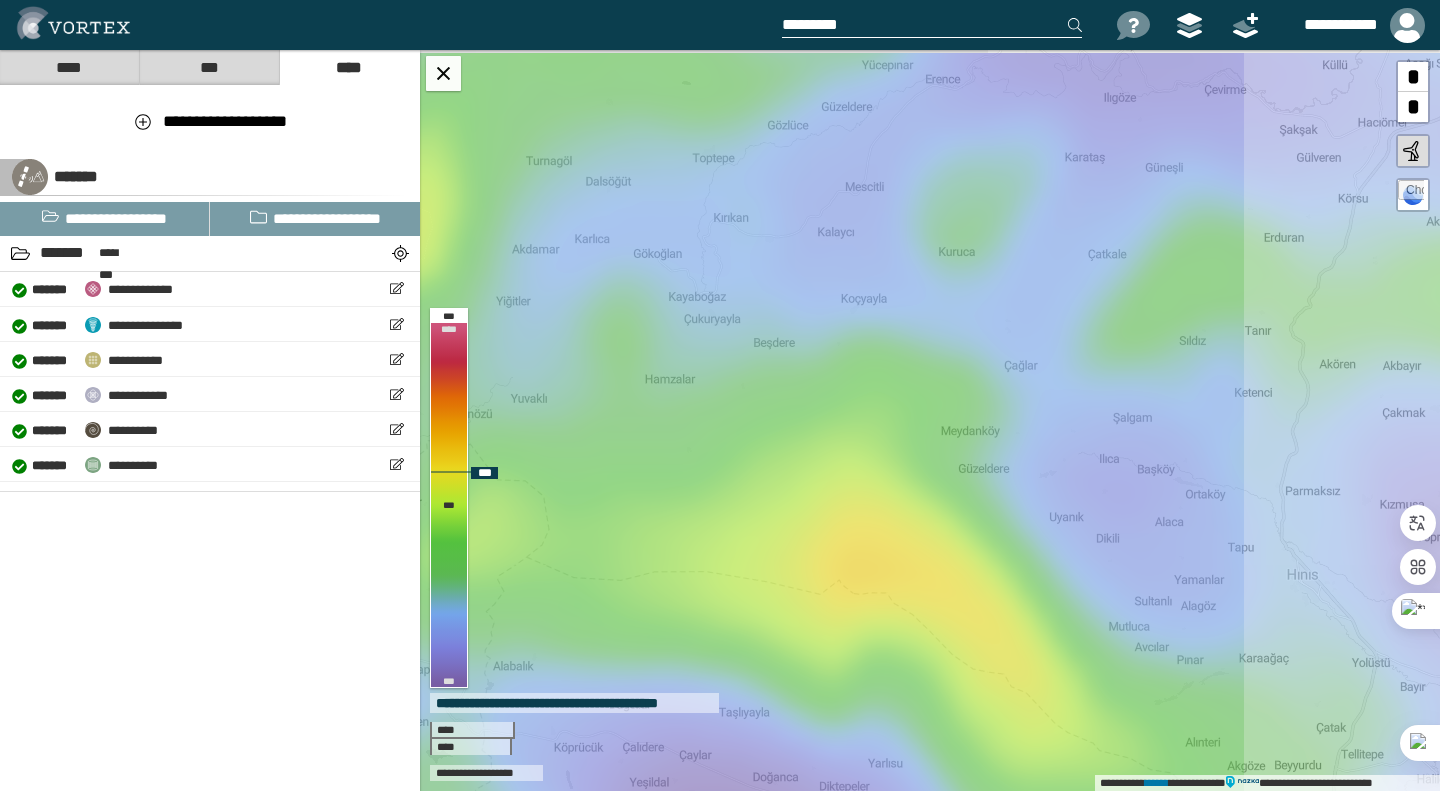 drag, startPoint x: 981, startPoint y: 551, endPoint x: 820, endPoint y: 583, distance: 164.14932 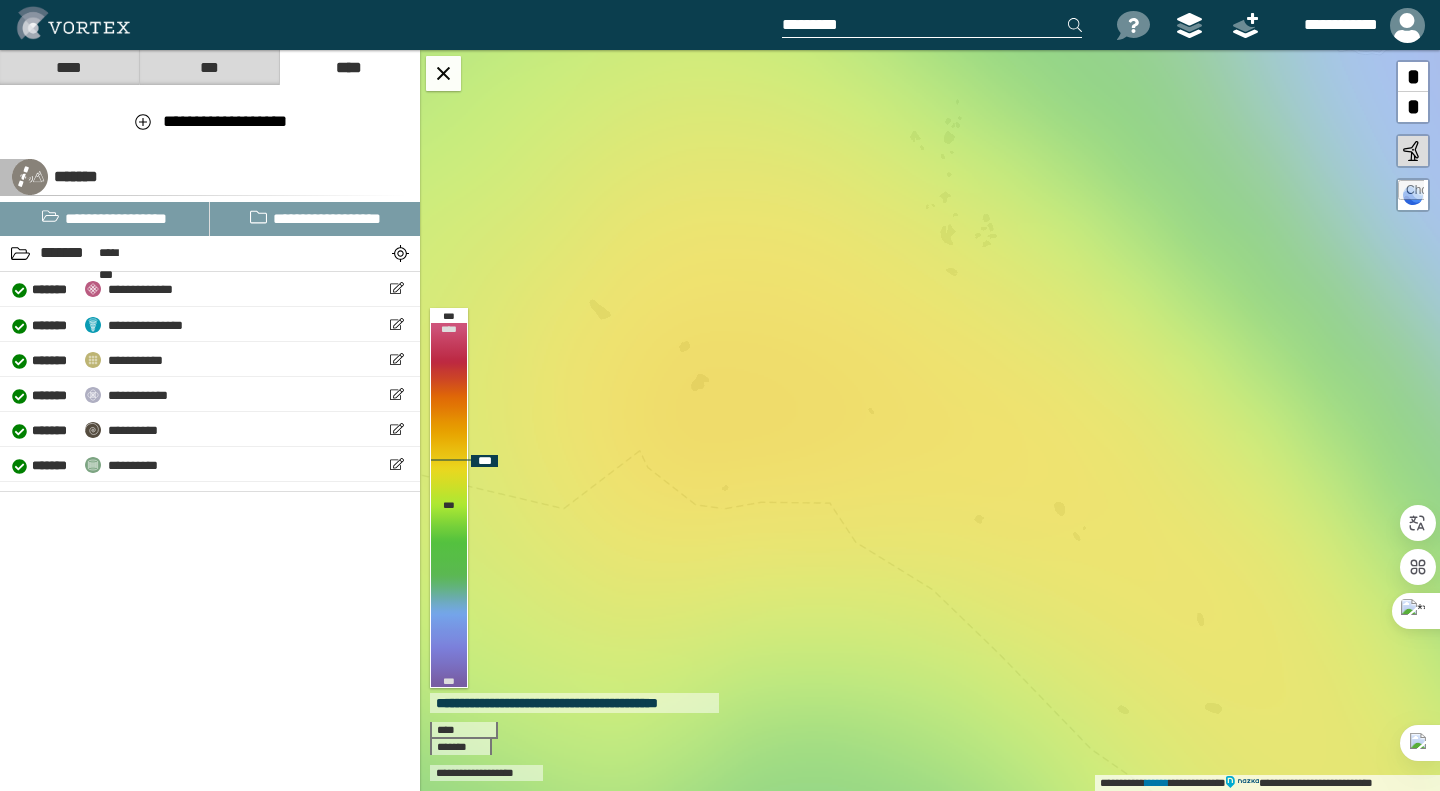 drag, startPoint x: 877, startPoint y: 560, endPoint x: 762, endPoint y: 335, distance: 252.68558 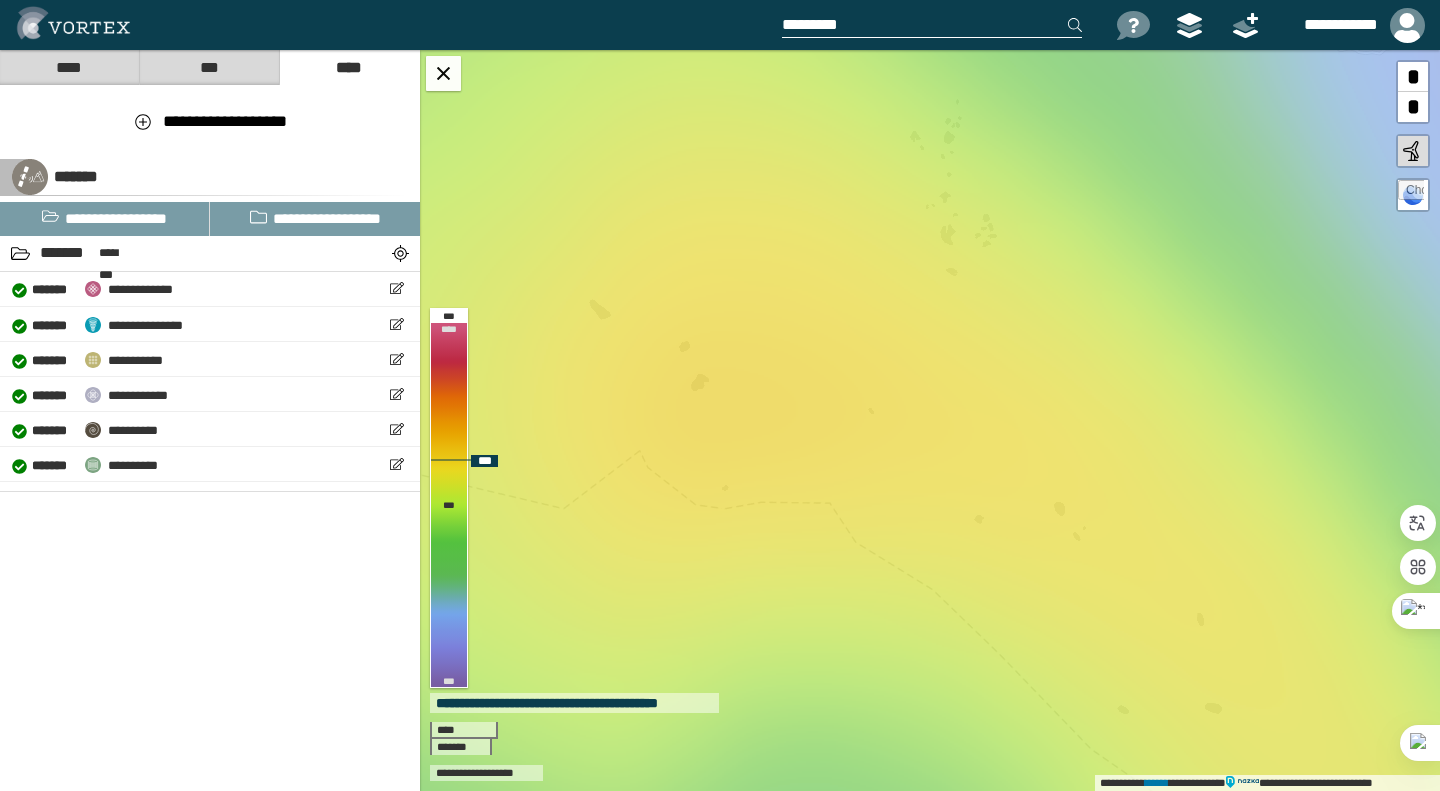 click on "**********" at bounding box center (930, 420) 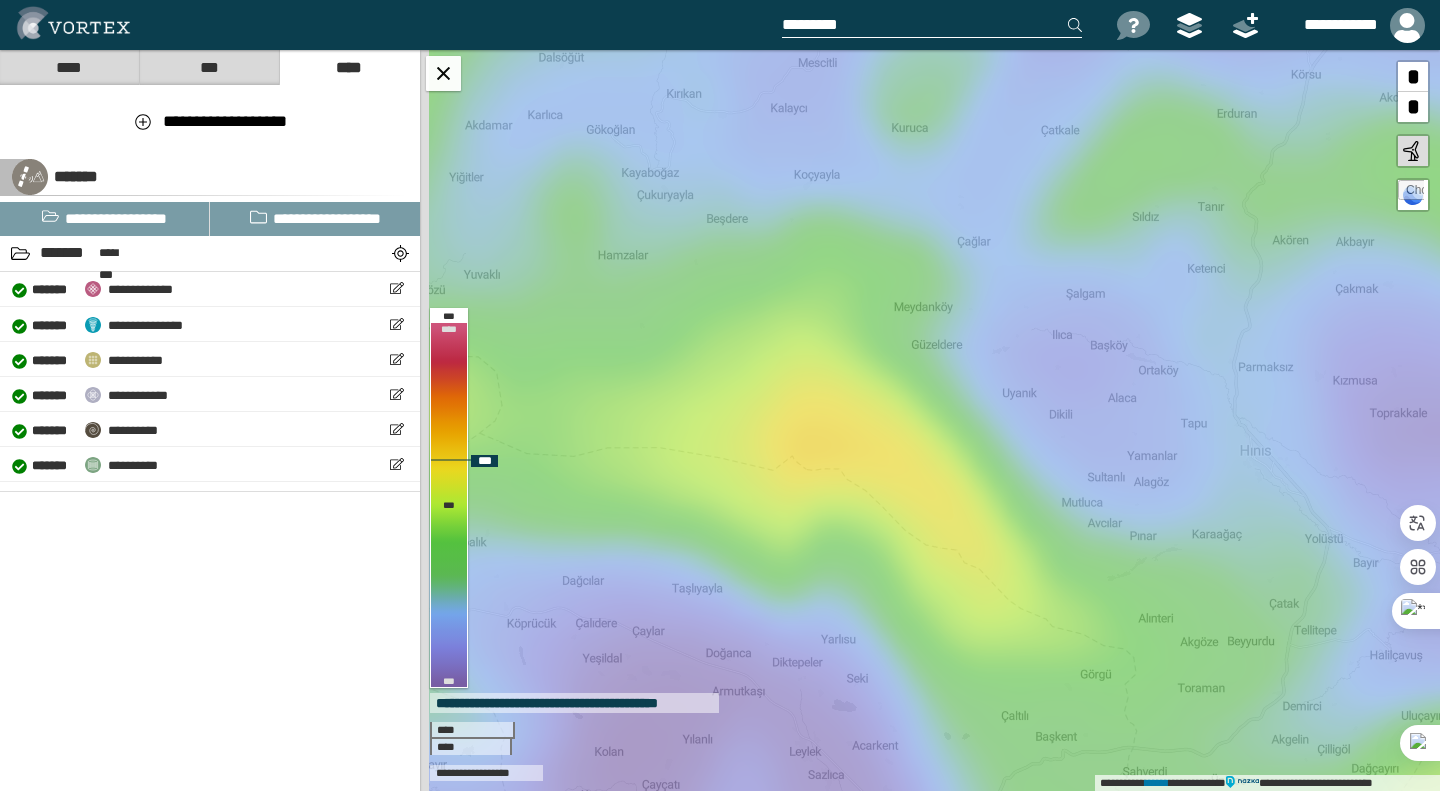 drag, startPoint x: 820, startPoint y: 384, endPoint x: 841, endPoint y: 441, distance: 60.74537 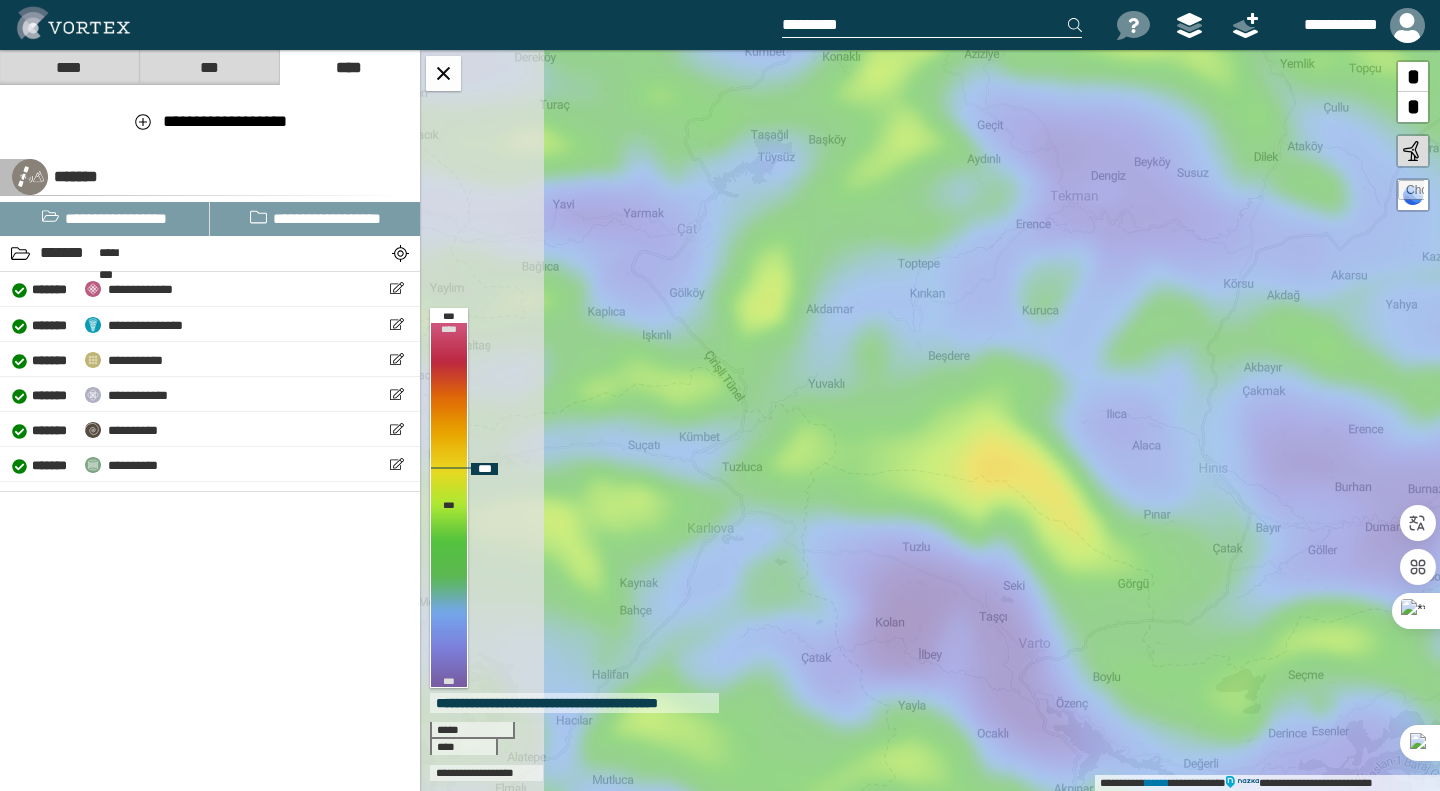 drag, startPoint x: 857, startPoint y: 429, endPoint x: 1000, endPoint y: 449, distance: 144.39183 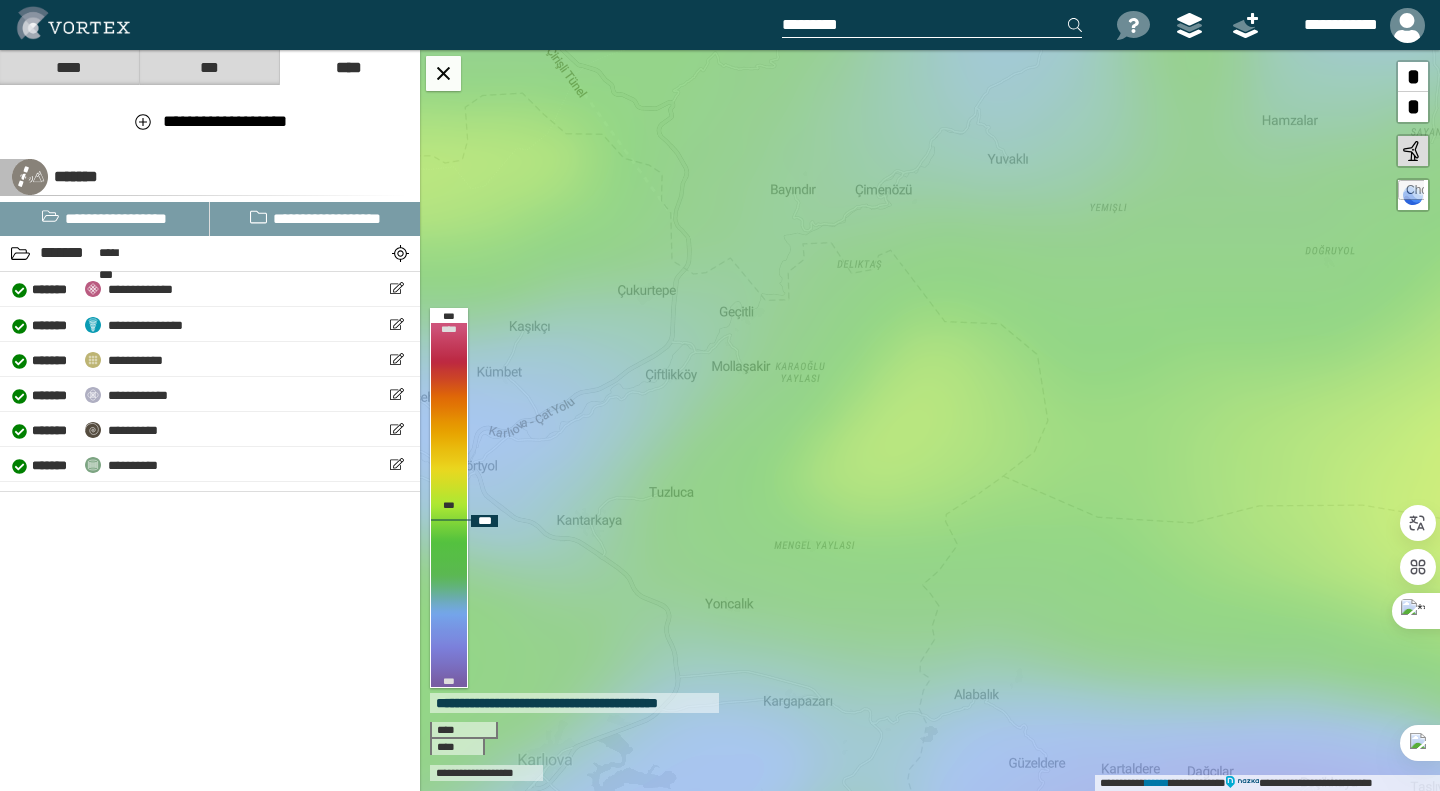 drag, startPoint x: 918, startPoint y: 436, endPoint x: 922, endPoint y: 466, distance: 30.265491 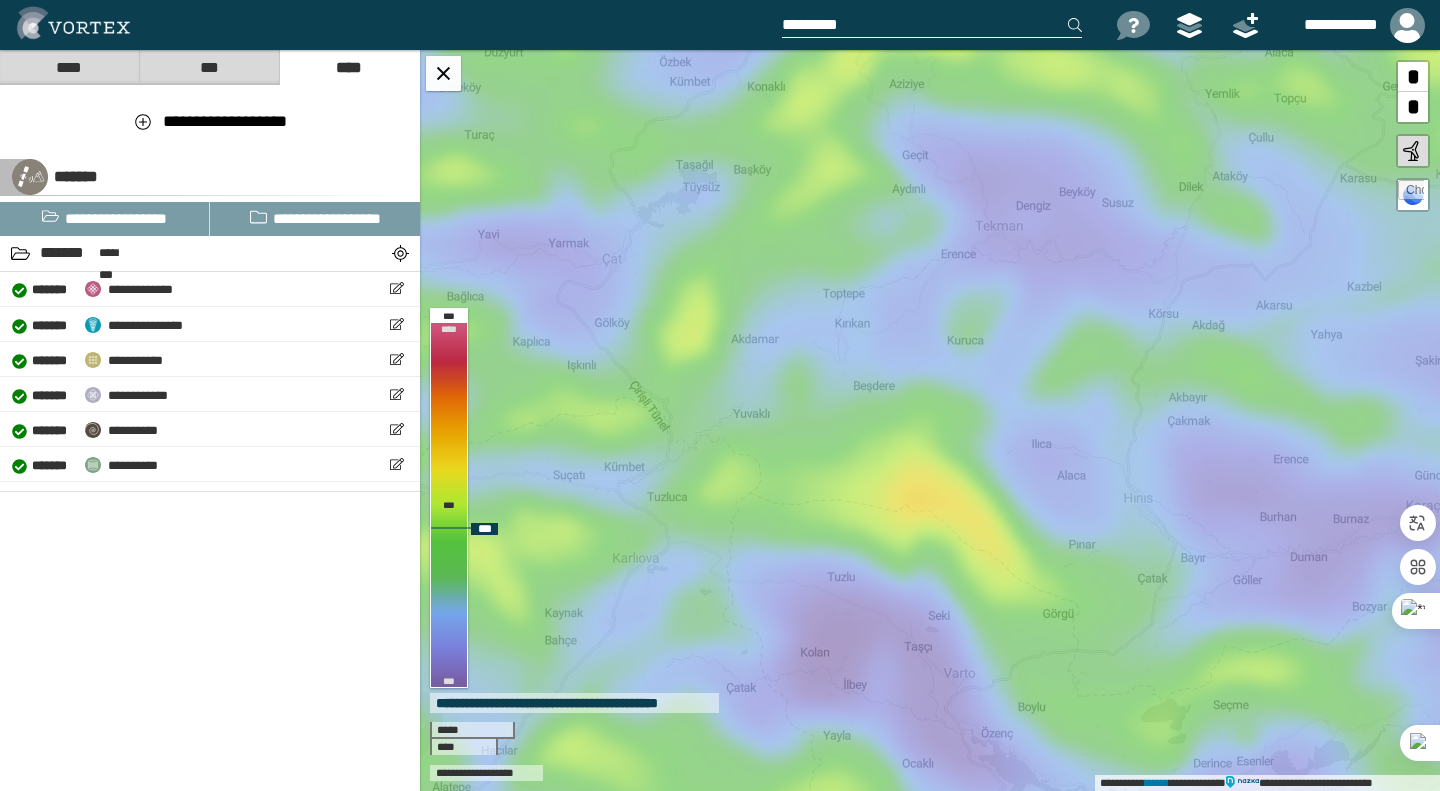 drag, startPoint x: 814, startPoint y: 478, endPoint x: 739, endPoint y: 471, distance: 75.32596 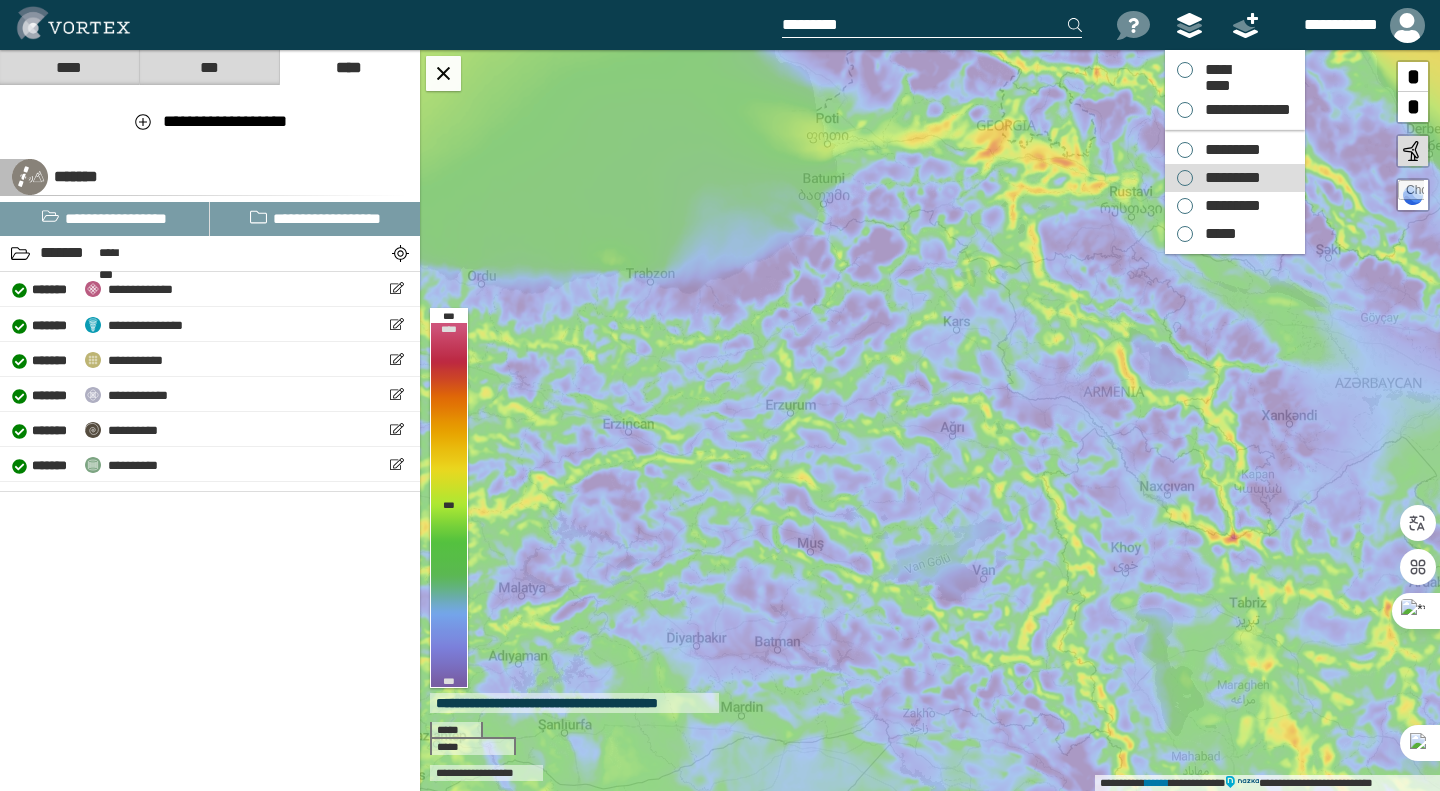 click on "*********" at bounding box center [1228, 178] 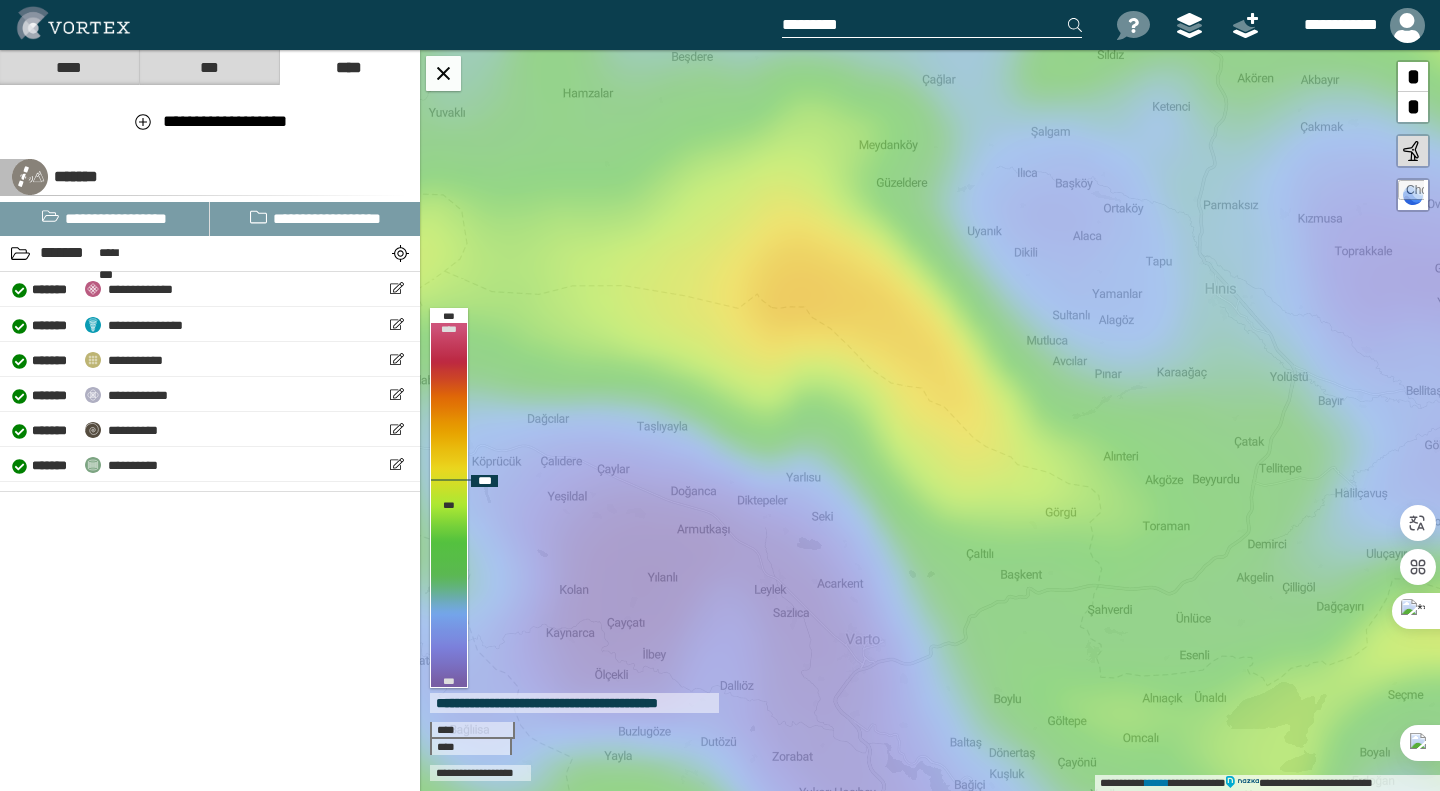 drag, startPoint x: 768, startPoint y: 308, endPoint x: 872, endPoint y: 373, distance: 122.641754 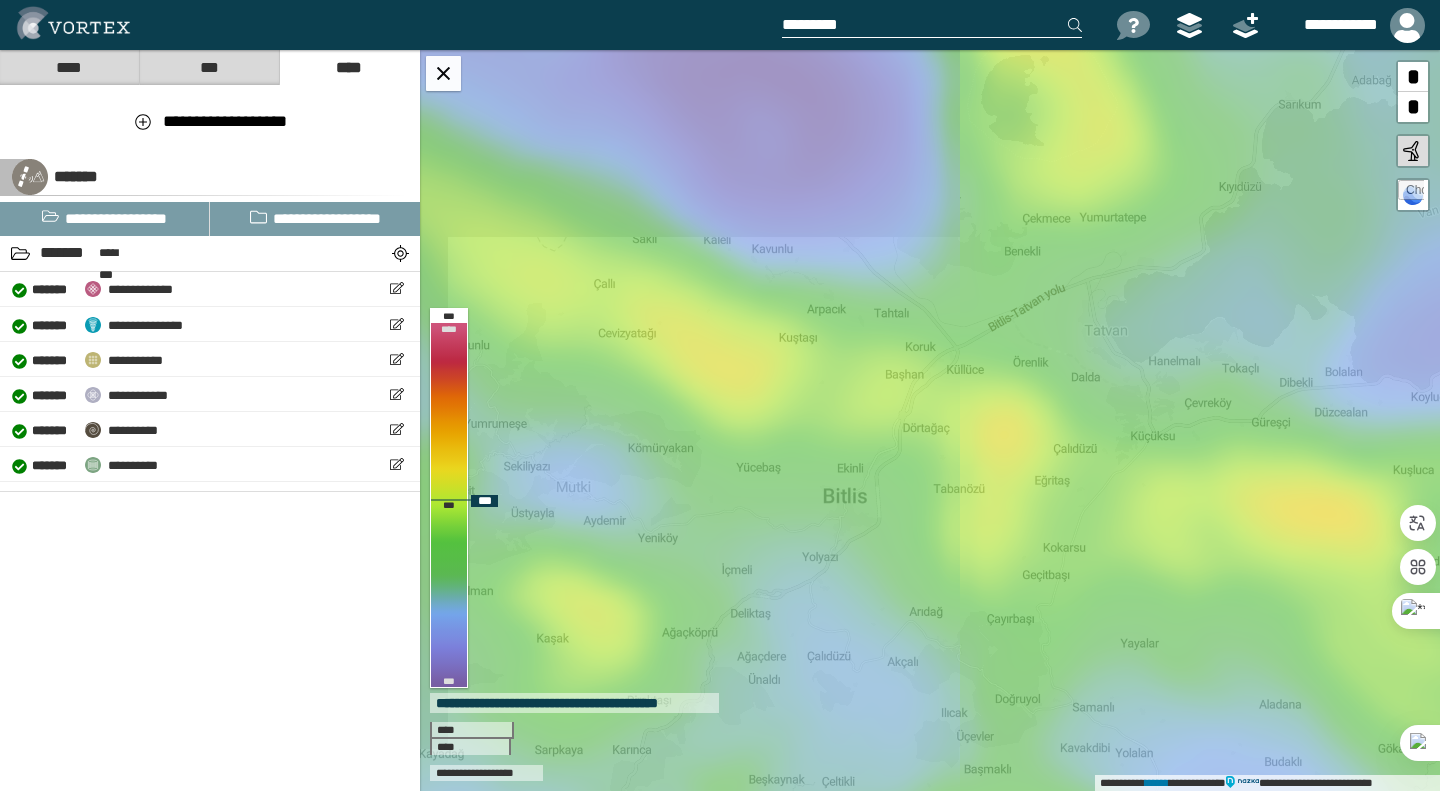 drag, startPoint x: 675, startPoint y: 270, endPoint x: 759, endPoint y: 415, distance: 167.57387 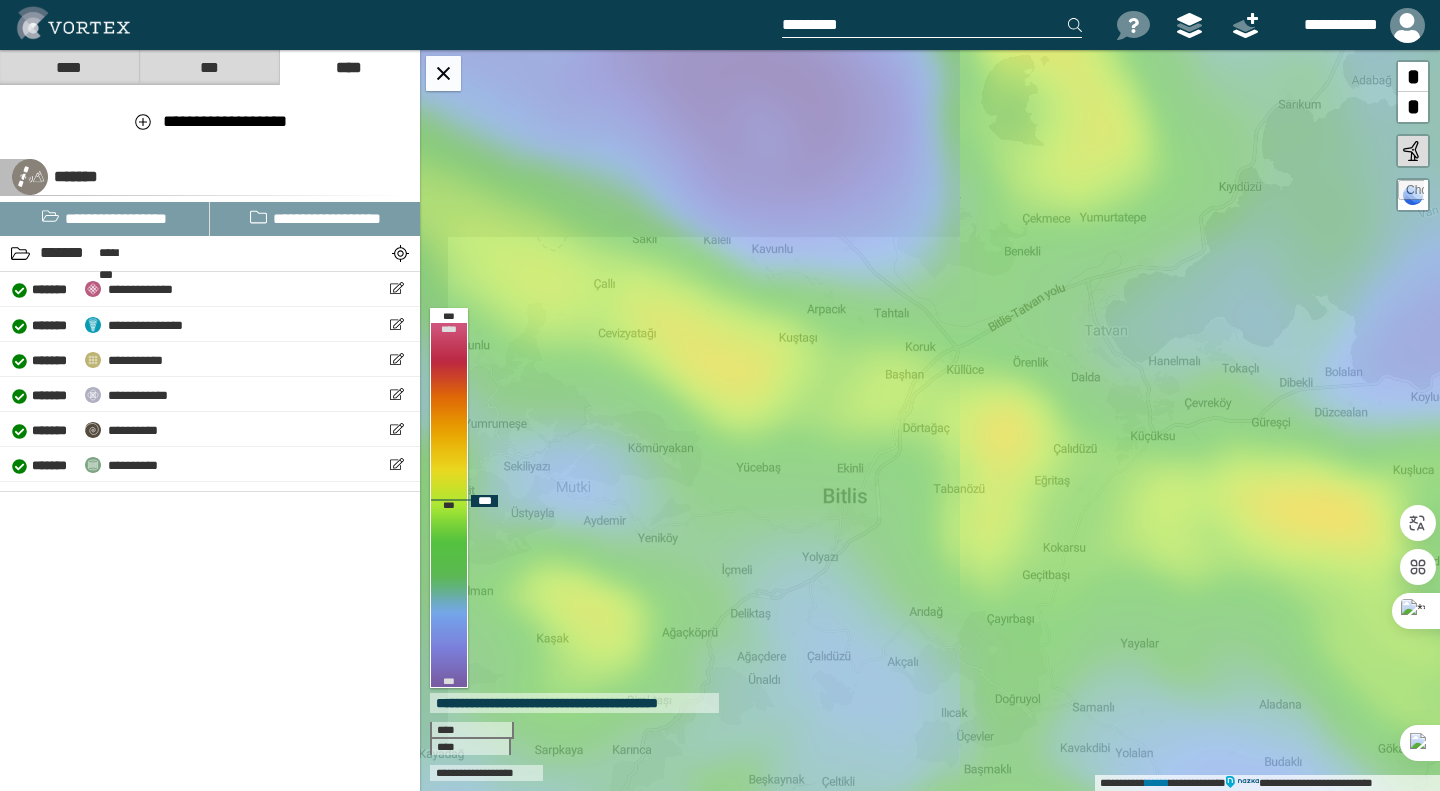 click on "**********" at bounding box center (930, 420) 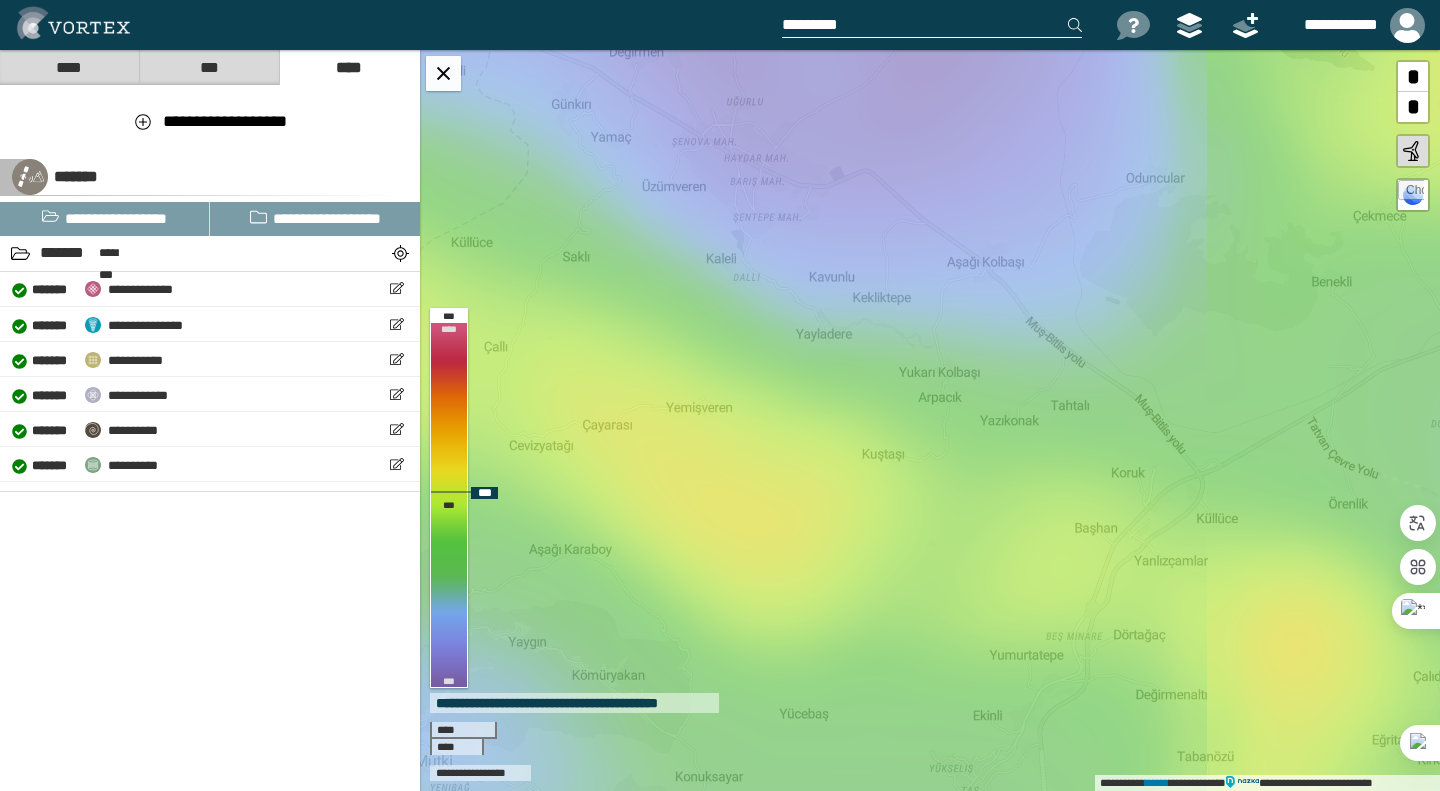 drag, startPoint x: 781, startPoint y: 336, endPoint x: 757, endPoint y: 449, distance: 115.52056 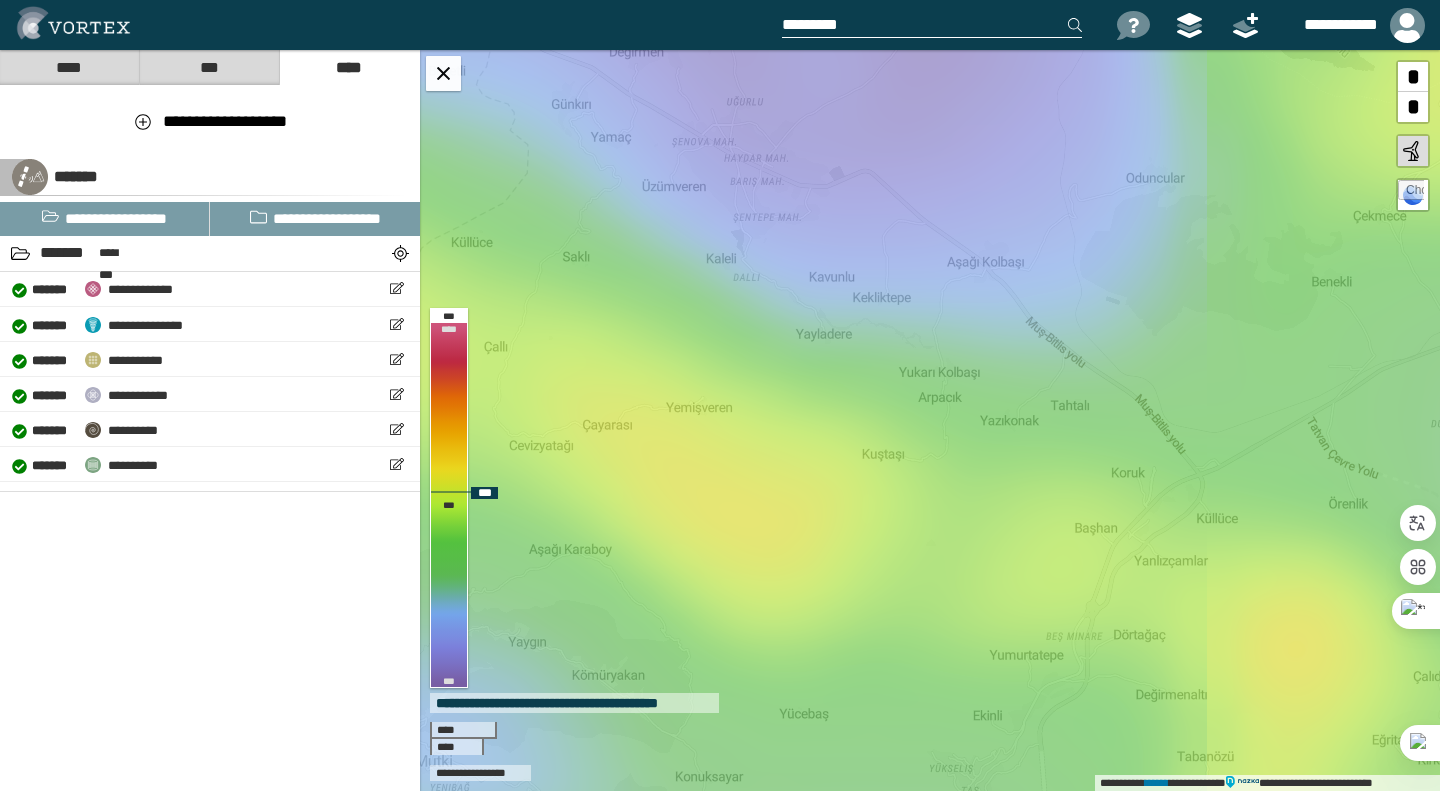 click on "**********" at bounding box center (930, 420) 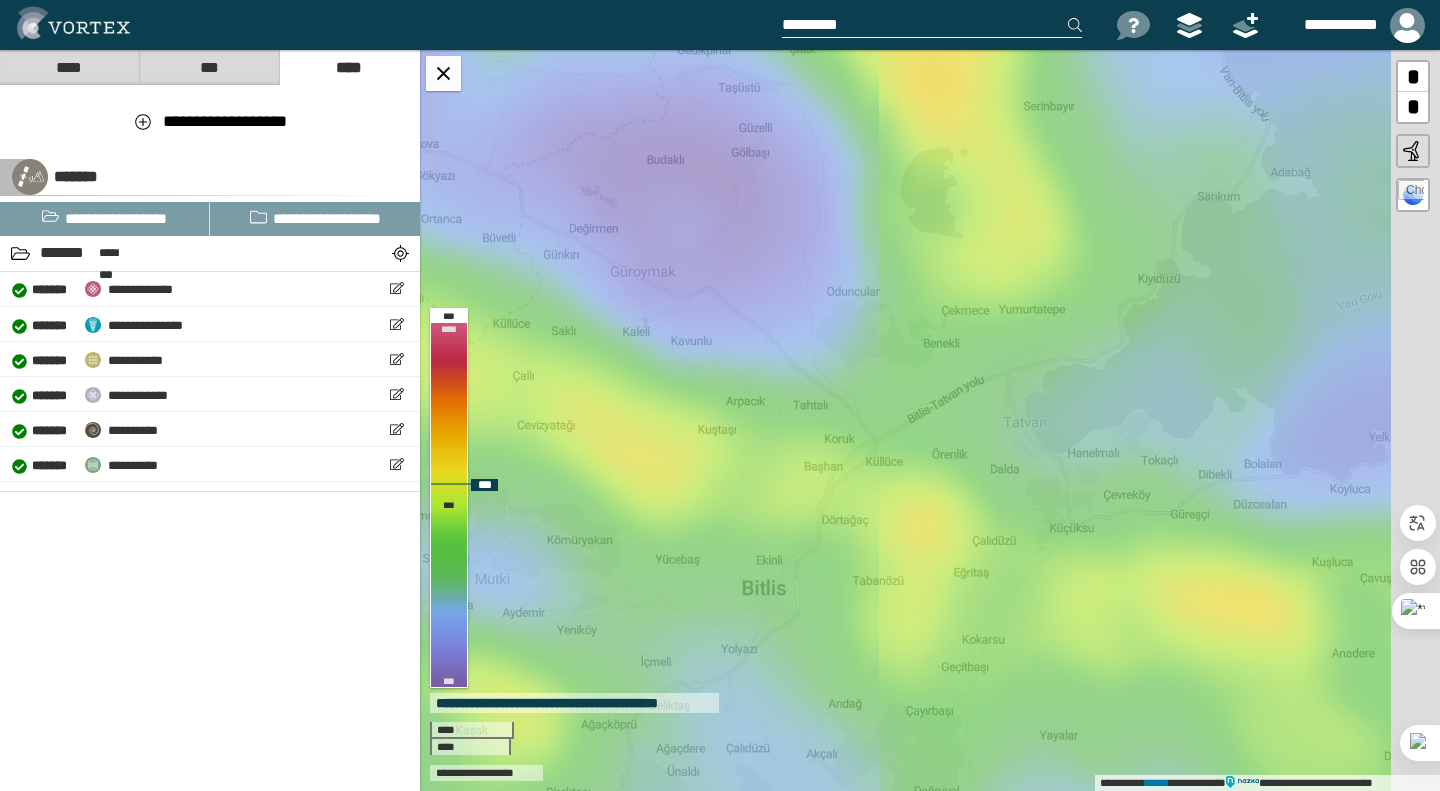 drag, startPoint x: 1049, startPoint y: 531, endPoint x: 929, endPoint y: 497, distance: 124.723694 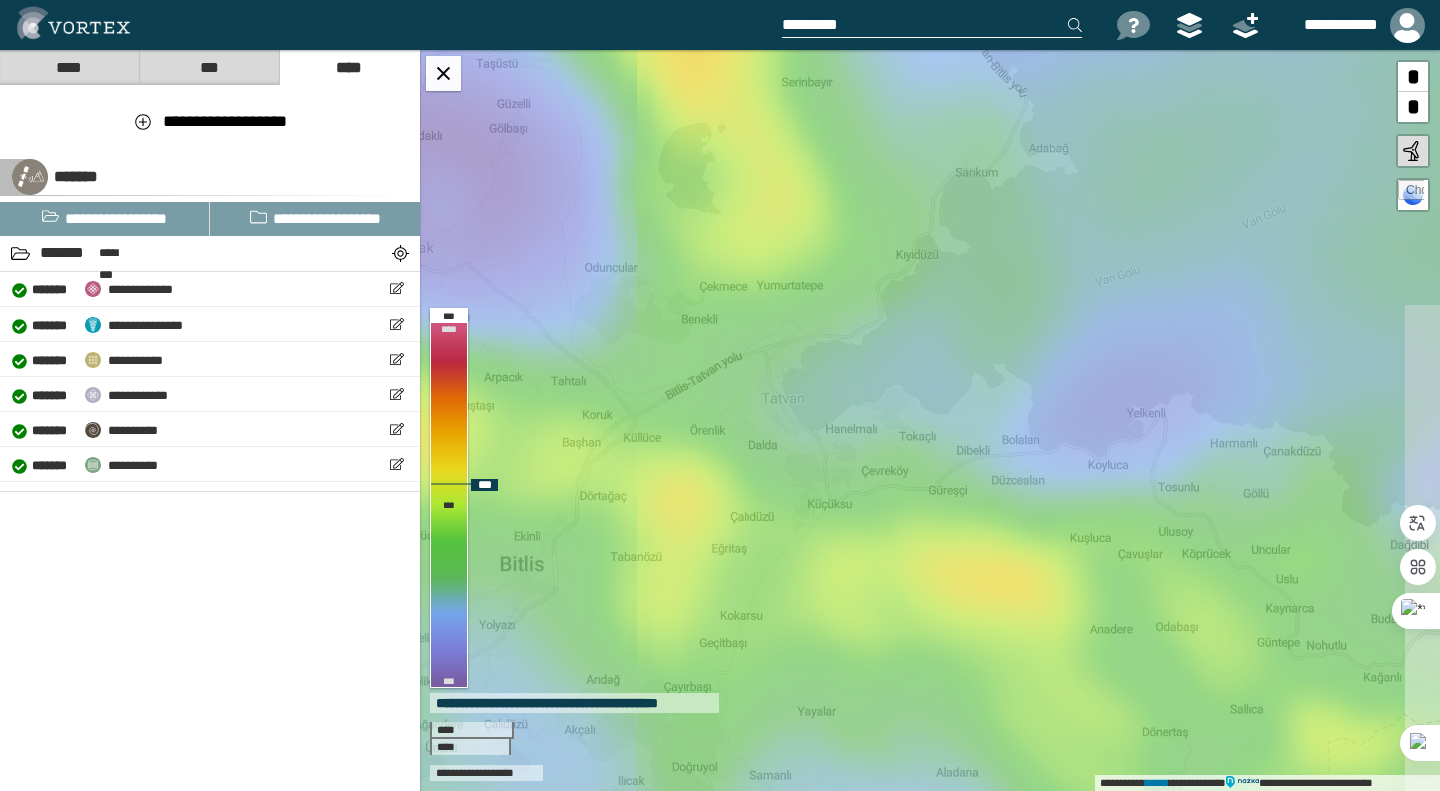 drag, startPoint x: 1206, startPoint y: 567, endPoint x: 990, endPoint y: 552, distance: 216.5202 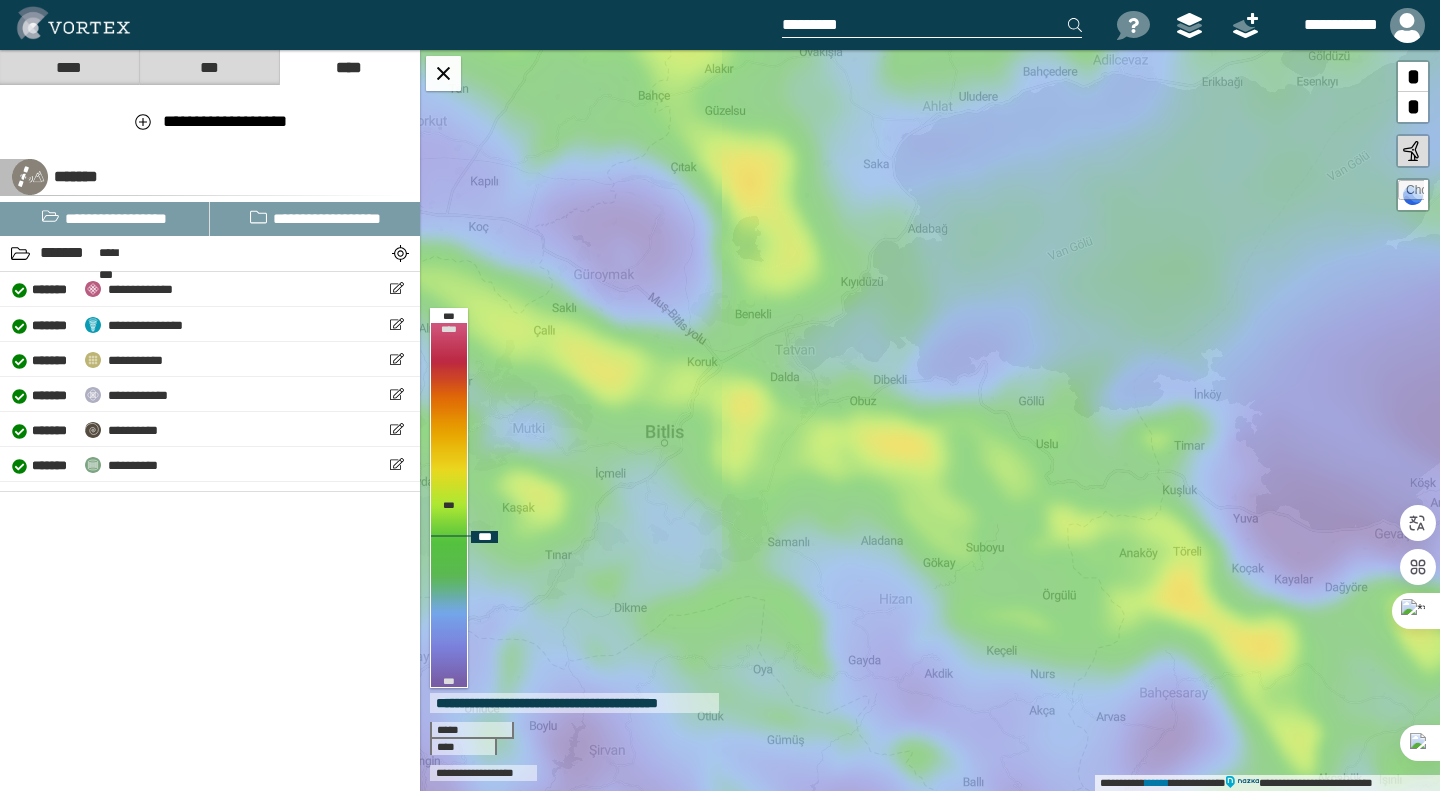 drag, startPoint x: 803, startPoint y: 527, endPoint x: 676, endPoint y: 416, distance: 168.67128 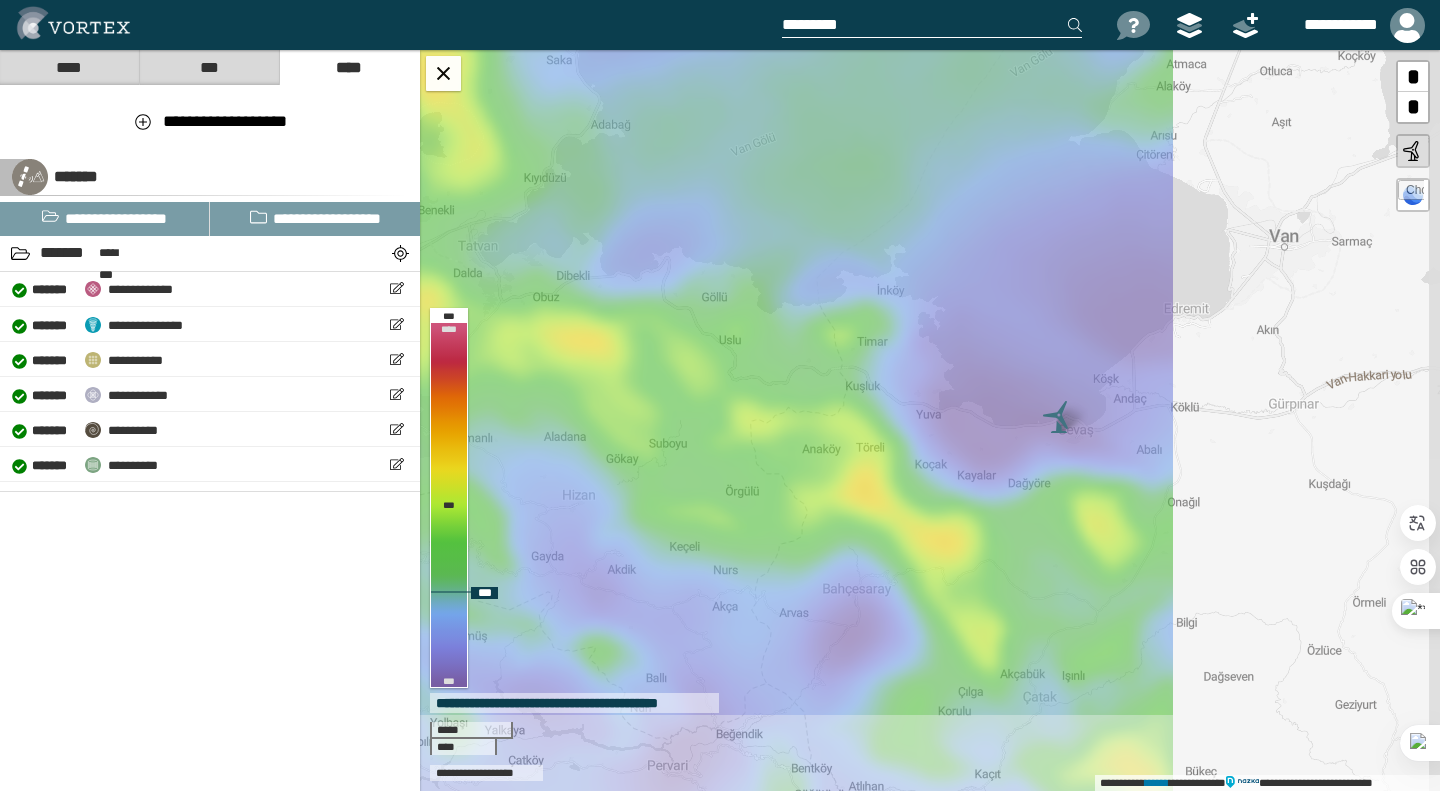 drag, startPoint x: 1096, startPoint y: 543, endPoint x: 931, endPoint y: 482, distance: 175.91475 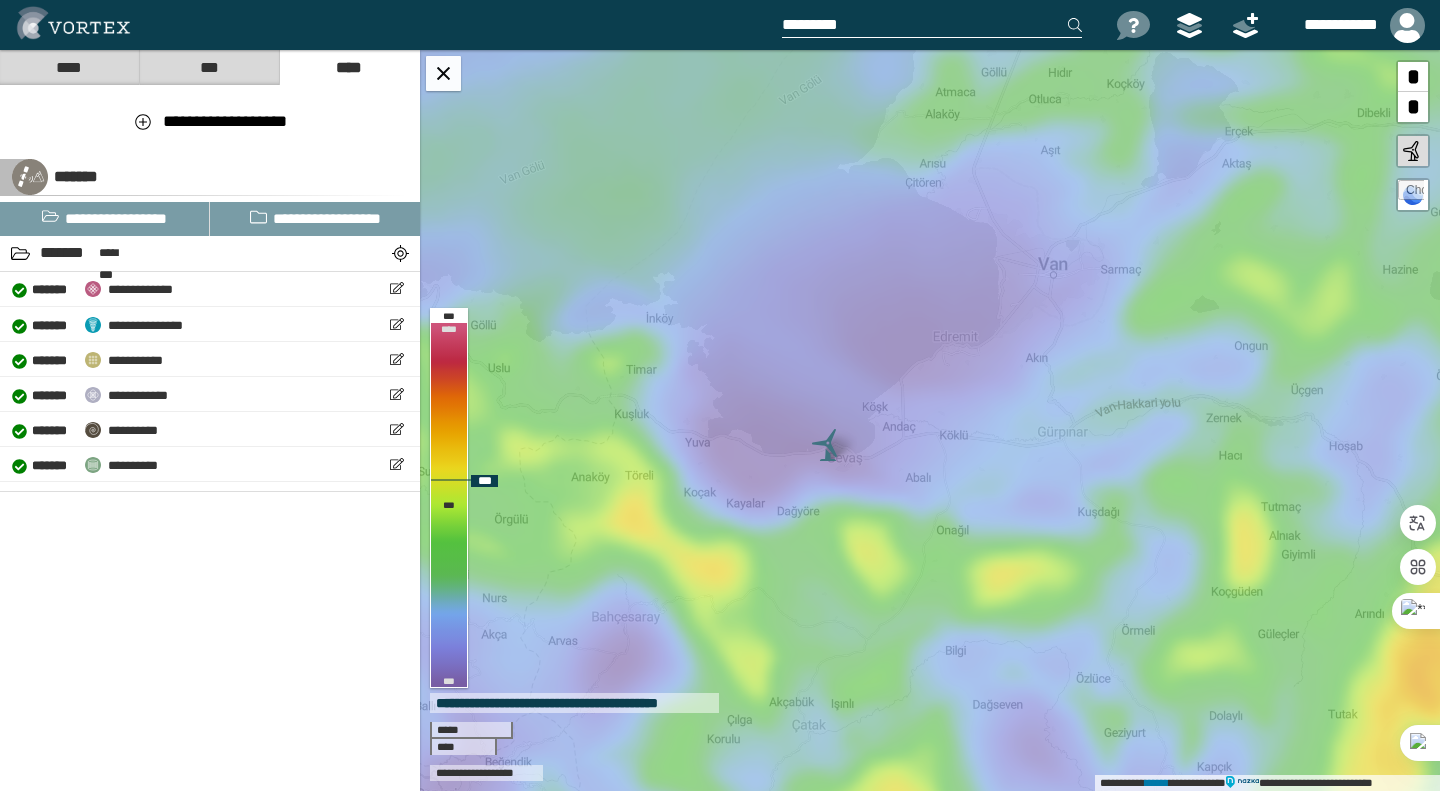 drag, startPoint x: 1186, startPoint y: 569, endPoint x: 1008, endPoint y: 568, distance: 178.0028 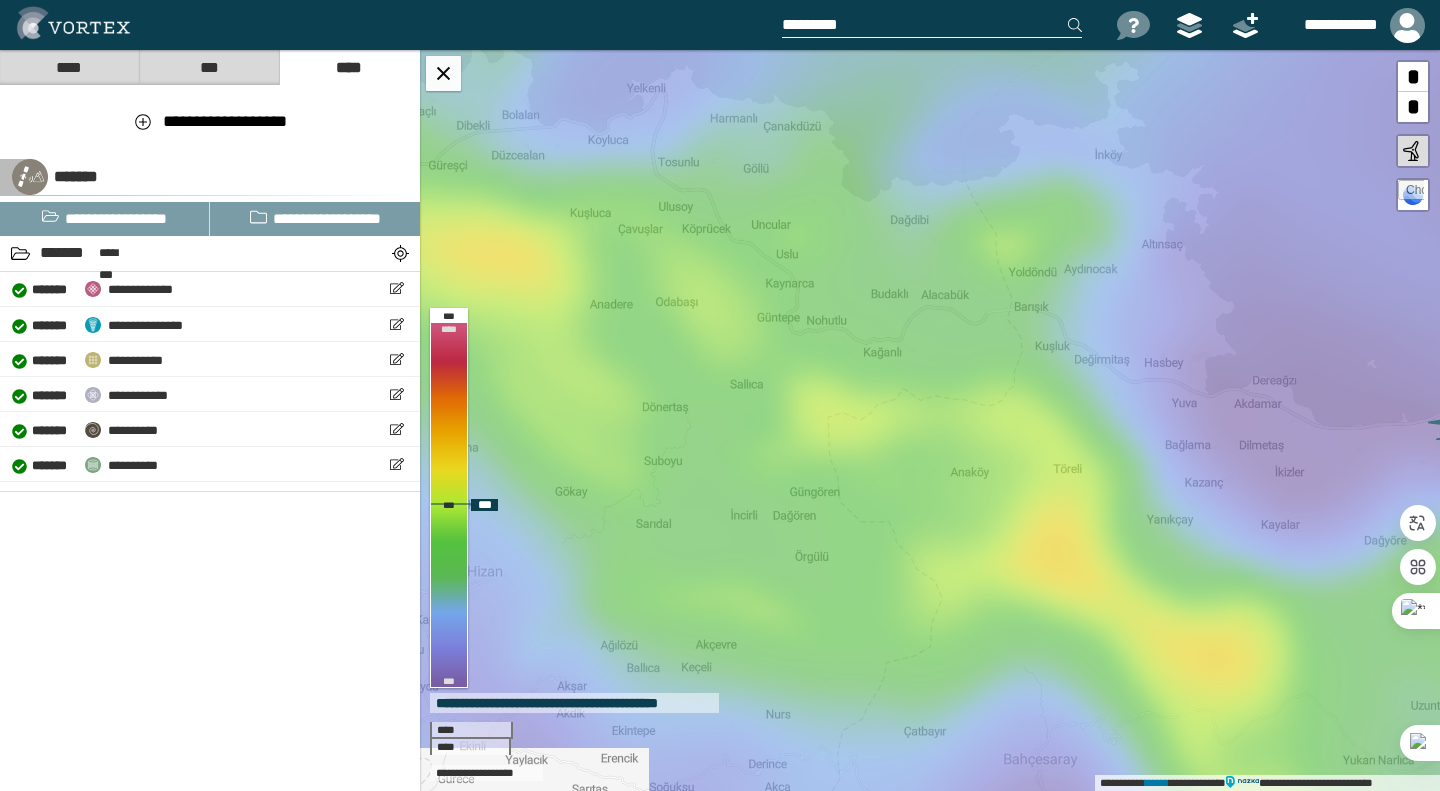drag, startPoint x: 646, startPoint y: 371, endPoint x: 1034, endPoint y: 331, distance: 390.0564 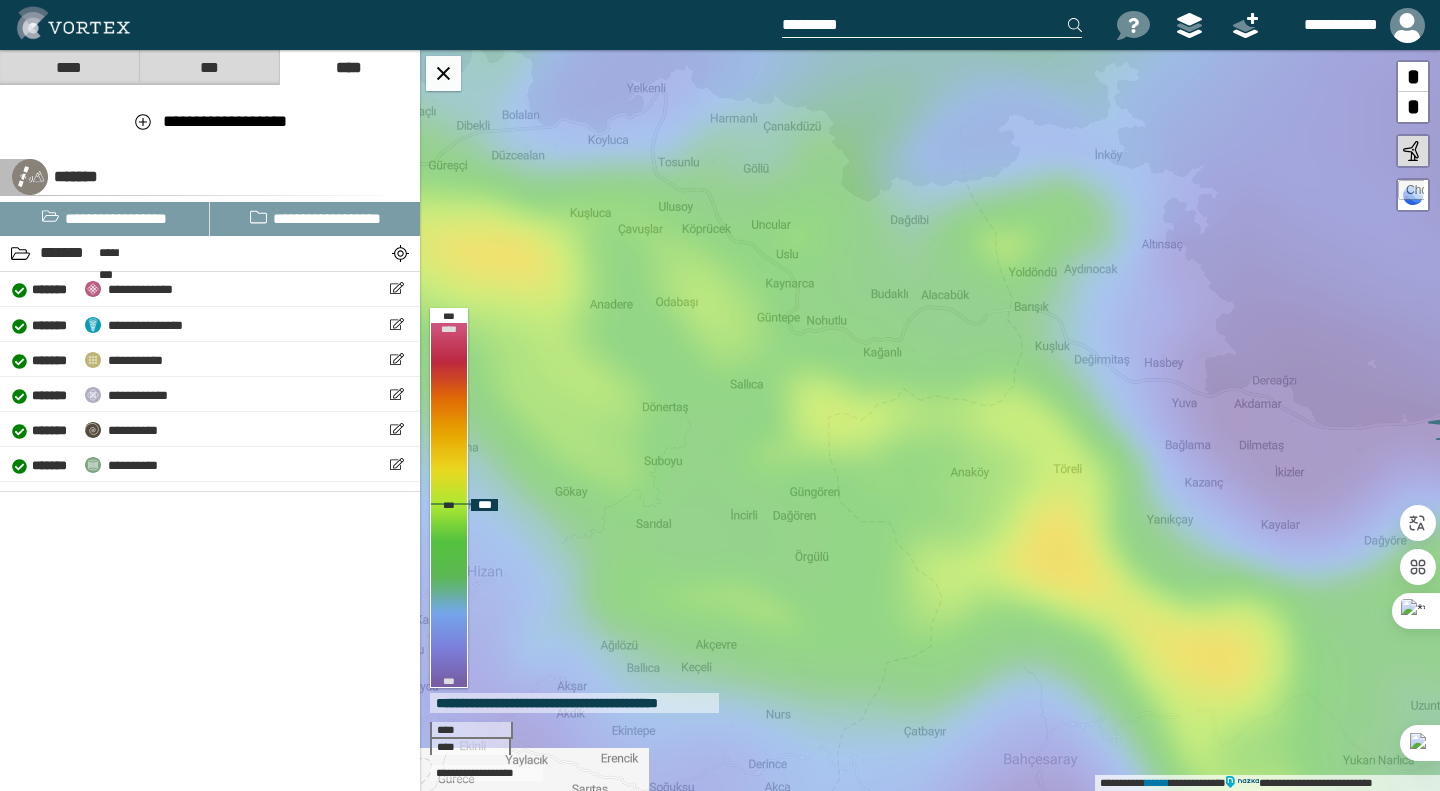 click on "**********" at bounding box center (930, 420) 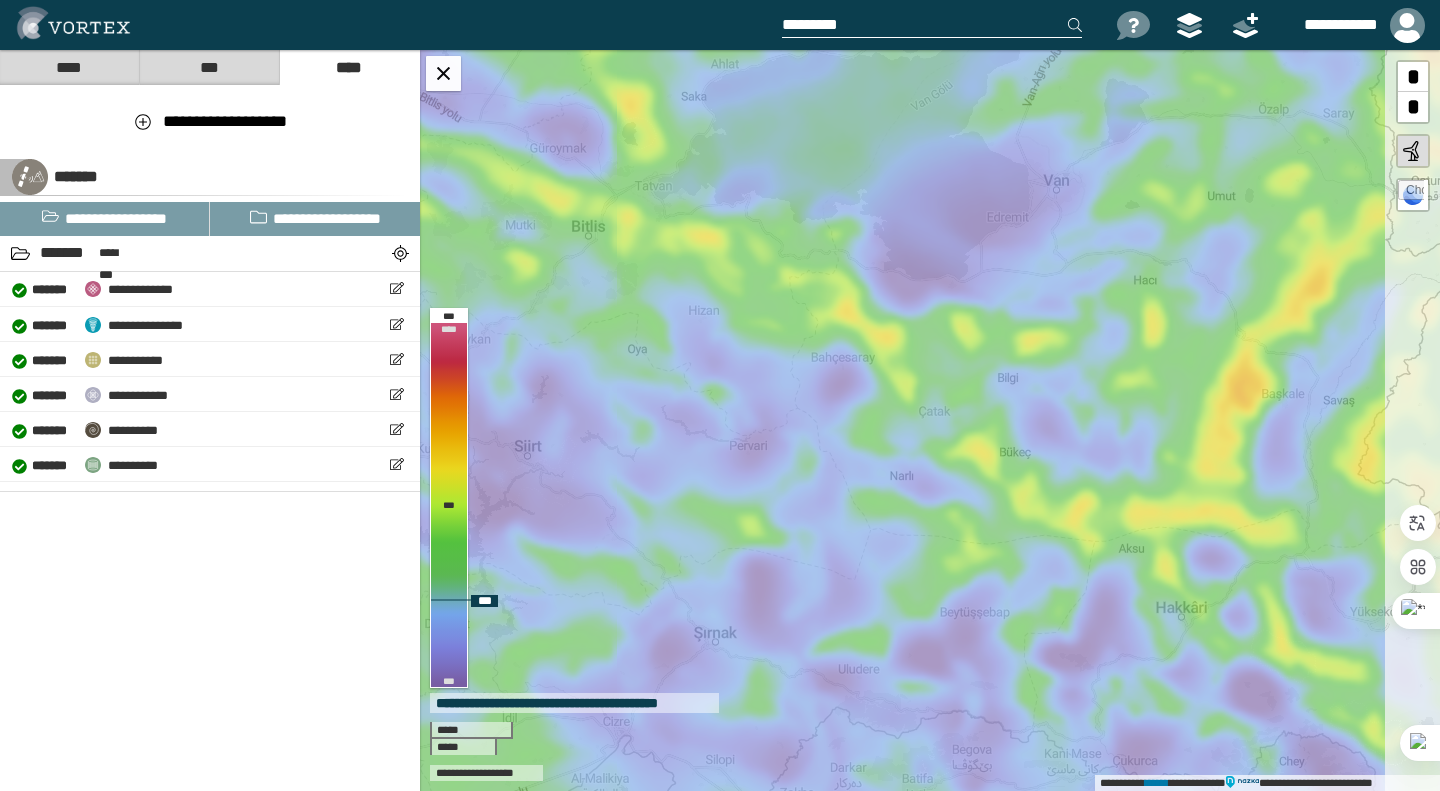 drag, startPoint x: 973, startPoint y: 576, endPoint x: 788, endPoint y: 490, distance: 204.01225 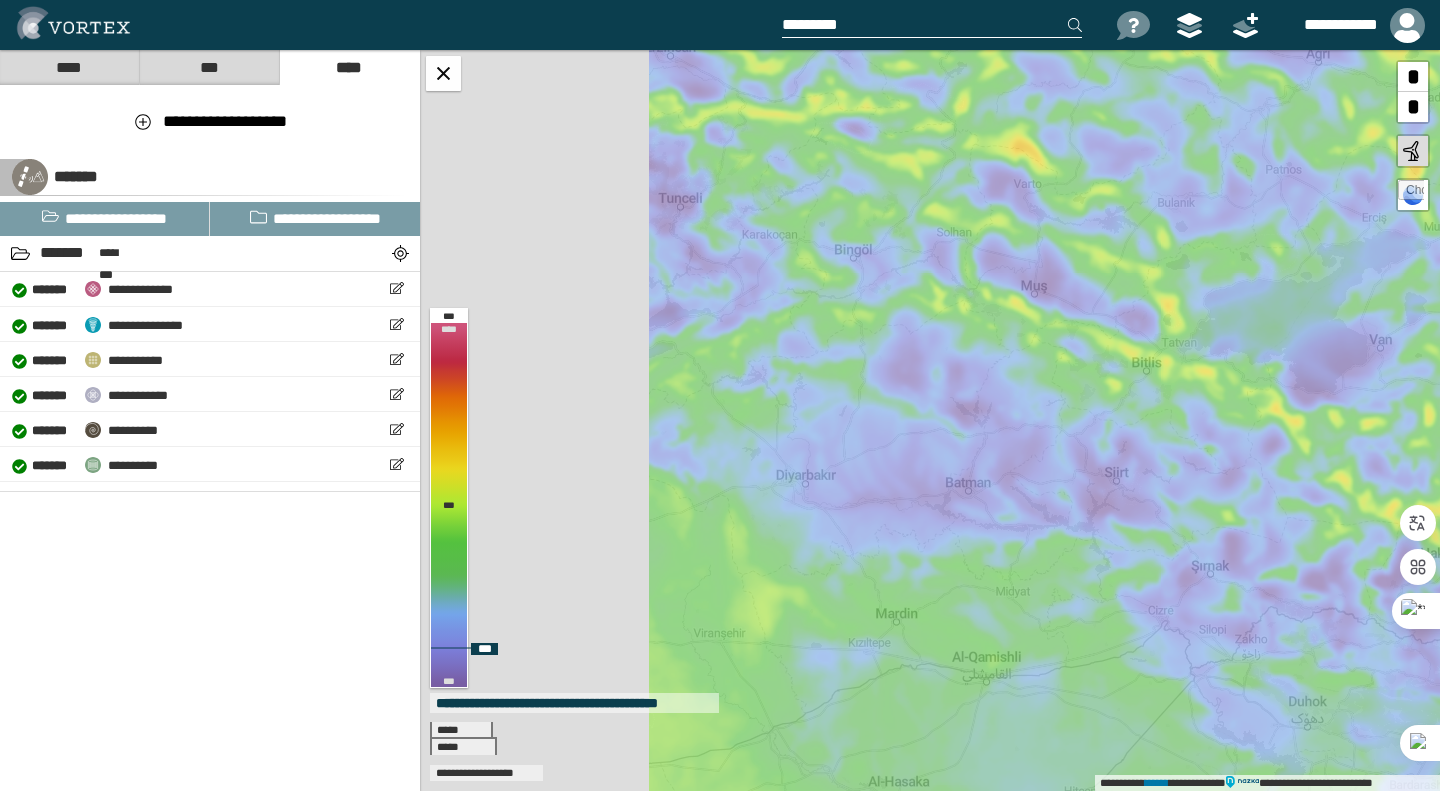 drag, startPoint x: 754, startPoint y: 531, endPoint x: 1228, endPoint y: 538, distance: 474.0517 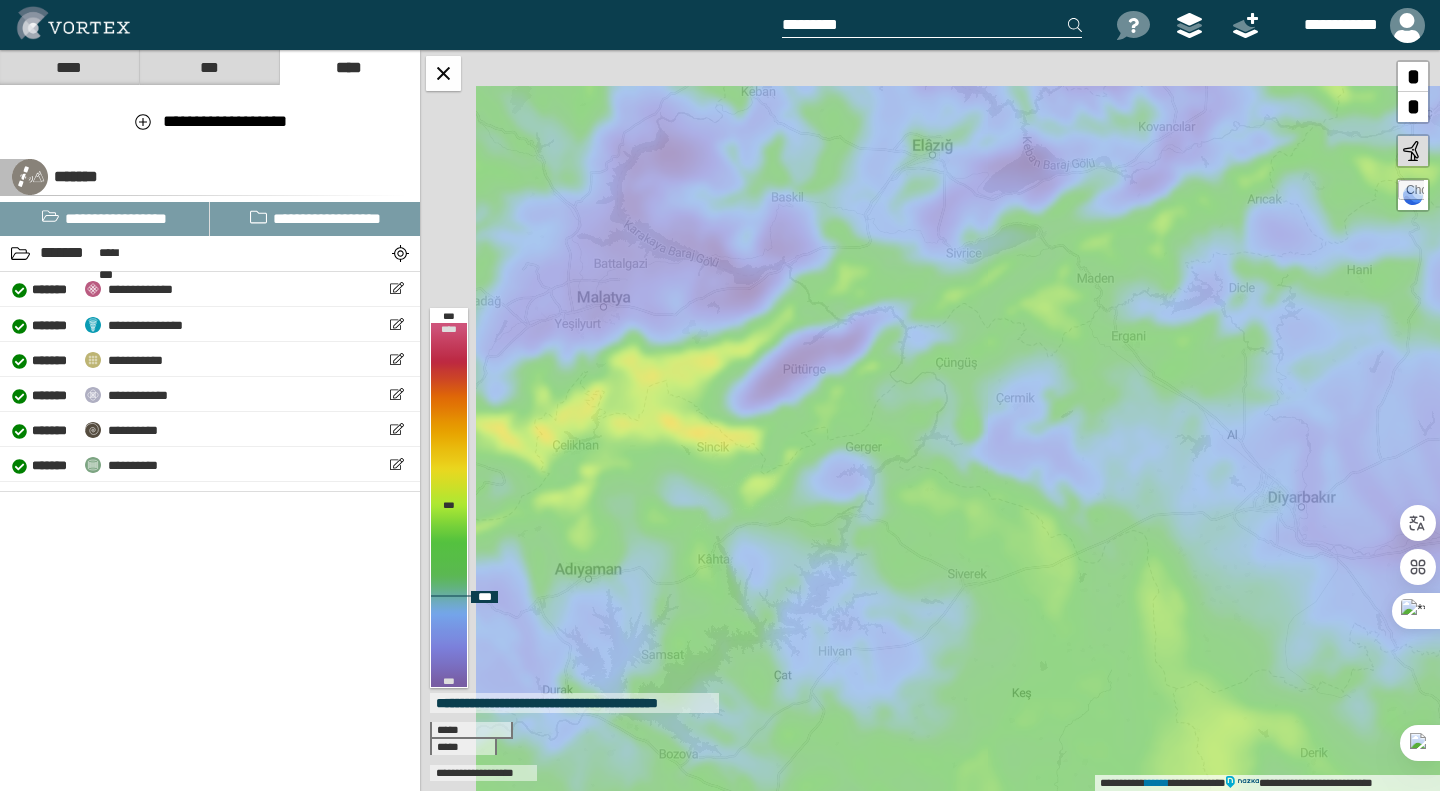 drag, startPoint x: 743, startPoint y: 414, endPoint x: 1129, endPoint y: 499, distance: 395.24802 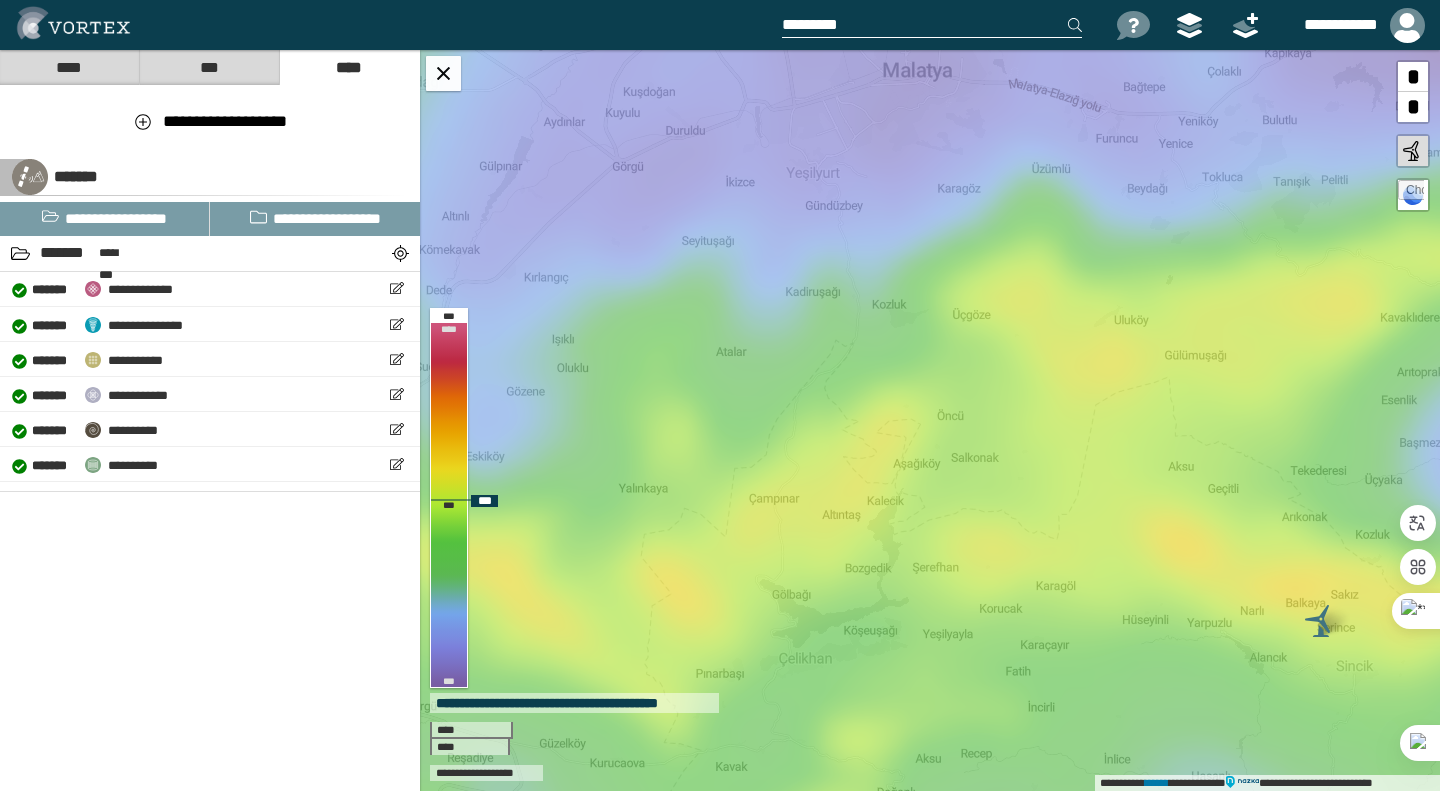 drag, startPoint x: 940, startPoint y: 473, endPoint x: 1093, endPoint y: 493, distance: 154.30165 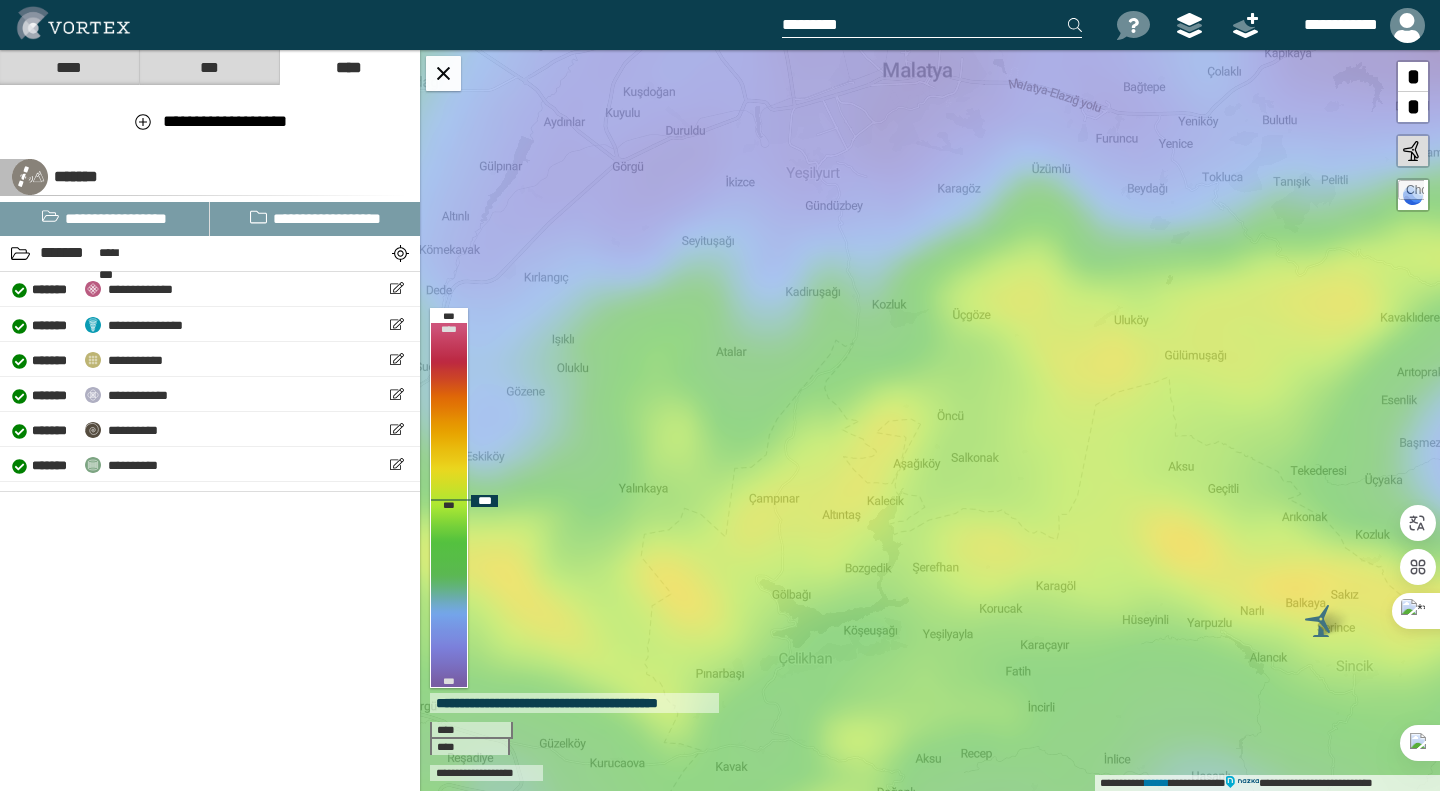 click on "**********" at bounding box center [930, 420] 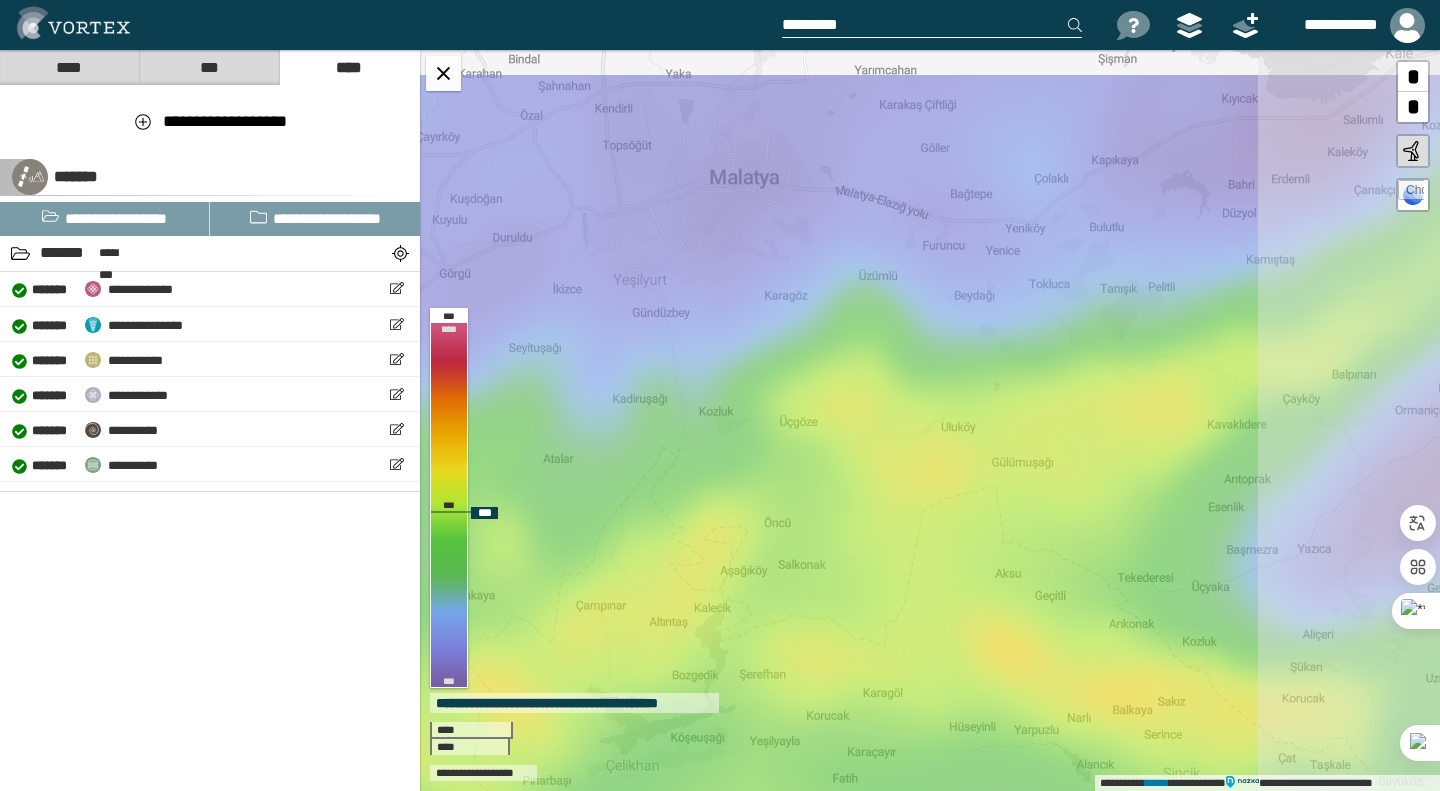 drag, startPoint x: 1099, startPoint y: 521, endPoint x: 760, endPoint y: 680, distance: 374.43558 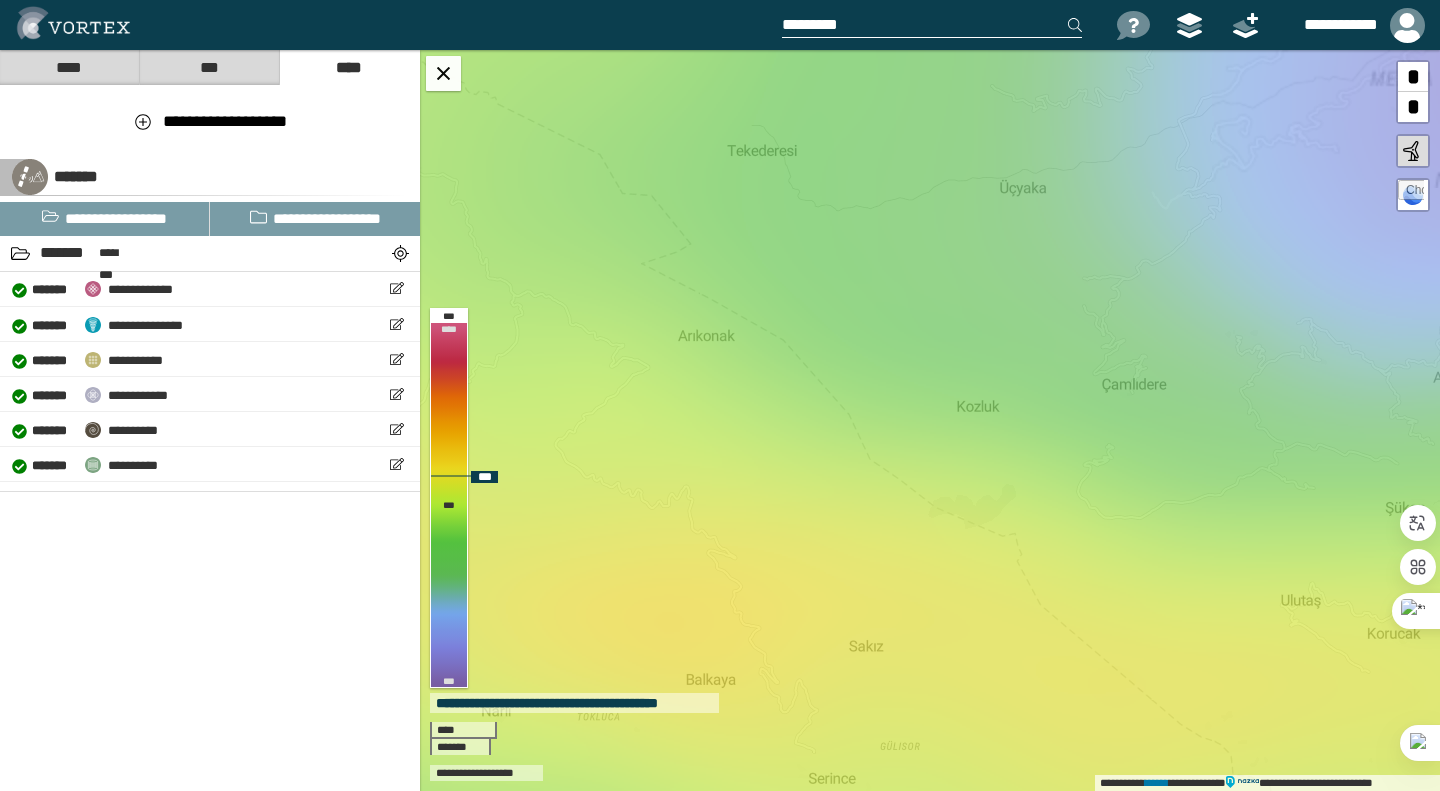 drag, startPoint x: 1019, startPoint y: 620, endPoint x: 953, endPoint y: 553, distance: 94.04786 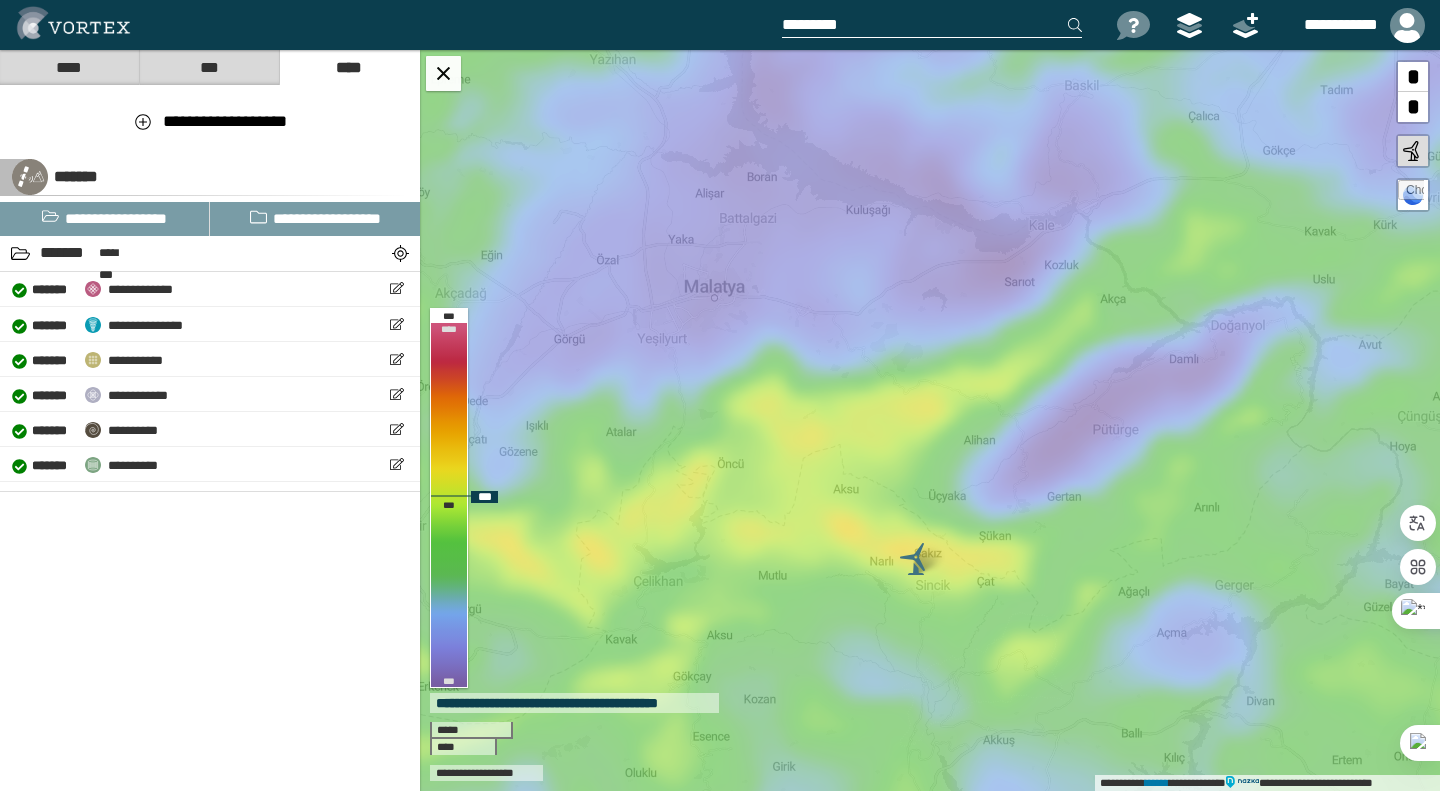 drag, startPoint x: 814, startPoint y: 507, endPoint x: 1136, endPoint y: 503, distance: 322.02484 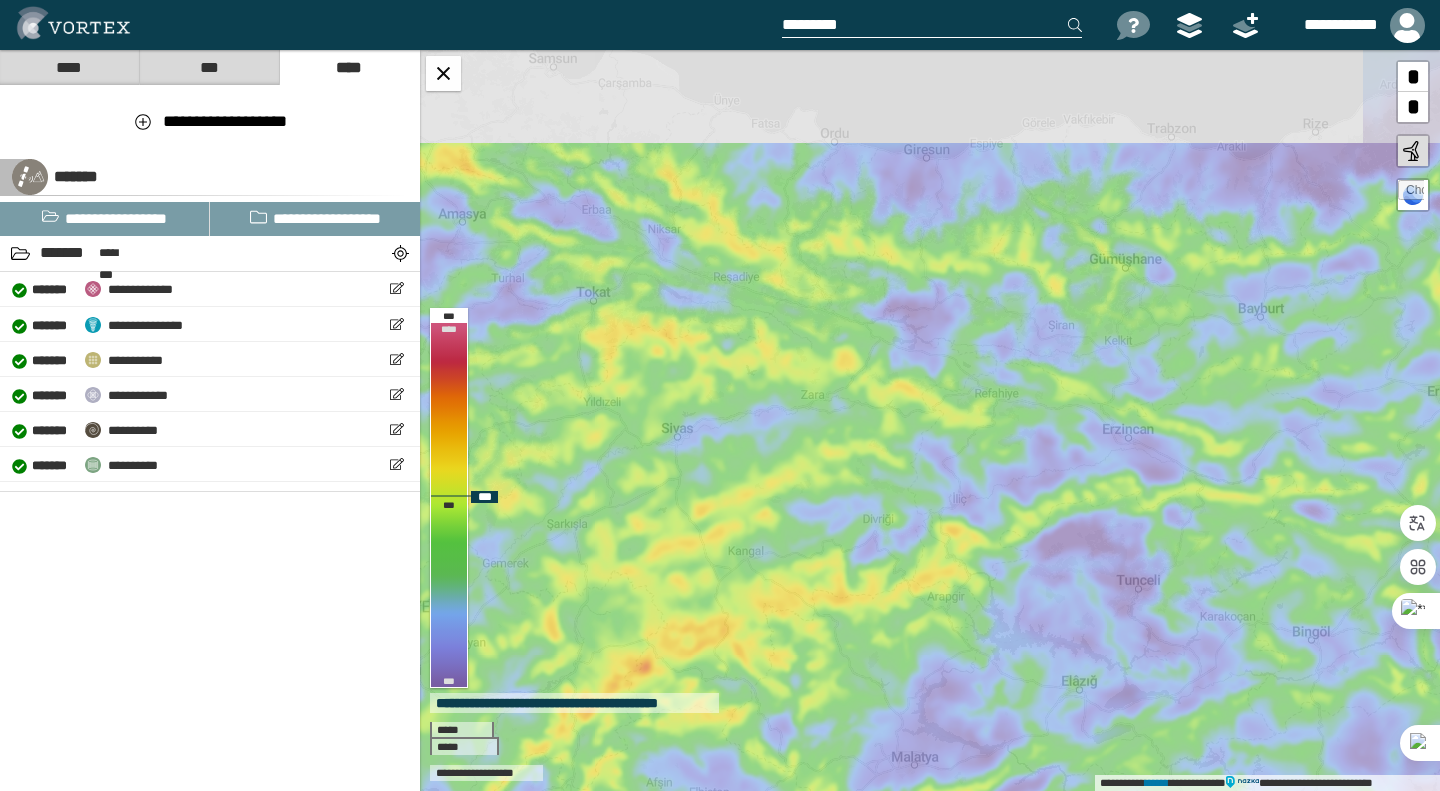 drag, startPoint x: 889, startPoint y: 327, endPoint x: 853, endPoint y: 615, distance: 290.24127 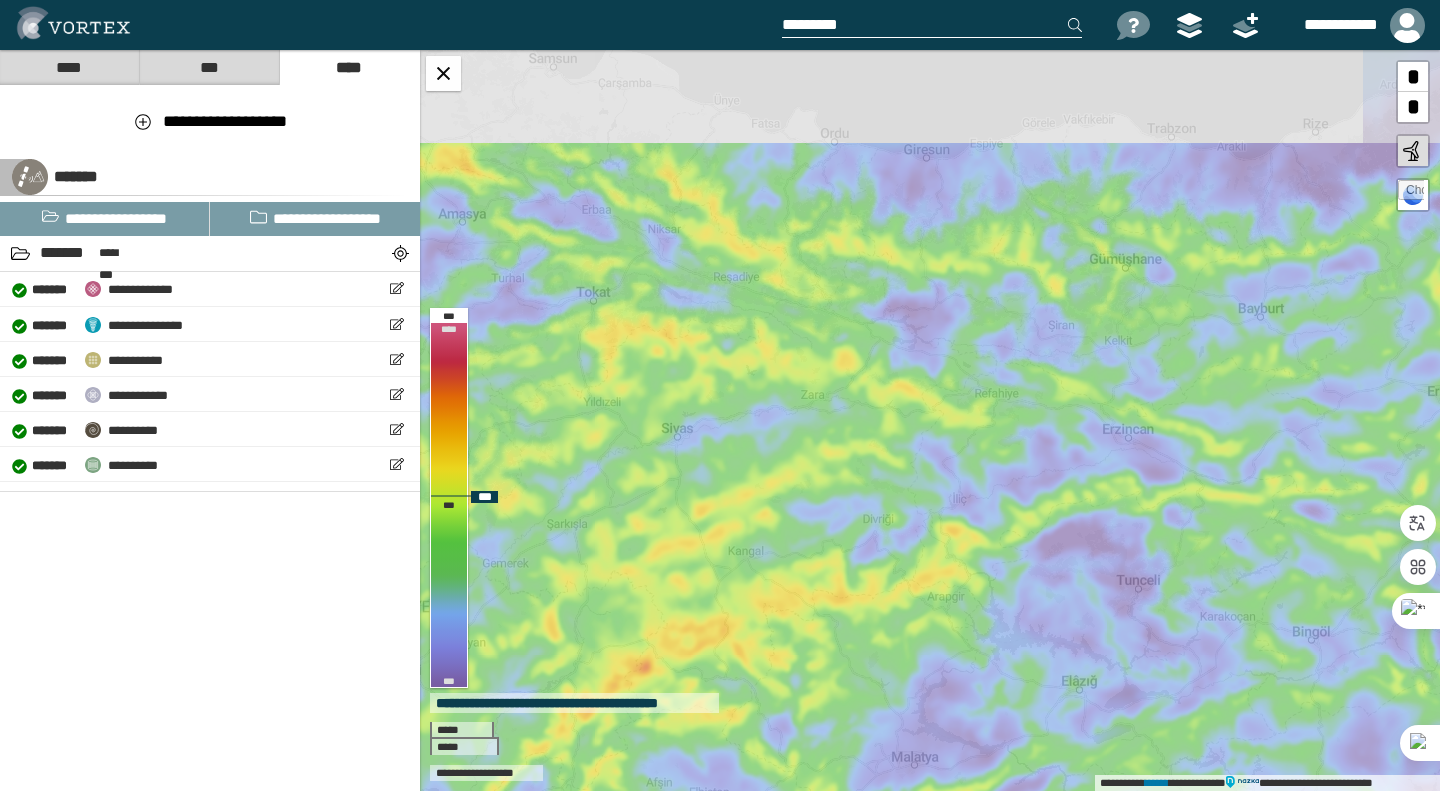 click on "**********" at bounding box center [930, 420] 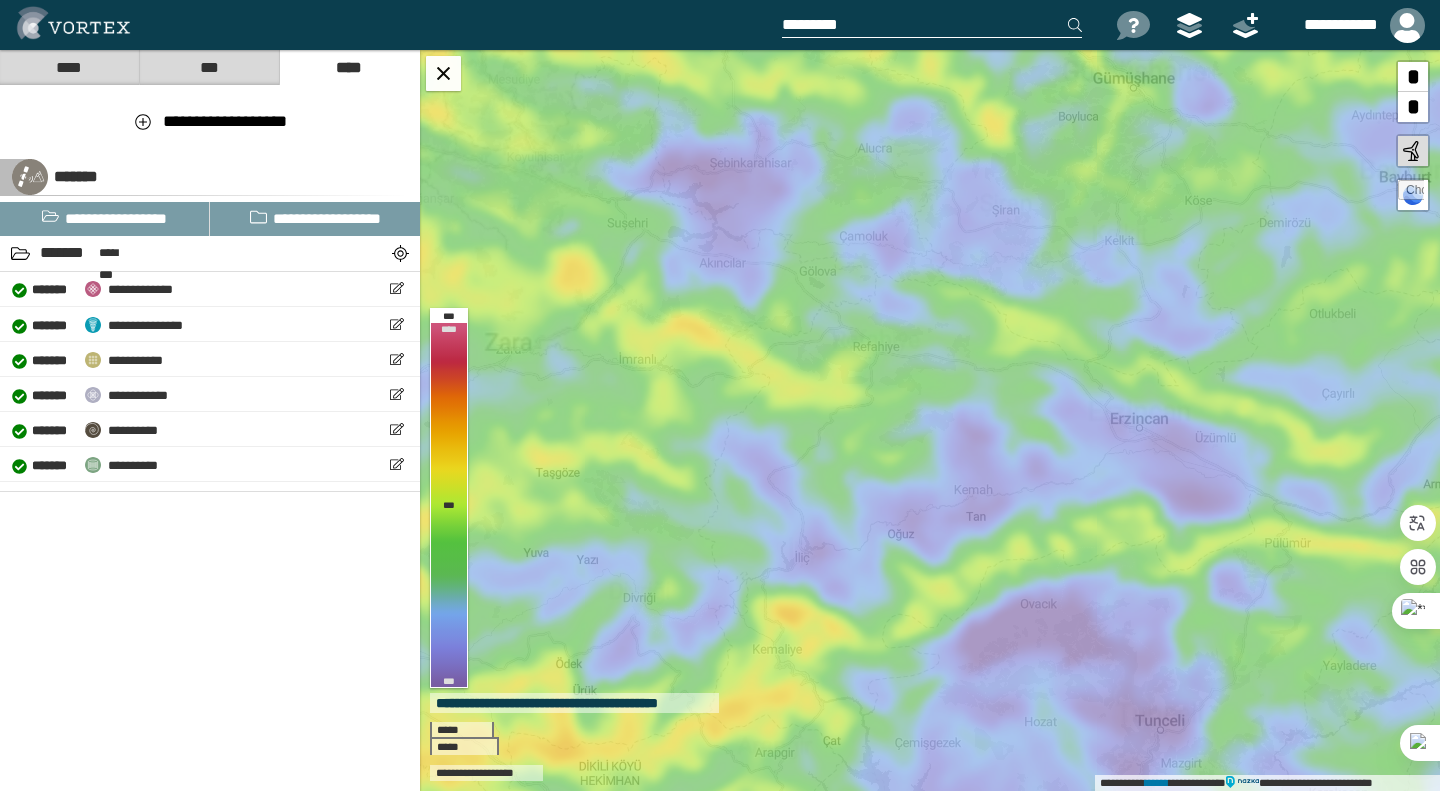 drag, startPoint x: 1250, startPoint y: 351, endPoint x: 1221, endPoint y: 371, distance: 35.22783 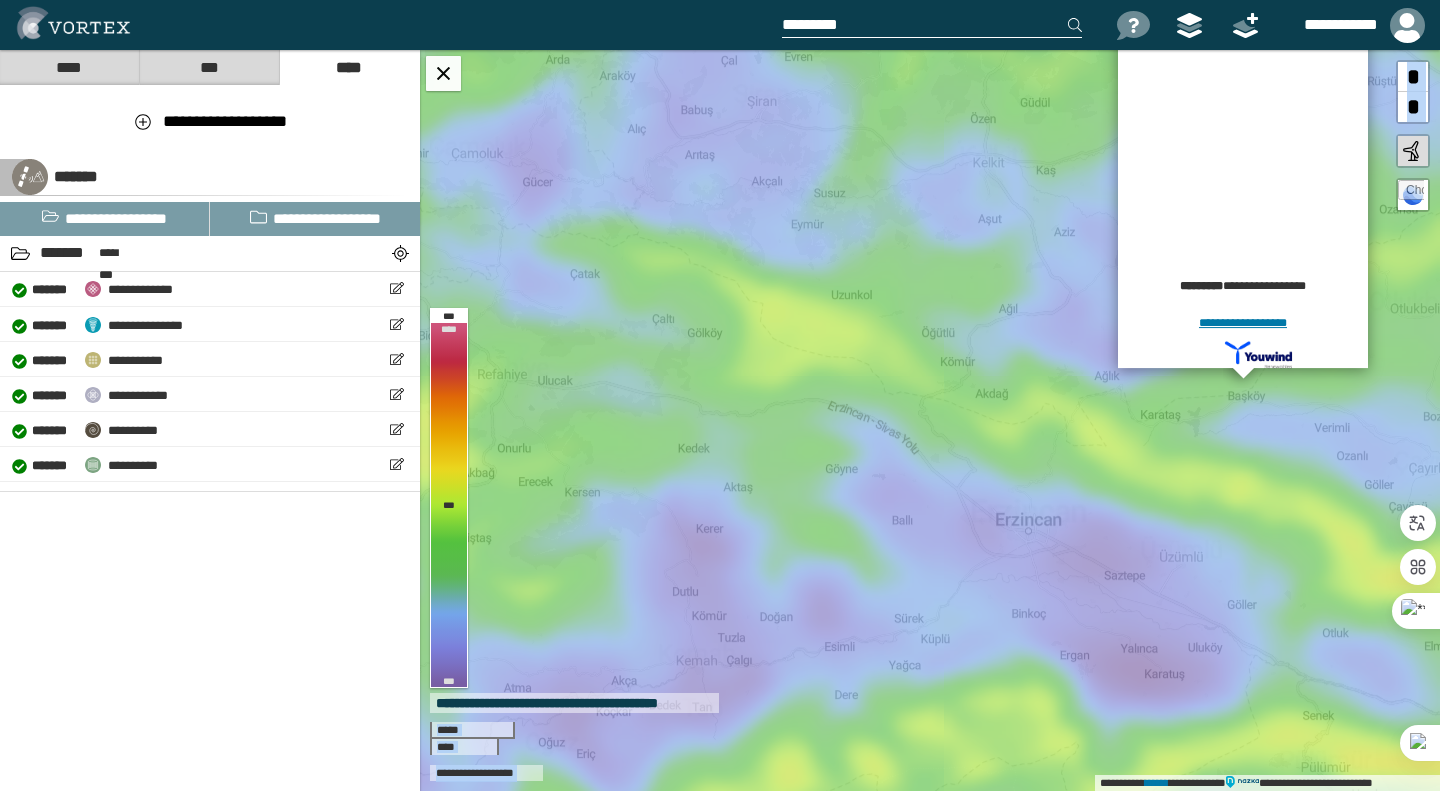 drag, startPoint x: 1221, startPoint y: 371, endPoint x: 862, endPoint y: 634, distance: 445.02808 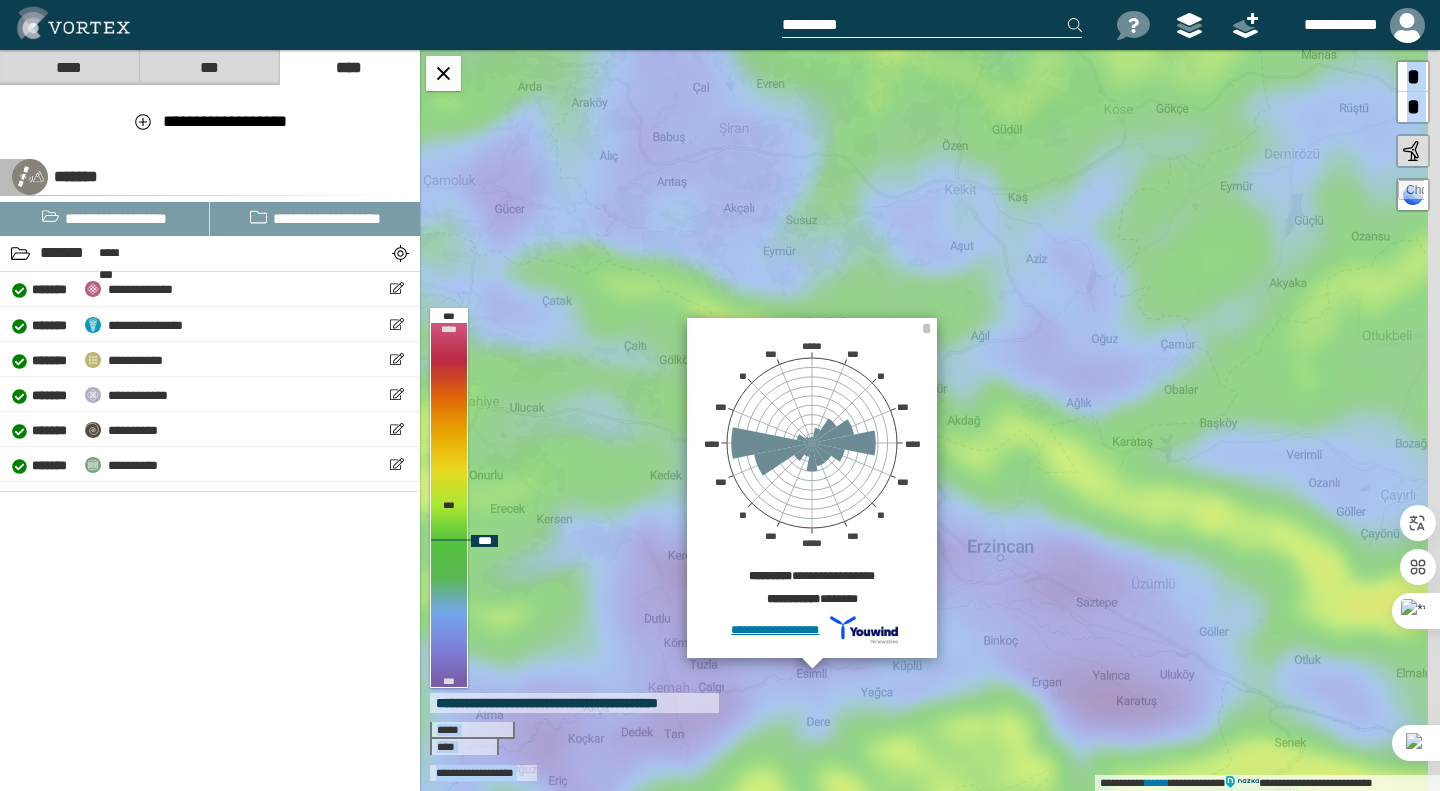 drag, startPoint x: 1162, startPoint y: 407, endPoint x: 1000, endPoint y: 523, distance: 199.24858 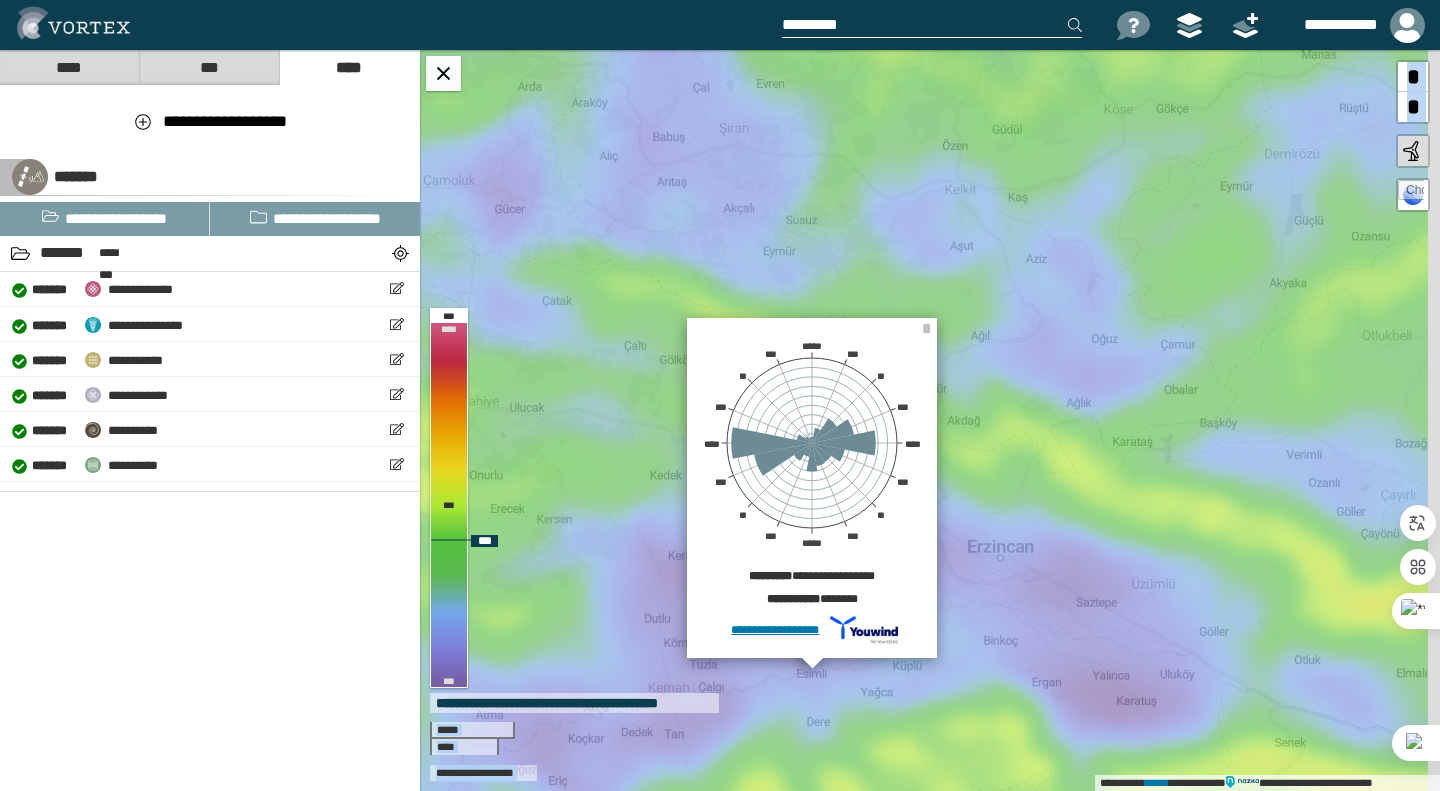click on "**********" at bounding box center [930, 420] 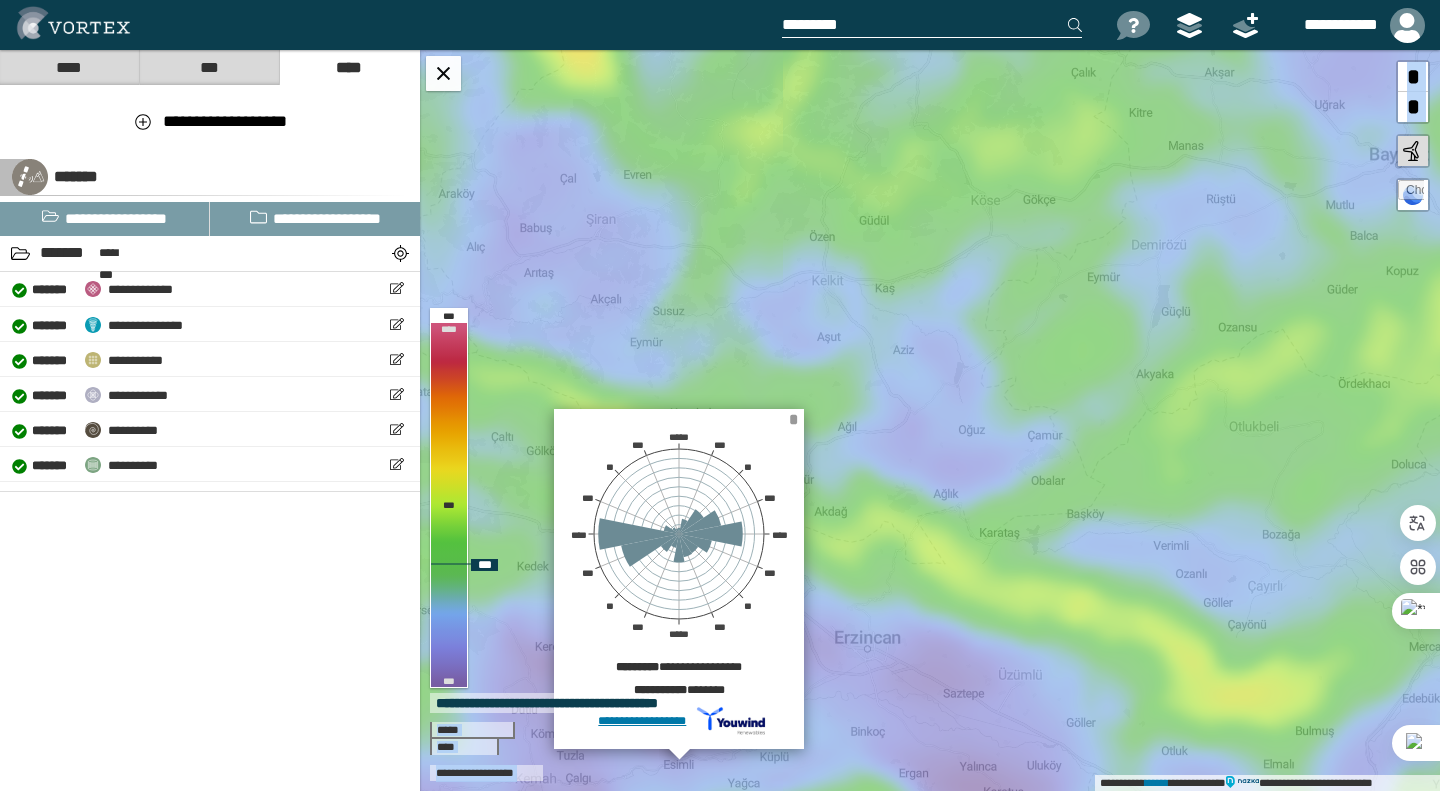 click on "*" at bounding box center (793, 419) 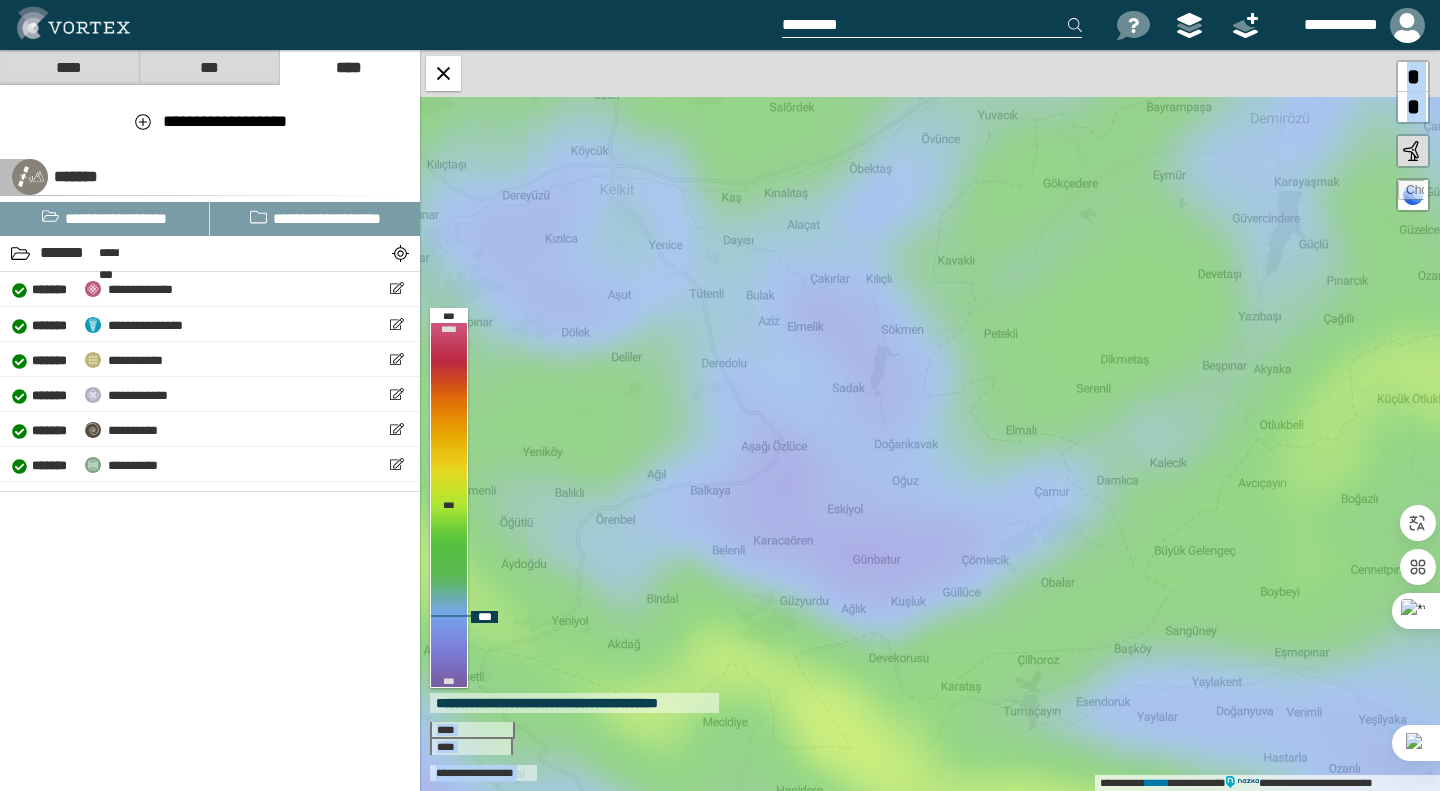 drag, startPoint x: 1040, startPoint y: 407, endPoint x: 637, endPoint y: 566, distance: 433.23203 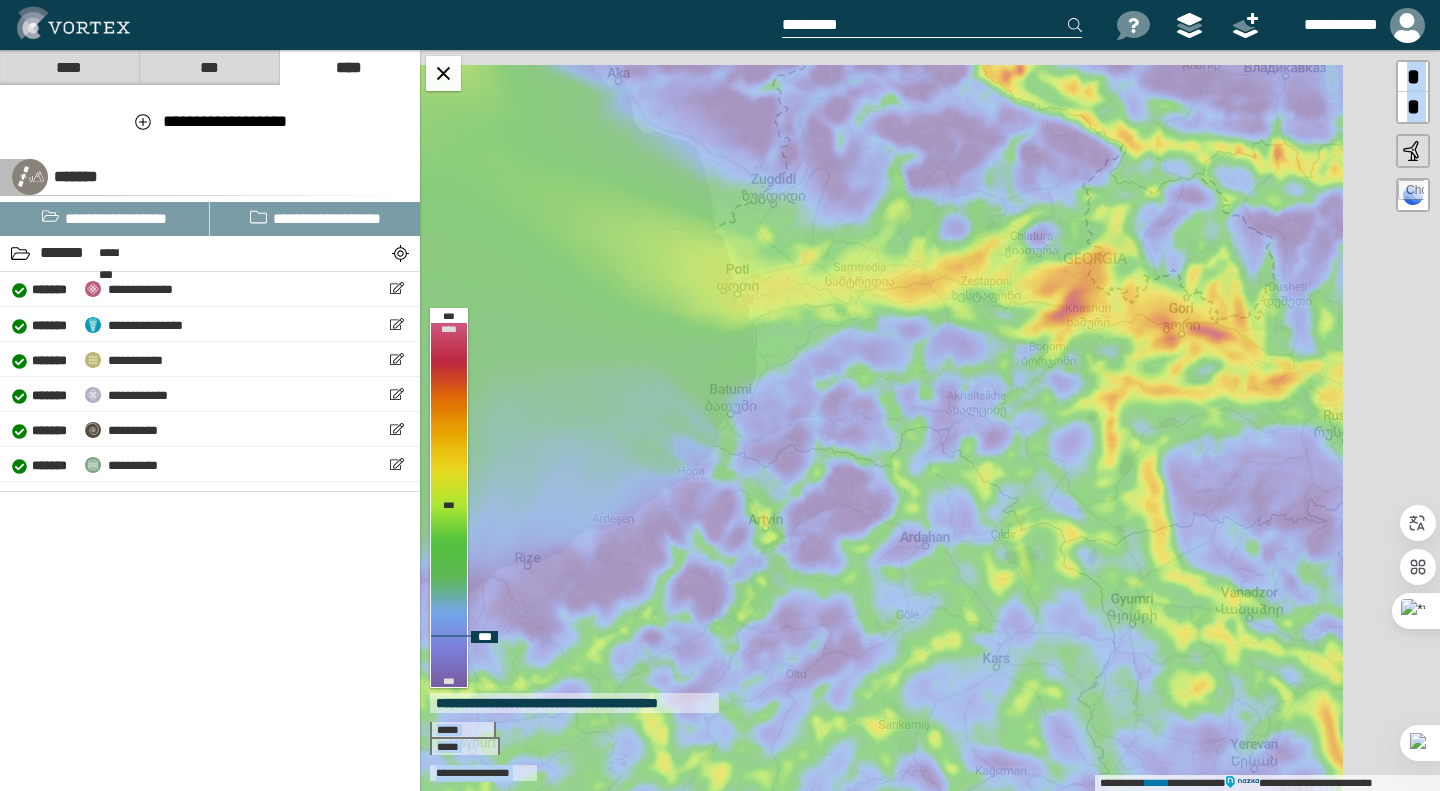 drag, startPoint x: 884, startPoint y: 437, endPoint x: 583, endPoint y: 694, distance: 395.79034 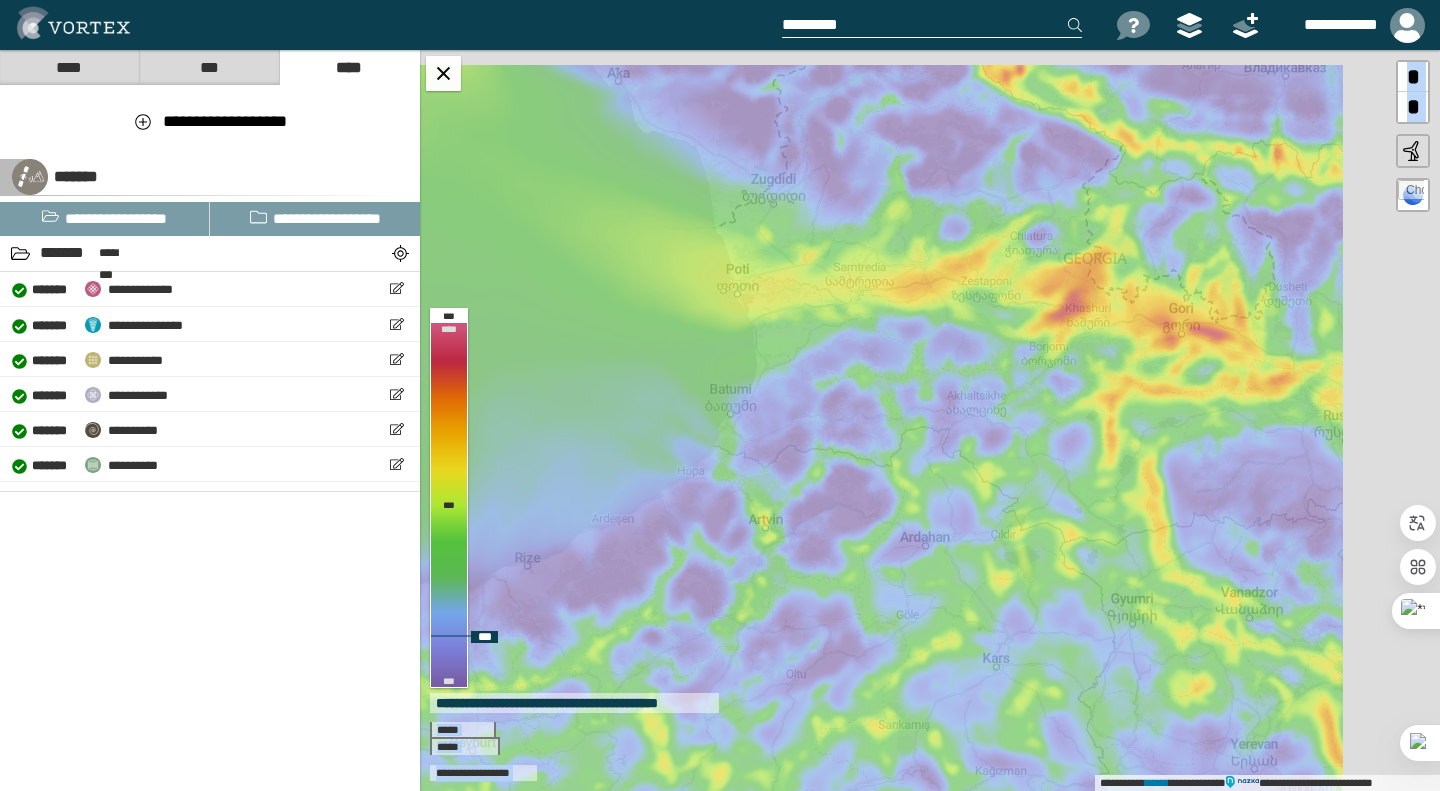 click on "**********" at bounding box center (930, 420) 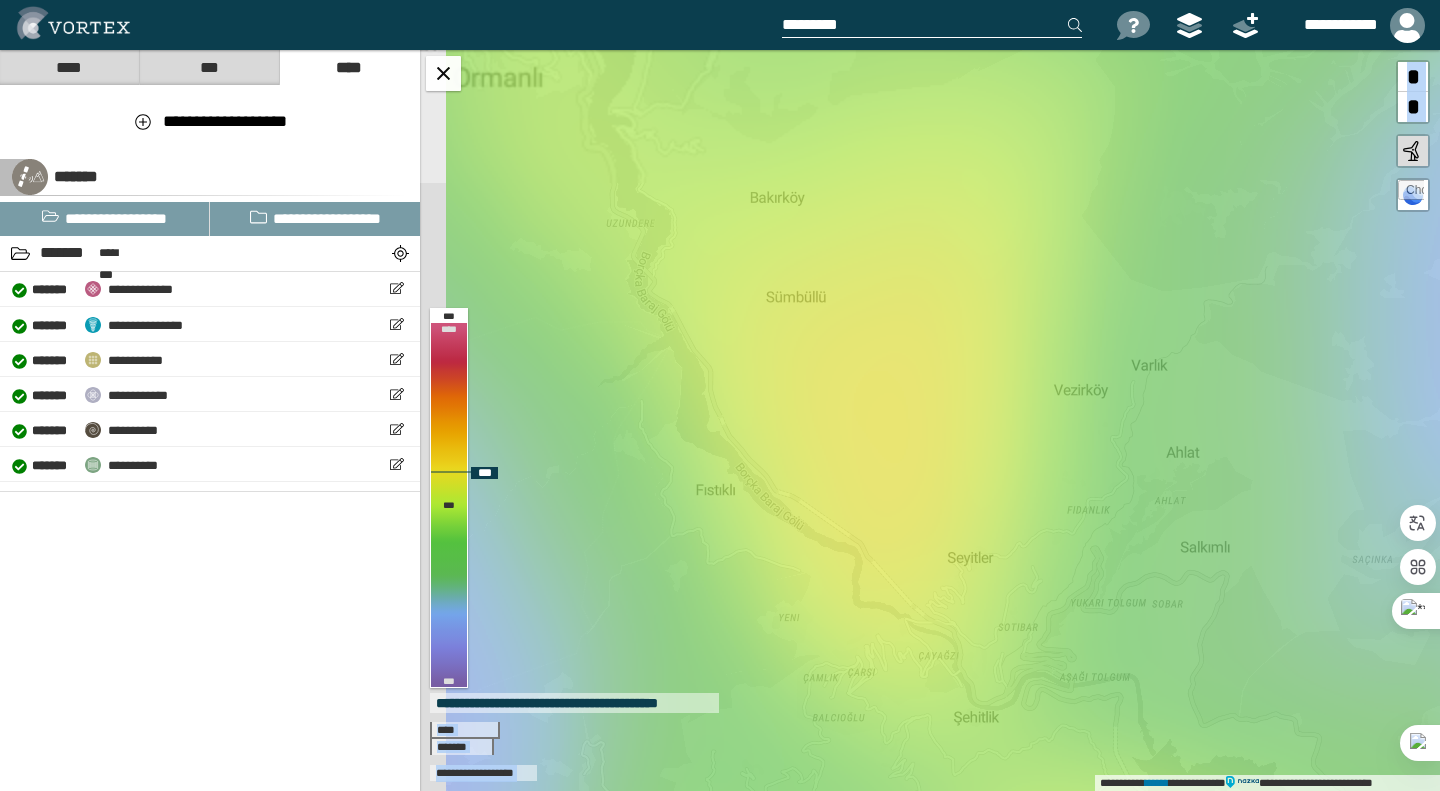 drag, startPoint x: 701, startPoint y: 527, endPoint x: 854, endPoint y: 433, distance: 179.56892 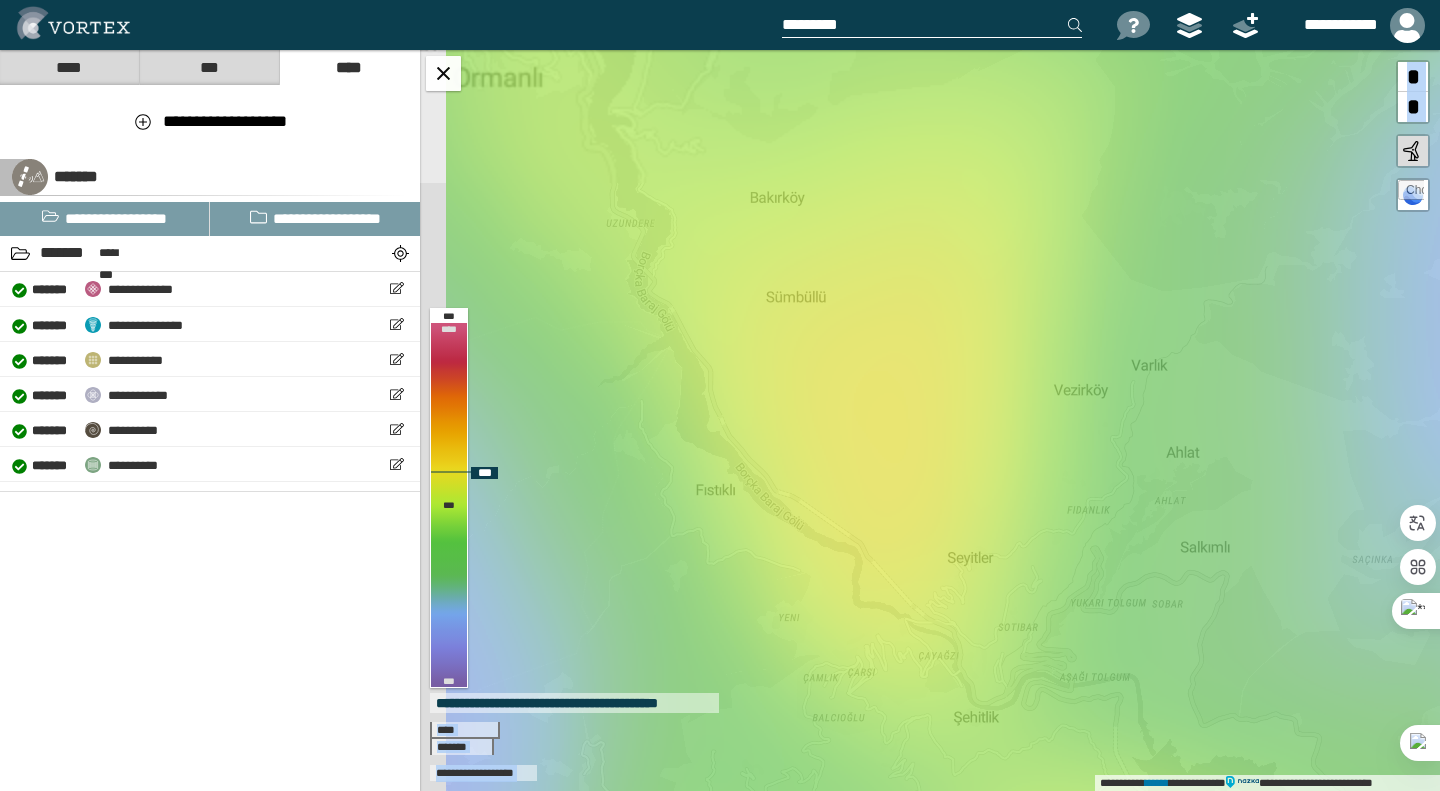 click on "**********" at bounding box center (930, 420) 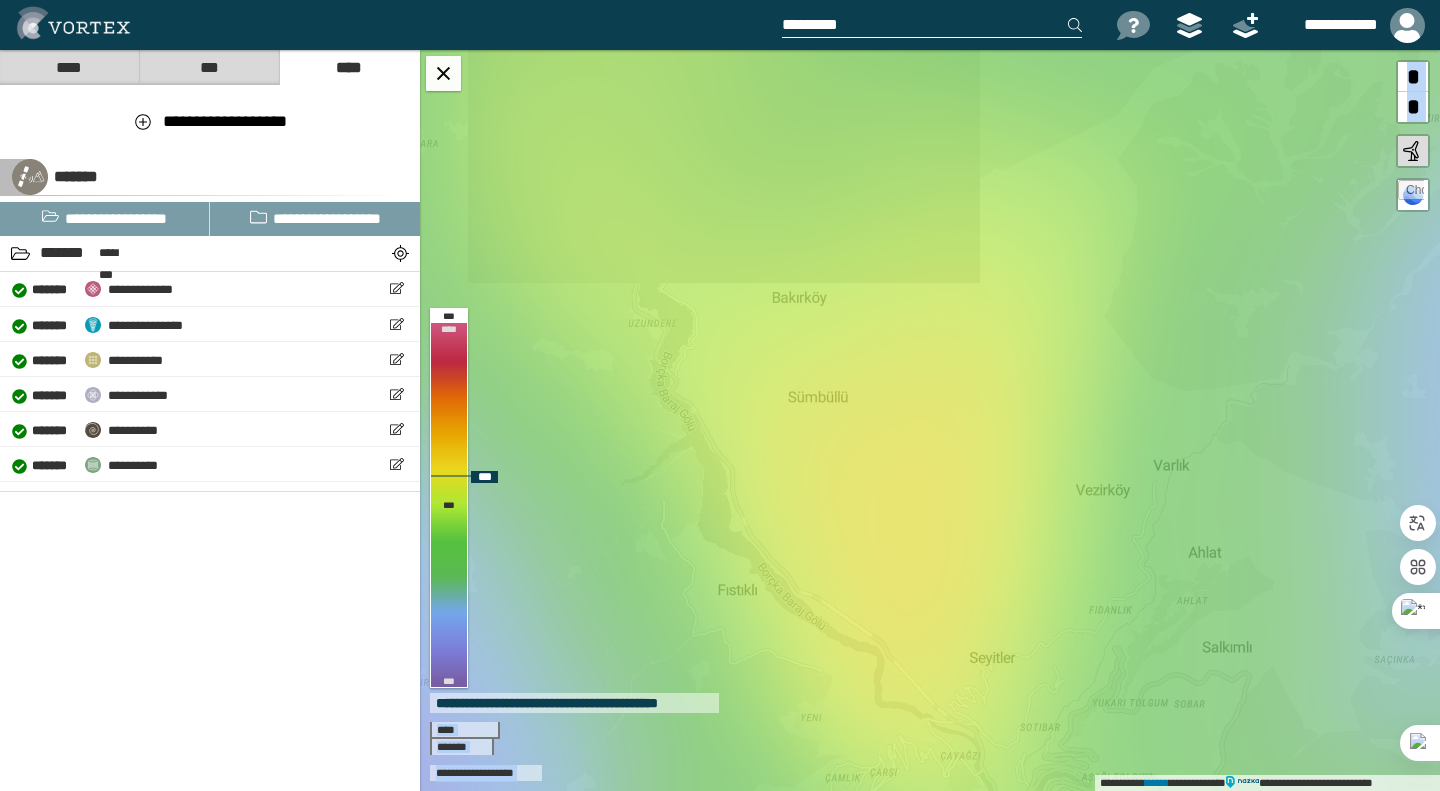 drag, startPoint x: 830, startPoint y: 435, endPoint x: 856, endPoint y: 539, distance: 107.200745 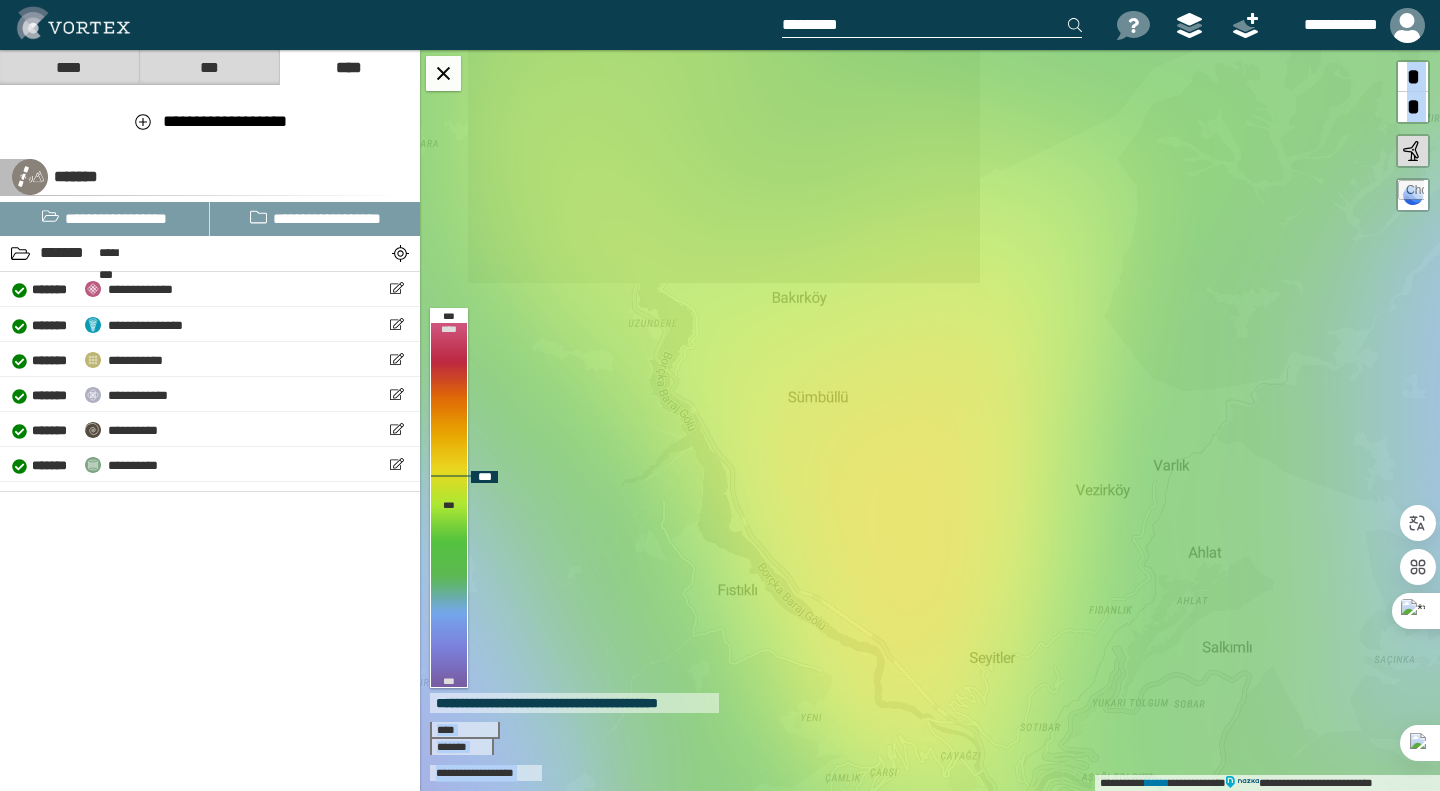 click on "**********" at bounding box center (930, 420) 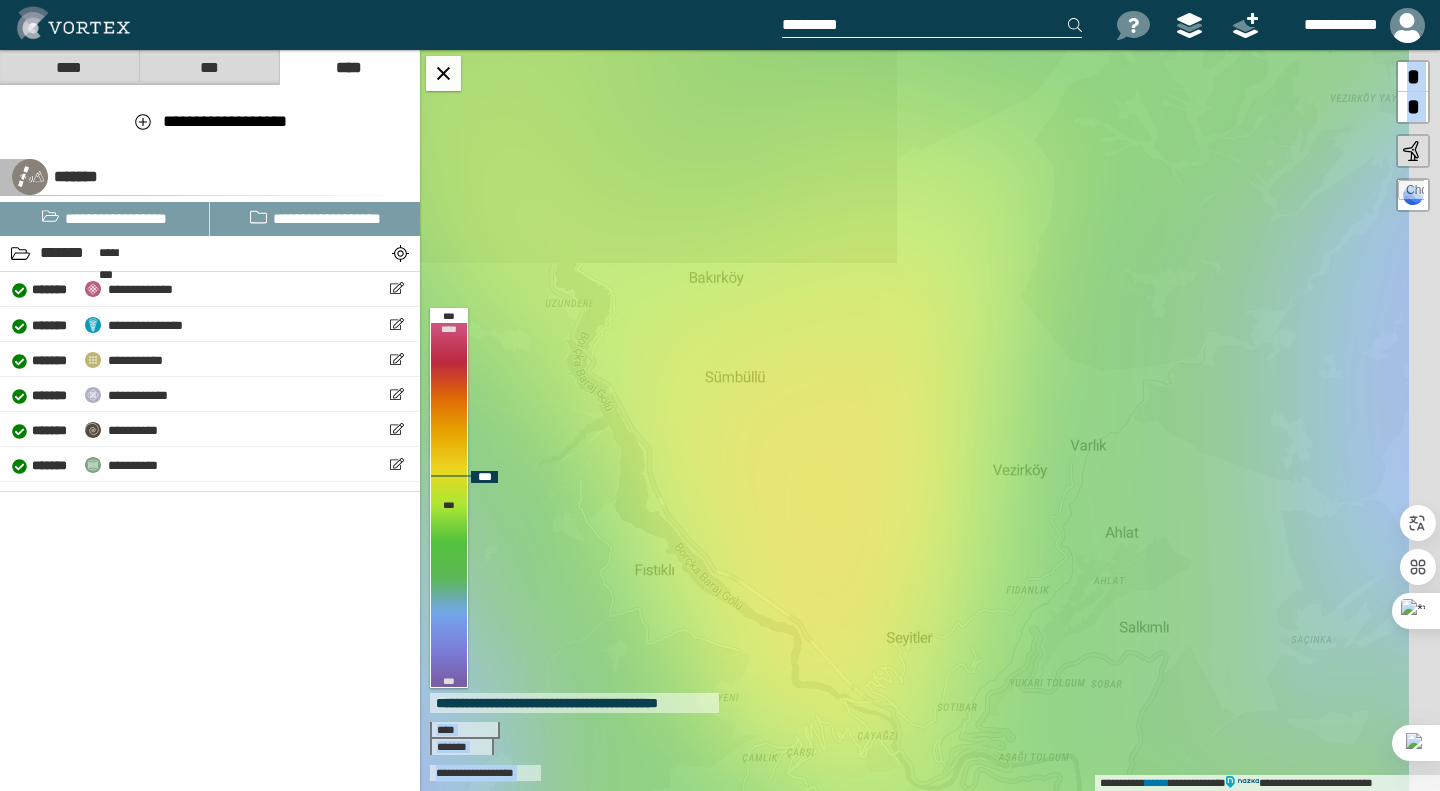 drag, startPoint x: 853, startPoint y: 479, endPoint x: 770, endPoint y: 457, distance: 85.86617 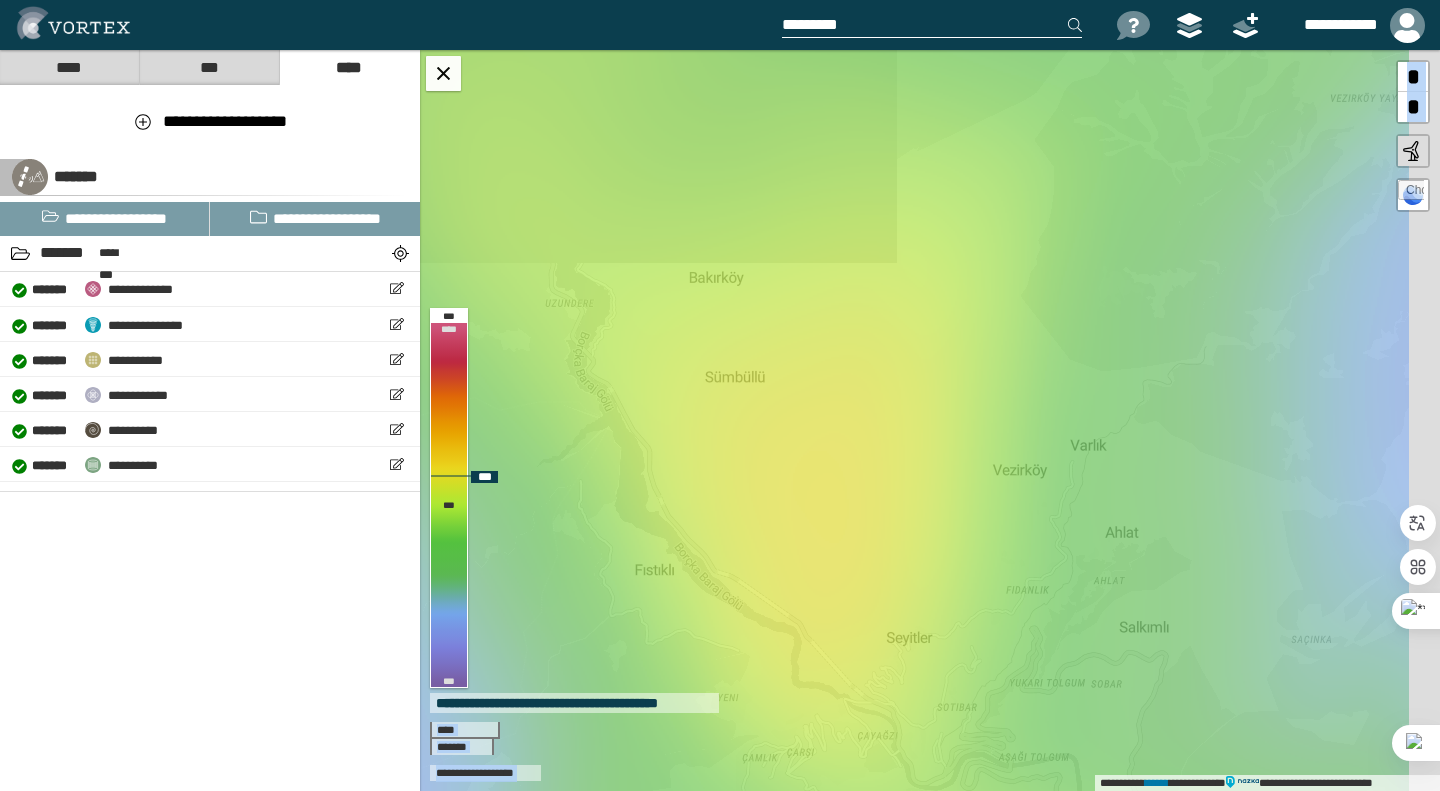 click on "**********" at bounding box center (930, 420) 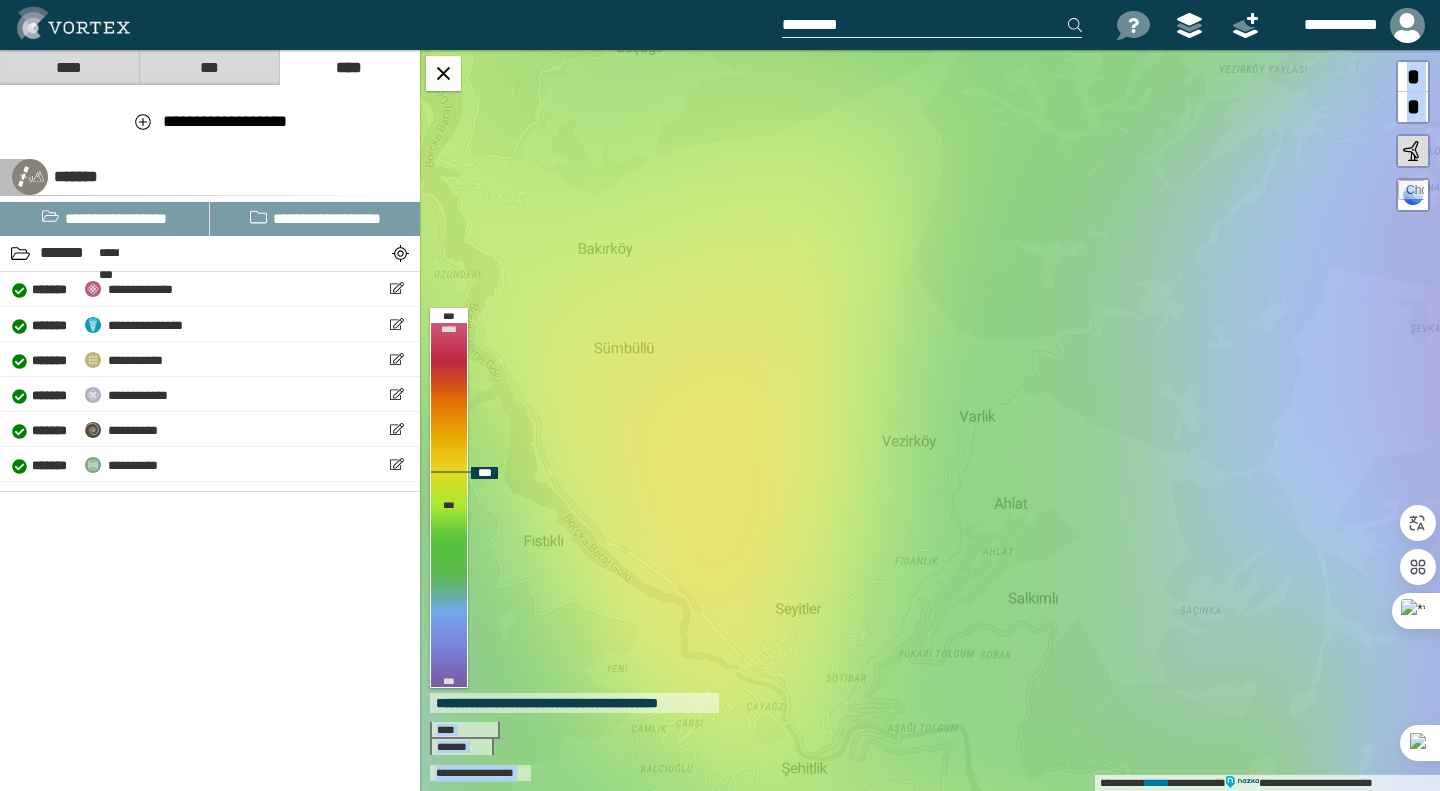 drag, startPoint x: 828, startPoint y: 461, endPoint x: 714, endPoint y: 431, distance: 117.881294 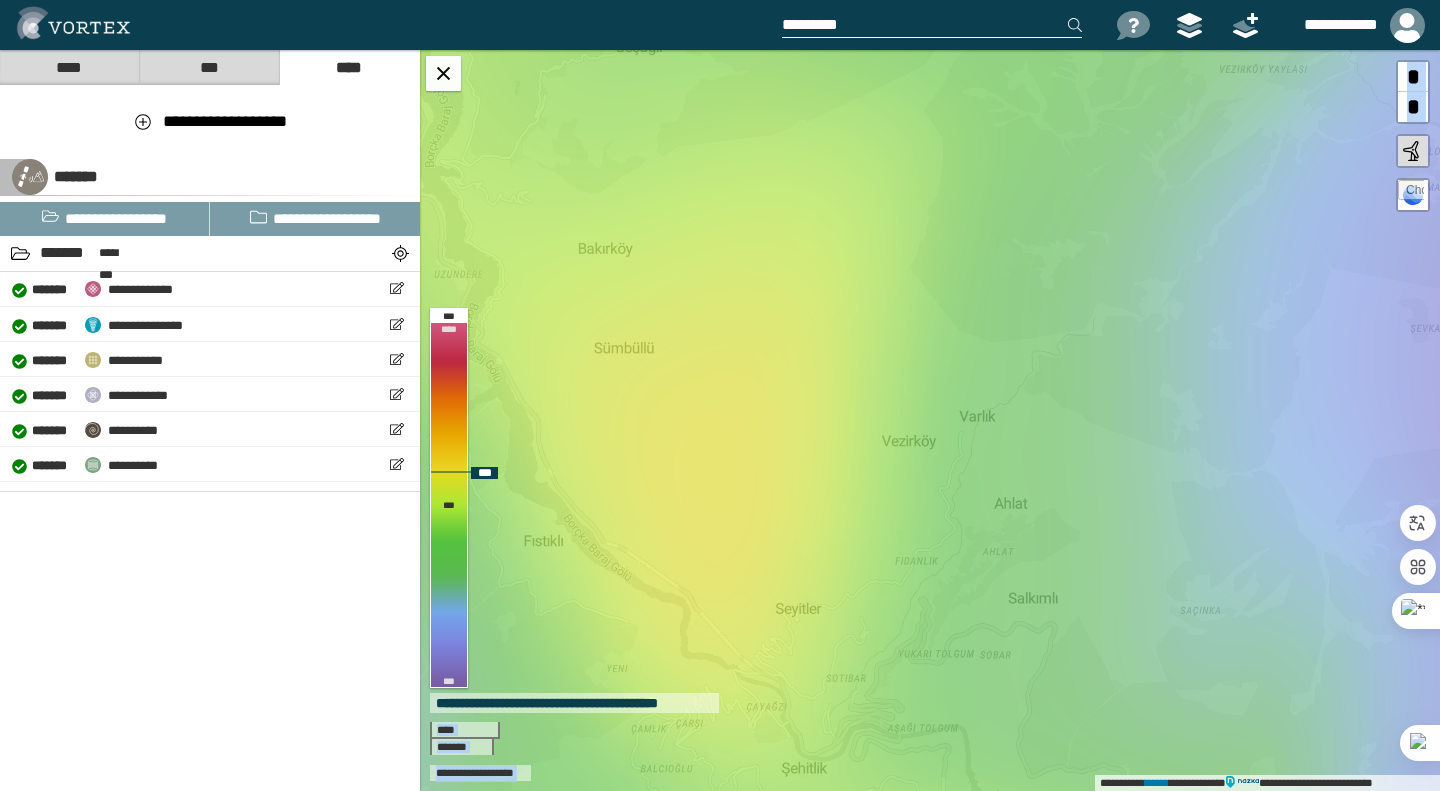 click on "**********" at bounding box center (930, 420) 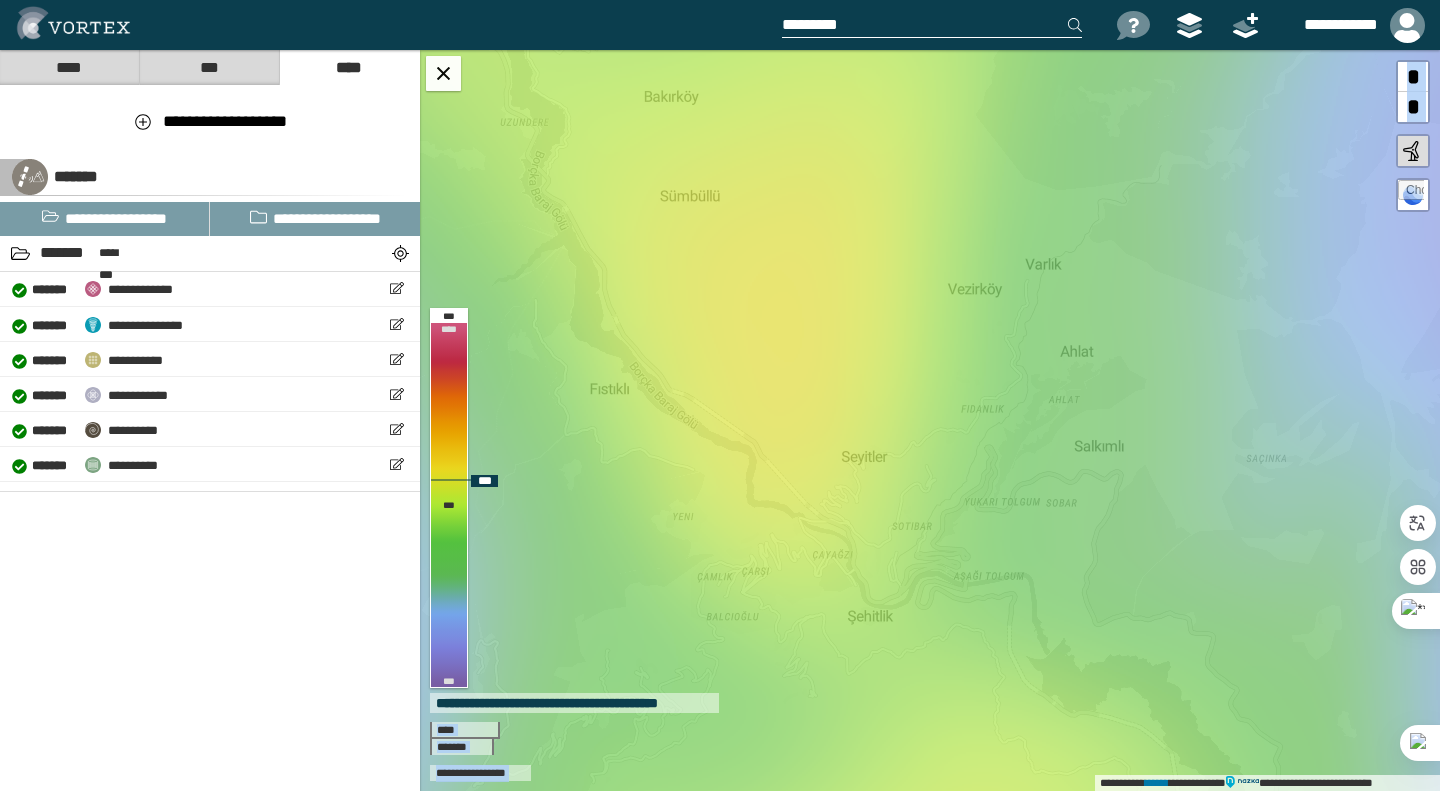 drag, startPoint x: 737, startPoint y: 521, endPoint x: 1077, endPoint y: 110, distance: 533.4051 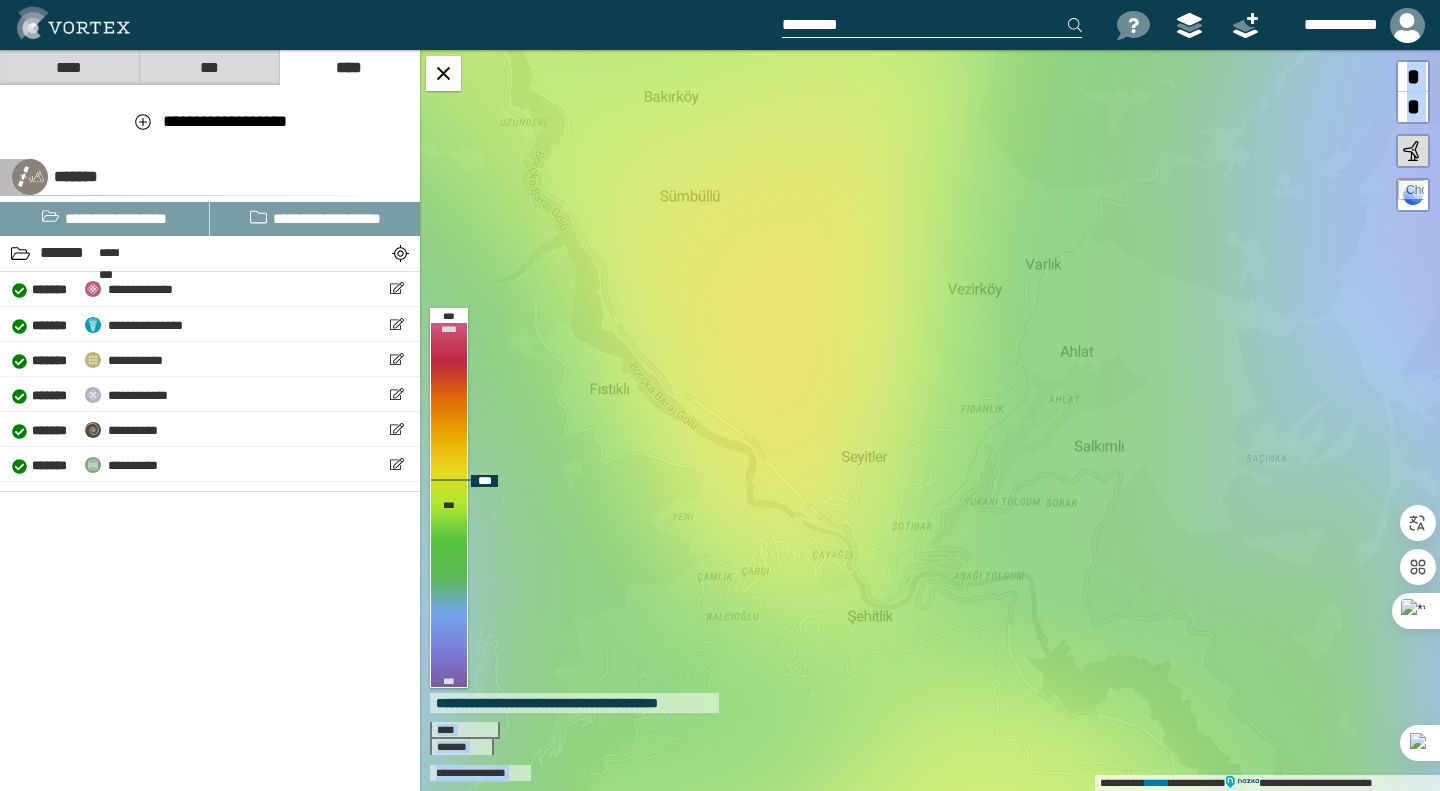 click on "[FIRST] [LAST] [ADDRESS] [CITY] [STATE] [ZIP] [COUNTRY] [PHONE]" at bounding box center (930, 420) 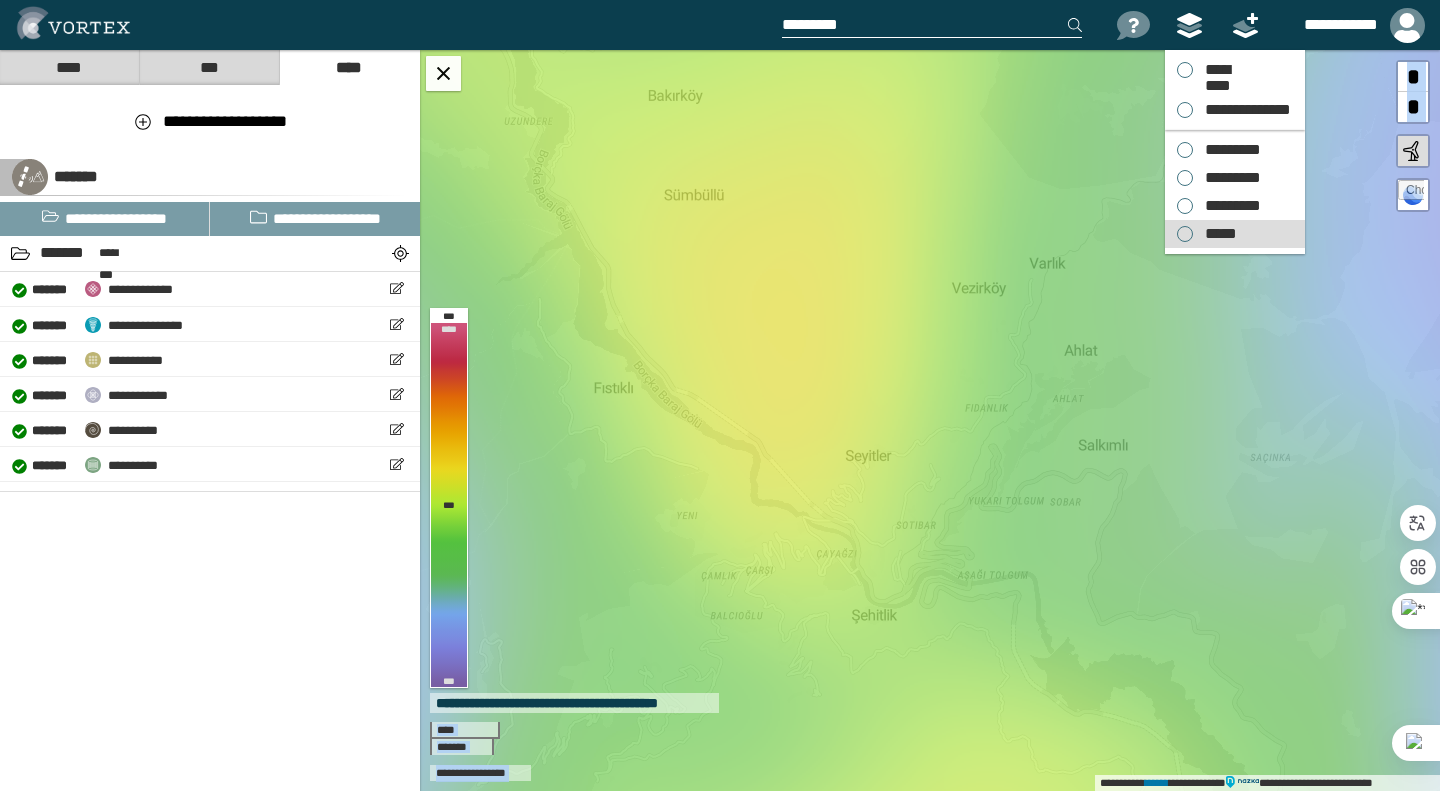 click on "*****" at bounding box center [1207, 234] 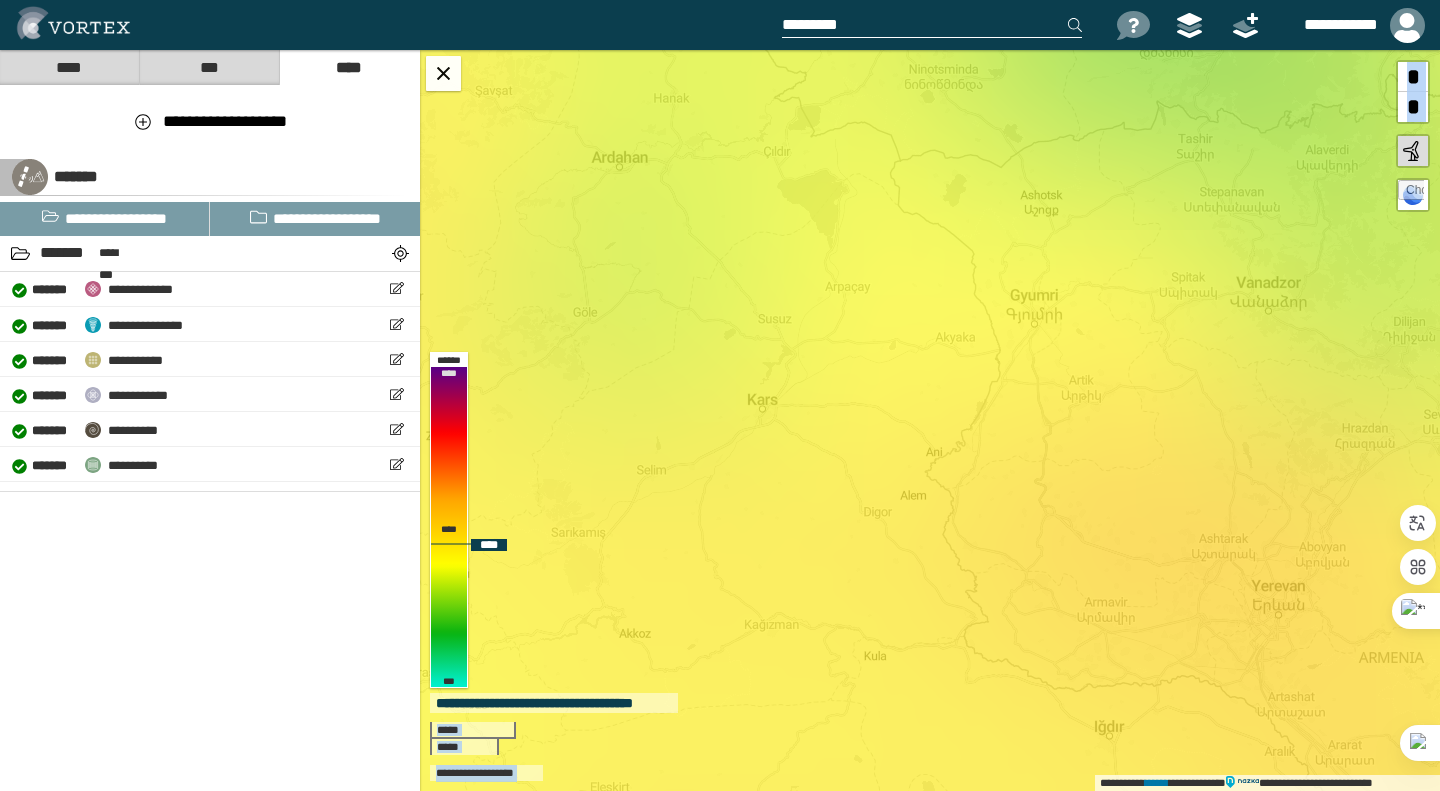 drag, startPoint x: 964, startPoint y: 404, endPoint x: 921, endPoint y: 539, distance: 141.68274 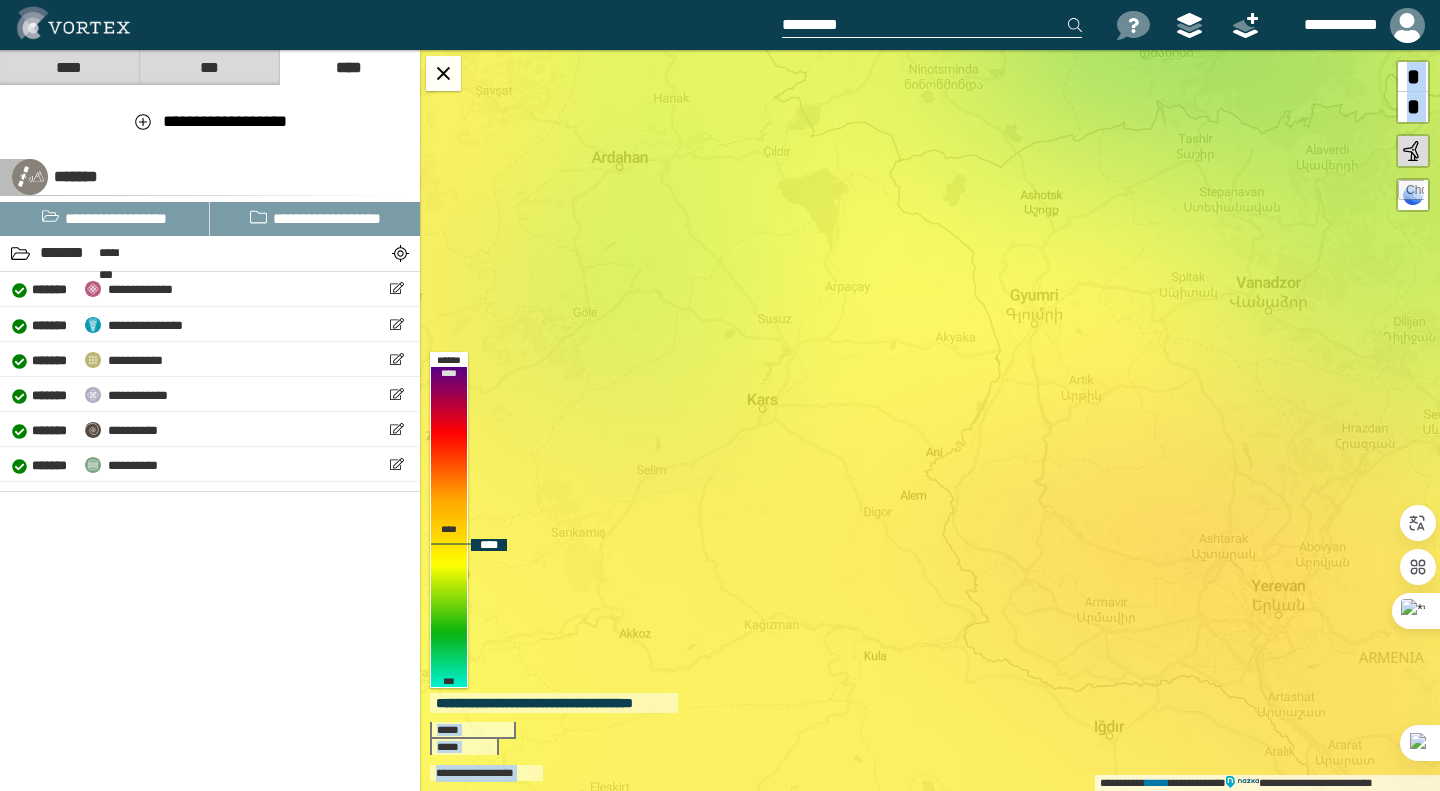 click on "**********" at bounding box center [930, 420] 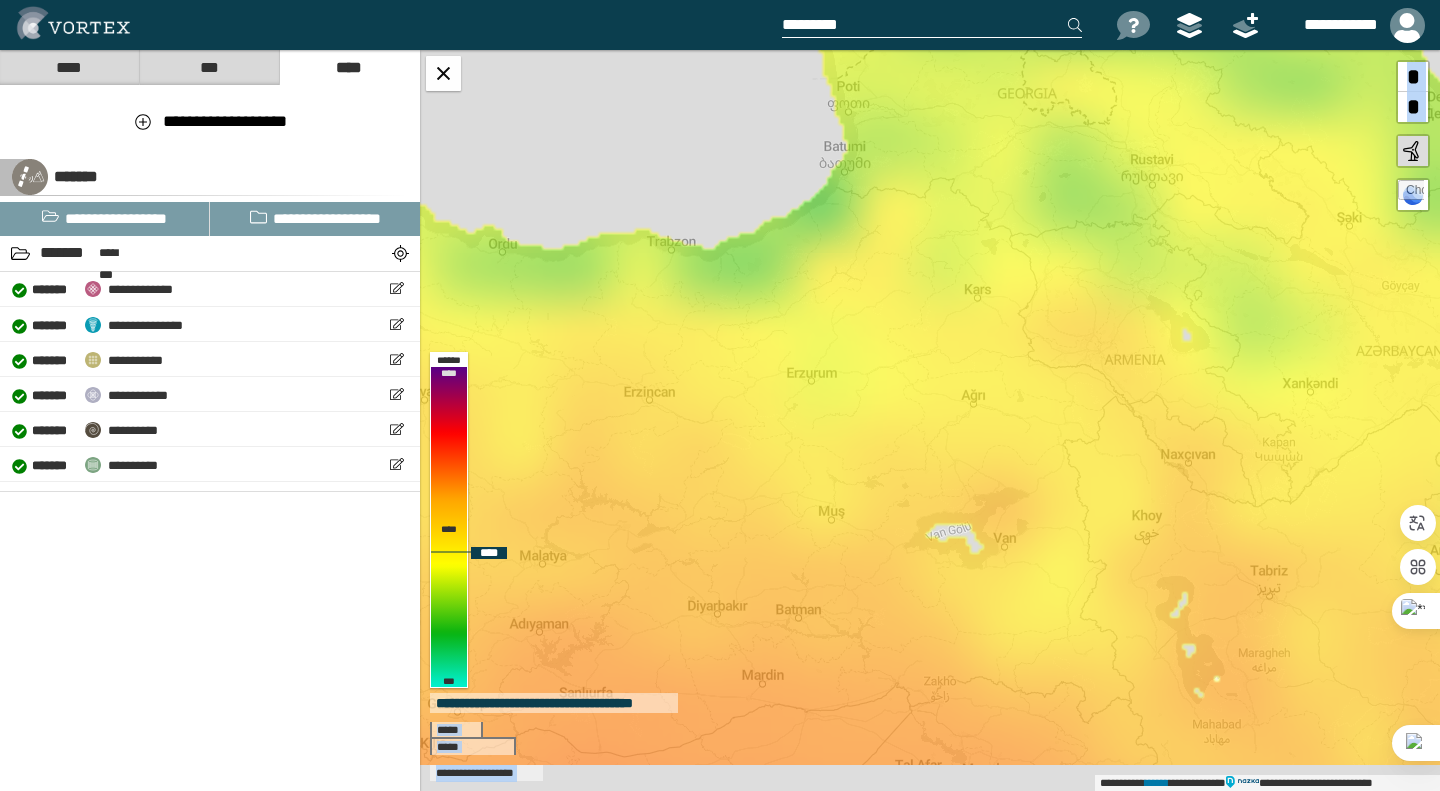 drag, startPoint x: 714, startPoint y: 505, endPoint x: 987, endPoint y: 339, distance: 319.50745 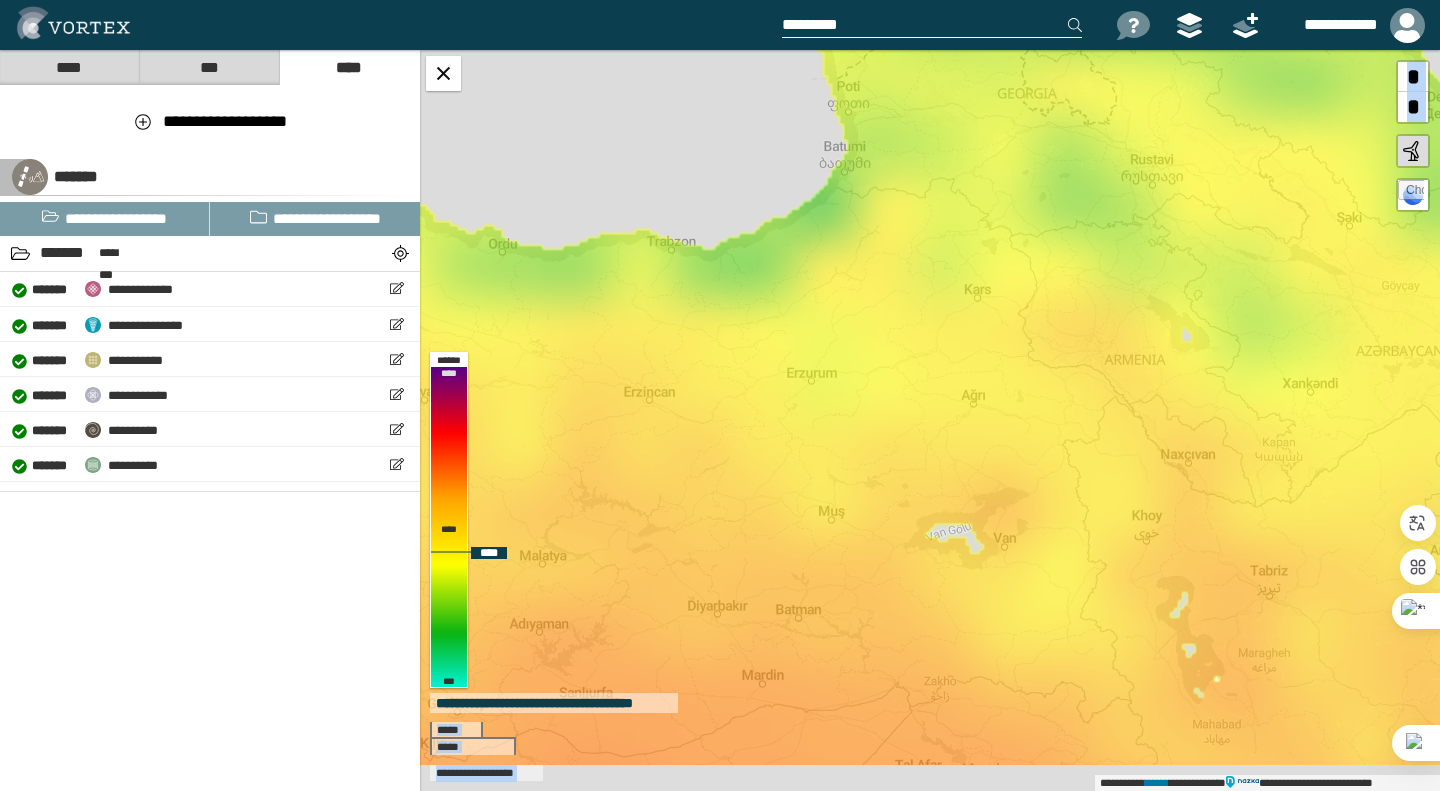 click on "**********" at bounding box center [930, 420] 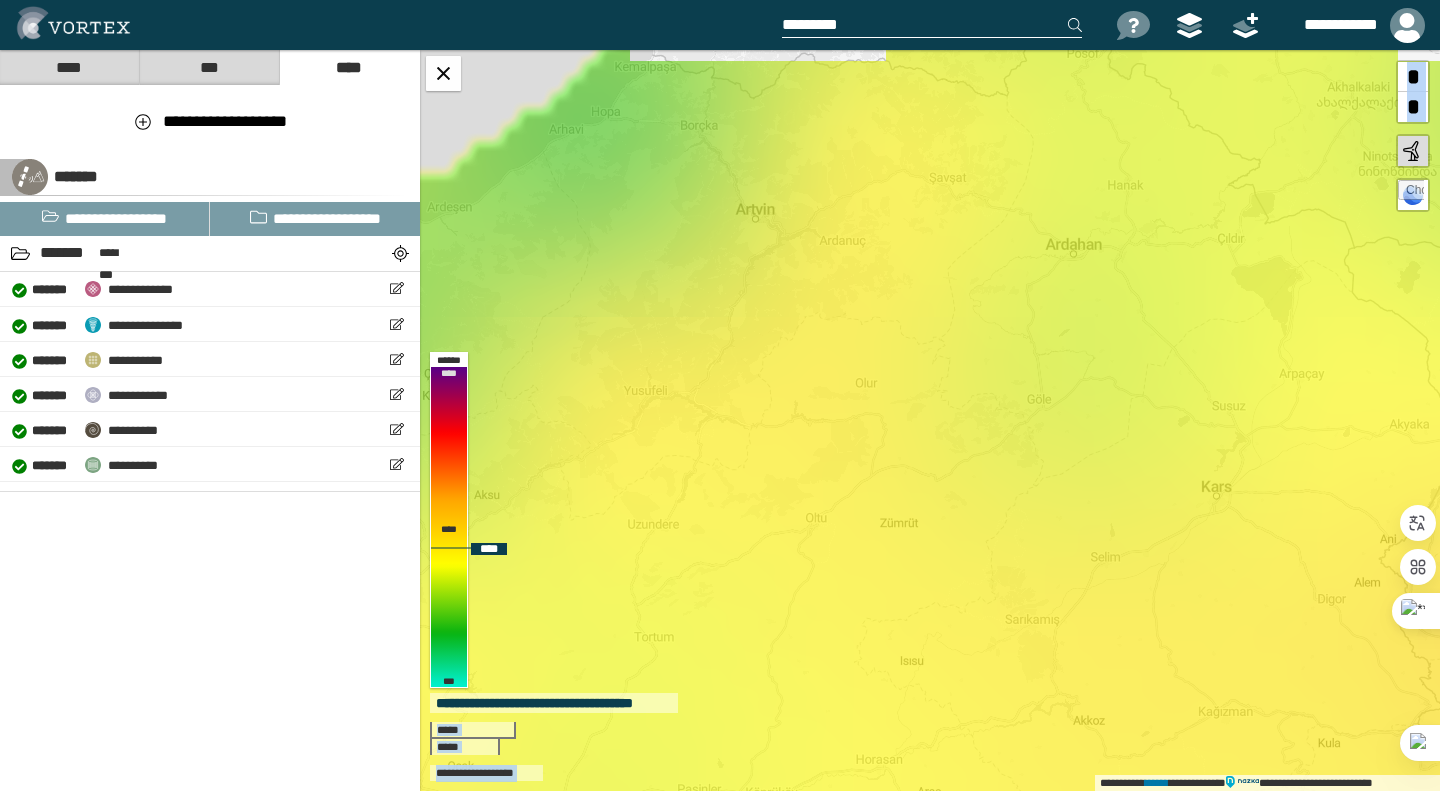 drag, startPoint x: 1046, startPoint y: 261, endPoint x: 903, endPoint y: 323, distance: 155.86212 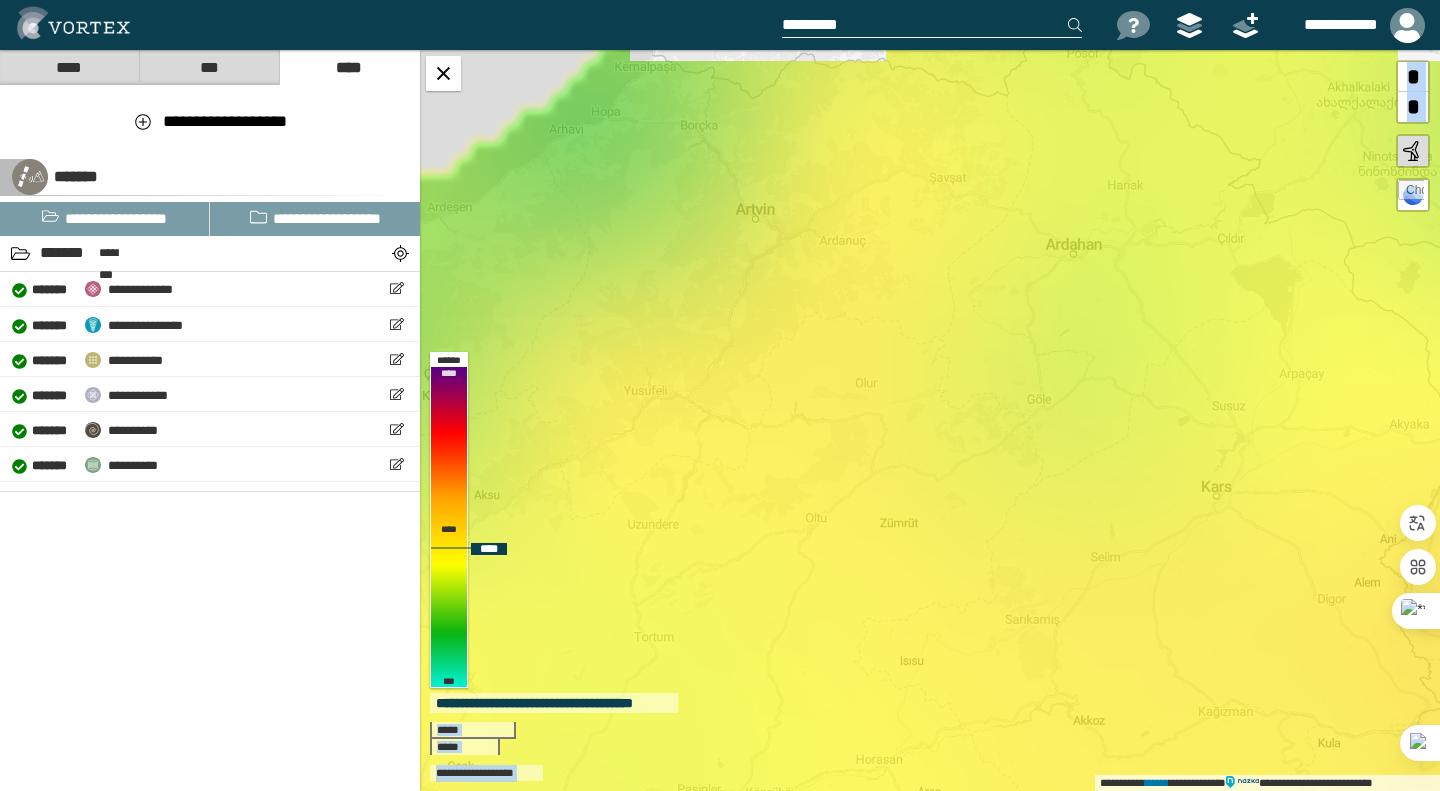 click on "**********" at bounding box center [930, 420] 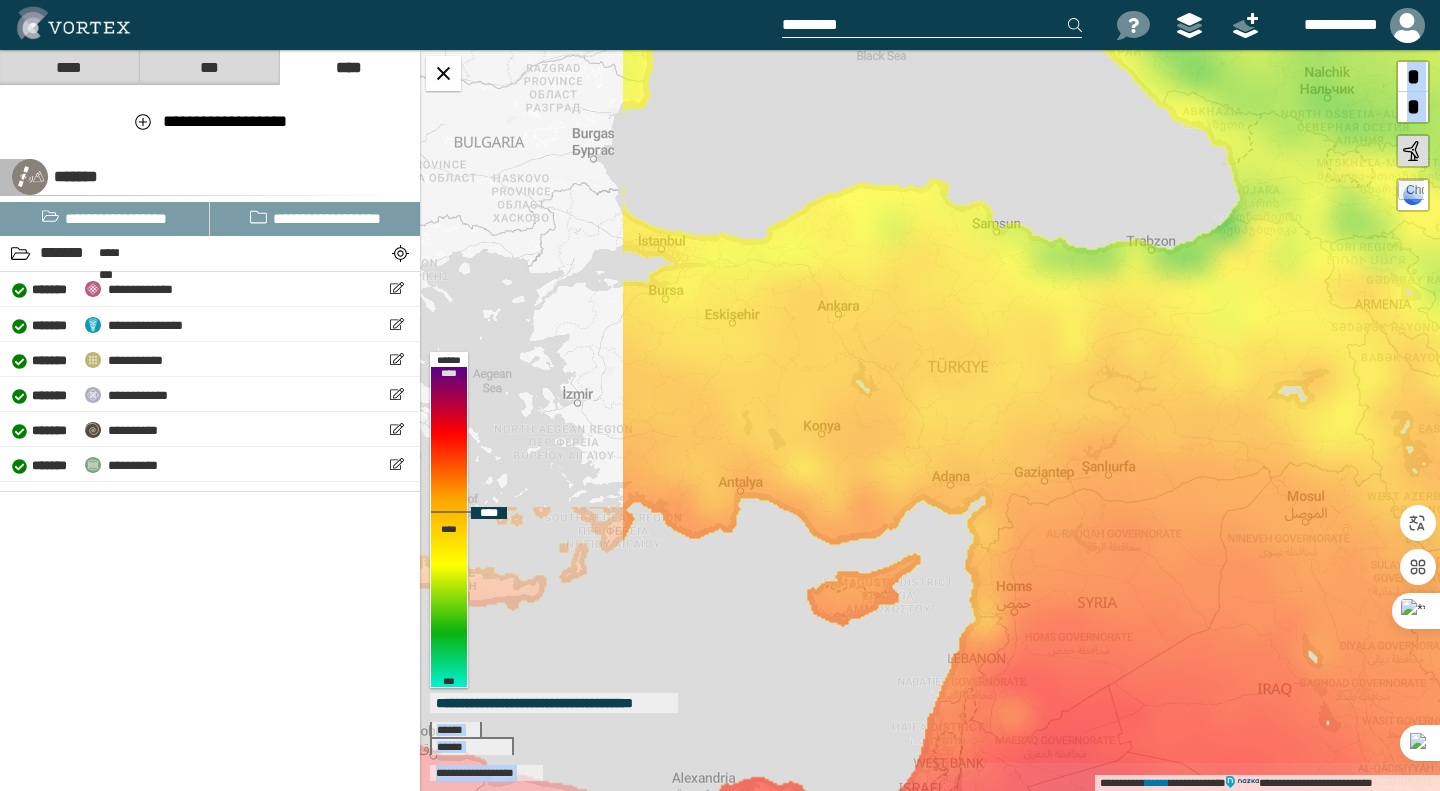 drag, startPoint x: 773, startPoint y: 384, endPoint x: 1224, endPoint y: 341, distance: 453.04526 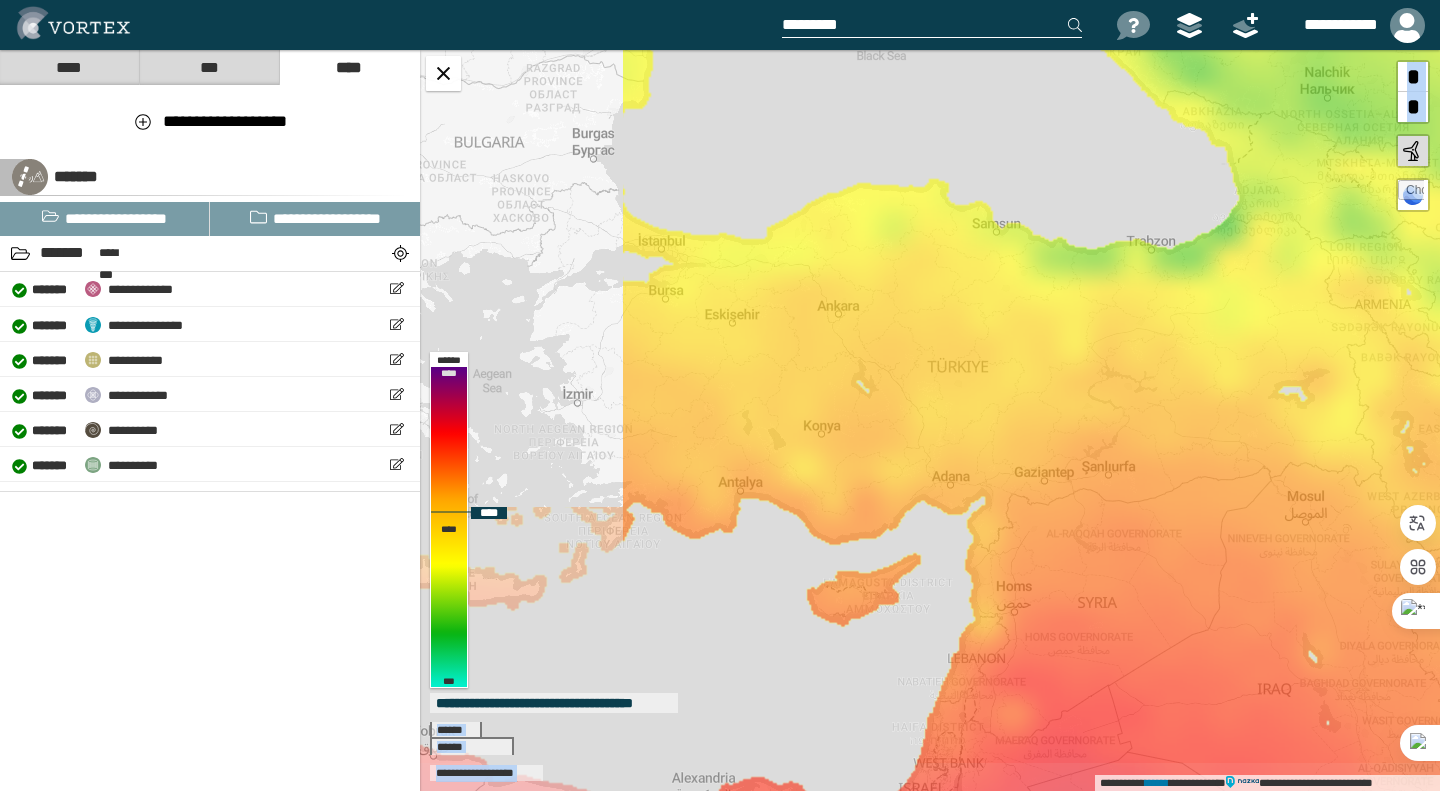 click on "**********" at bounding box center (930, 420) 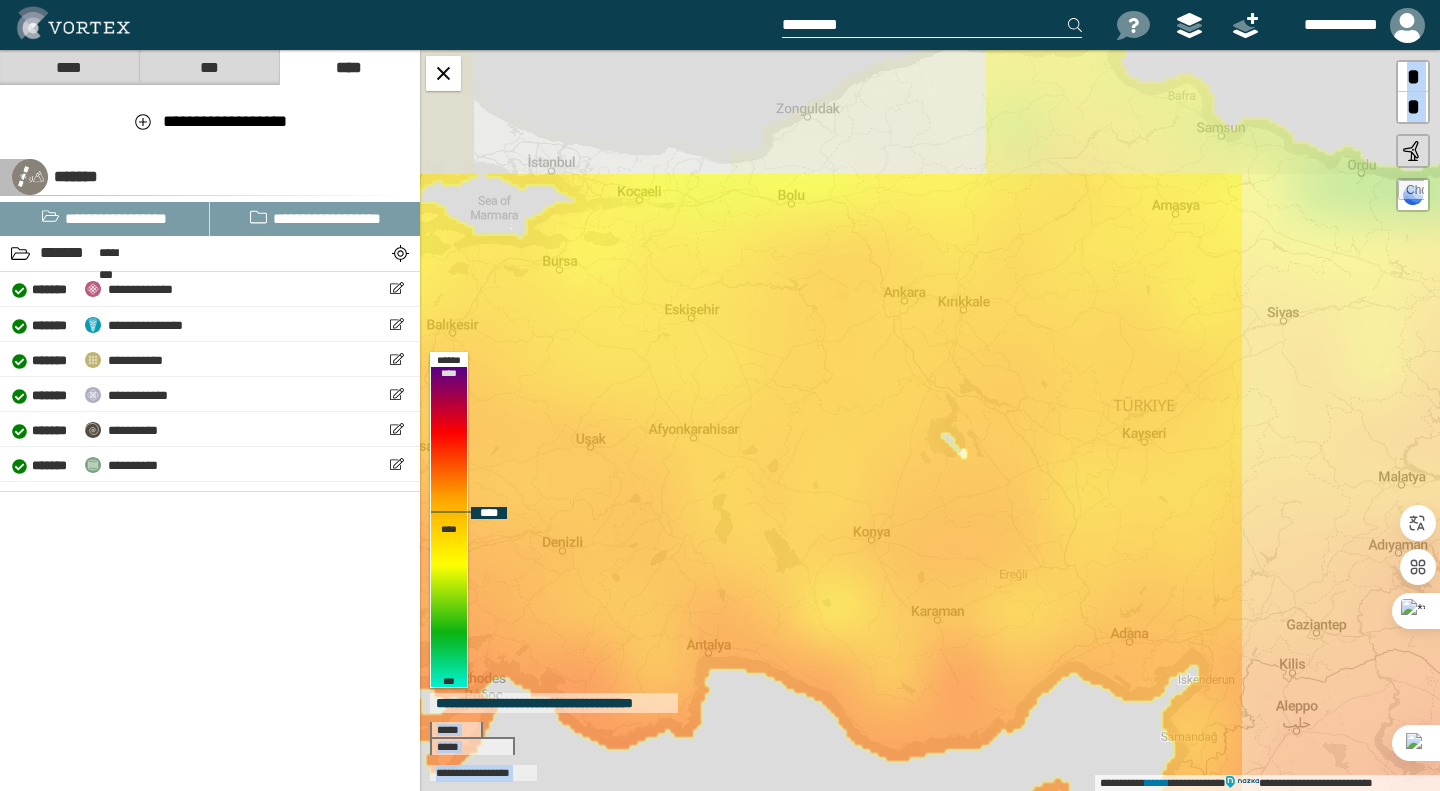 drag, startPoint x: 987, startPoint y: 381, endPoint x: 729, endPoint y: 549, distance: 307.8766 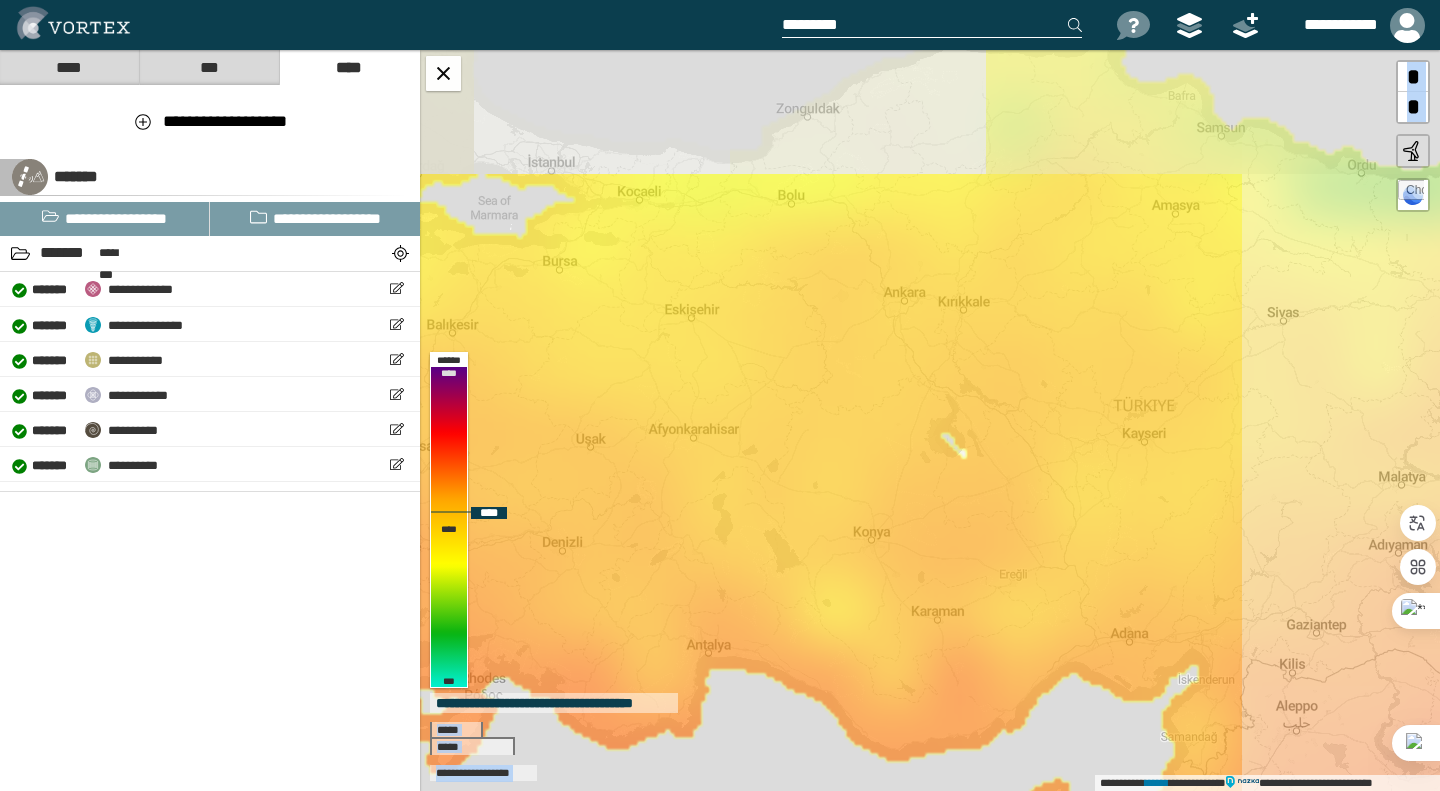 click on "**********" at bounding box center (930, 420) 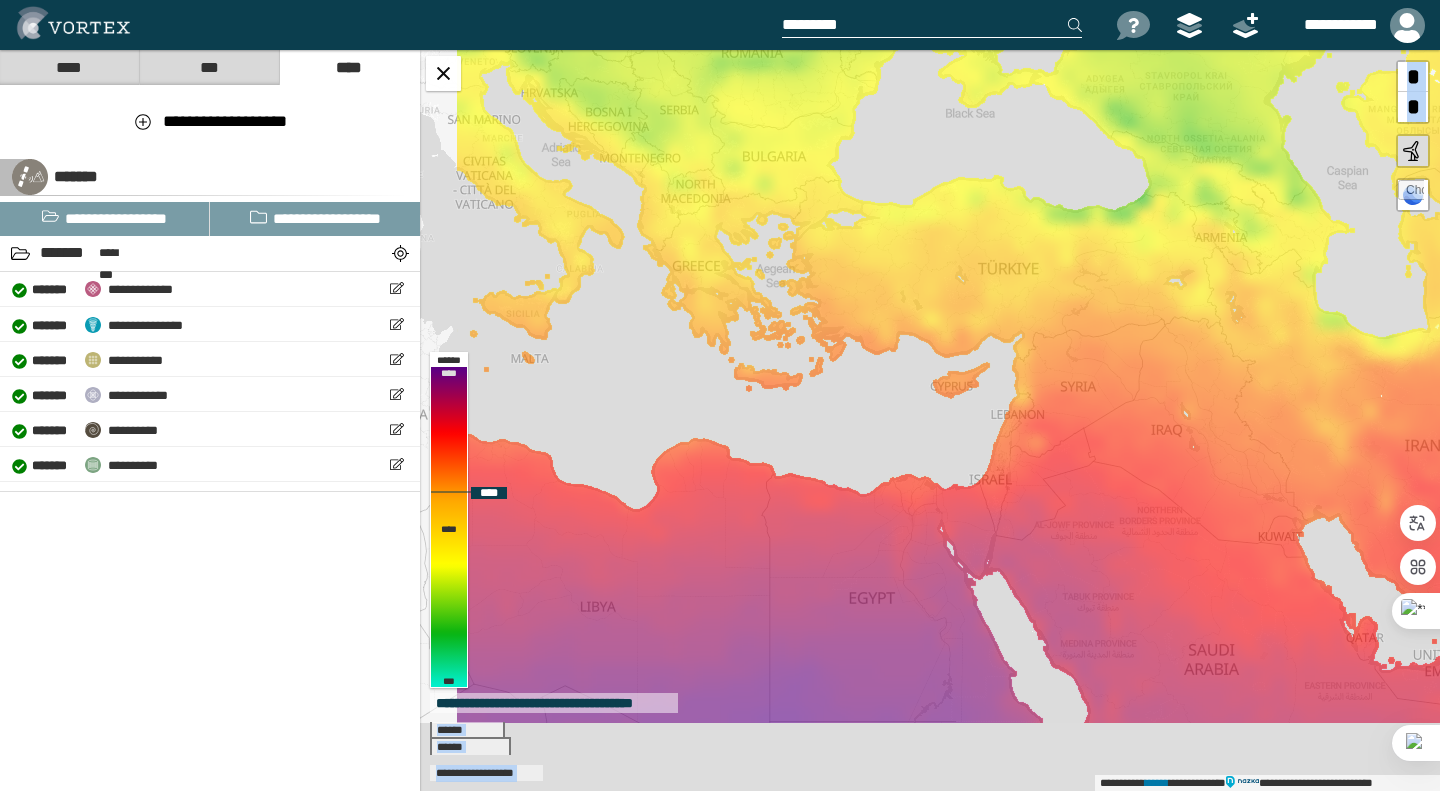 drag, startPoint x: 988, startPoint y: 552, endPoint x: 1048, endPoint y: 323, distance: 236.7298 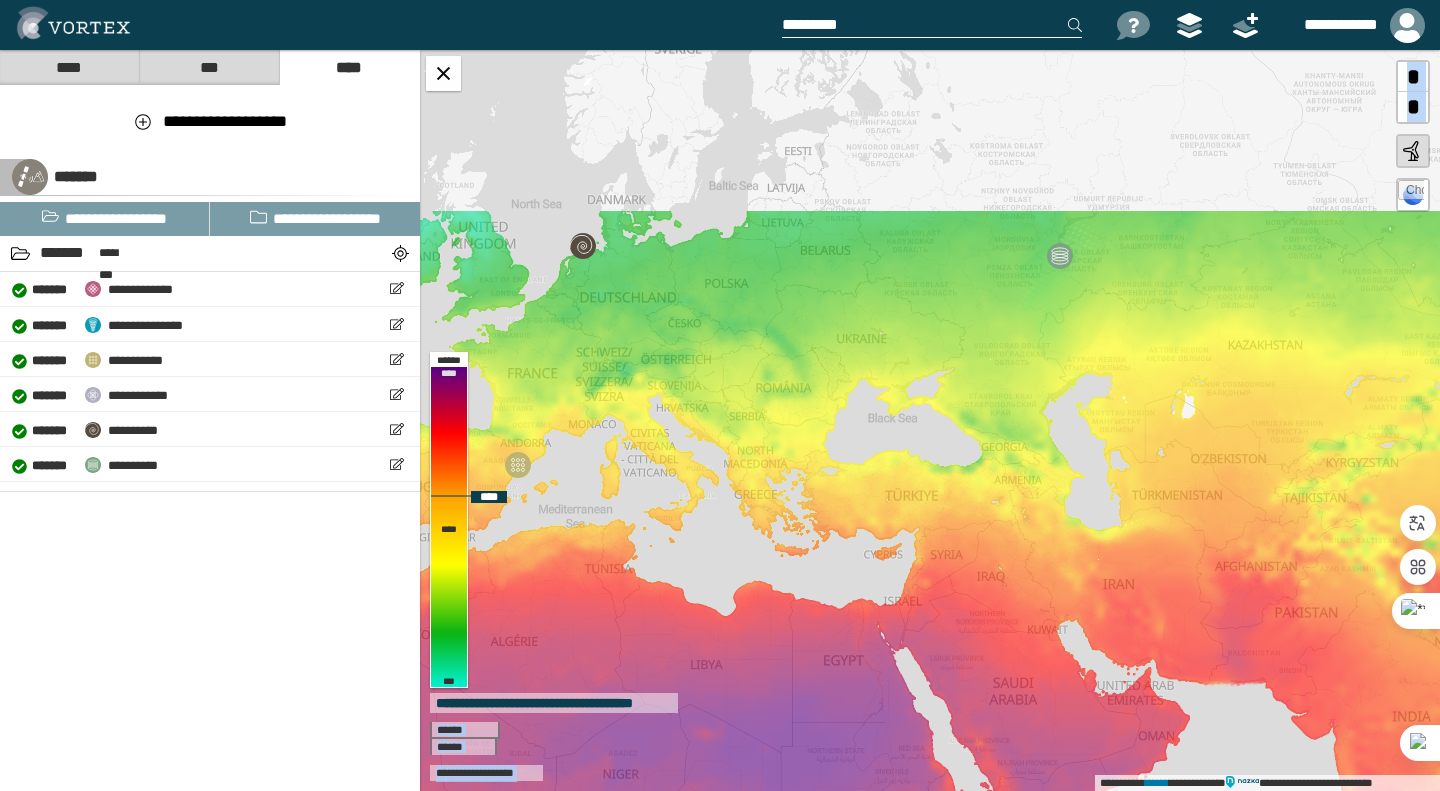 drag, startPoint x: 1029, startPoint y: 267, endPoint x: 959, endPoint y: 529, distance: 271.18997 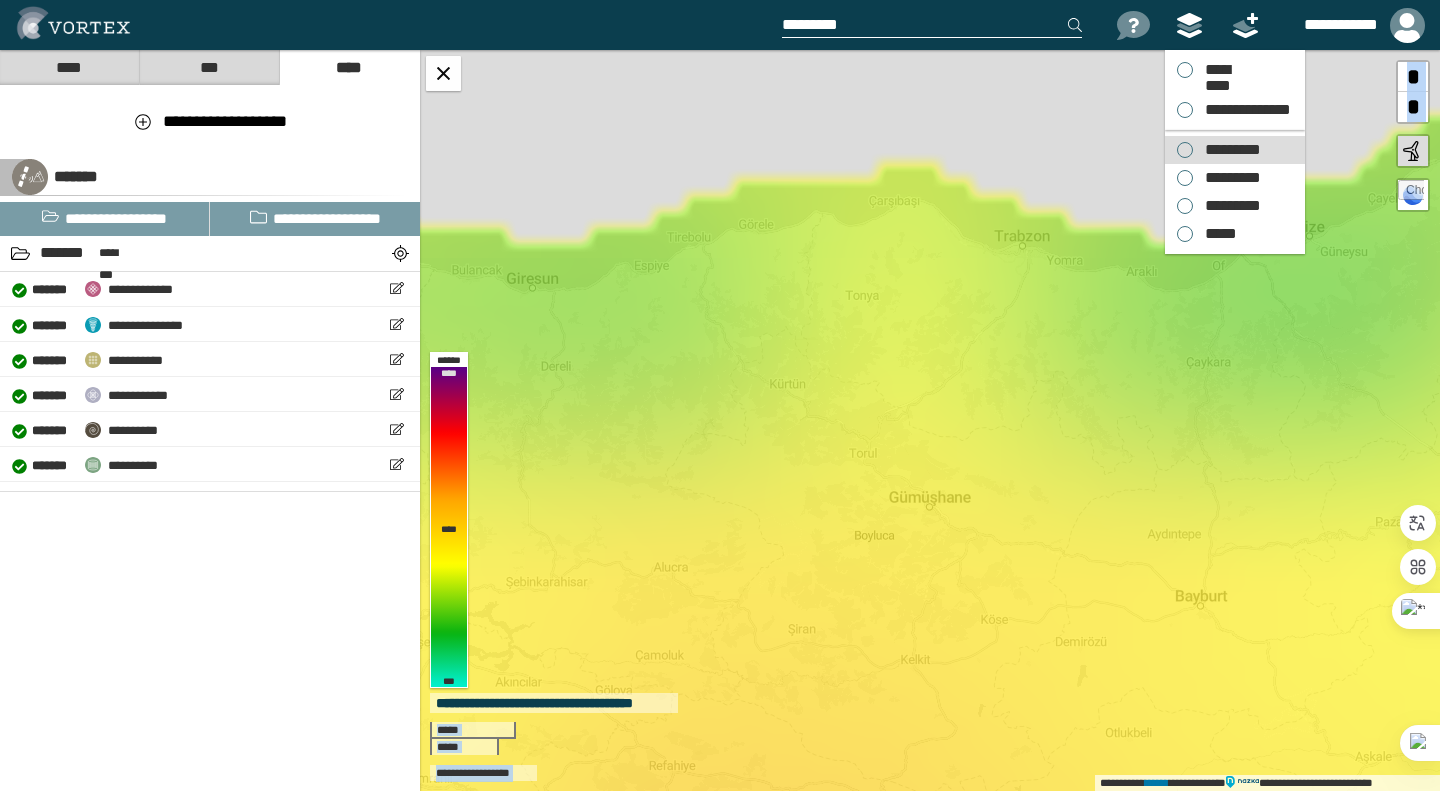 click on "*********" at bounding box center [1228, 150] 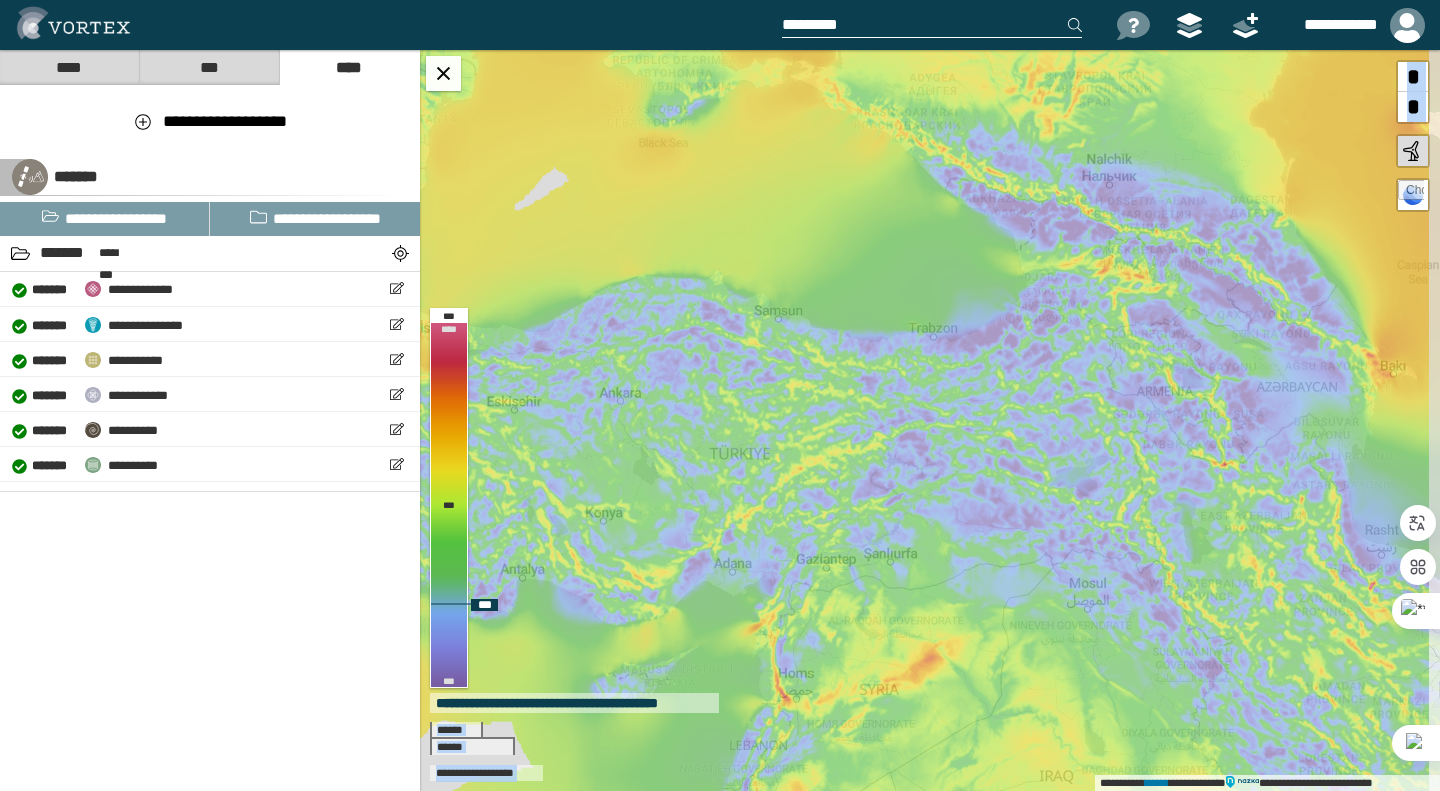 drag, startPoint x: 1007, startPoint y: 461, endPoint x: 944, endPoint y: 453, distance: 63.505905 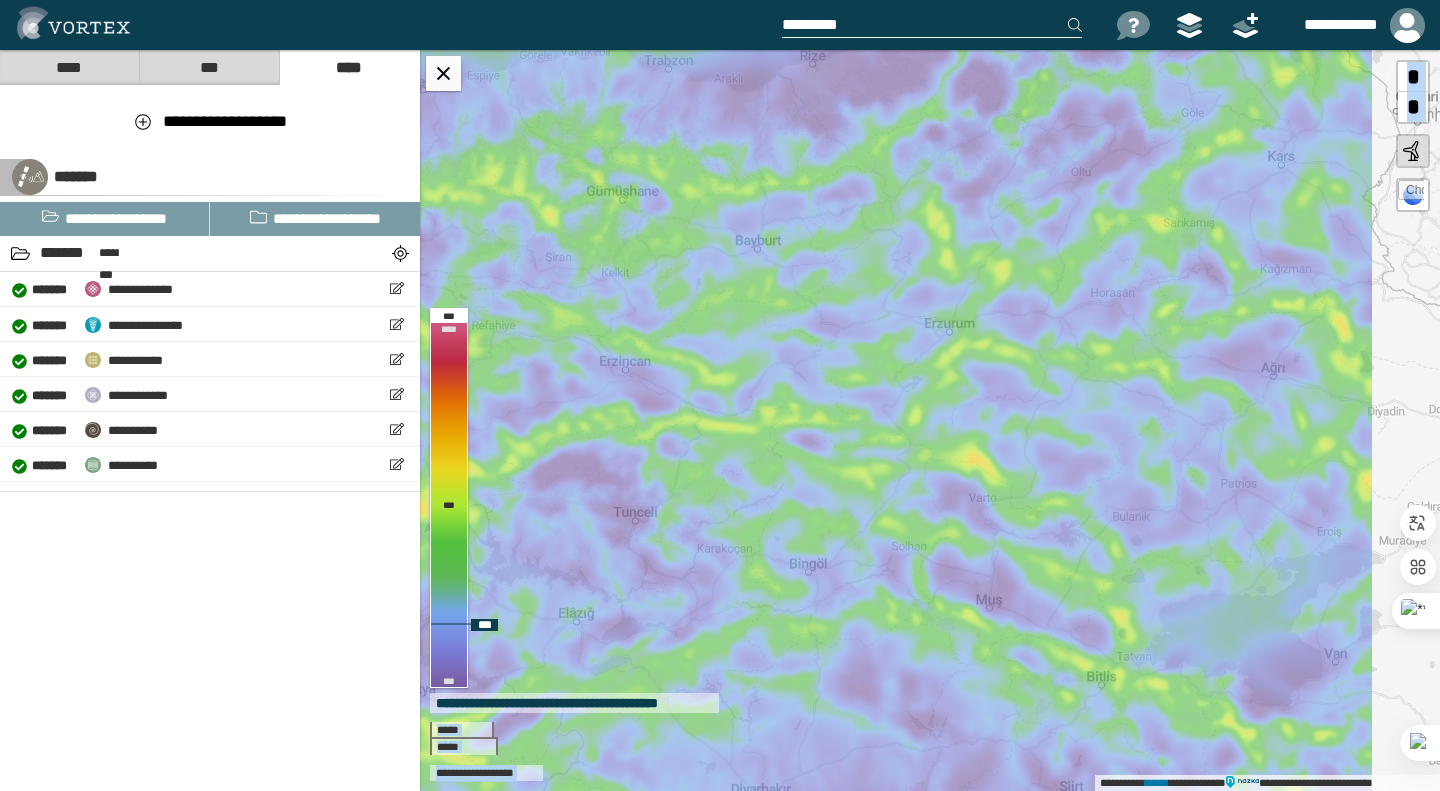 drag, startPoint x: 1060, startPoint y: 394, endPoint x: 870, endPoint y: 399, distance: 190.06578 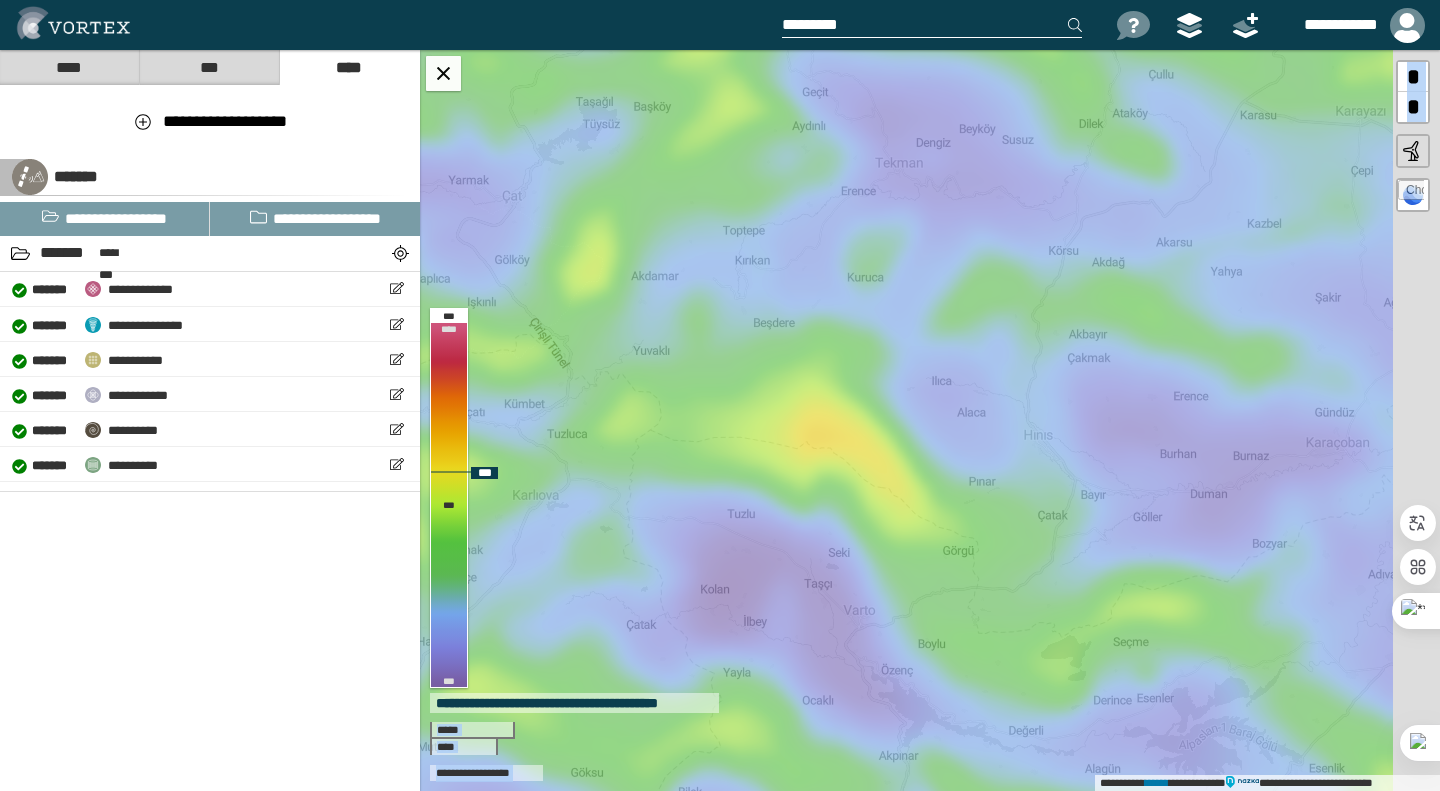 drag, startPoint x: 861, startPoint y: 425, endPoint x: 797, endPoint y: 430, distance: 64.195015 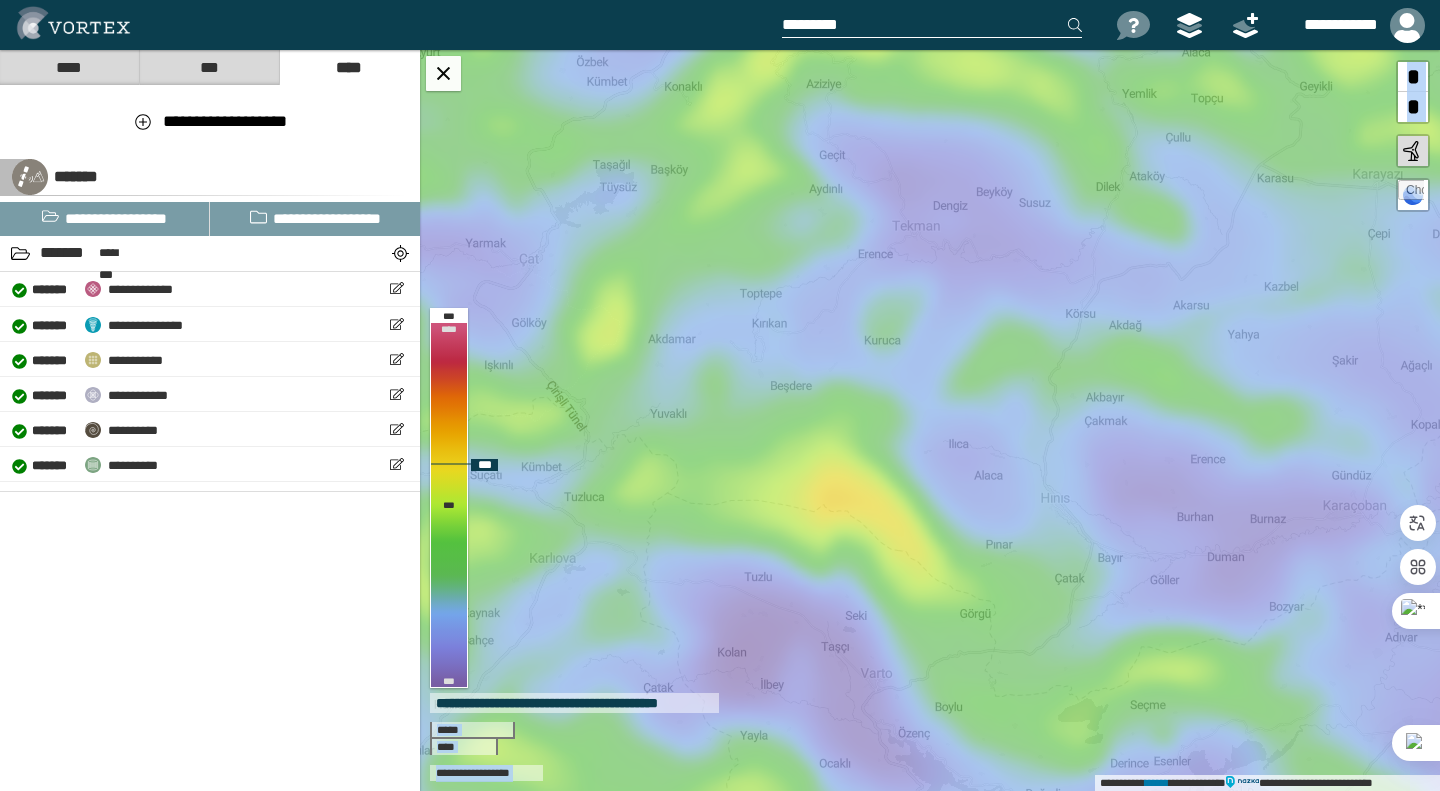 drag, startPoint x: 847, startPoint y: 463, endPoint x: 856, endPoint y: 506, distance: 43.931767 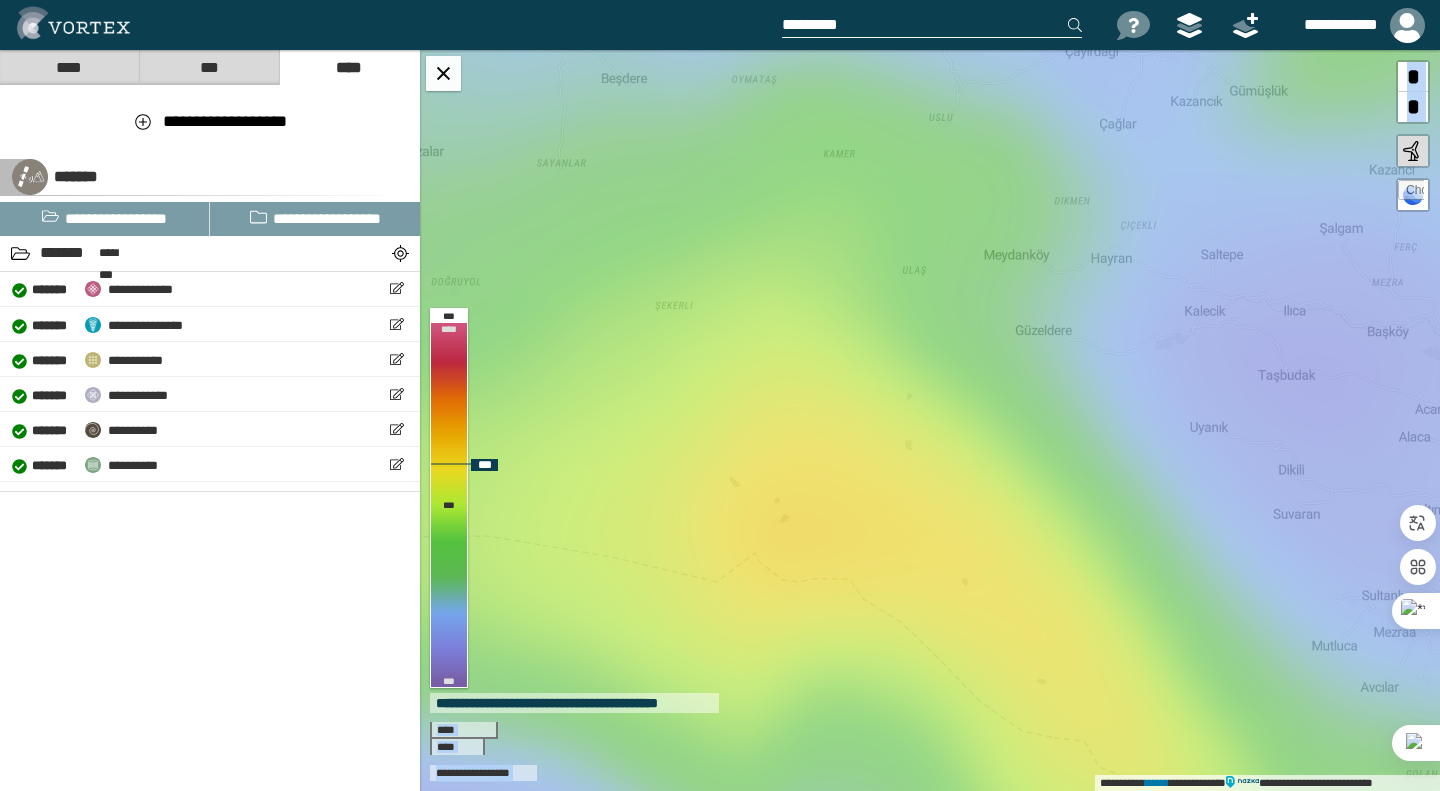 drag, startPoint x: 848, startPoint y: 489, endPoint x: 827, endPoint y: 501, distance: 24.186773 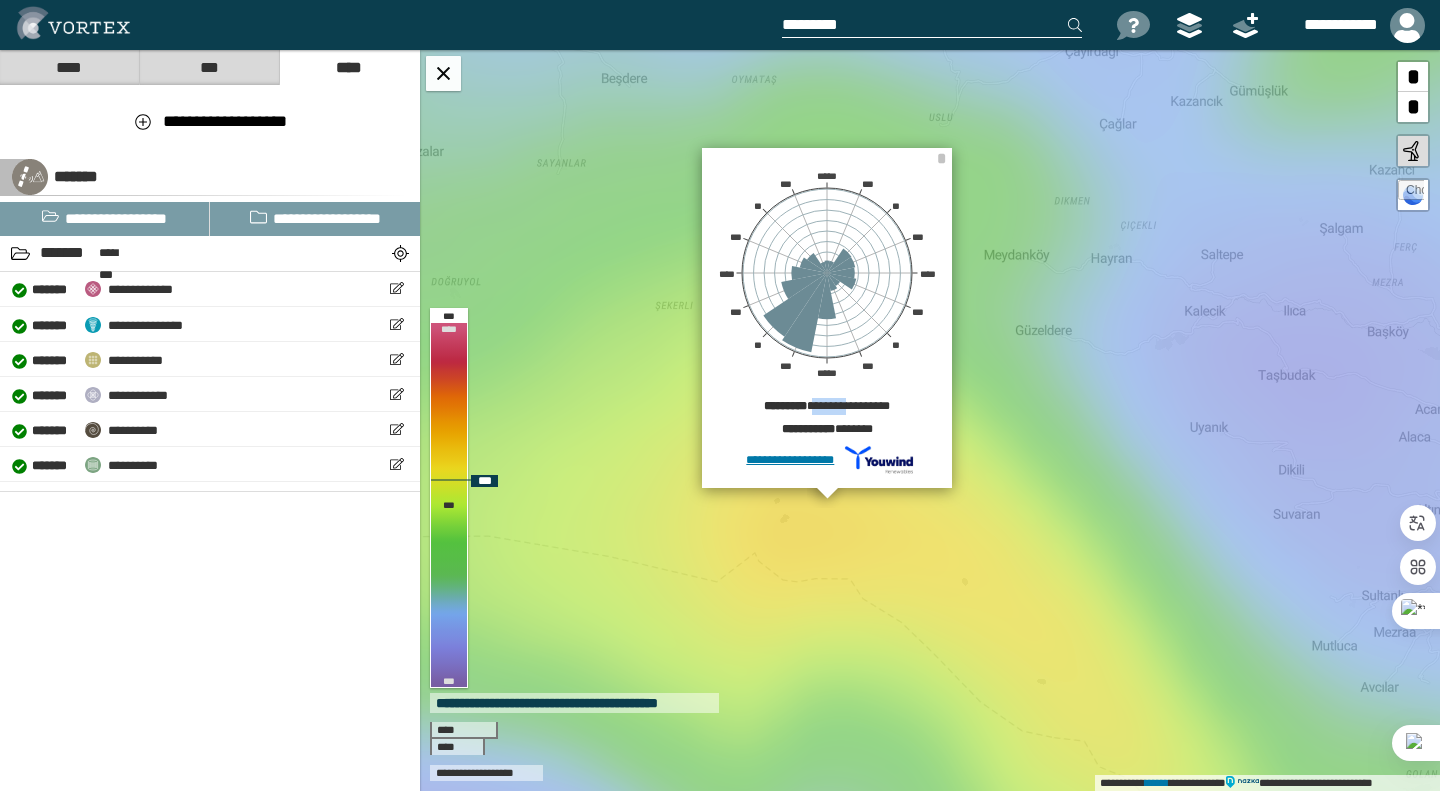 drag, startPoint x: 847, startPoint y: 401, endPoint x: 804, endPoint y: 407, distance: 43.416588 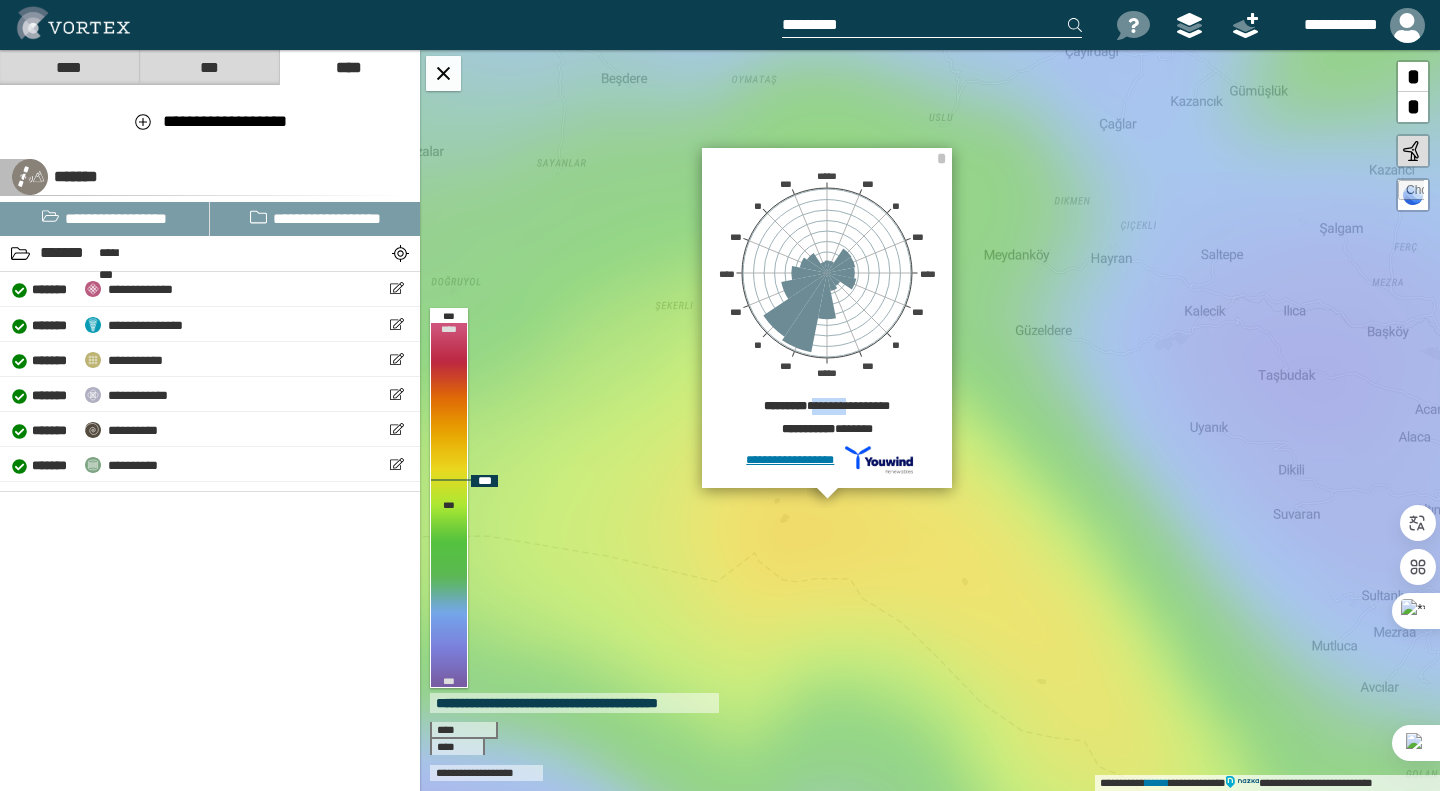 click on "**********" at bounding box center [827, 409] 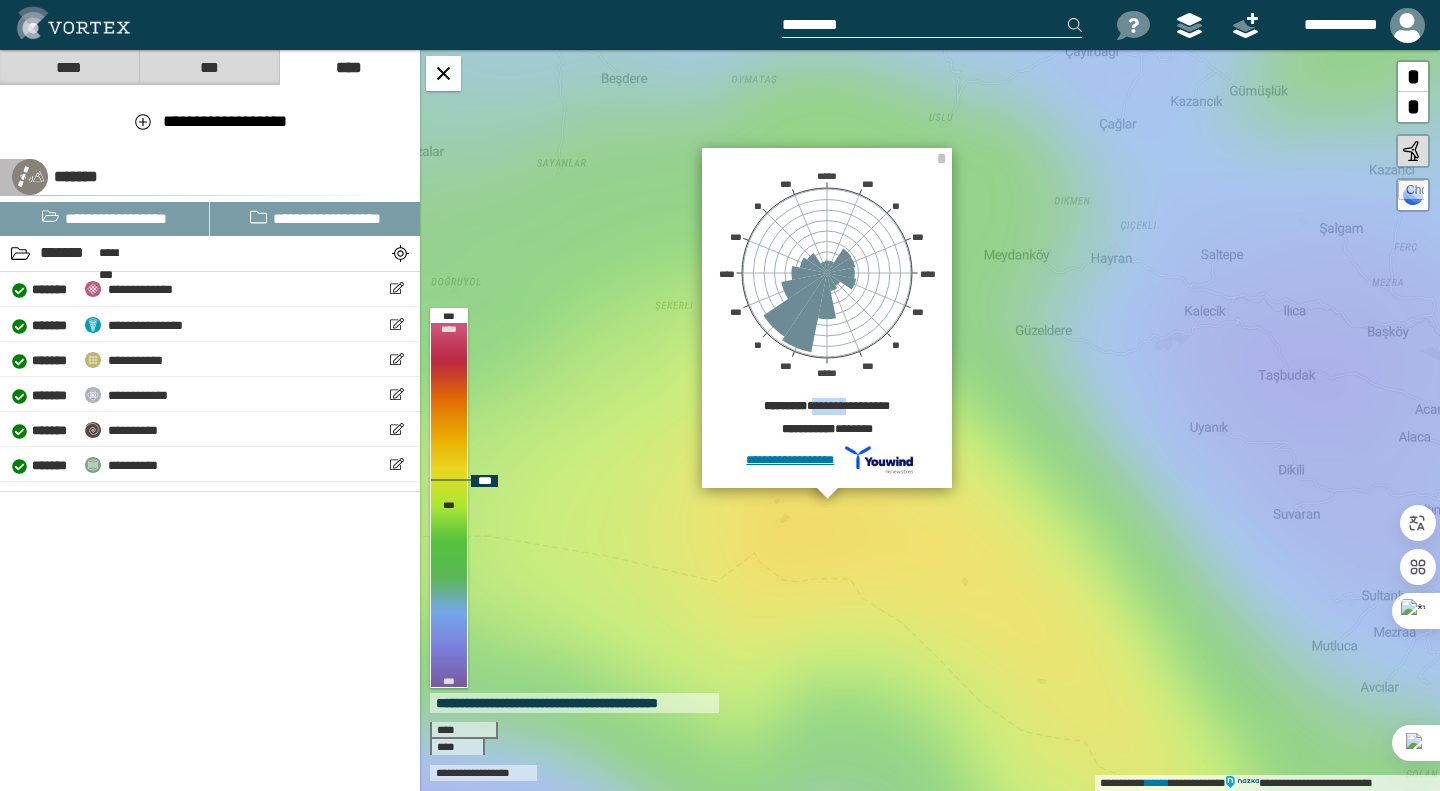 copy on "*******" 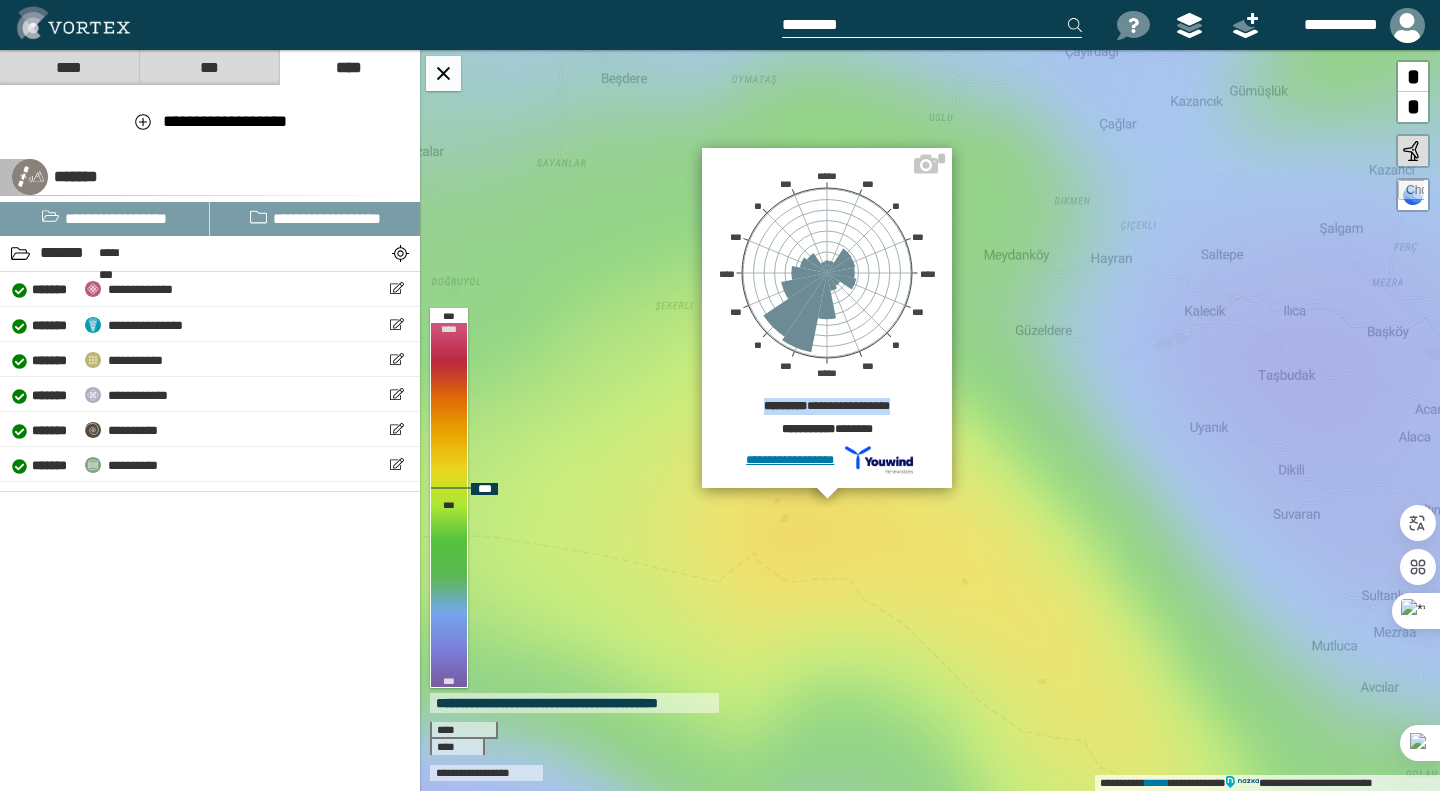 drag, startPoint x: 907, startPoint y: 397, endPoint x: 854, endPoint y: 395, distance: 53.037724 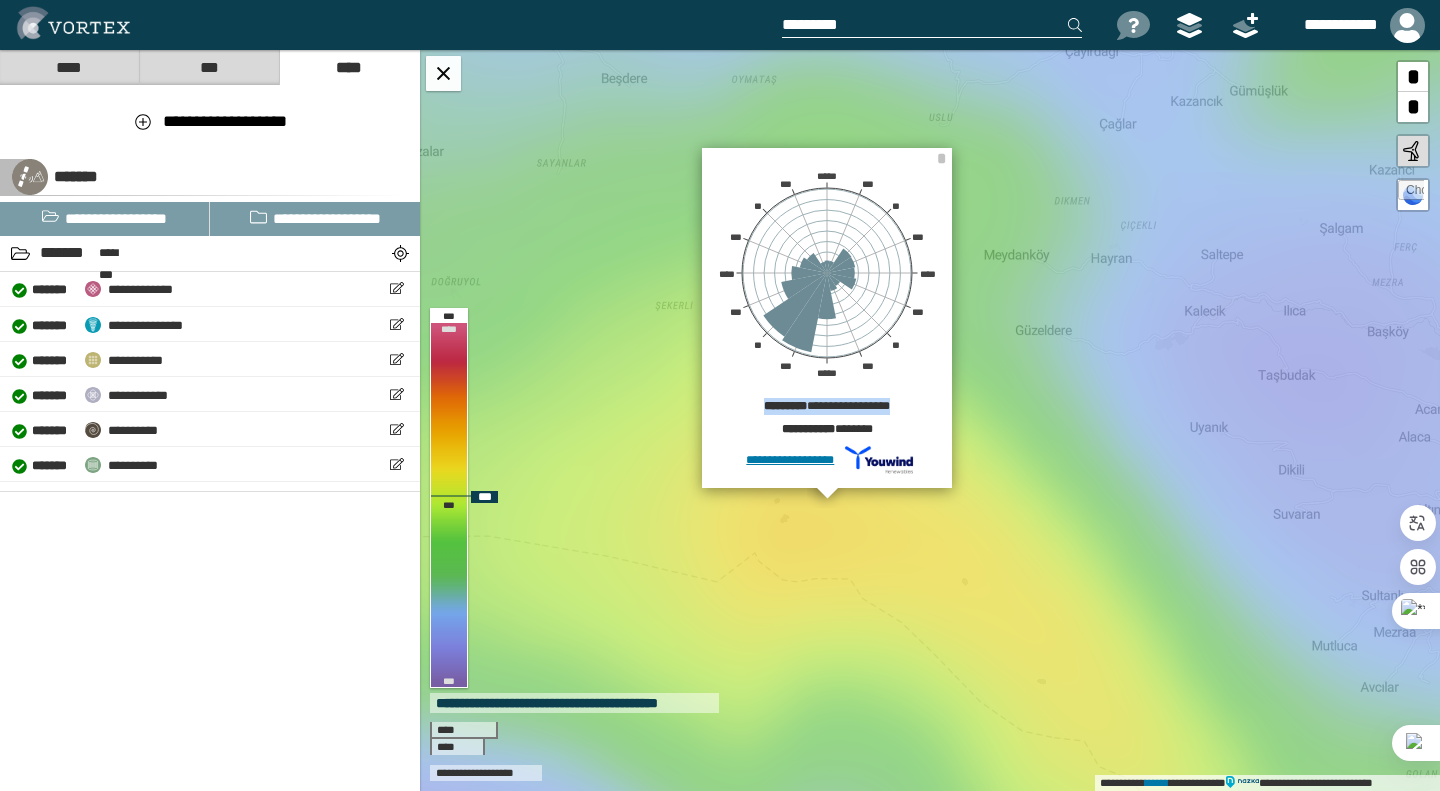 click on "**********" at bounding box center (827, 409) 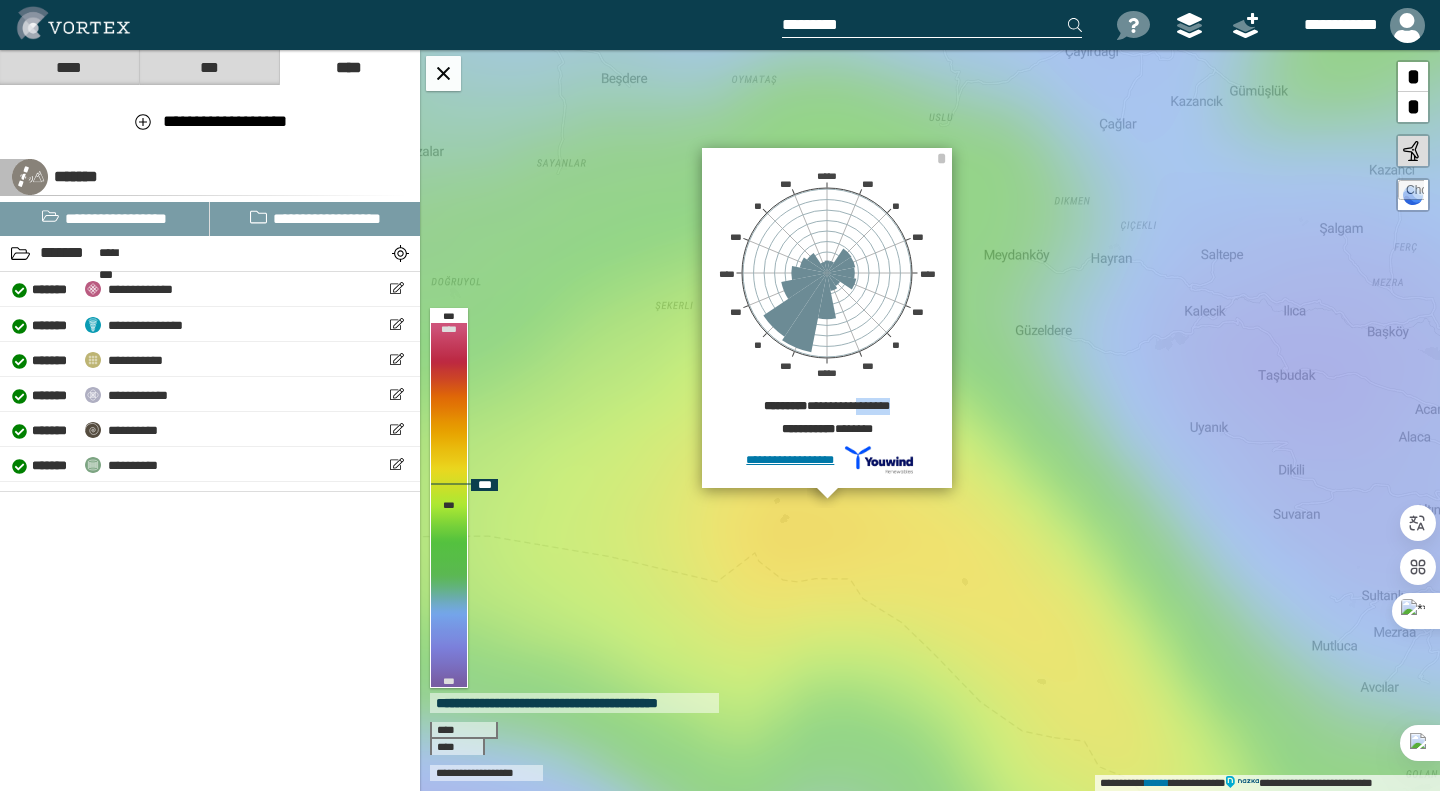 drag, startPoint x: 901, startPoint y: 407, endPoint x: 858, endPoint y: 410, distance: 43.104523 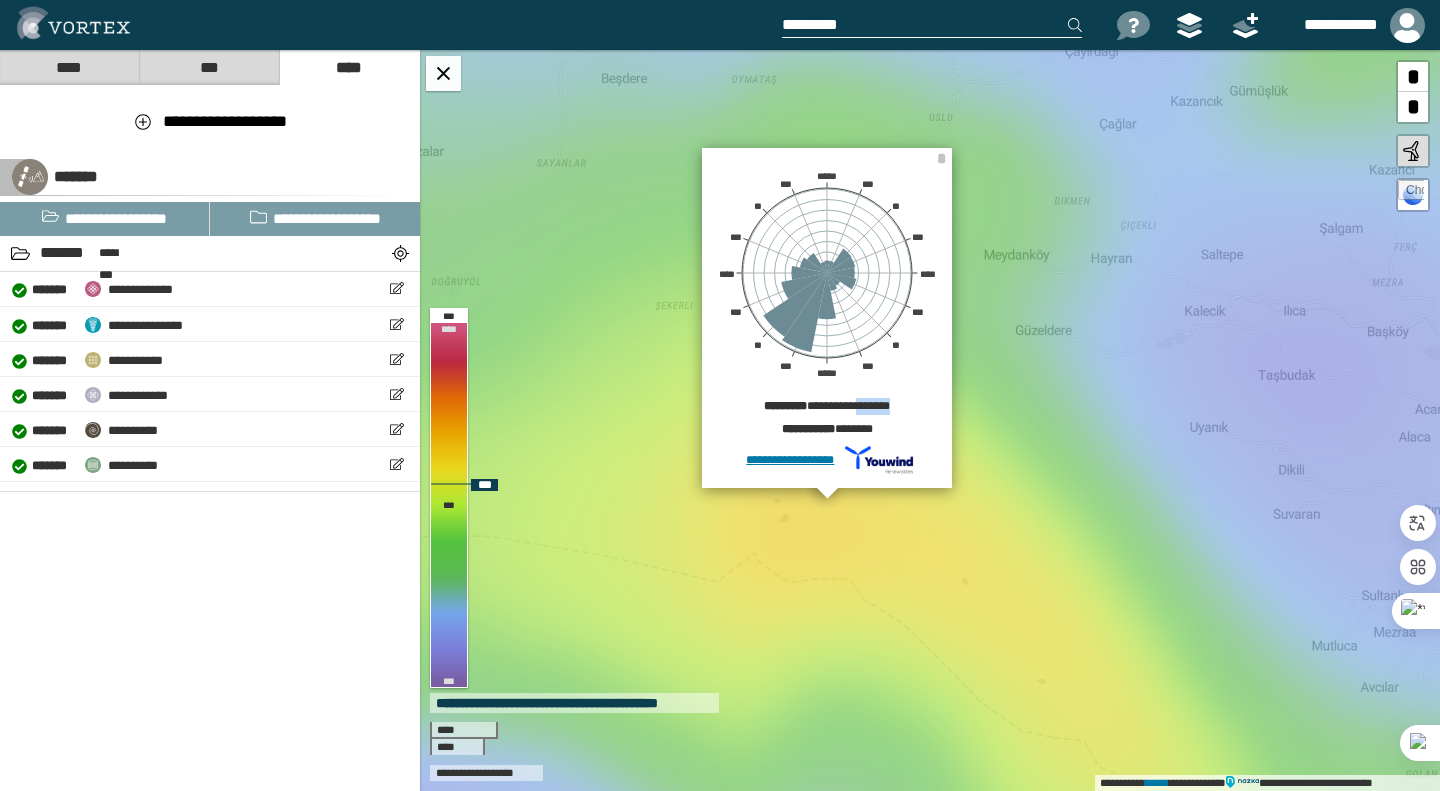 click on "**********" at bounding box center [827, 409] 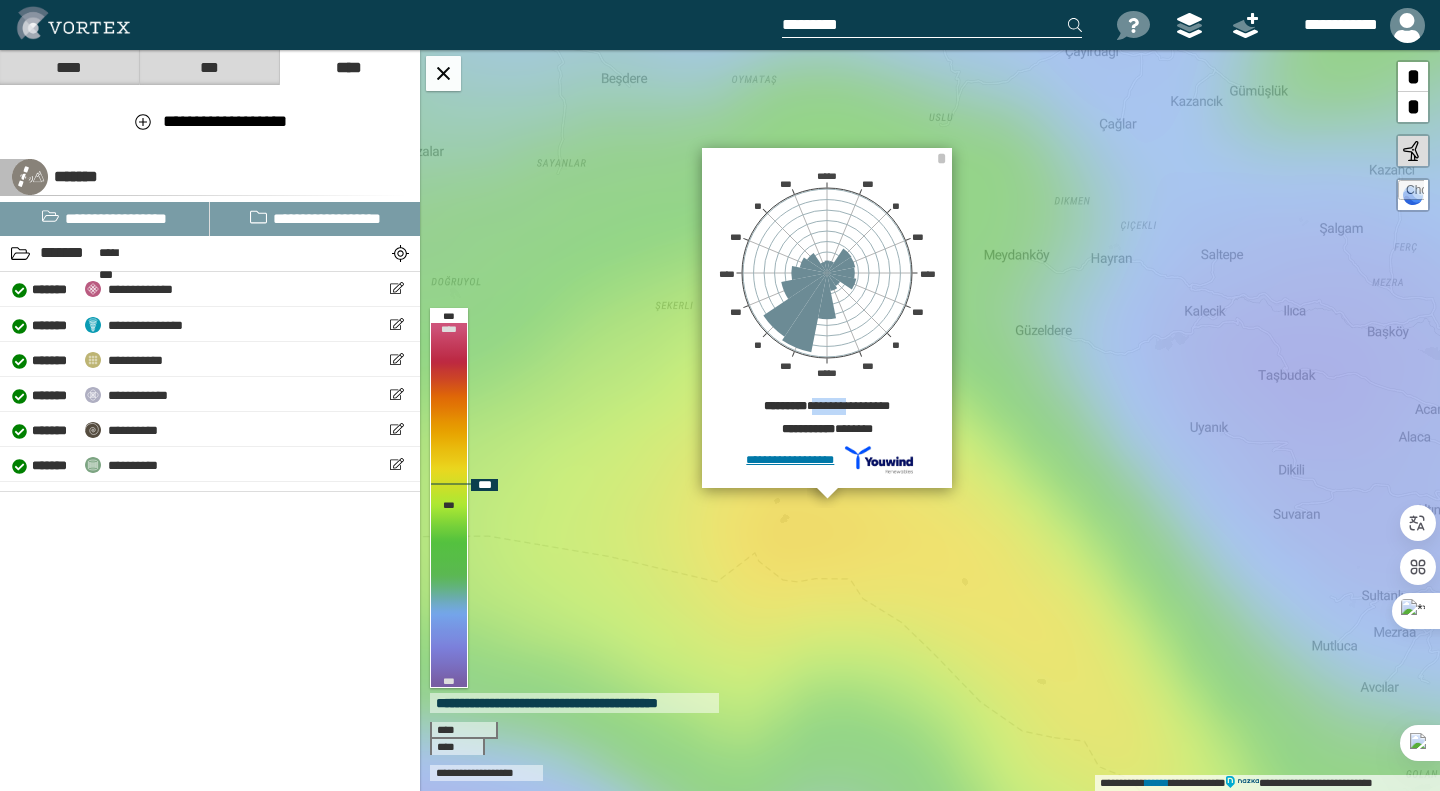 drag, startPoint x: 809, startPoint y: 405, endPoint x: 847, endPoint y: 406, distance: 38.013157 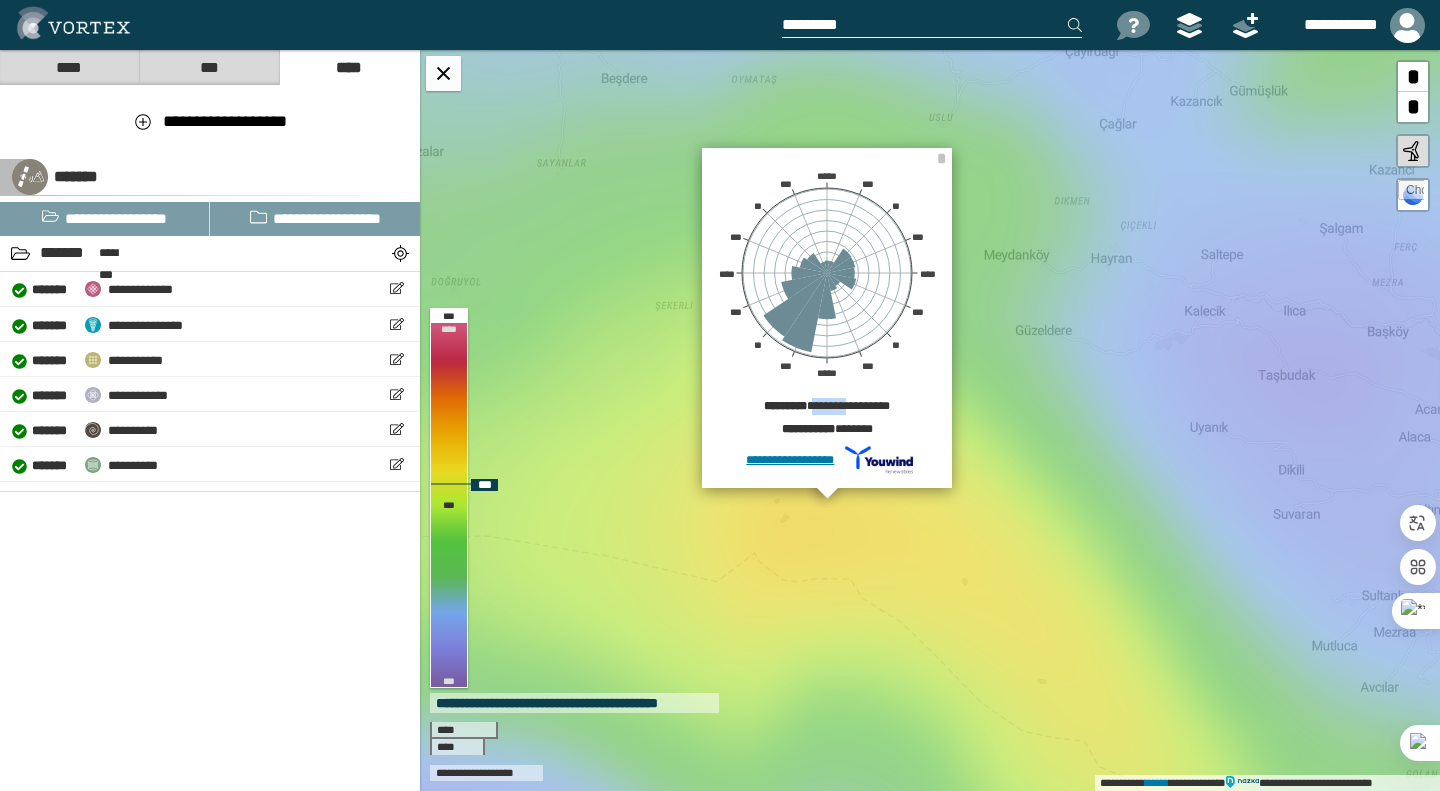 click on "**********" at bounding box center [827, 409] 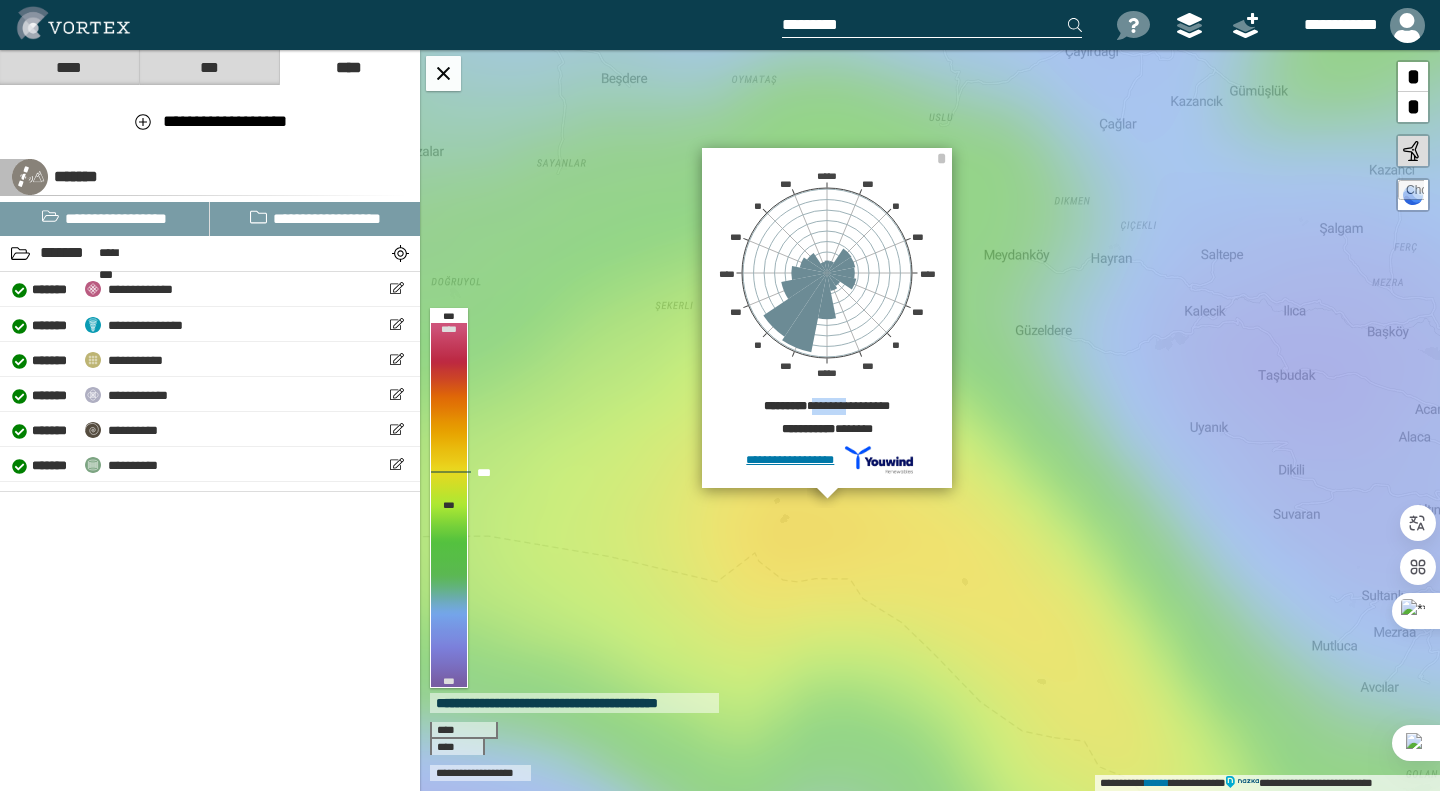 copy on "*******" 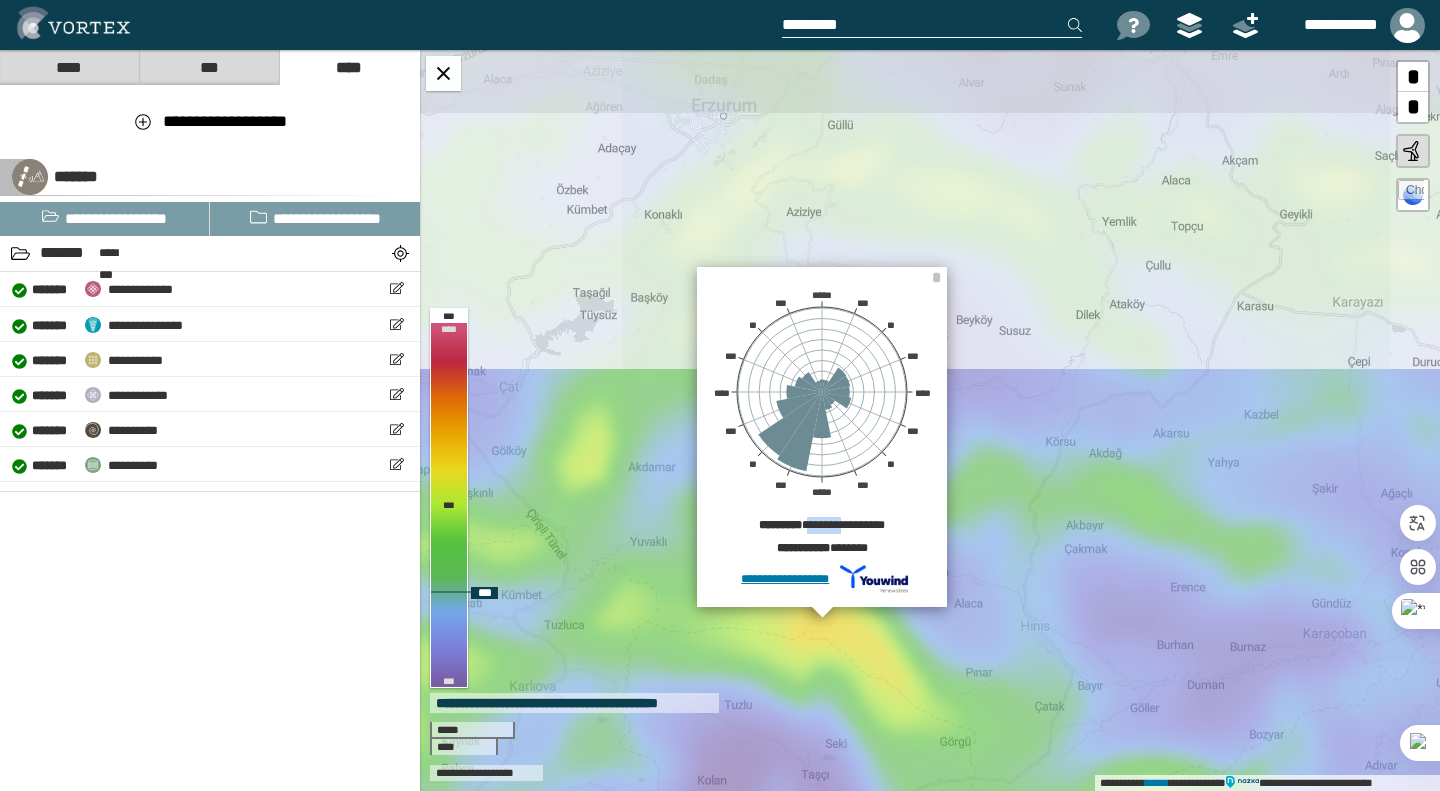drag, startPoint x: 927, startPoint y: 201, endPoint x: 964, endPoint y: 498, distance: 299.29584 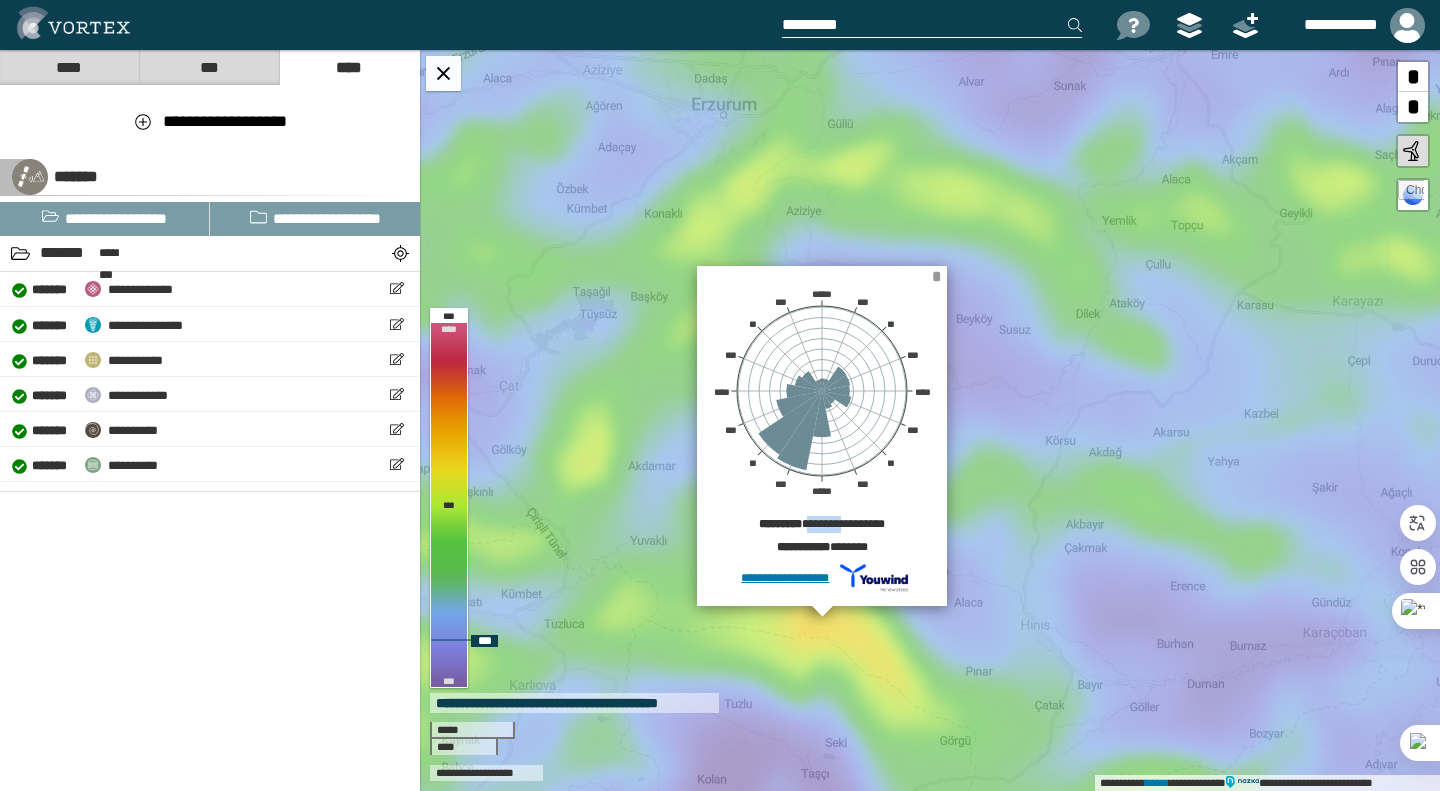 click on "*" at bounding box center [936, 276] 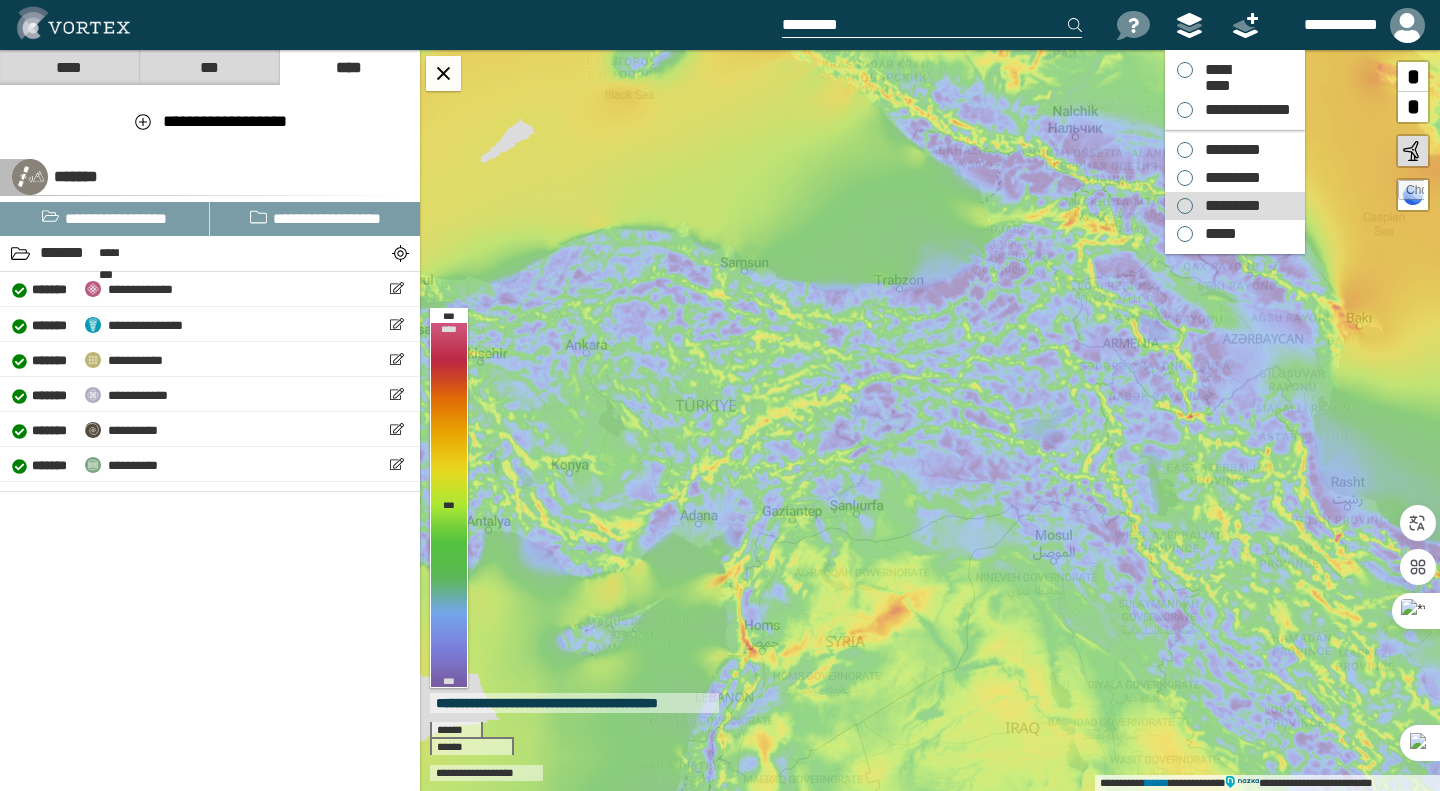 click on "*********" at bounding box center (1228, 206) 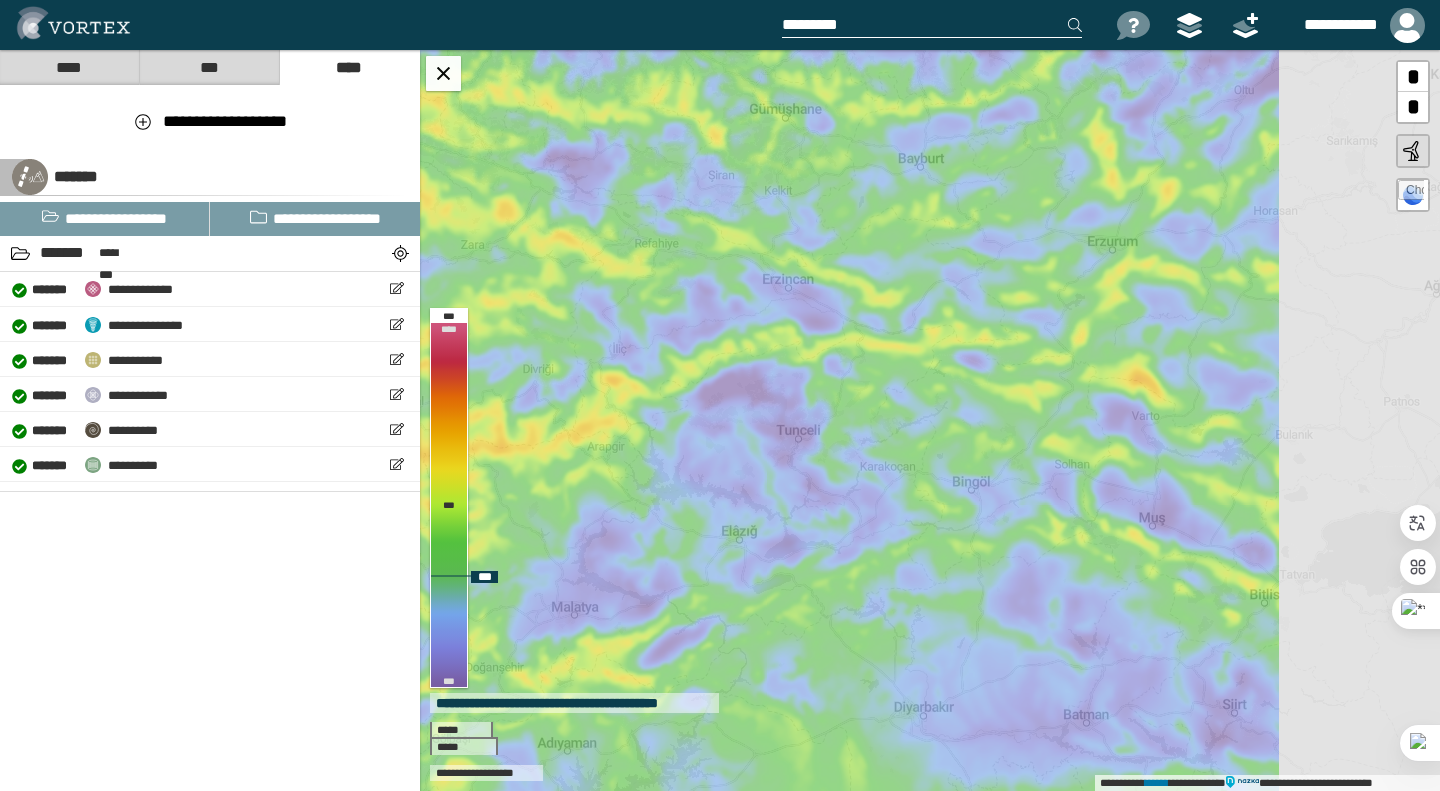 drag, startPoint x: 1161, startPoint y: 332, endPoint x: 853, endPoint y: 502, distance: 351.8011 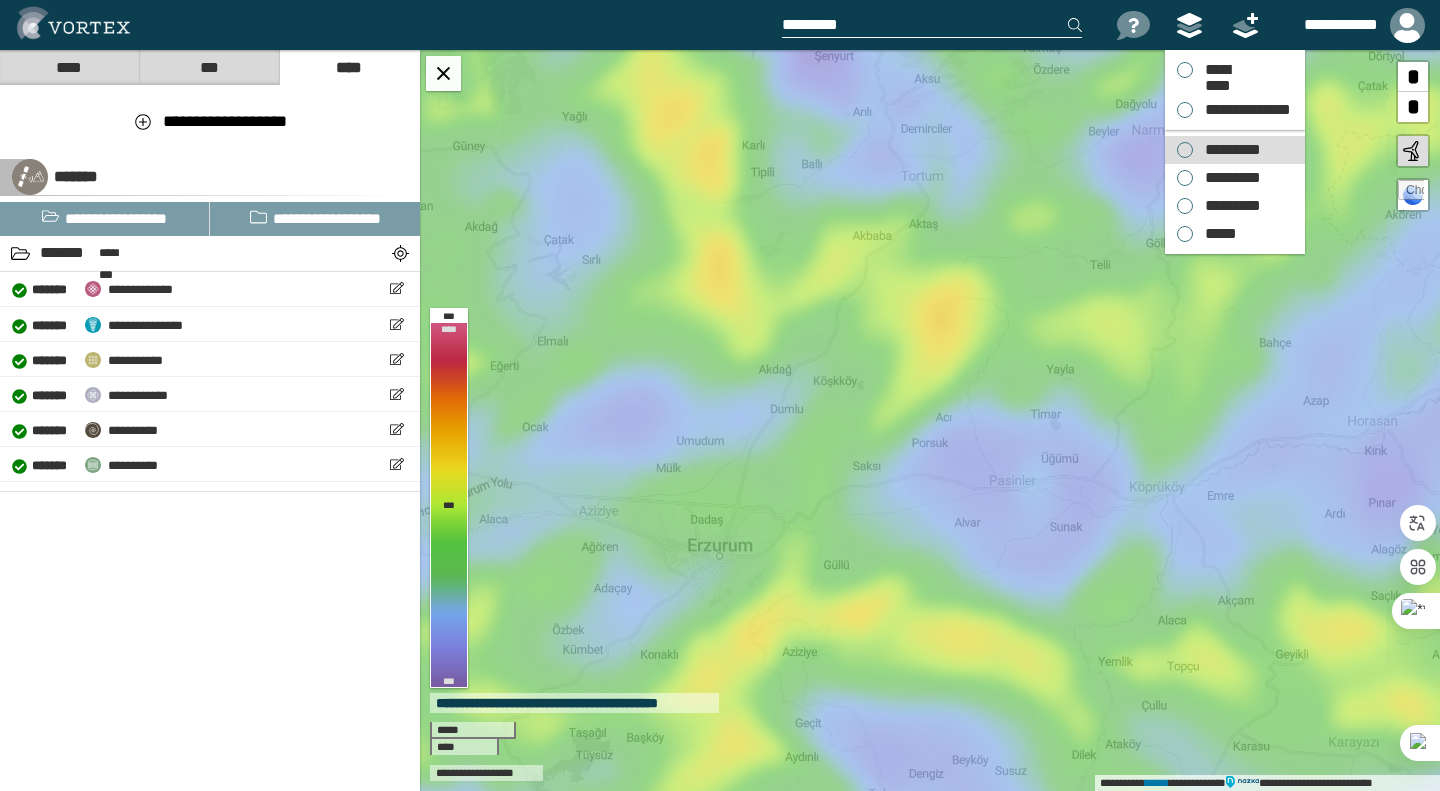 click on "*********" at bounding box center (1228, 150) 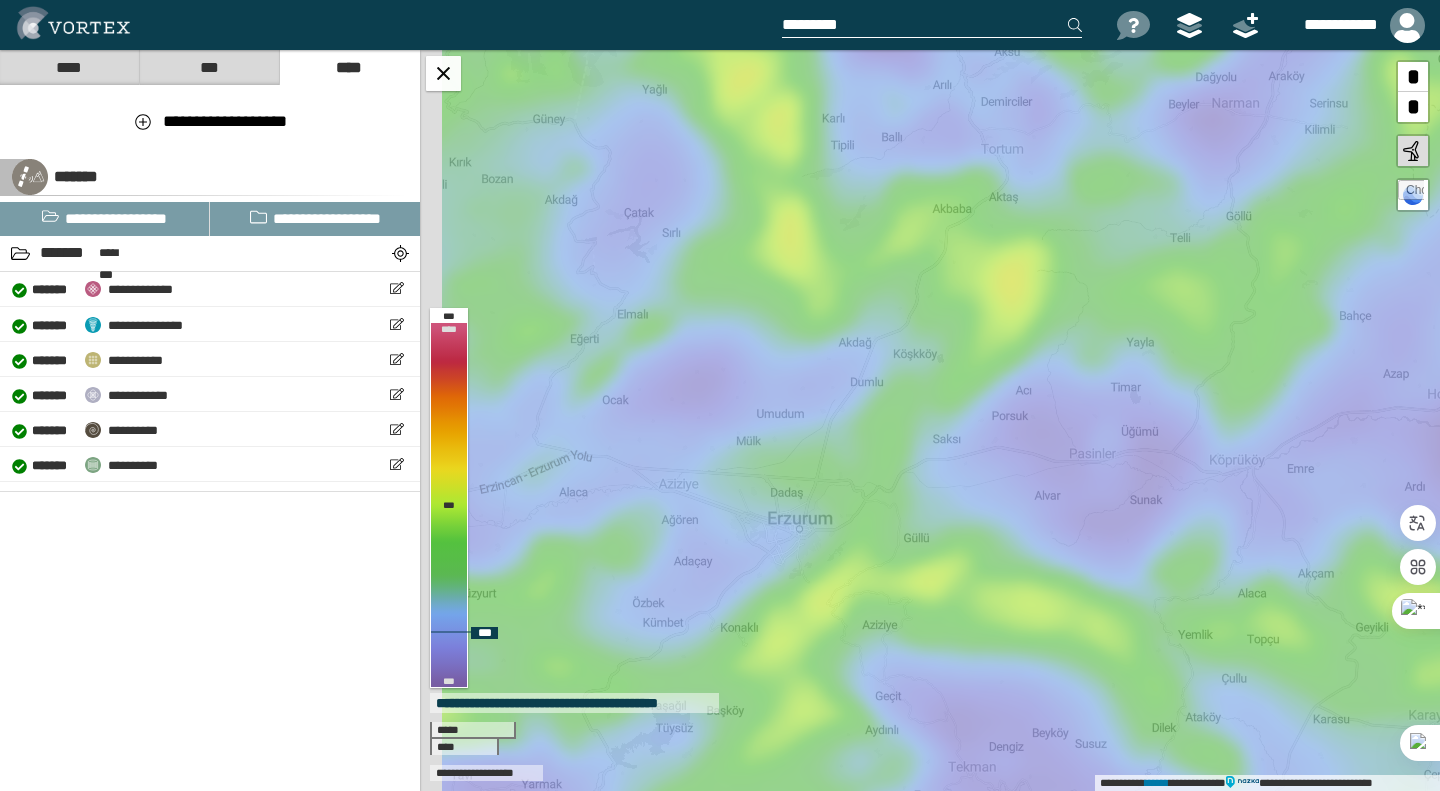drag, startPoint x: 670, startPoint y: 394, endPoint x: 1005, endPoint y: 341, distance: 339.16663 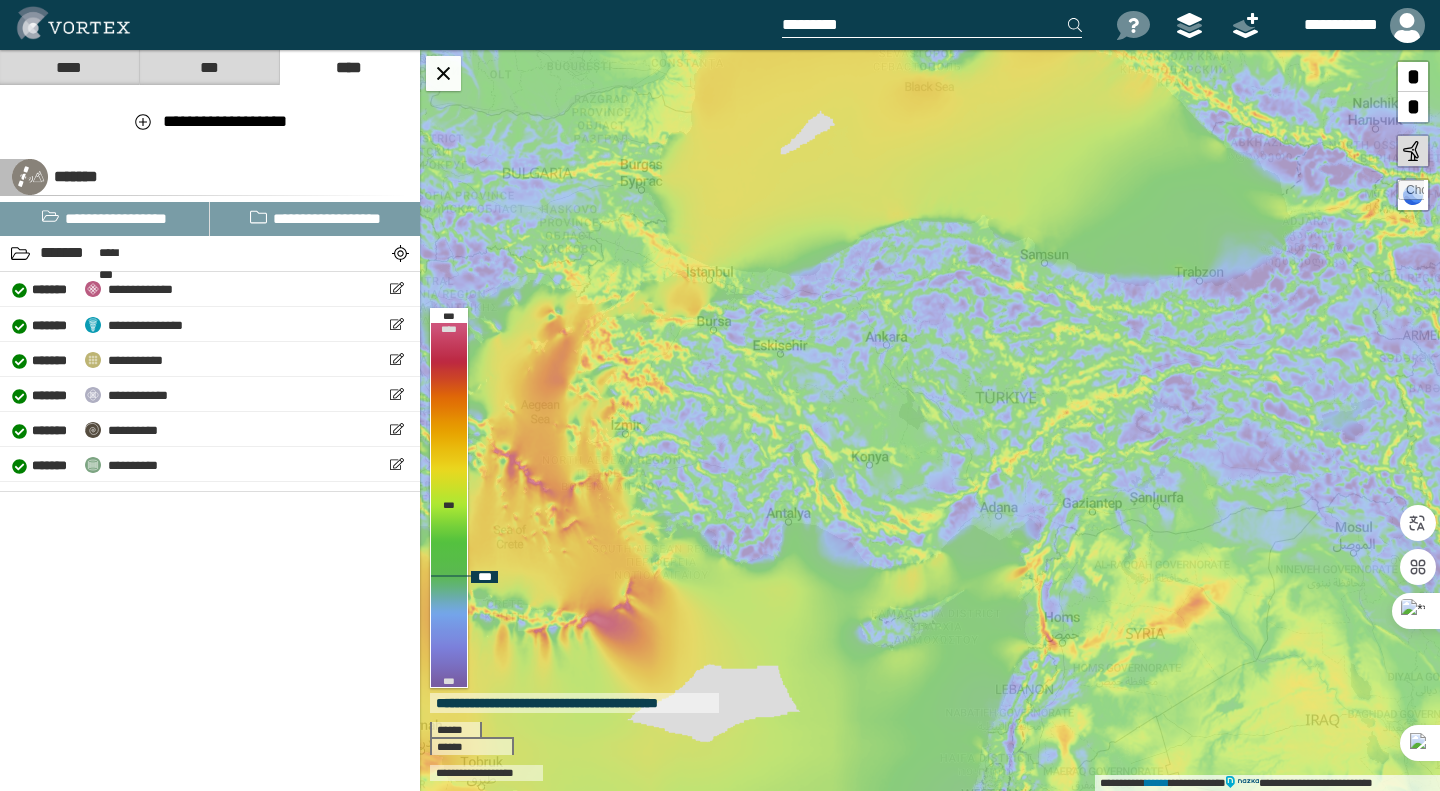 drag, startPoint x: 749, startPoint y: 451, endPoint x: 1130, endPoint y: 465, distance: 381.25714 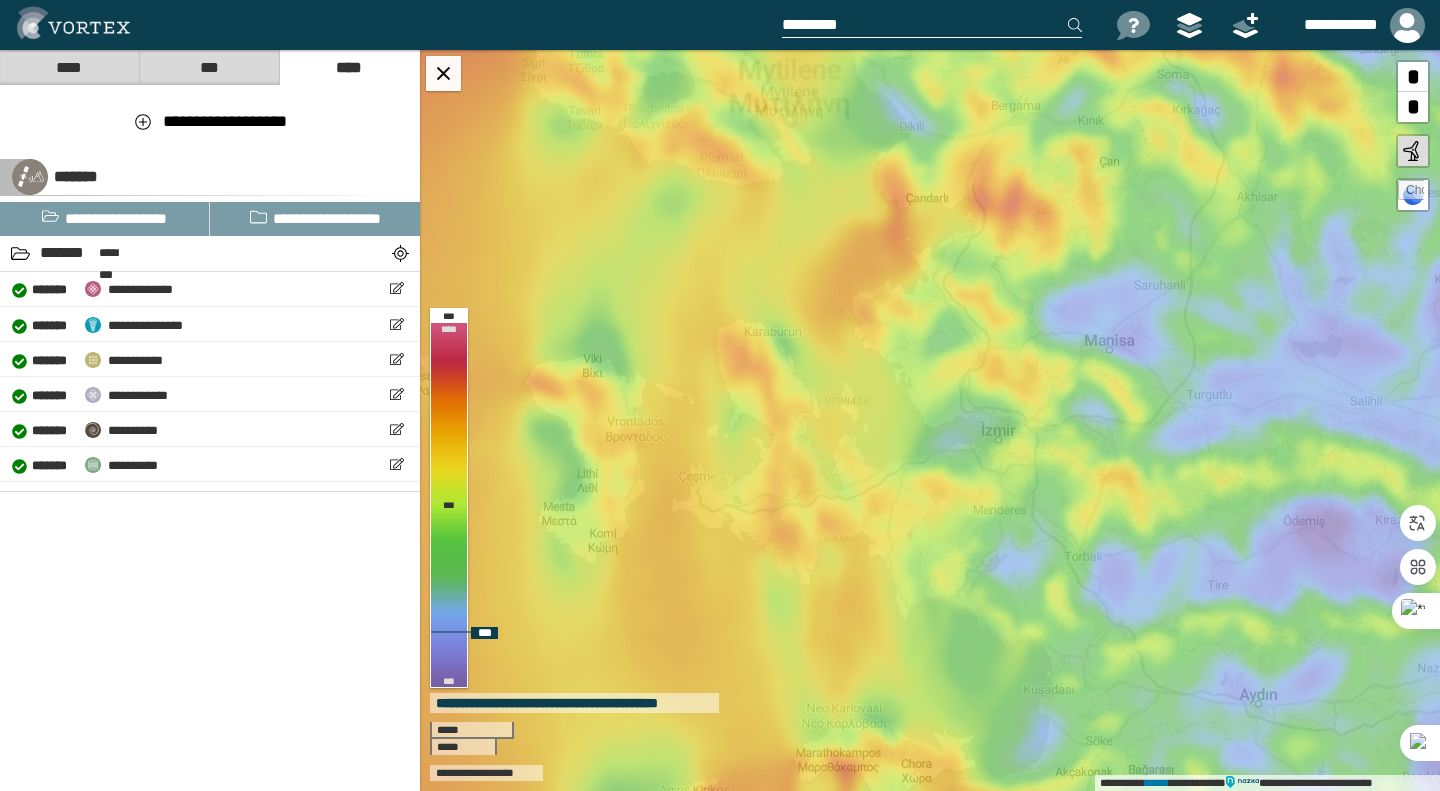 drag, startPoint x: 1079, startPoint y: 205, endPoint x: 1072, endPoint y: 334, distance: 129.18979 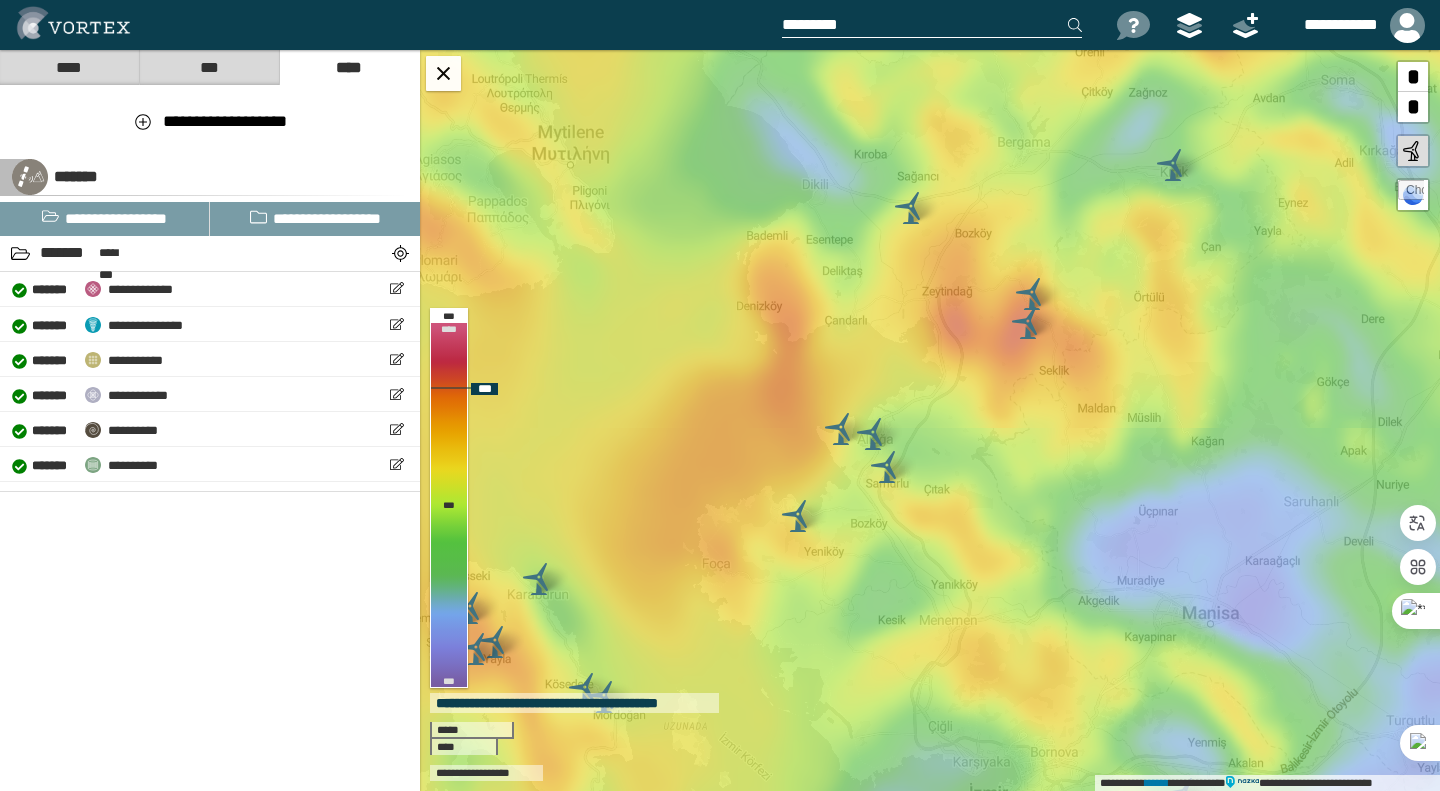 drag, startPoint x: 1047, startPoint y: 224, endPoint x: 1023, endPoint y: 341, distance: 119.43617 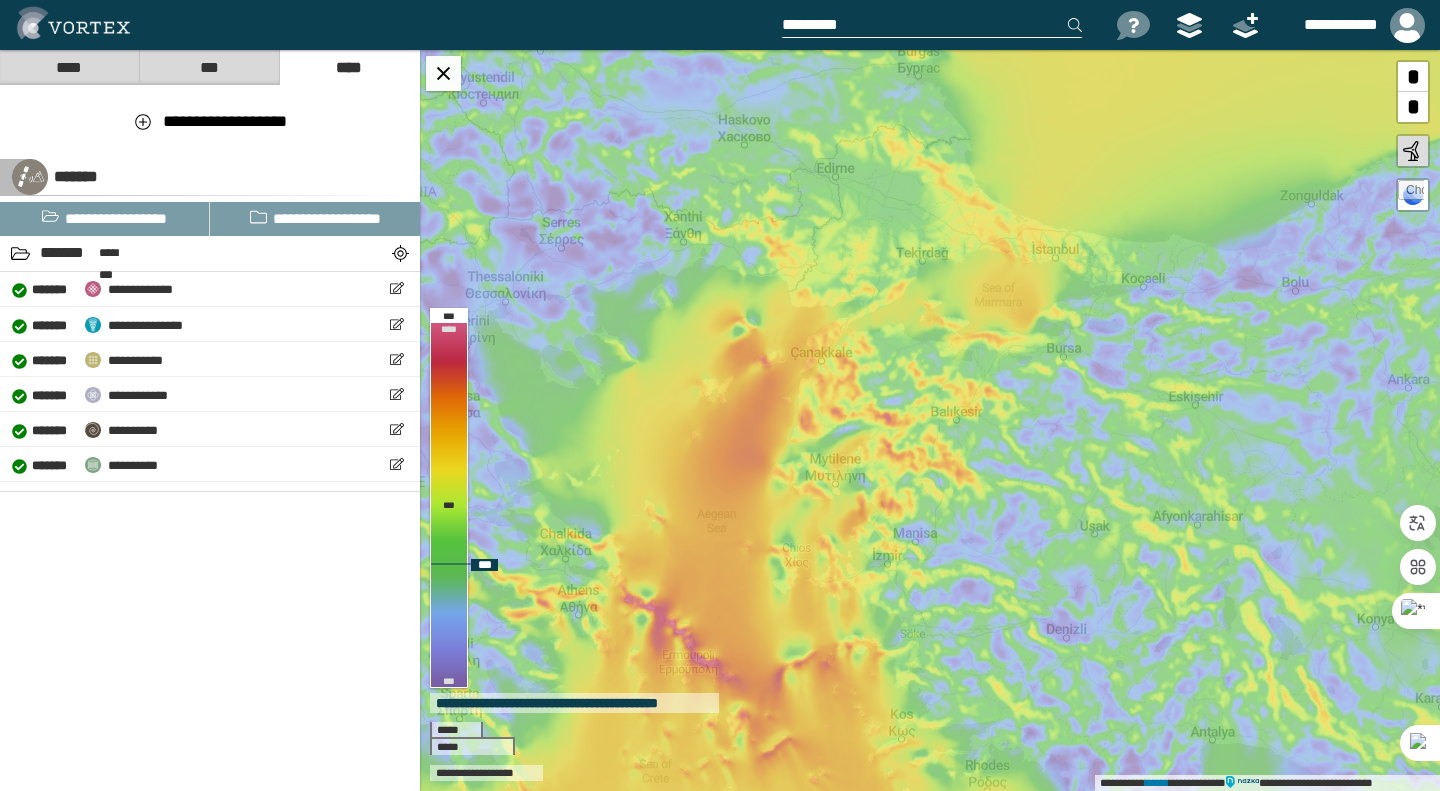 drag, startPoint x: 1142, startPoint y: 486, endPoint x: 1053, endPoint y: 517, distance: 94.24436 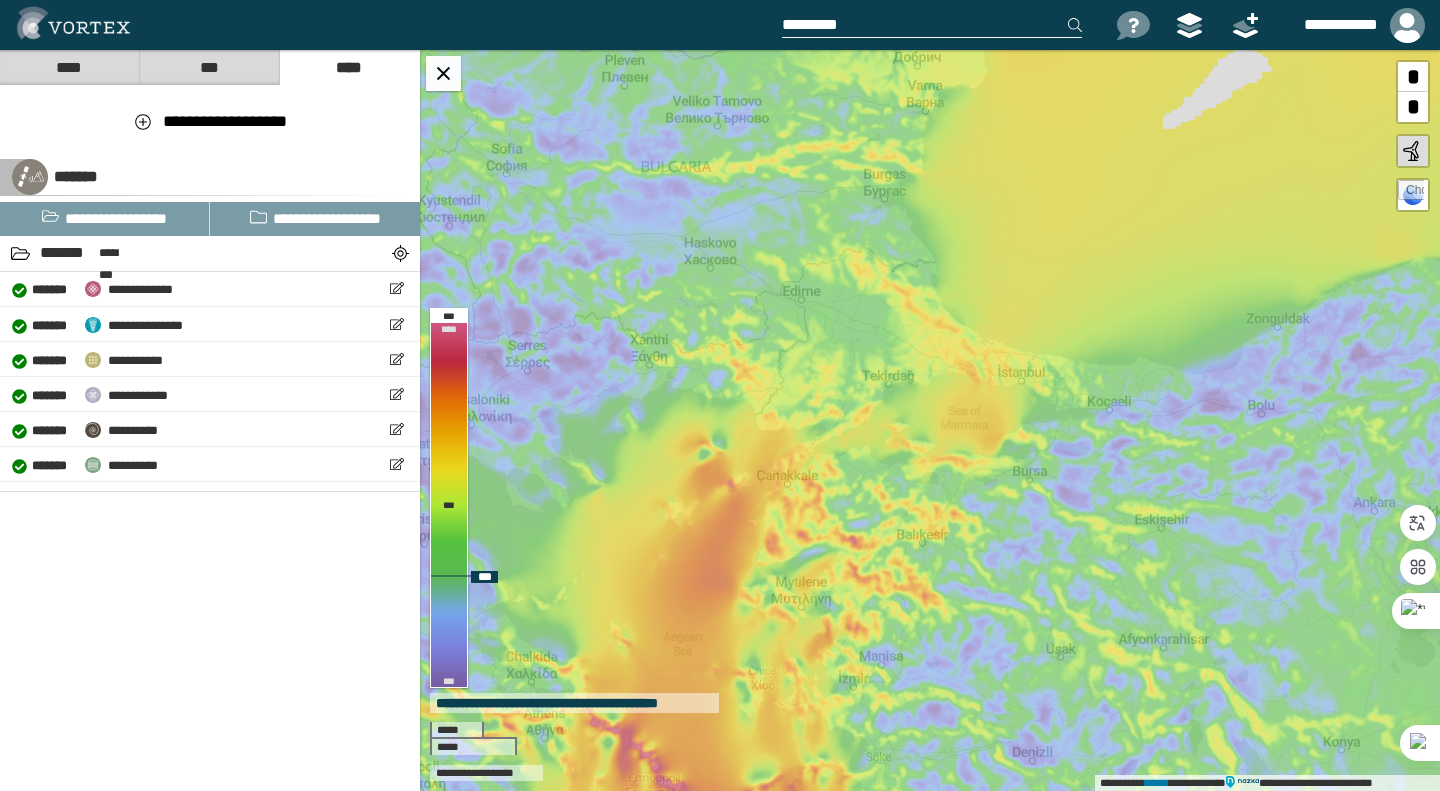 drag, startPoint x: 1110, startPoint y: 516, endPoint x: 600, endPoint y: 481, distance: 511.19955 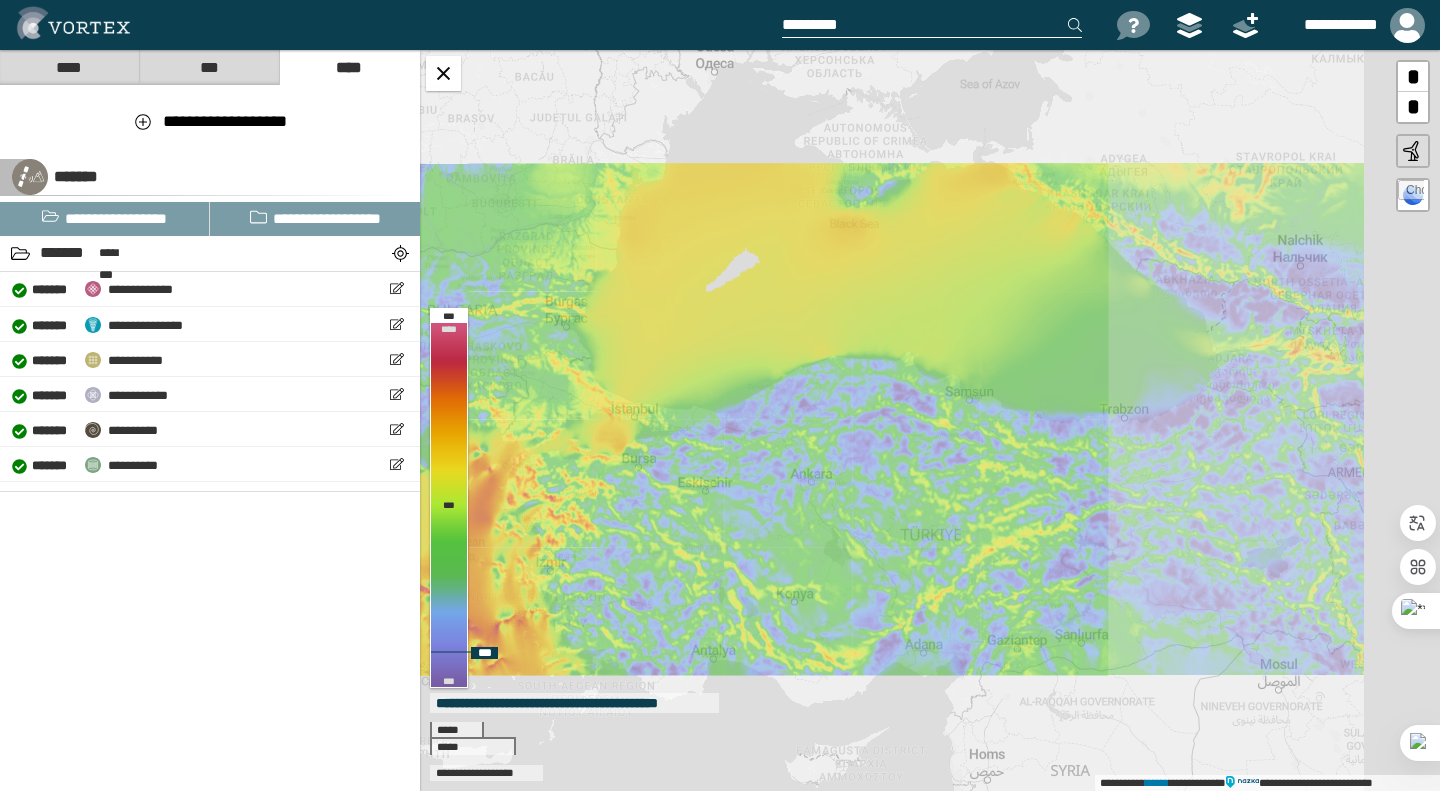 click on "**********" at bounding box center [930, 420] 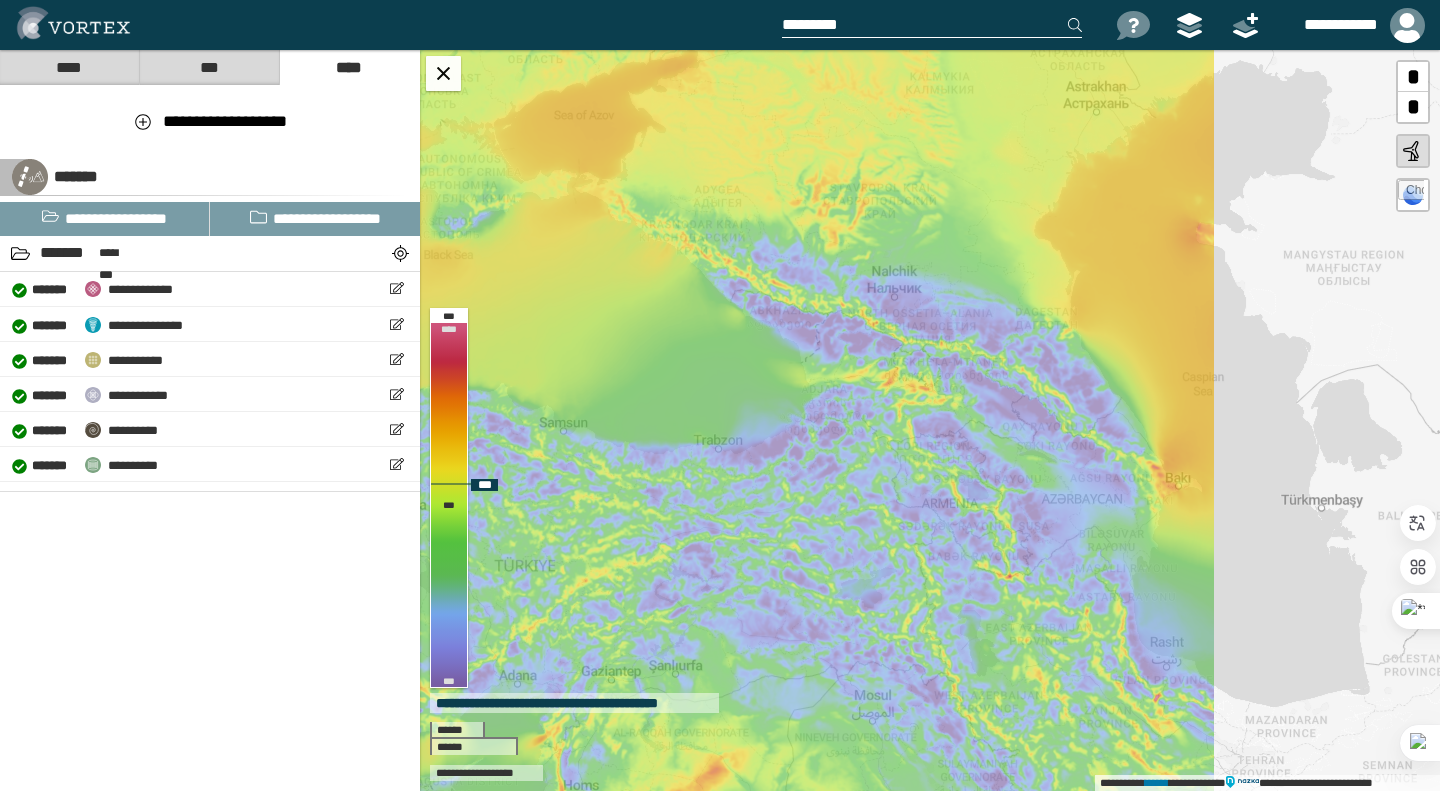 drag, startPoint x: 1016, startPoint y: 521, endPoint x: 660, endPoint y: 569, distance: 359.22137 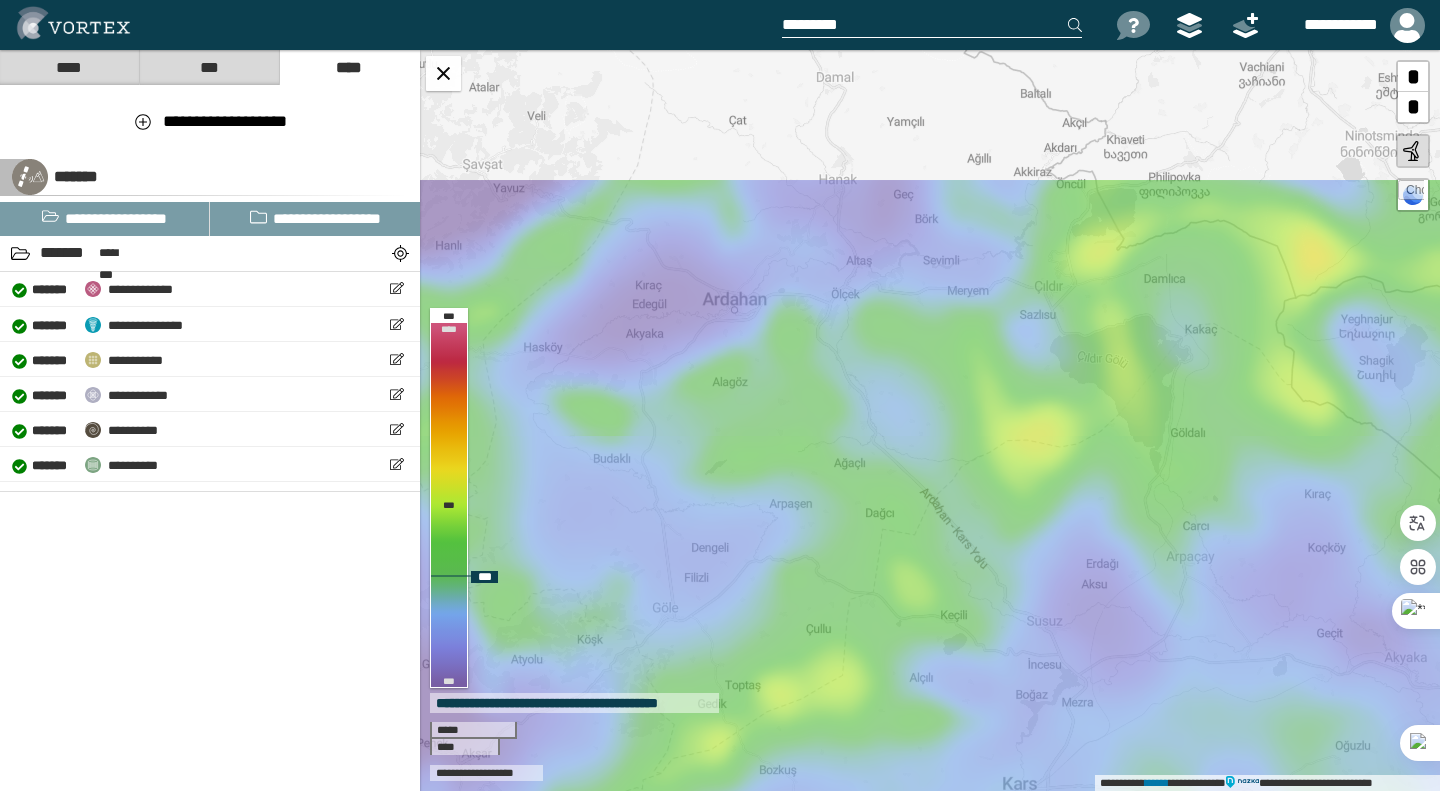 drag, startPoint x: 983, startPoint y: 331, endPoint x: 963, endPoint y: 564, distance: 233.8568 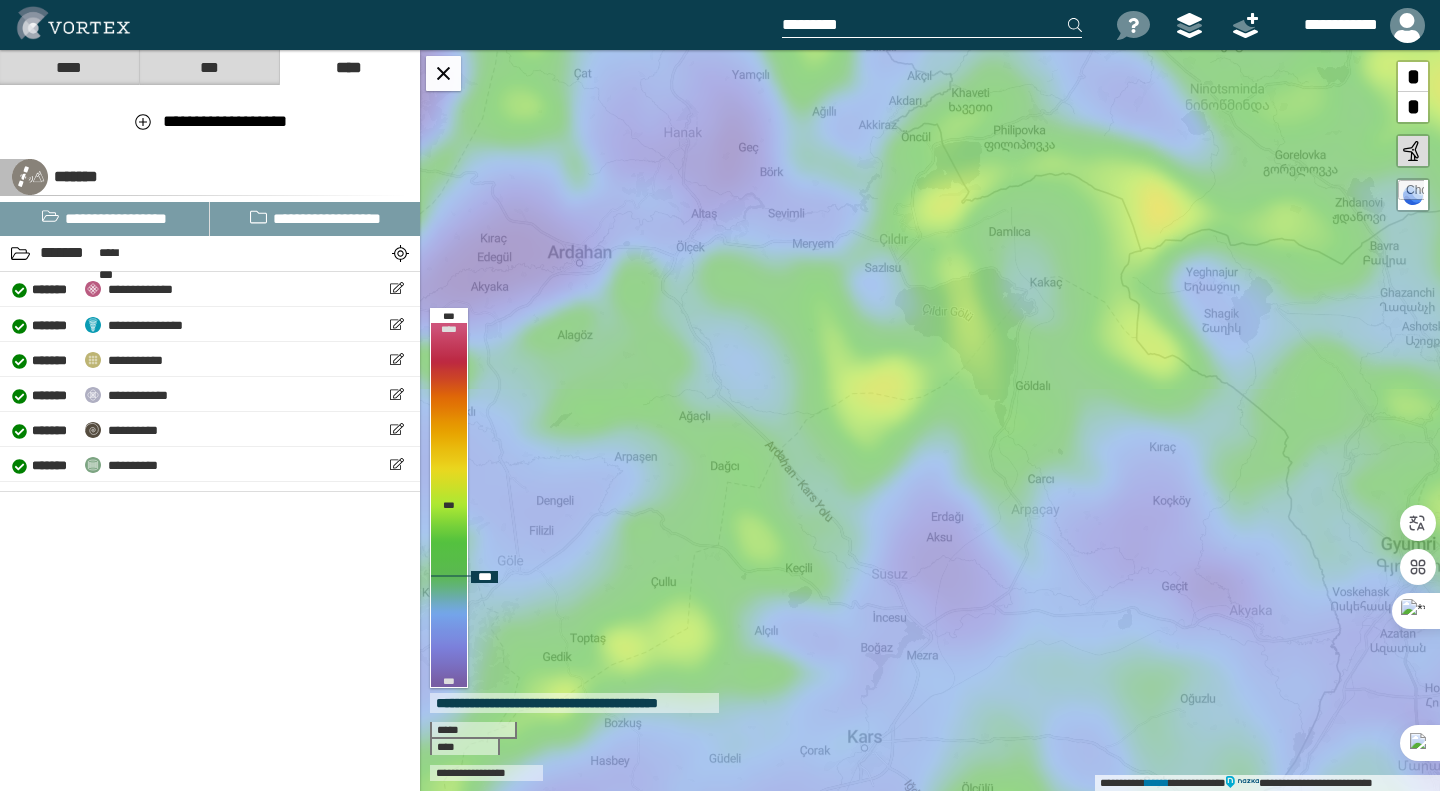 drag, startPoint x: 1033, startPoint y: 564, endPoint x: 1067, endPoint y: 445, distance: 123.76187 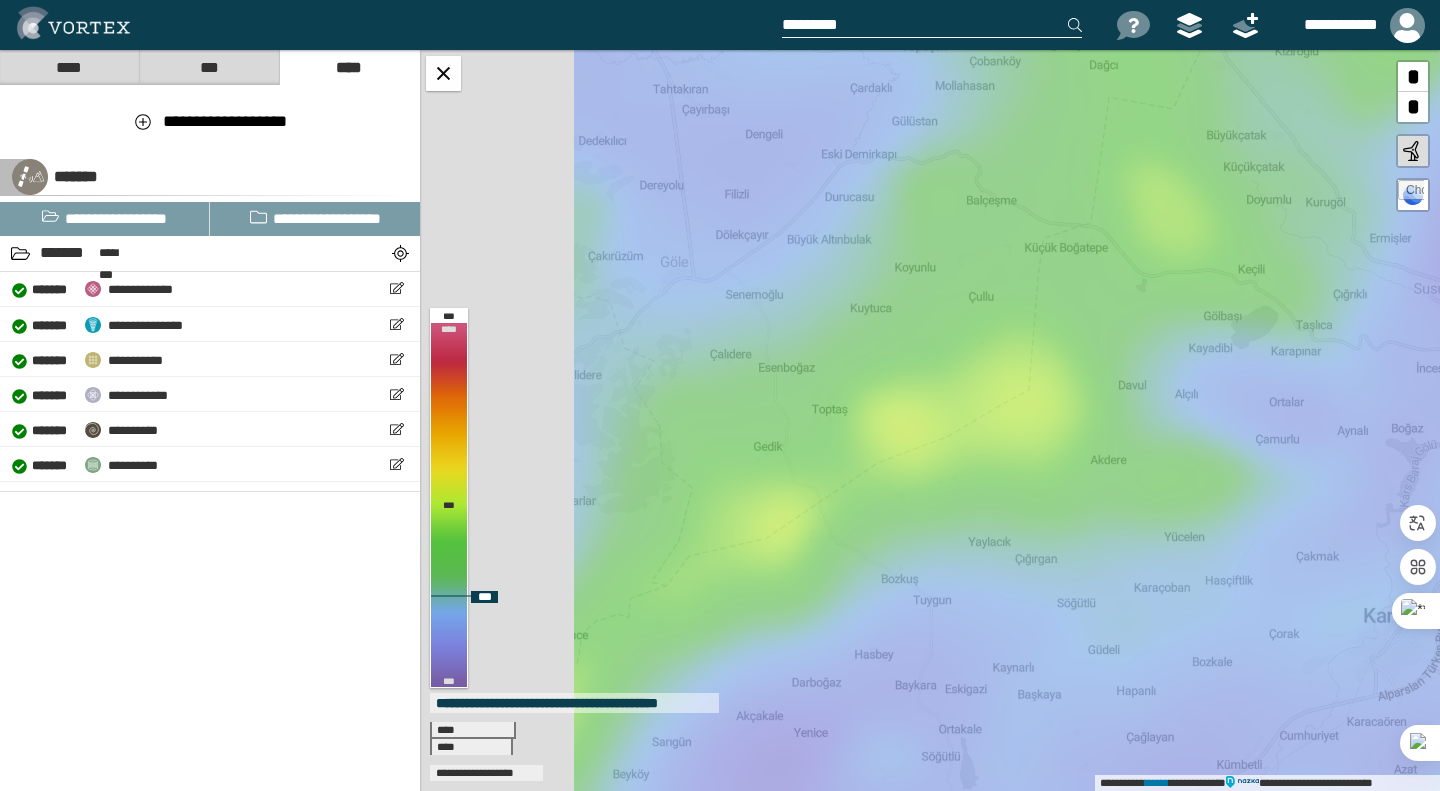 drag, startPoint x: 961, startPoint y: 458, endPoint x: 1141, endPoint y: 376, distance: 197.79788 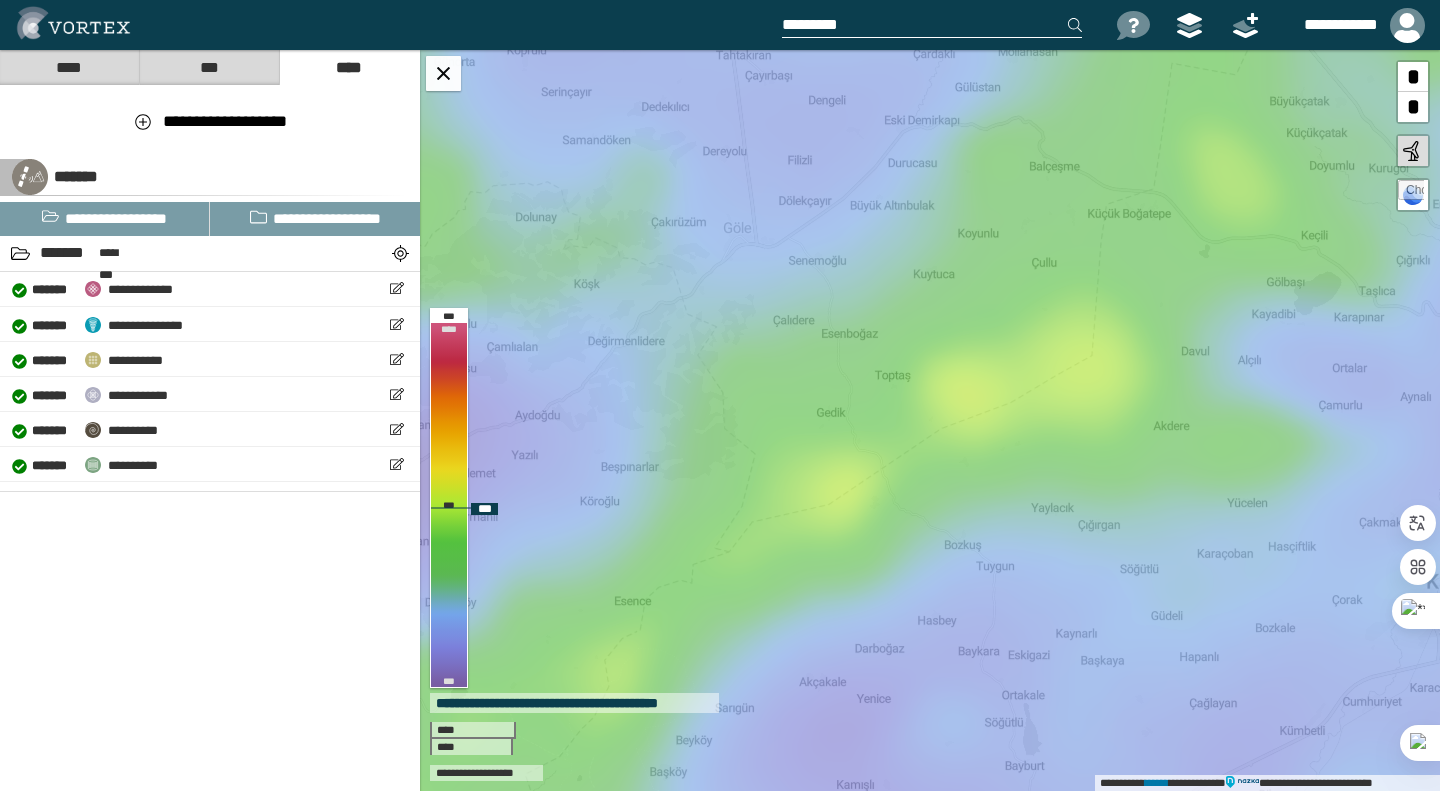 drag, startPoint x: 956, startPoint y: 452, endPoint x: 1022, endPoint y: 367, distance: 107.61505 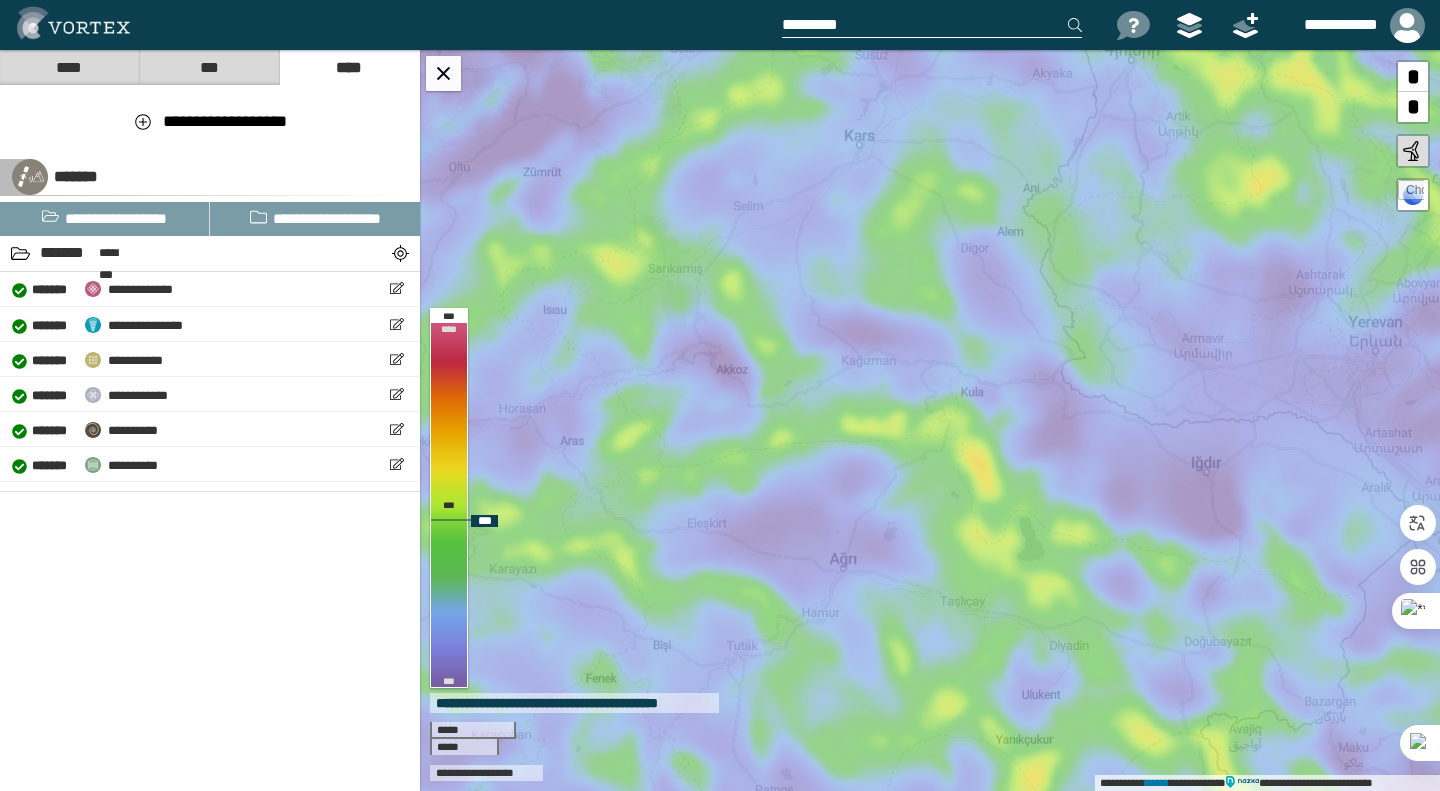 drag, startPoint x: 1090, startPoint y: 500, endPoint x: 985, endPoint y: 500, distance: 105 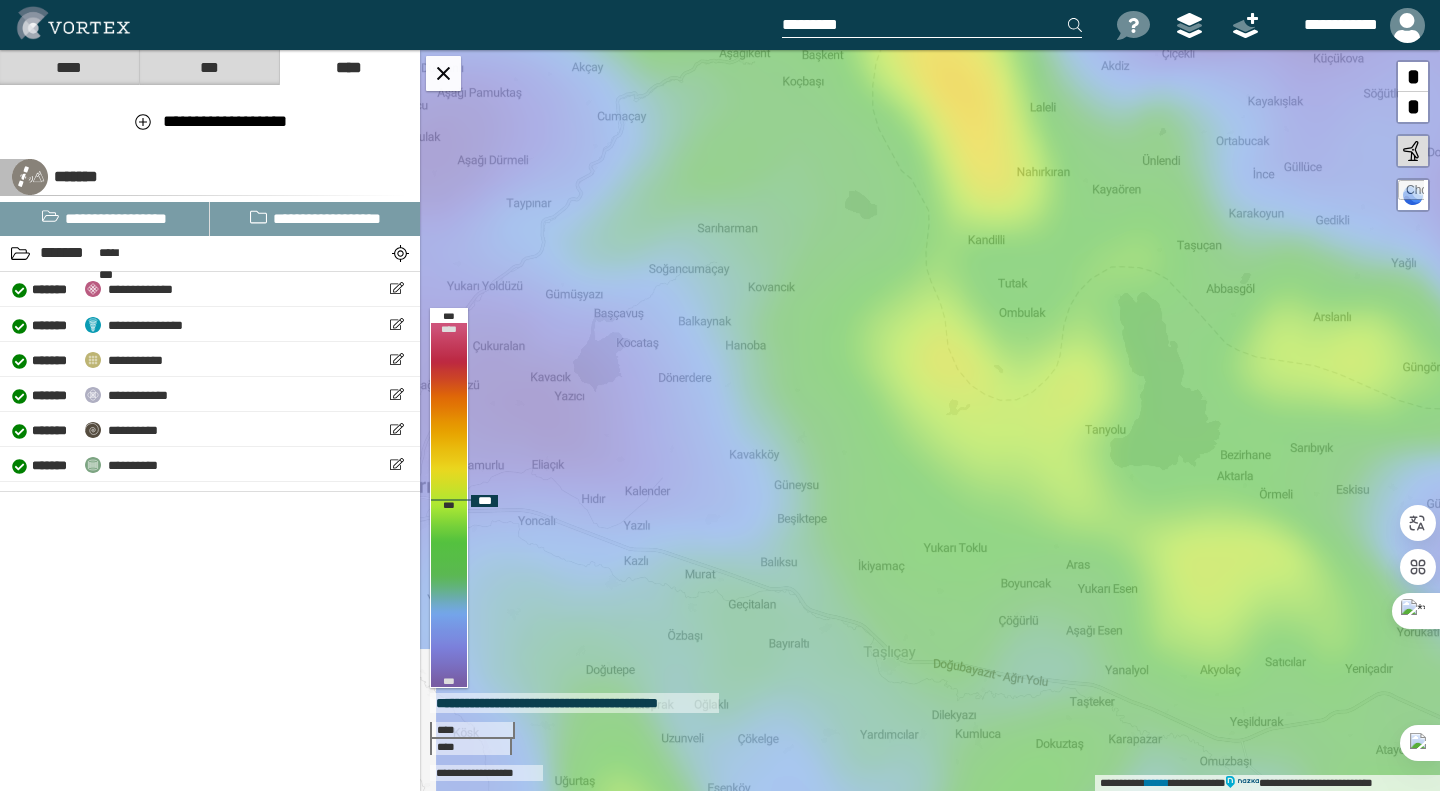 drag, startPoint x: 869, startPoint y: 457, endPoint x: 1029, endPoint y: 426, distance: 162.97546 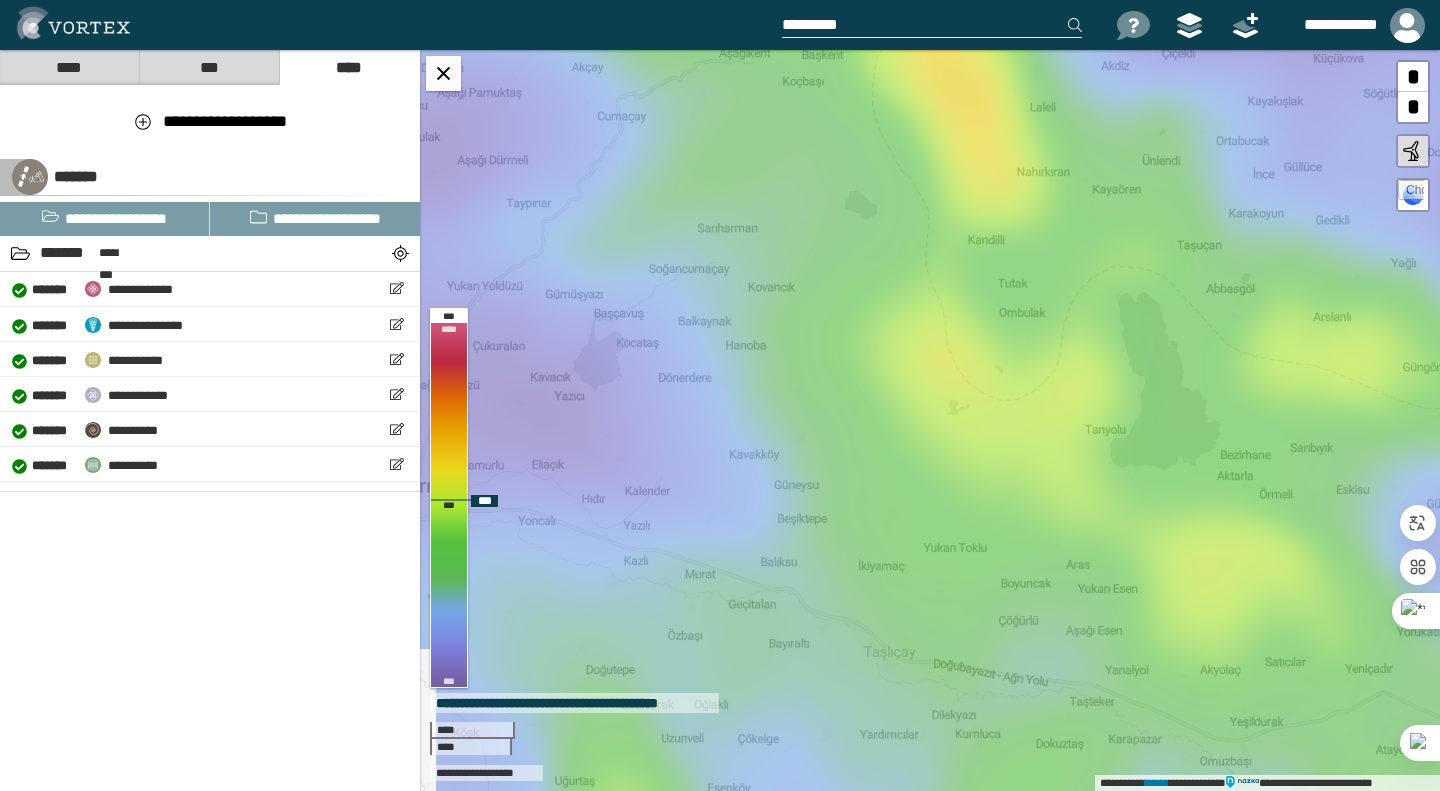 click on "**********" at bounding box center (930, 420) 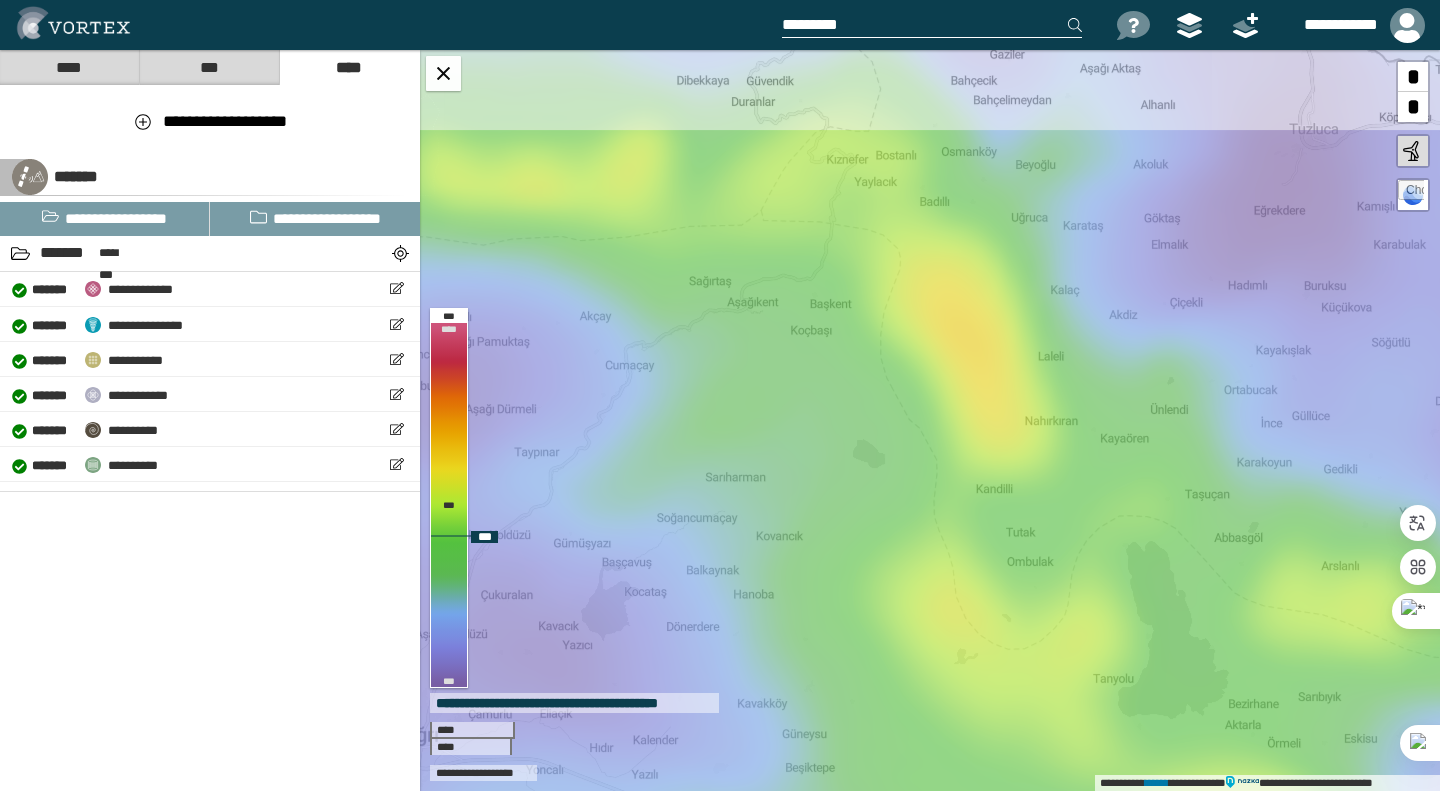 drag, startPoint x: 973, startPoint y: 237, endPoint x: 971, endPoint y: 393, distance: 156.01282 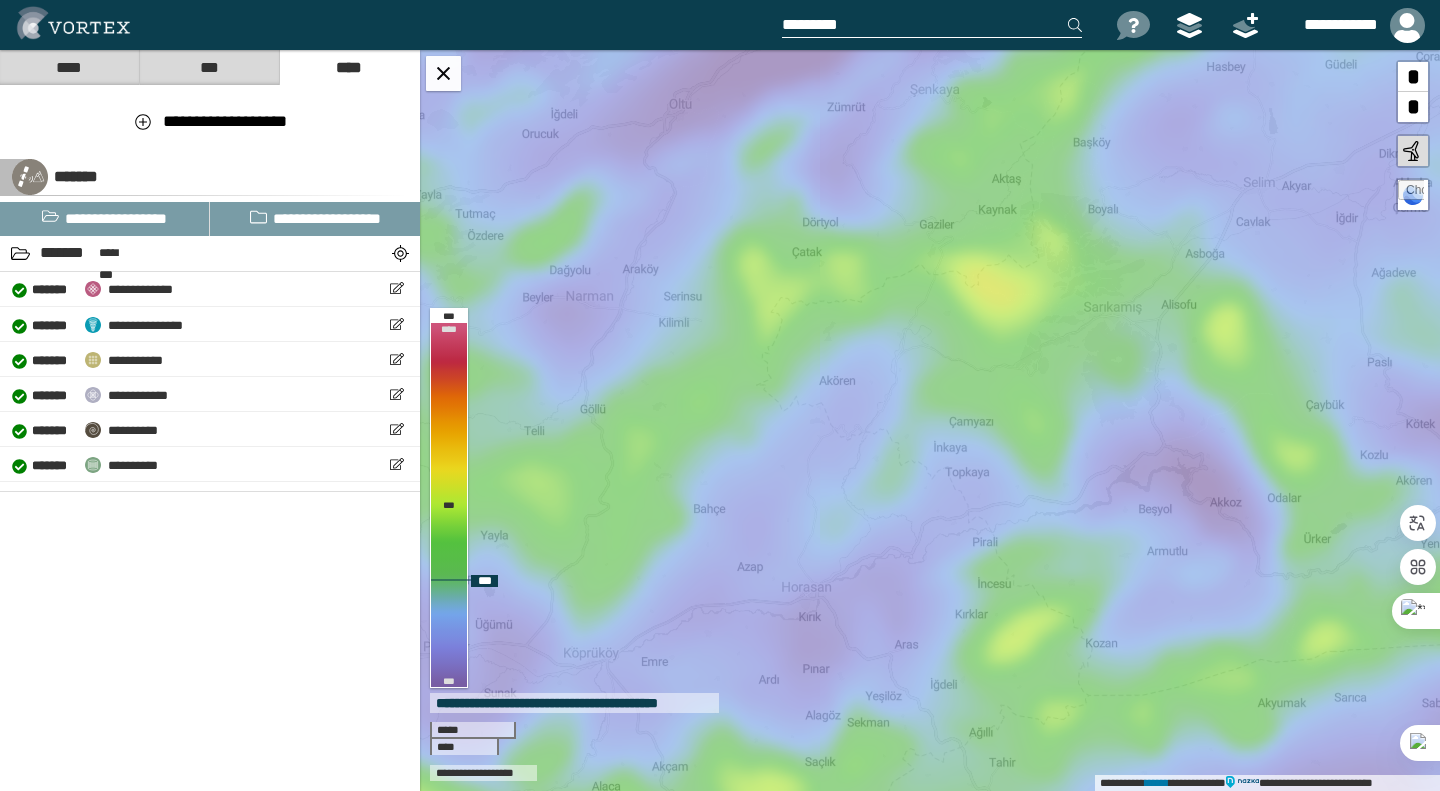 drag, startPoint x: 965, startPoint y: 326, endPoint x: 925, endPoint y: 471, distance: 150.41609 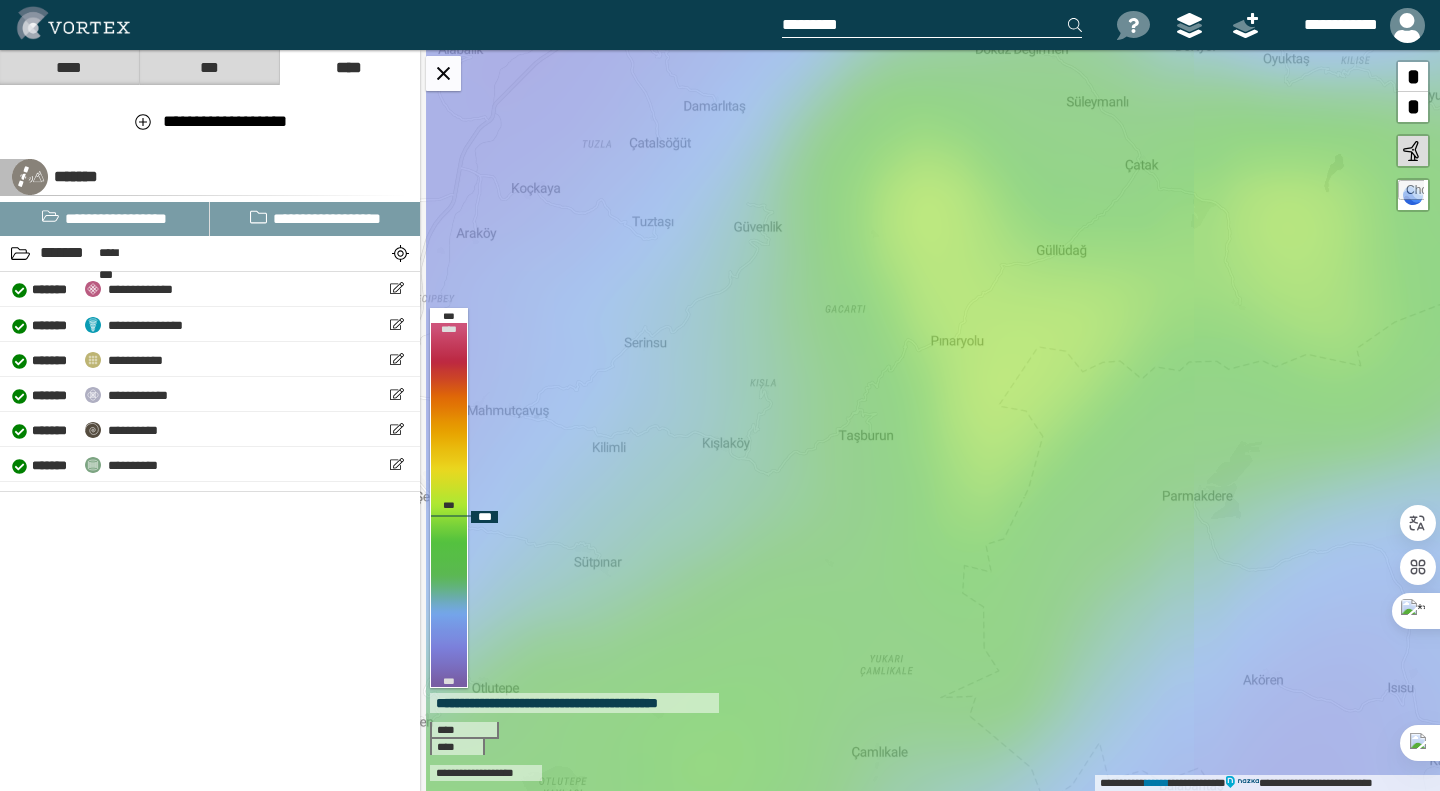 drag, startPoint x: 735, startPoint y: 455, endPoint x: 1037, endPoint y: 422, distance: 303.79764 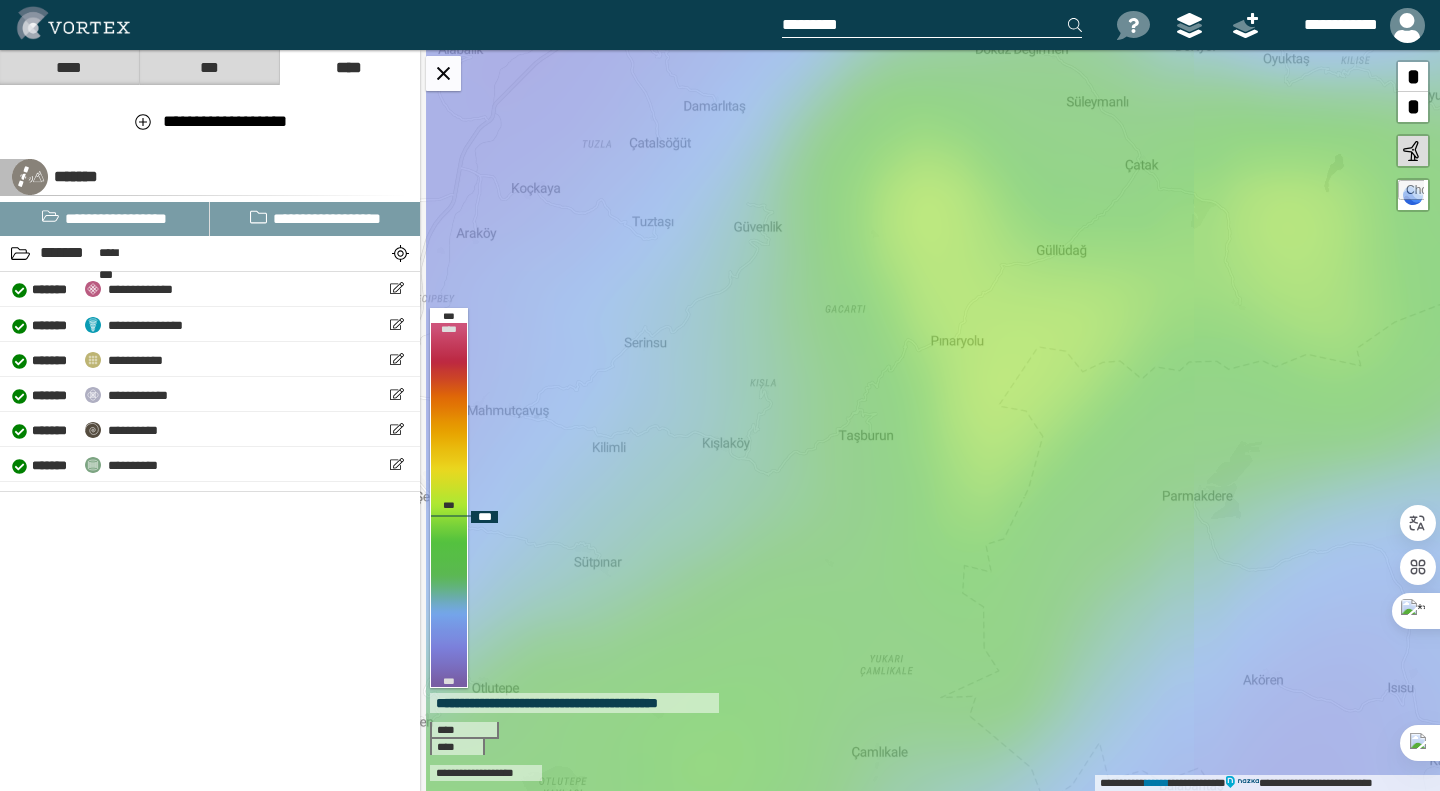 click on "**********" at bounding box center [930, 420] 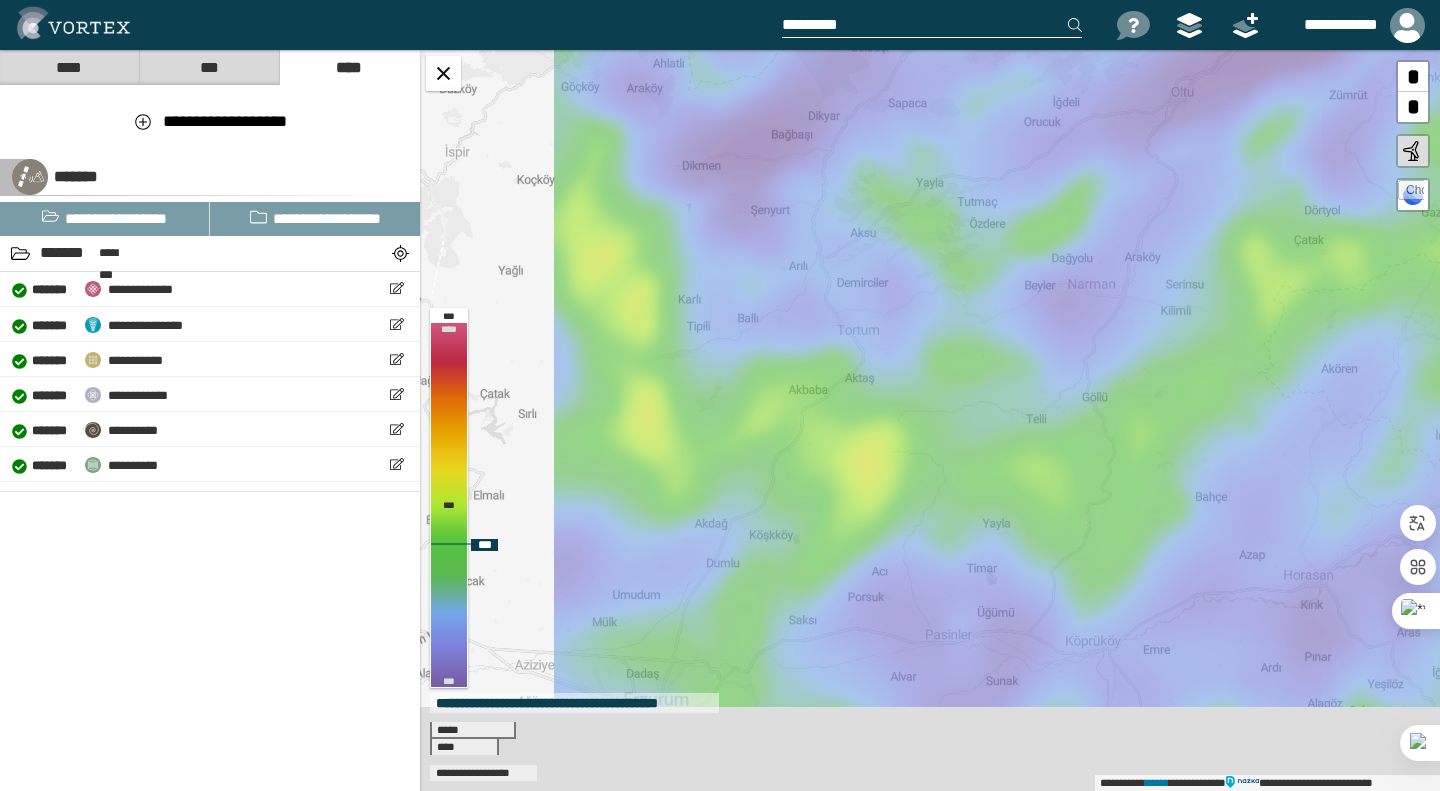 drag, startPoint x: 782, startPoint y: 589, endPoint x: 1068, endPoint y: 453, distance: 316.68912 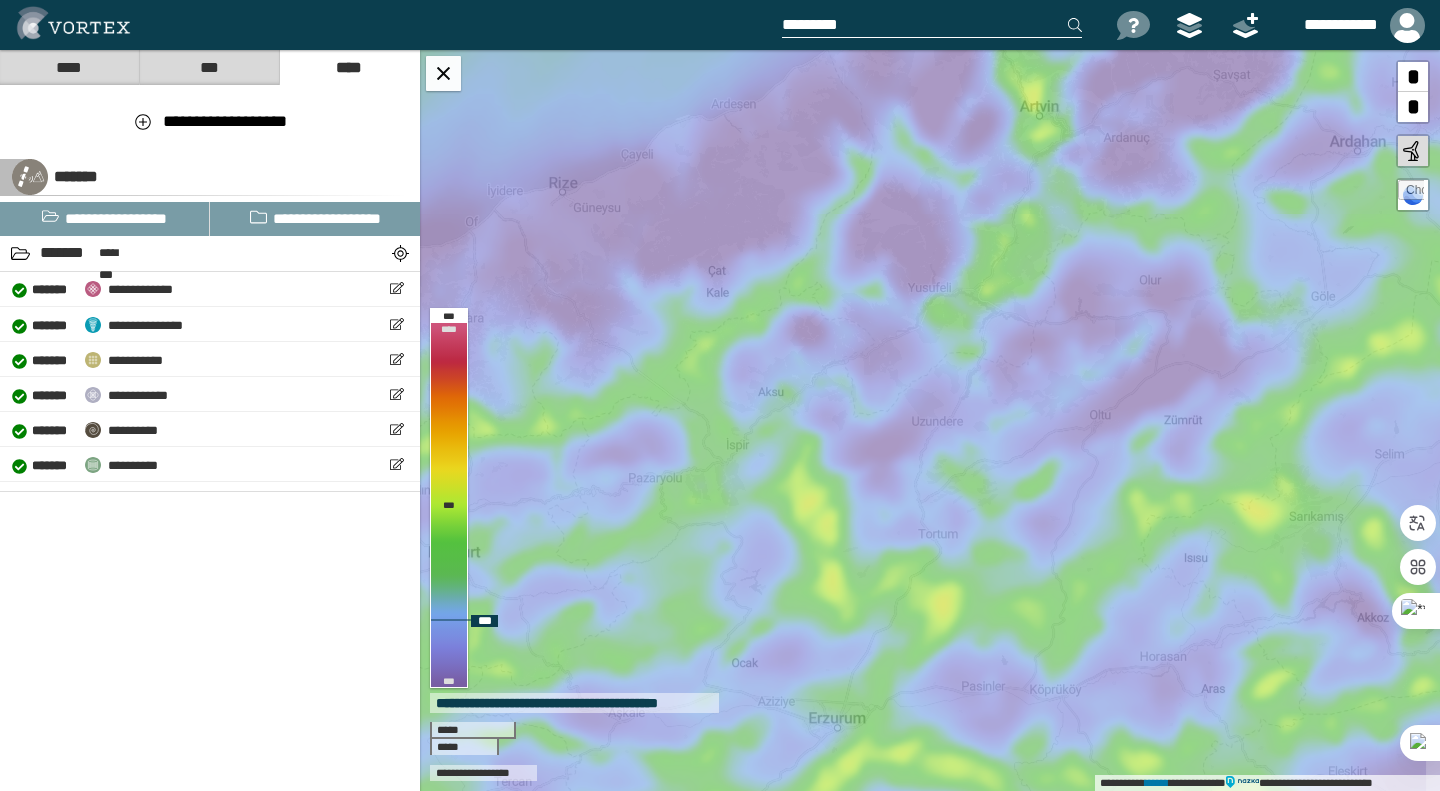 drag, startPoint x: 850, startPoint y: 368, endPoint x: 801, endPoint y: 499, distance: 139.86423 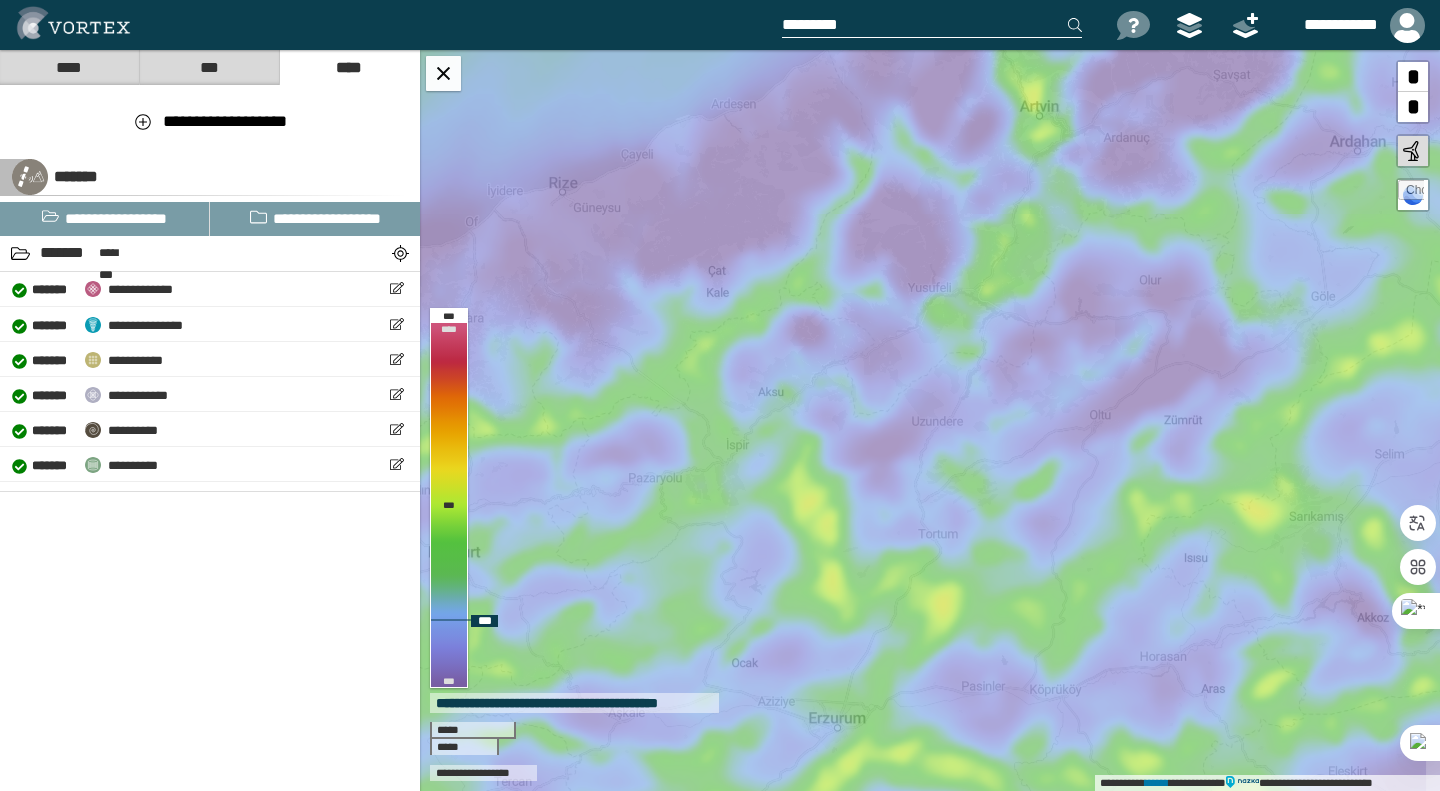 click on "**********" at bounding box center (930, 420) 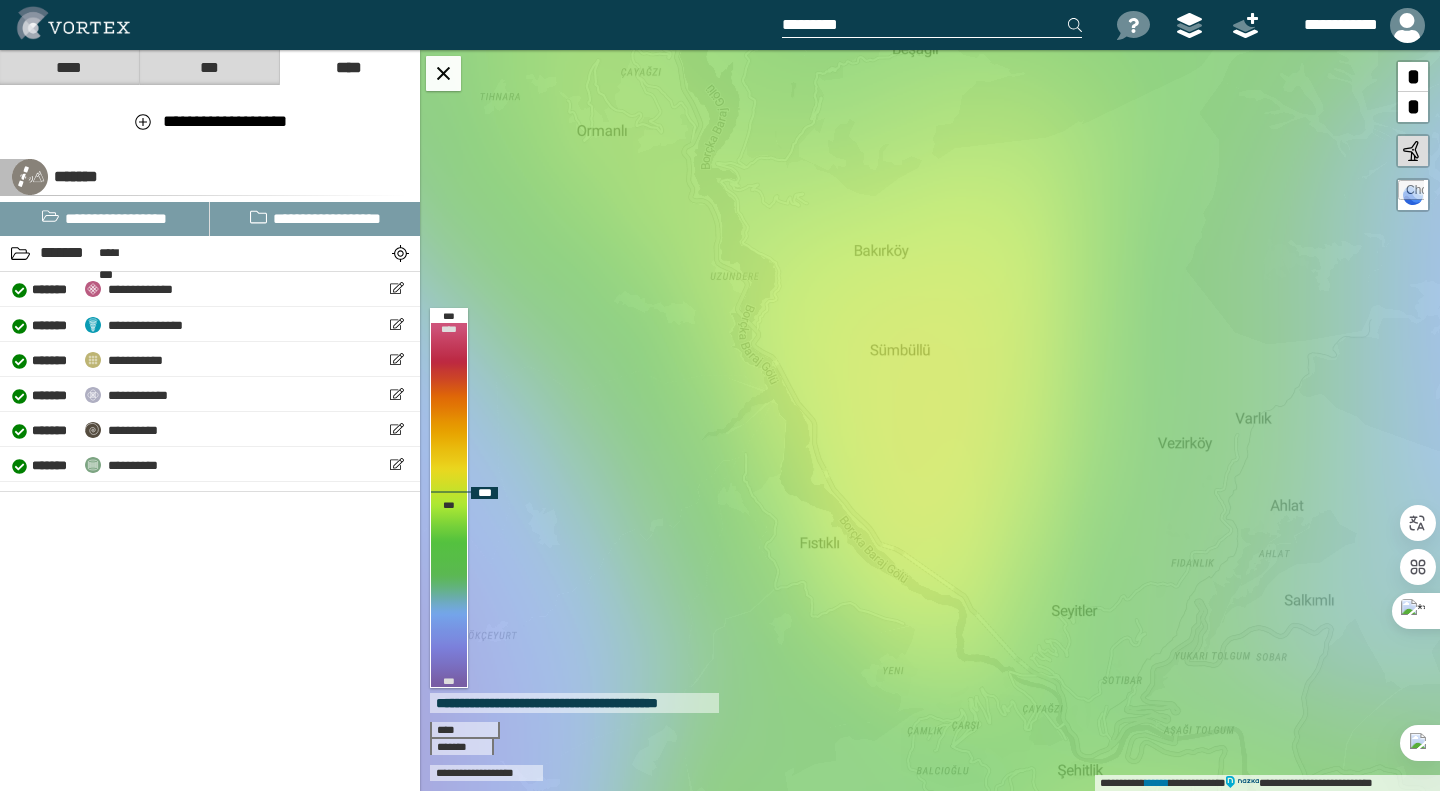 drag, startPoint x: 972, startPoint y: 193, endPoint x: 965, endPoint y: 375, distance: 182.13457 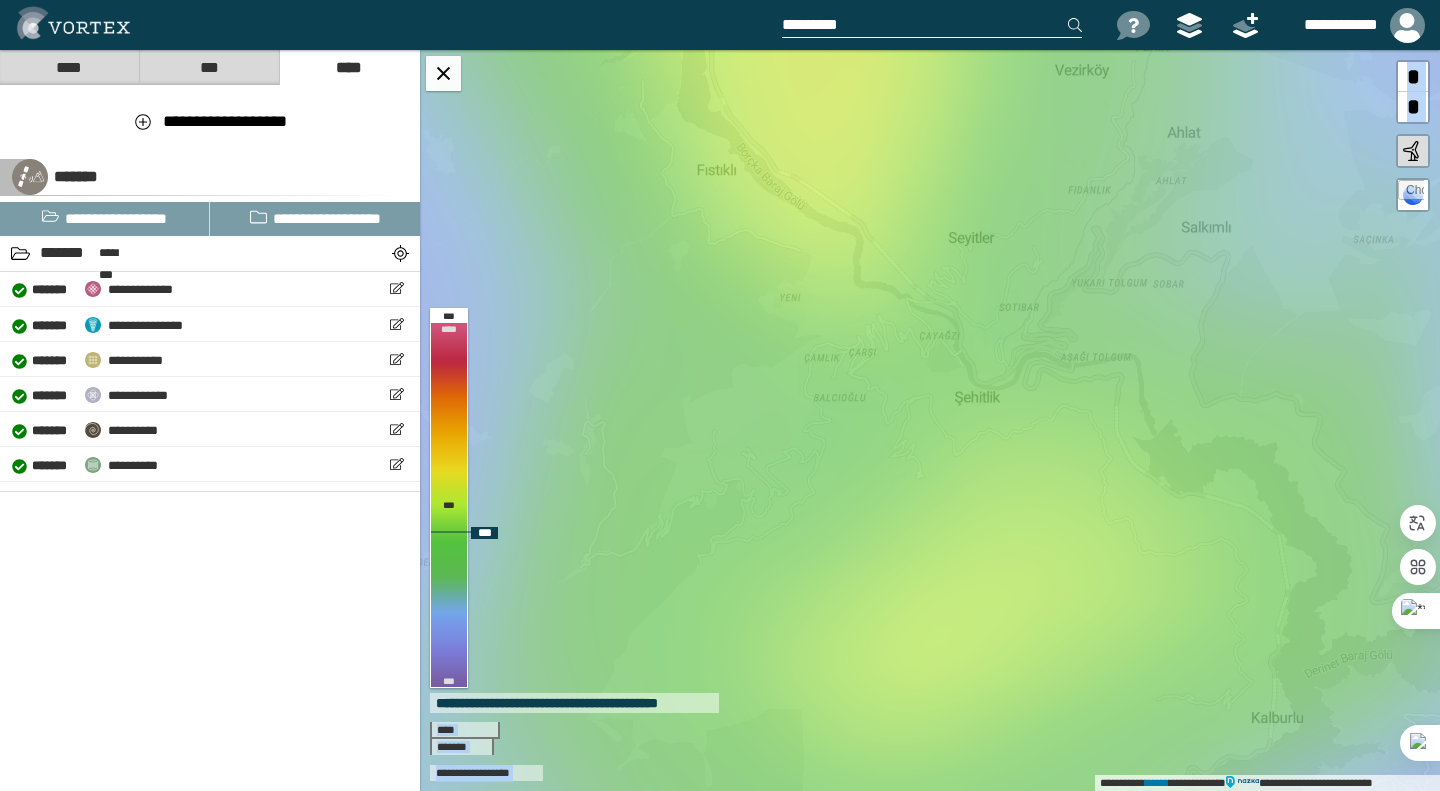 drag, startPoint x: 909, startPoint y: 157, endPoint x: 929, endPoint y: 491, distance: 334.59827 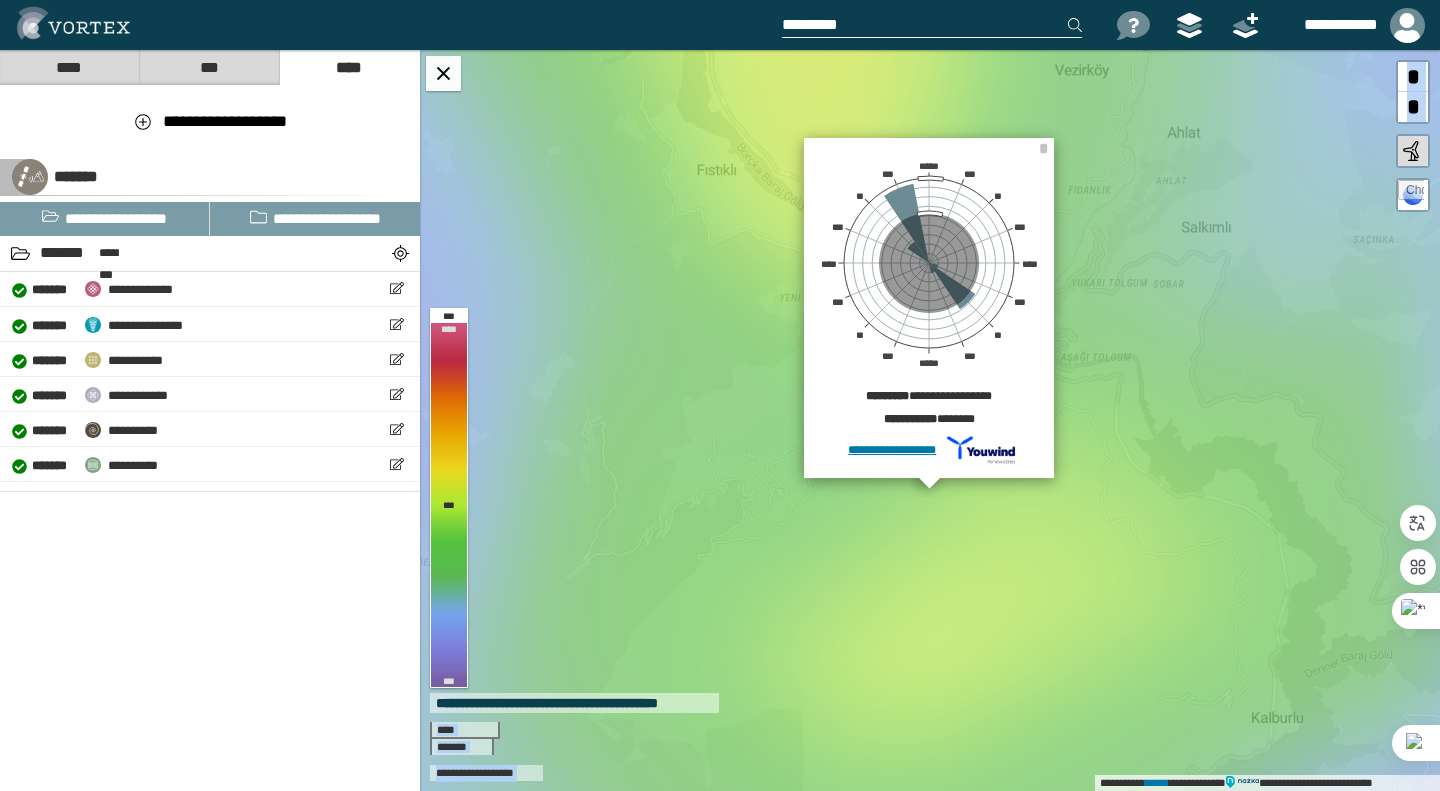 drag, startPoint x: 930, startPoint y: 213, endPoint x: 935, endPoint y: 496, distance: 283.04416 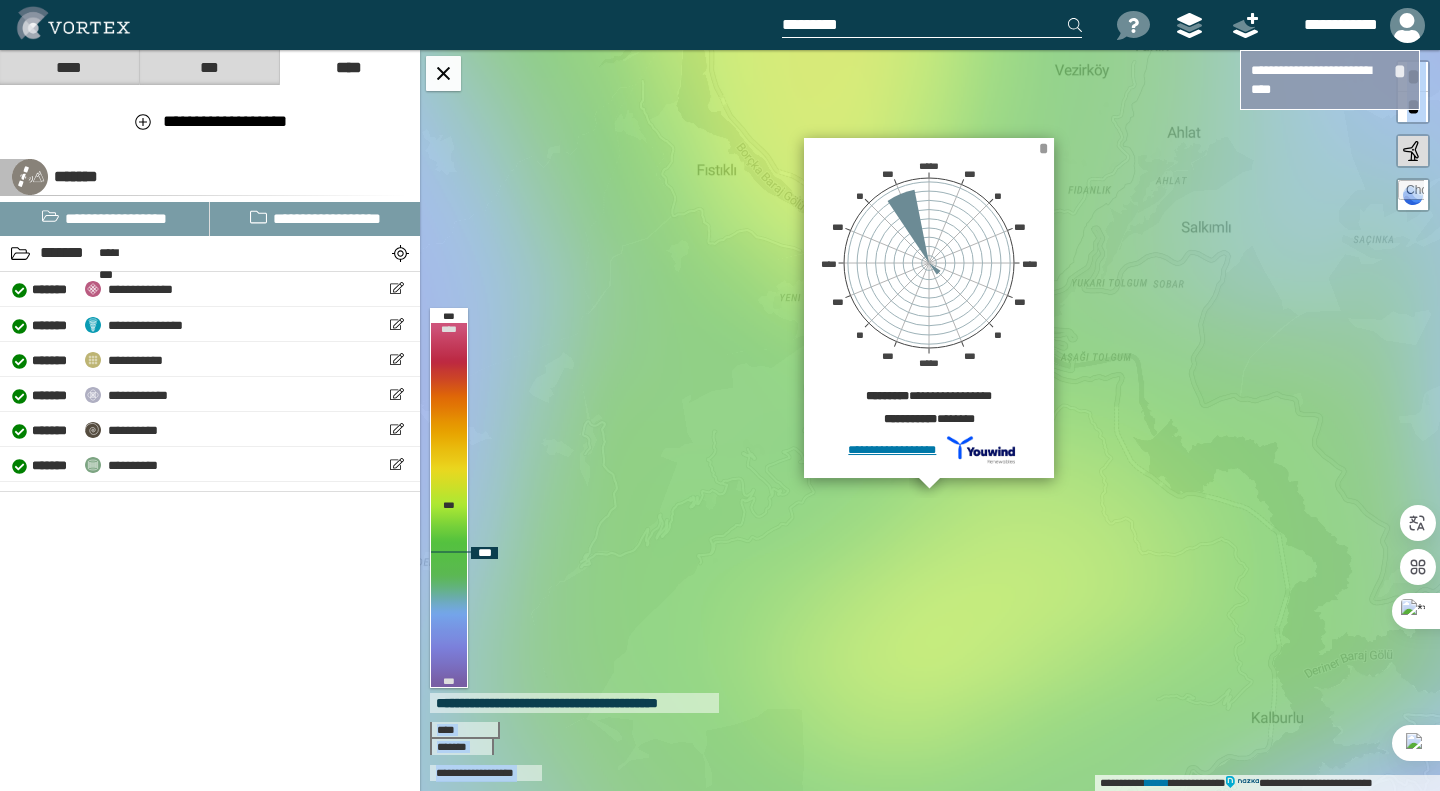 click on "*" at bounding box center (1043, 148) 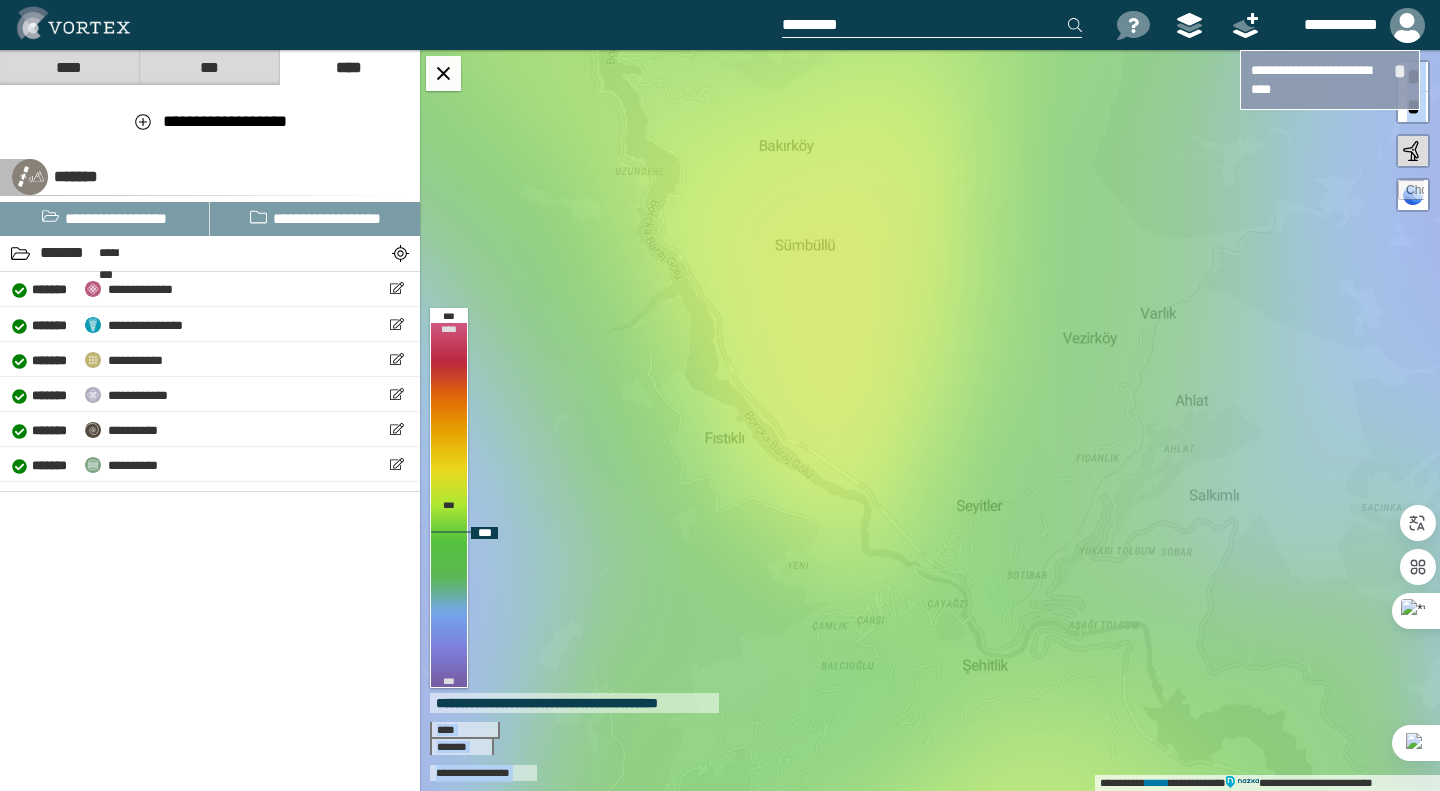 drag, startPoint x: 877, startPoint y: 325, endPoint x: 885, endPoint y: 593, distance: 268.1194 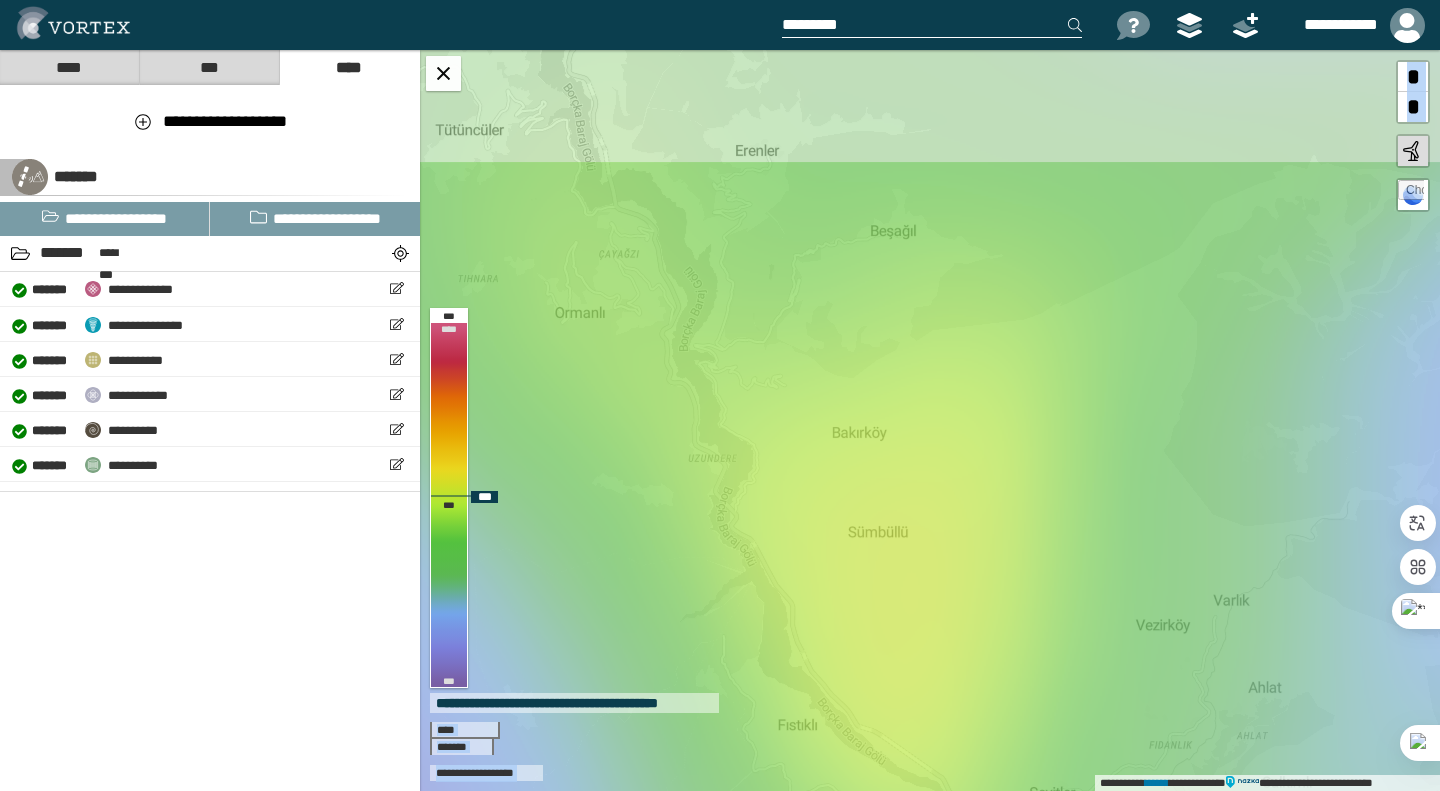 drag, startPoint x: 836, startPoint y: 338, endPoint x: 871, endPoint y: 470, distance: 136.56134 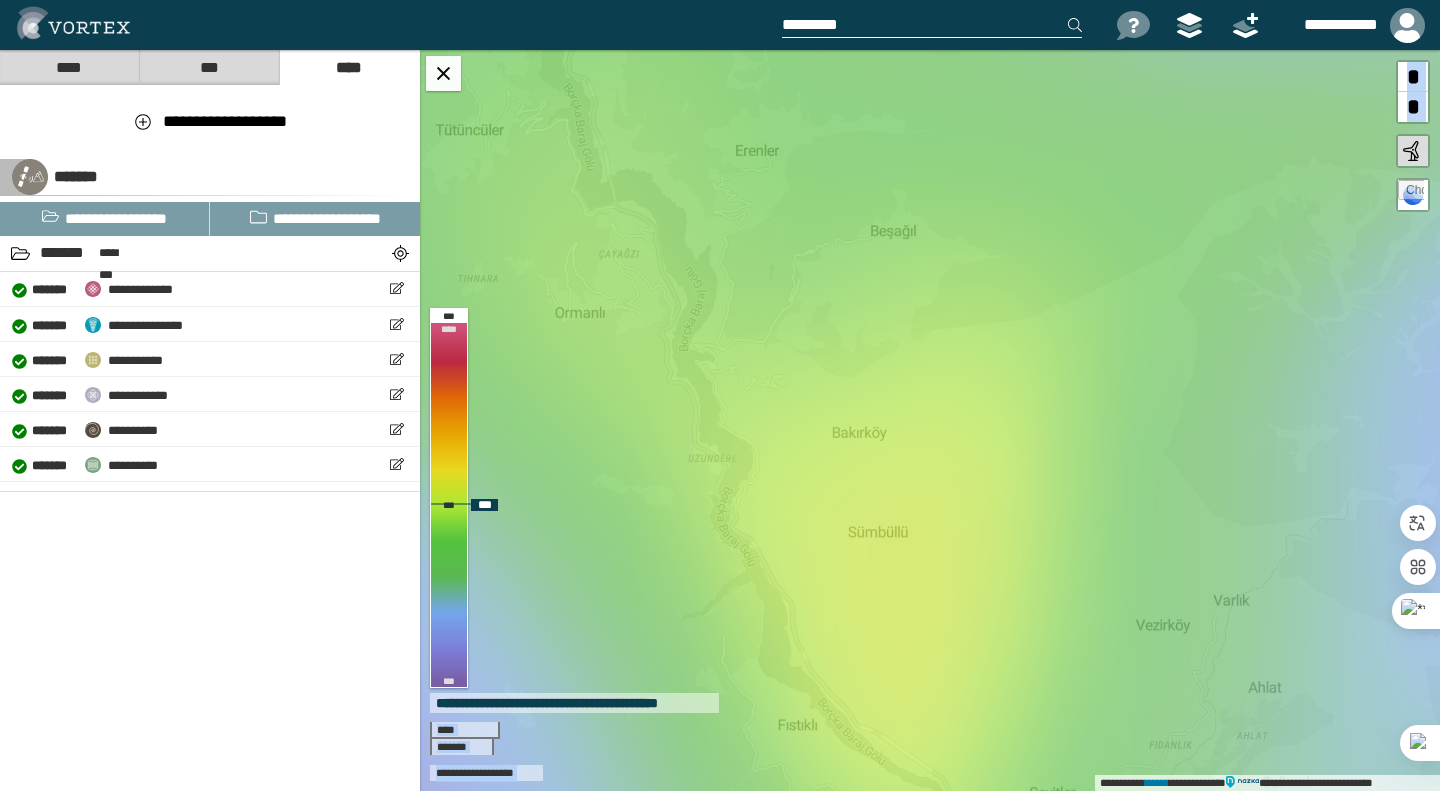 drag, startPoint x: 945, startPoint y: 408, endPoint x: 932, endPoint y: 409, distance: 13.038404 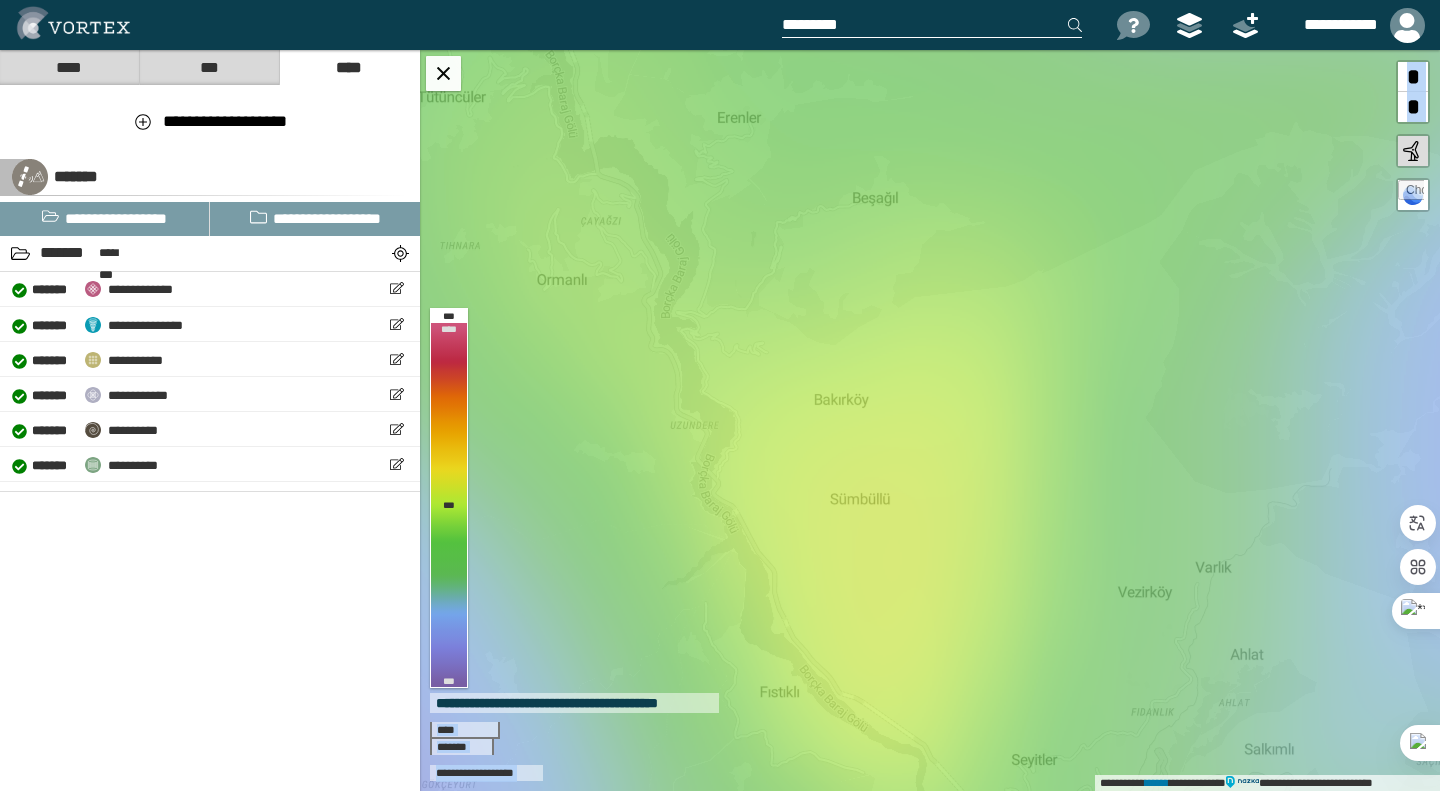 click at bounding box center (932, 25) 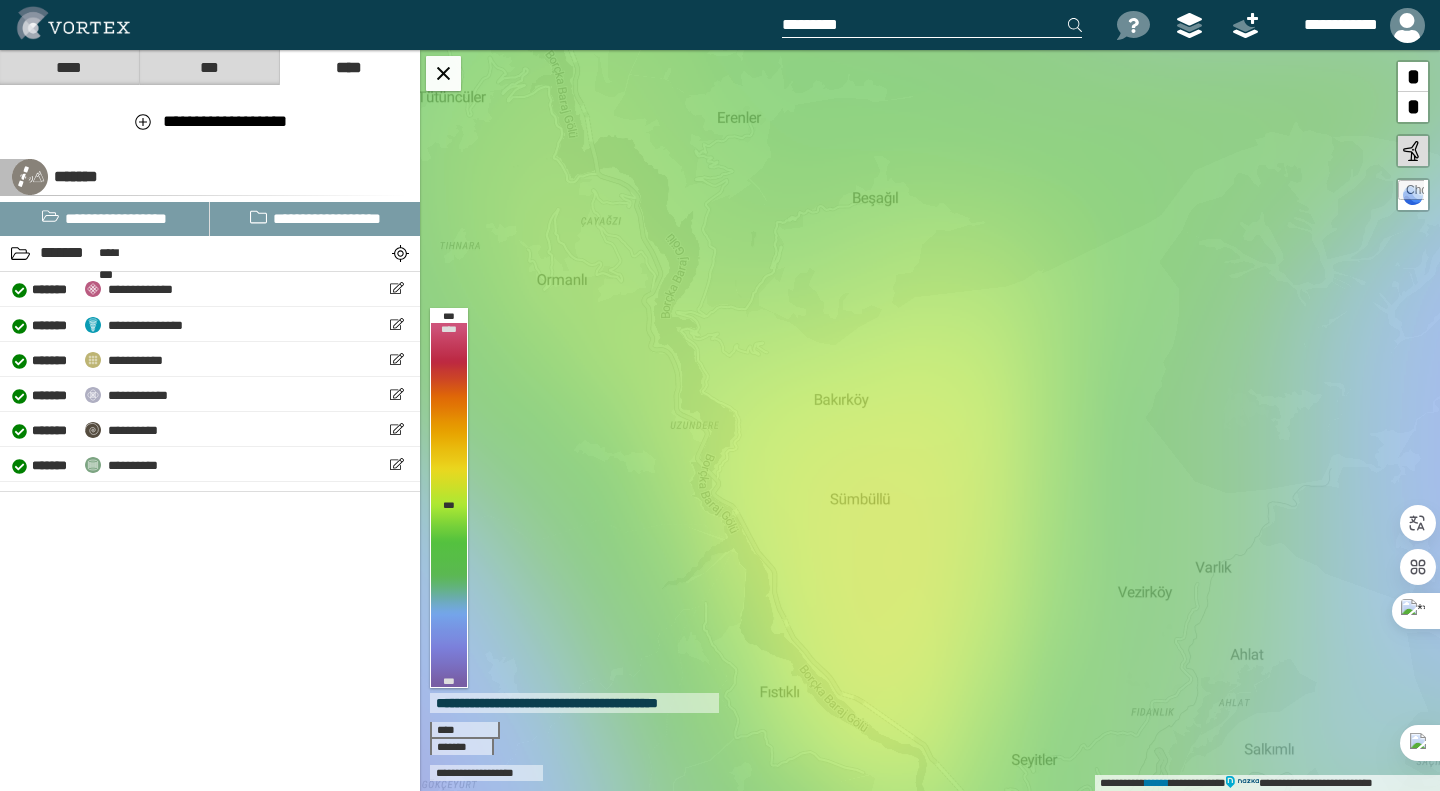 paste on "**********" 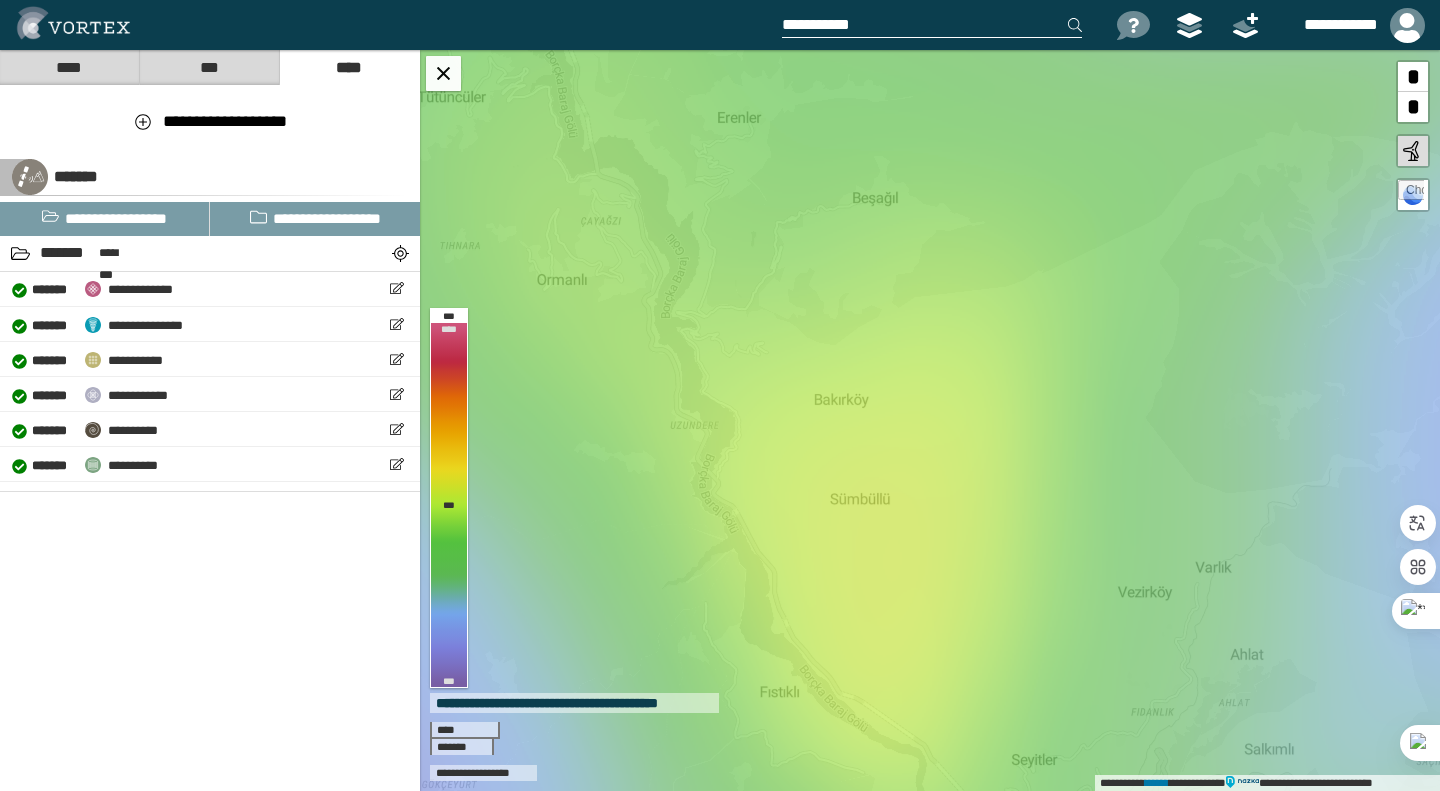 type on "**********" 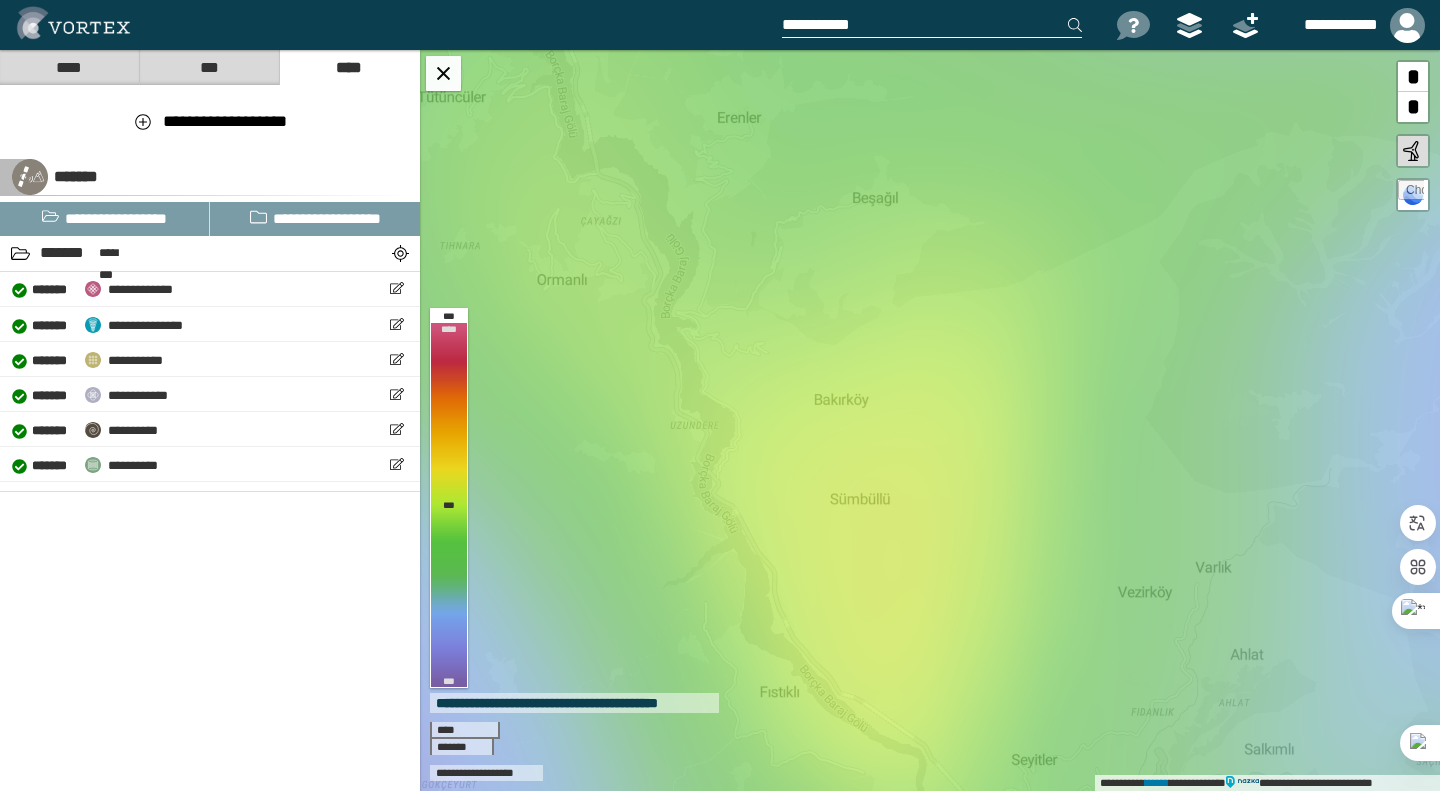 click on "**********" at bounding box center [932, 25] 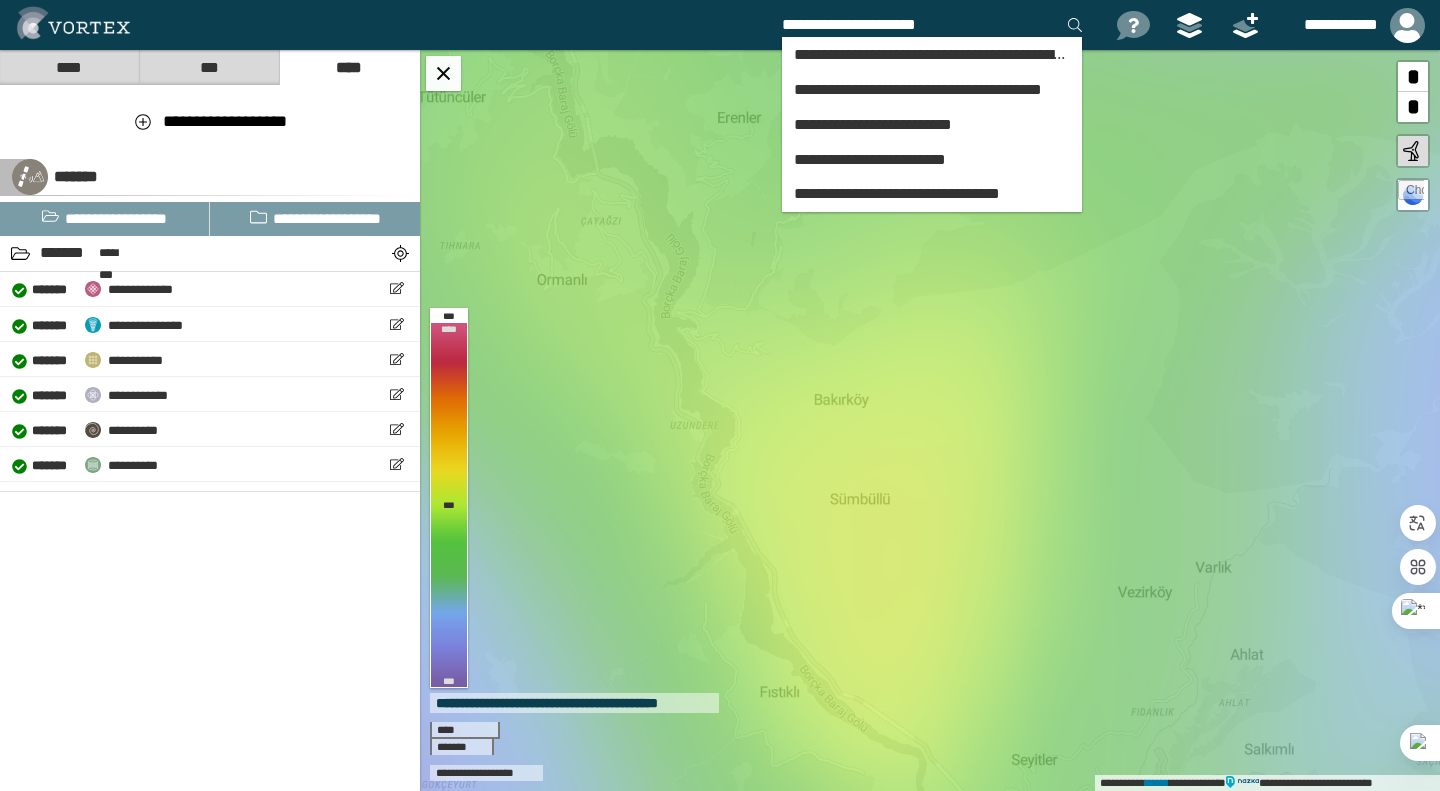 click on "**********" at bounding box center [932, 25] 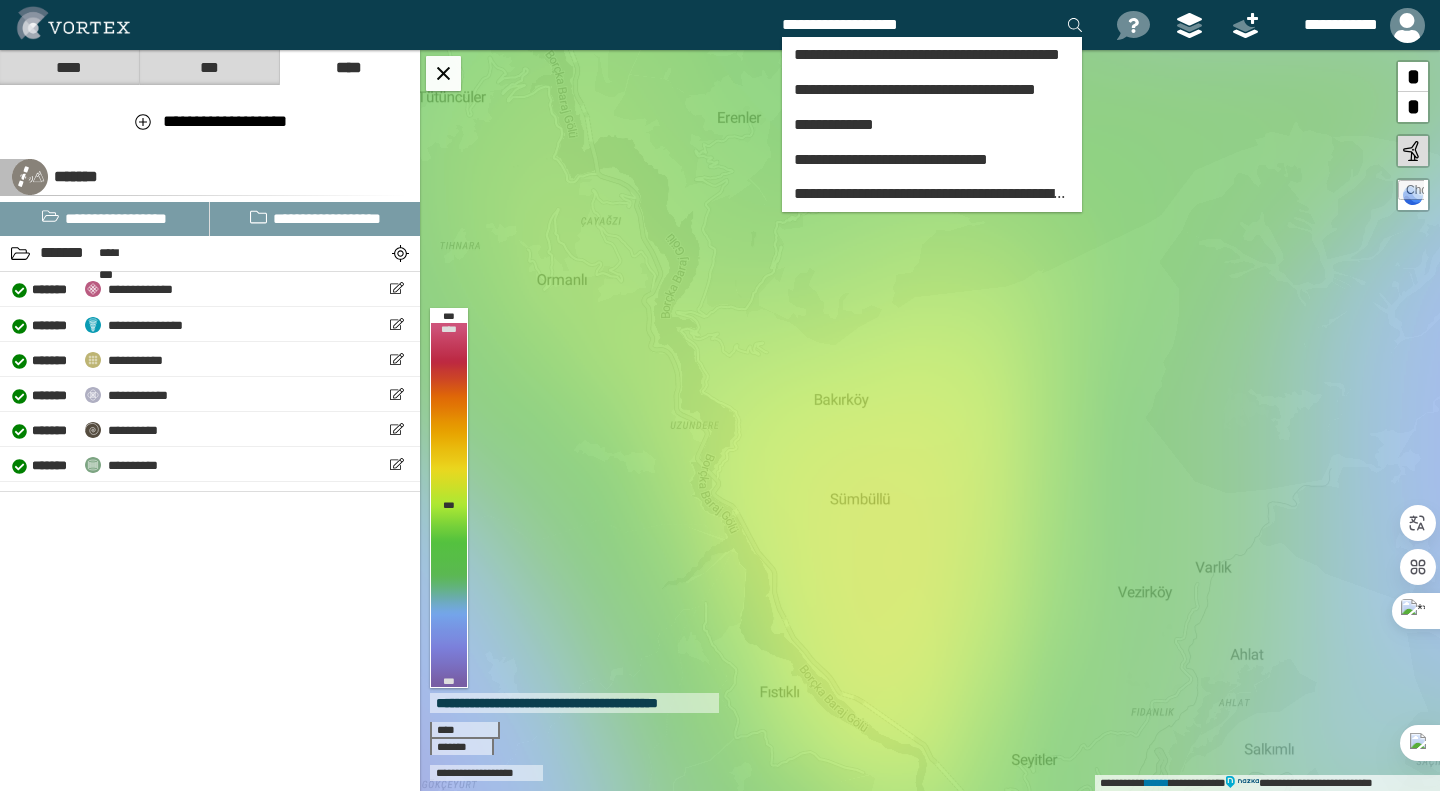 click on "**********" at bounding box center (932, 25) 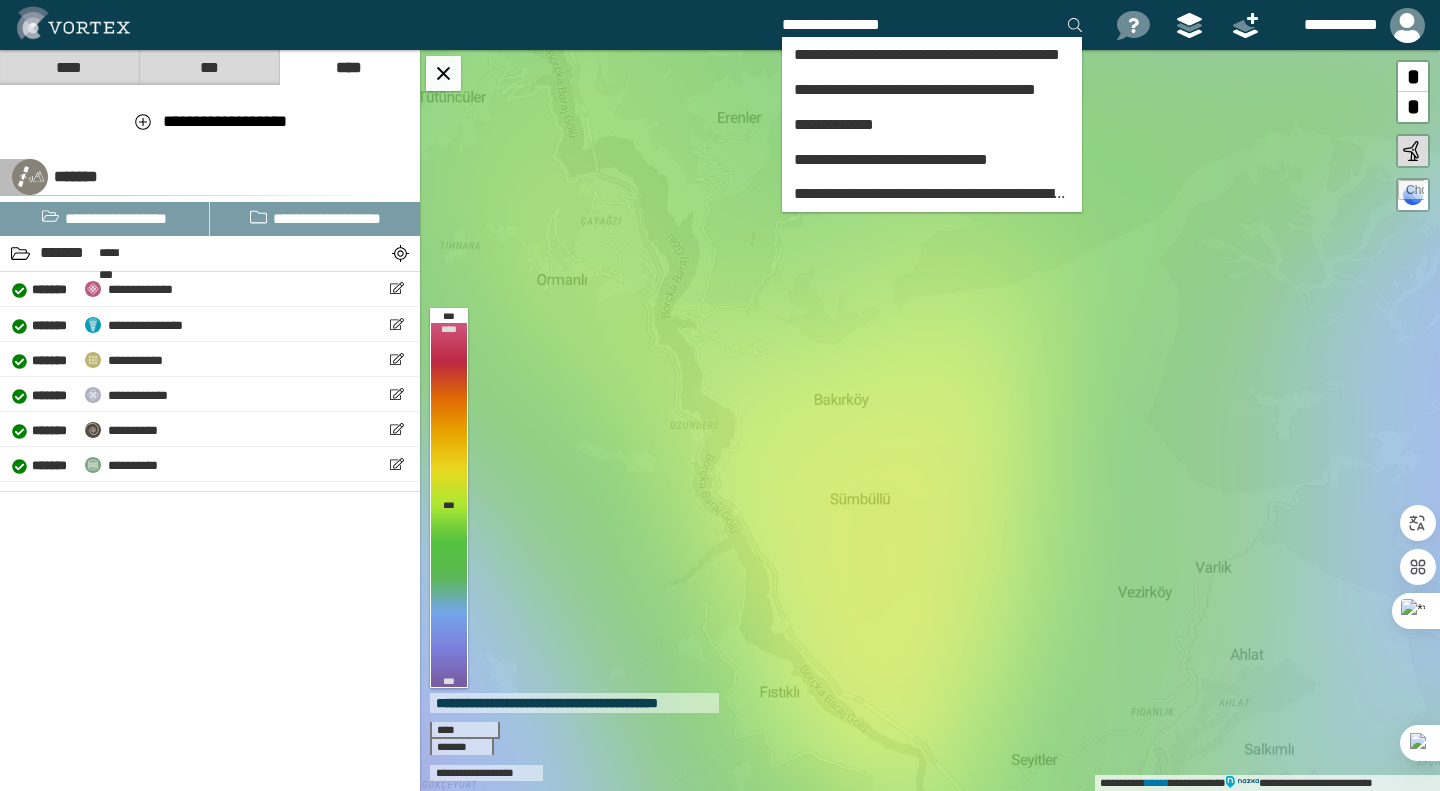 drag, startPoint x: 928, startPoint y: 19, endPoint x: 681, endPoint y: 24, distance: 247.0506 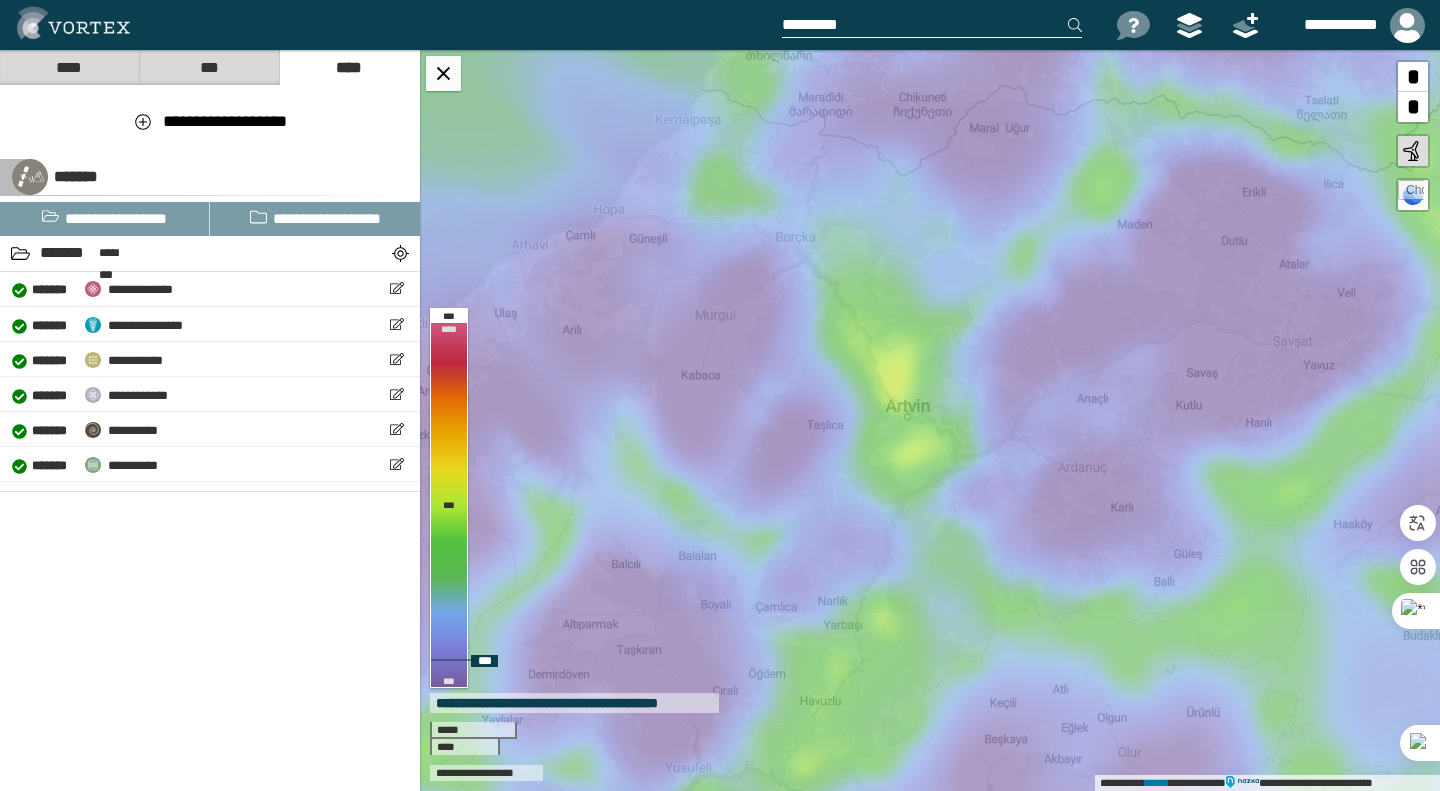 type 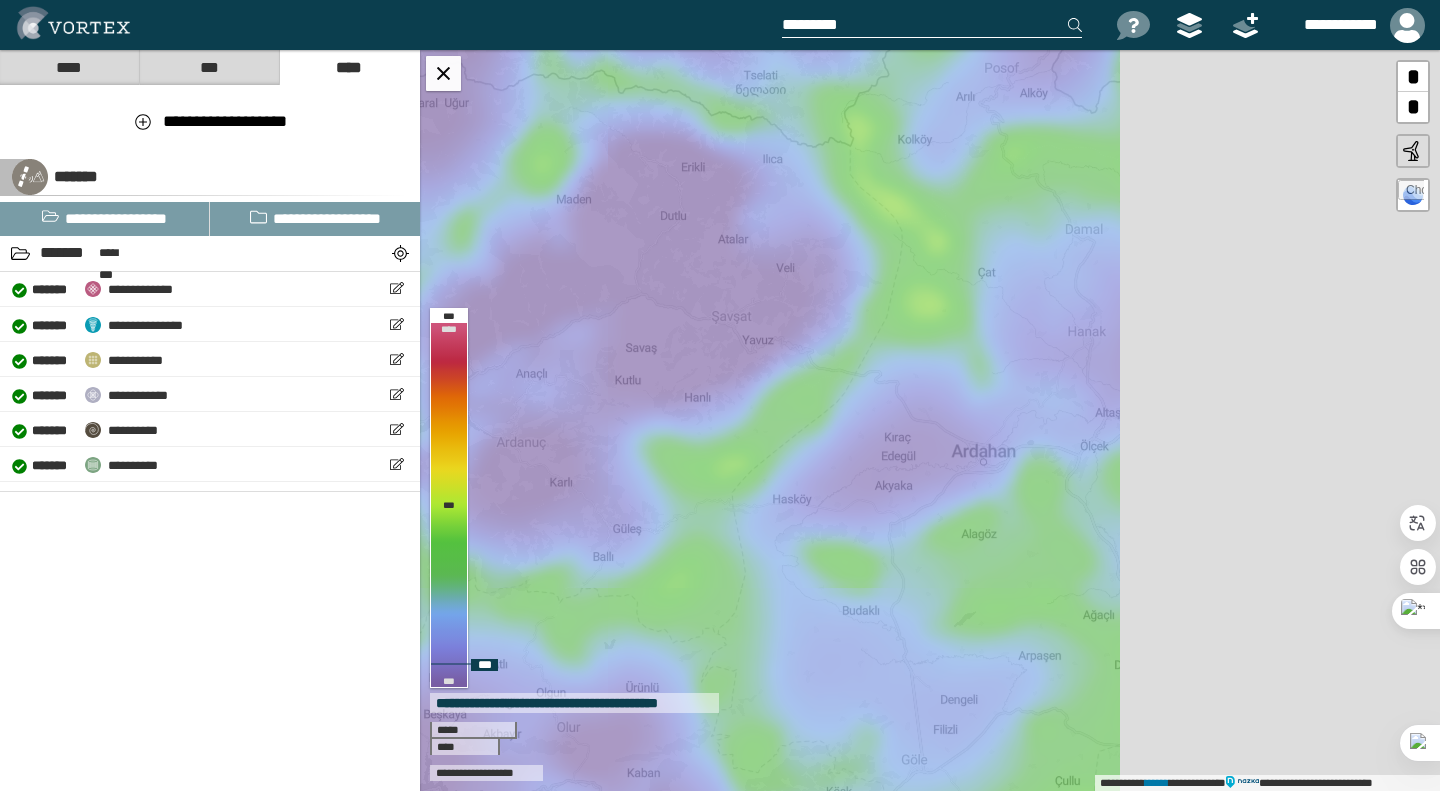 drag, startPoint x: 784, startPoint y: 373, endPoint x: 519, endPoint y: 350, distance: 265.99625 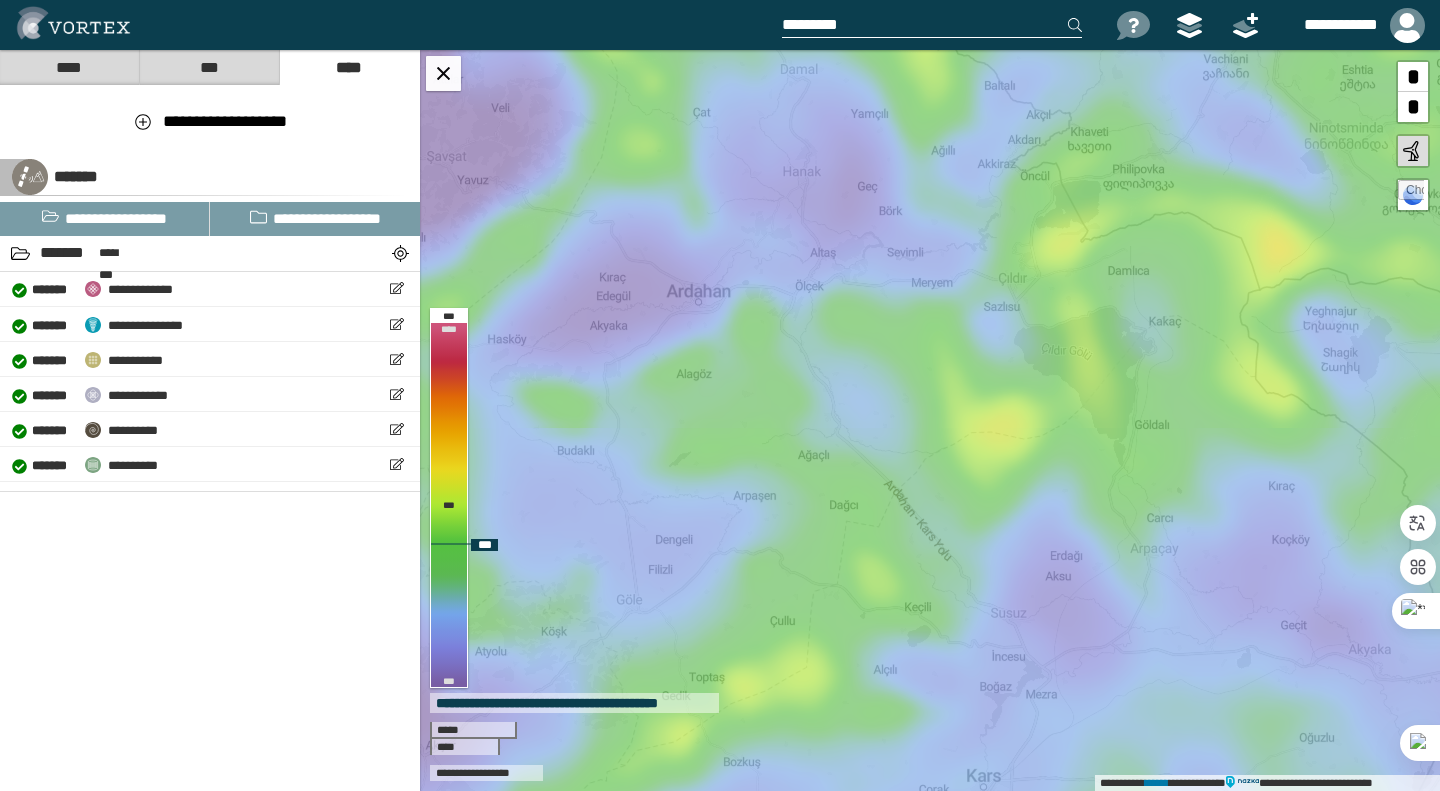 drag, startPoint x: 921, startPoint y: 409, endPoint x: 934, endPoint y: 441, distance: 34.539833 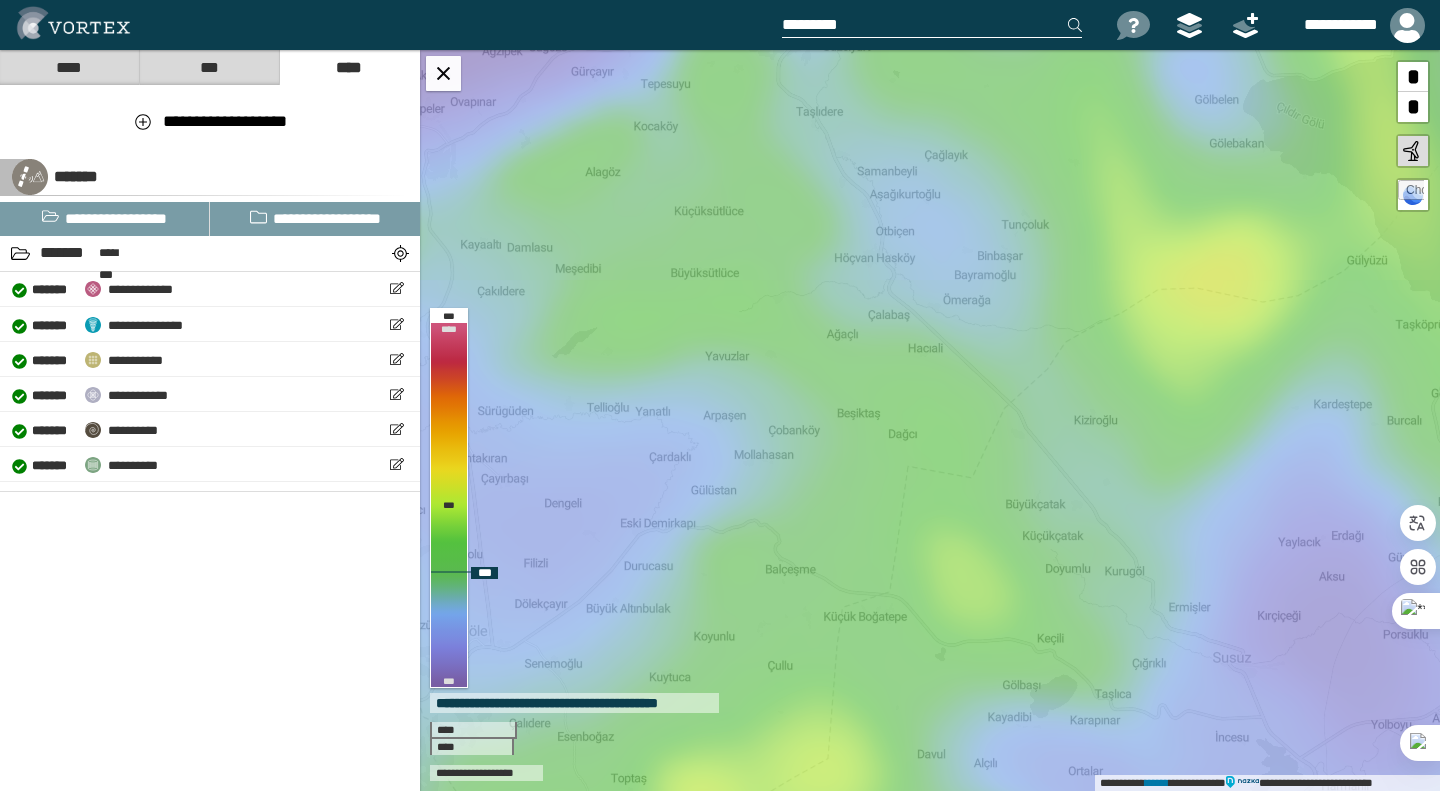 drag, startPoint x: 876, startPoint y: 459, endPoint x: 1080, endPoint y: 378, distance: 219.4926 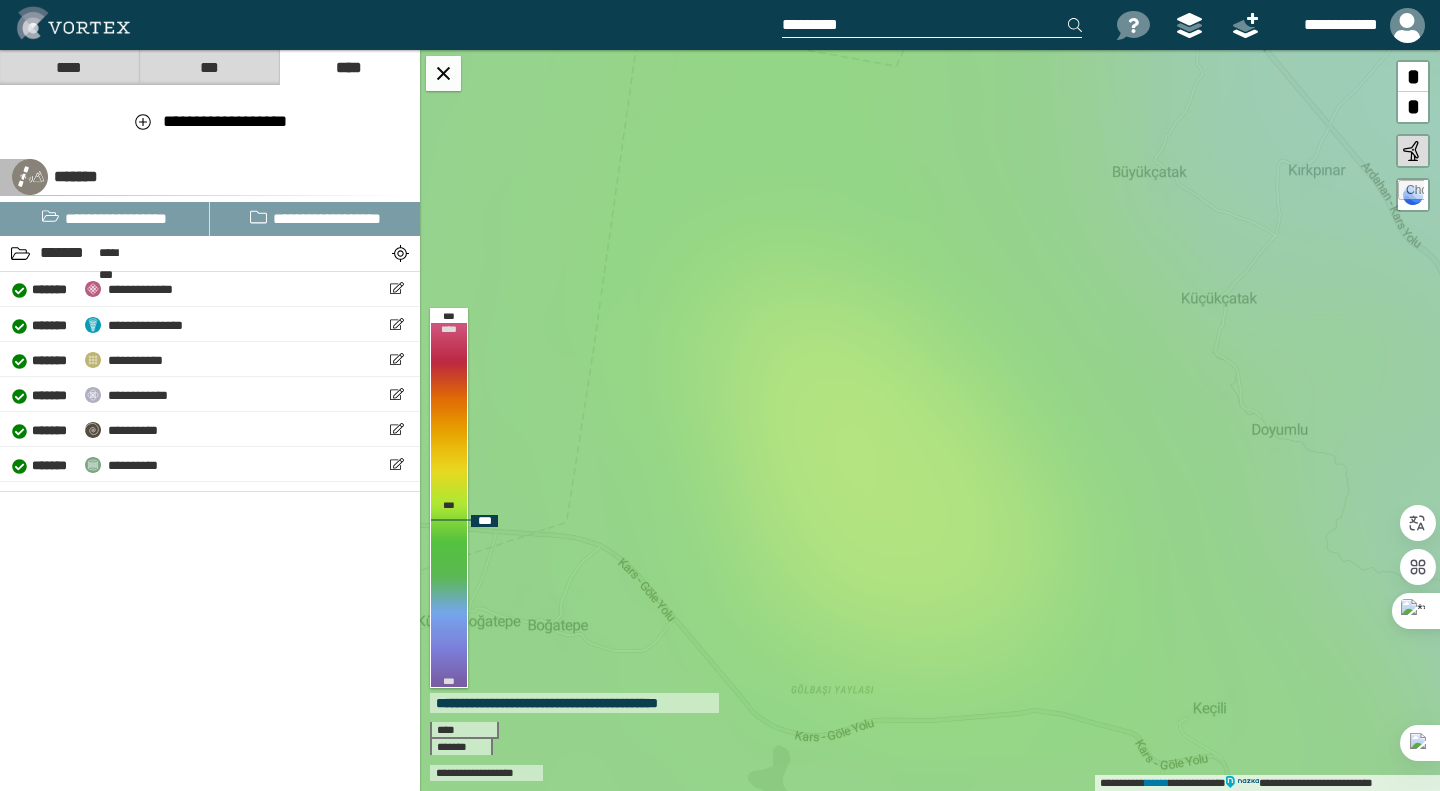 drag, startPoint x: 893, startPoint y: 505, endPoint x: 875, endPoint y: 475, distance: 34.98571 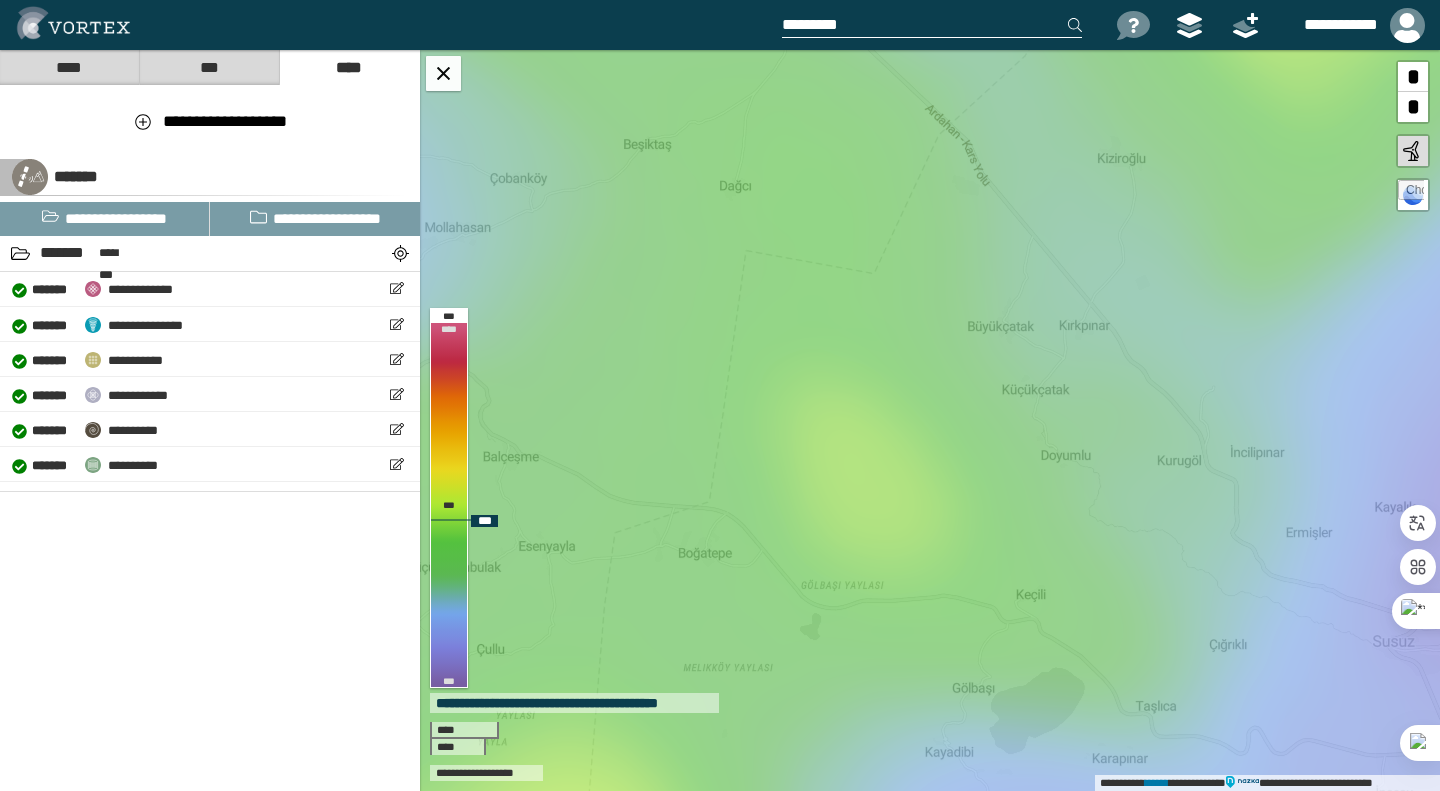 drag, startPoint x: 895, startPoint y: 465, endPoint x: 884, endPoint y: 468, distance: 11.401754 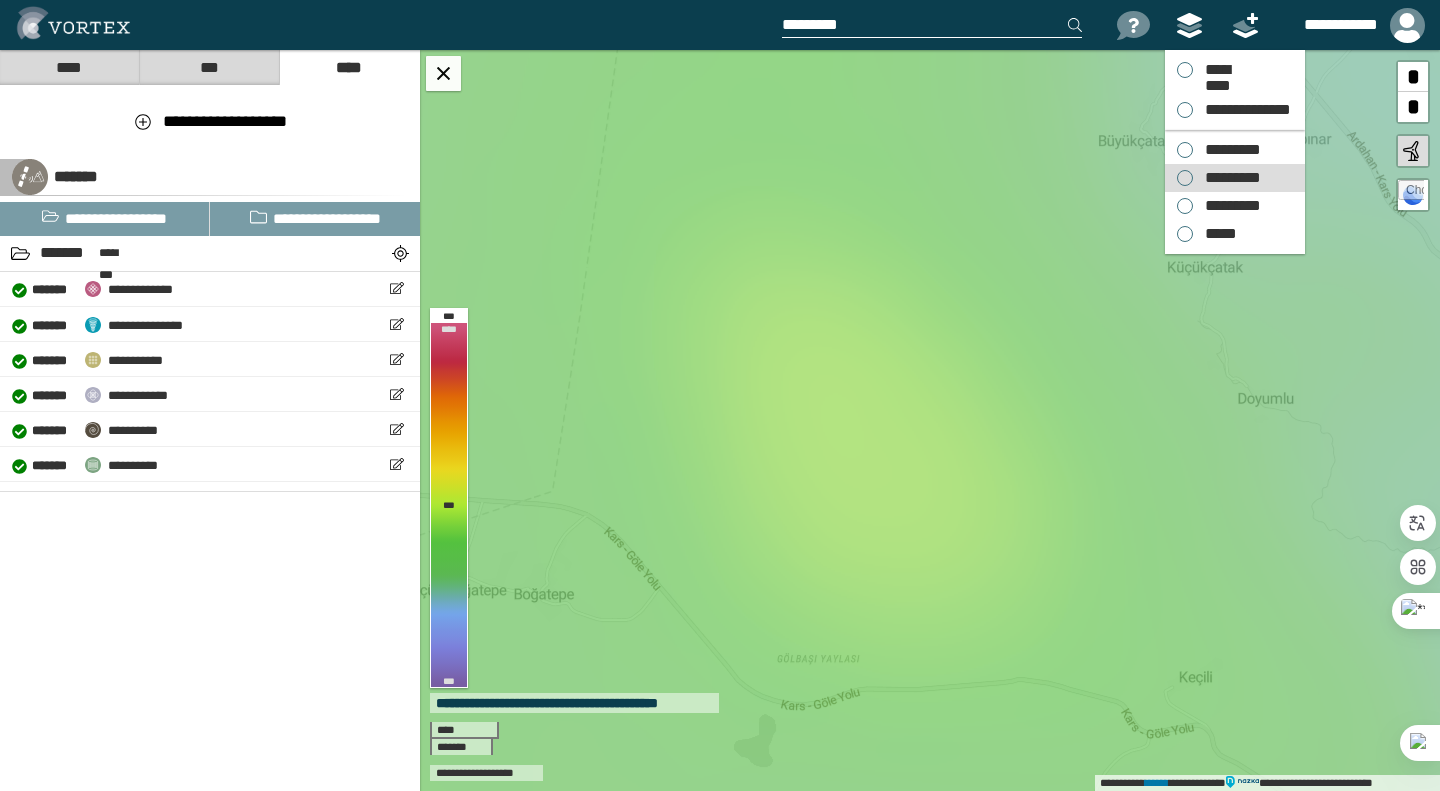 click on "*********" at bounding box center (1235, 110) 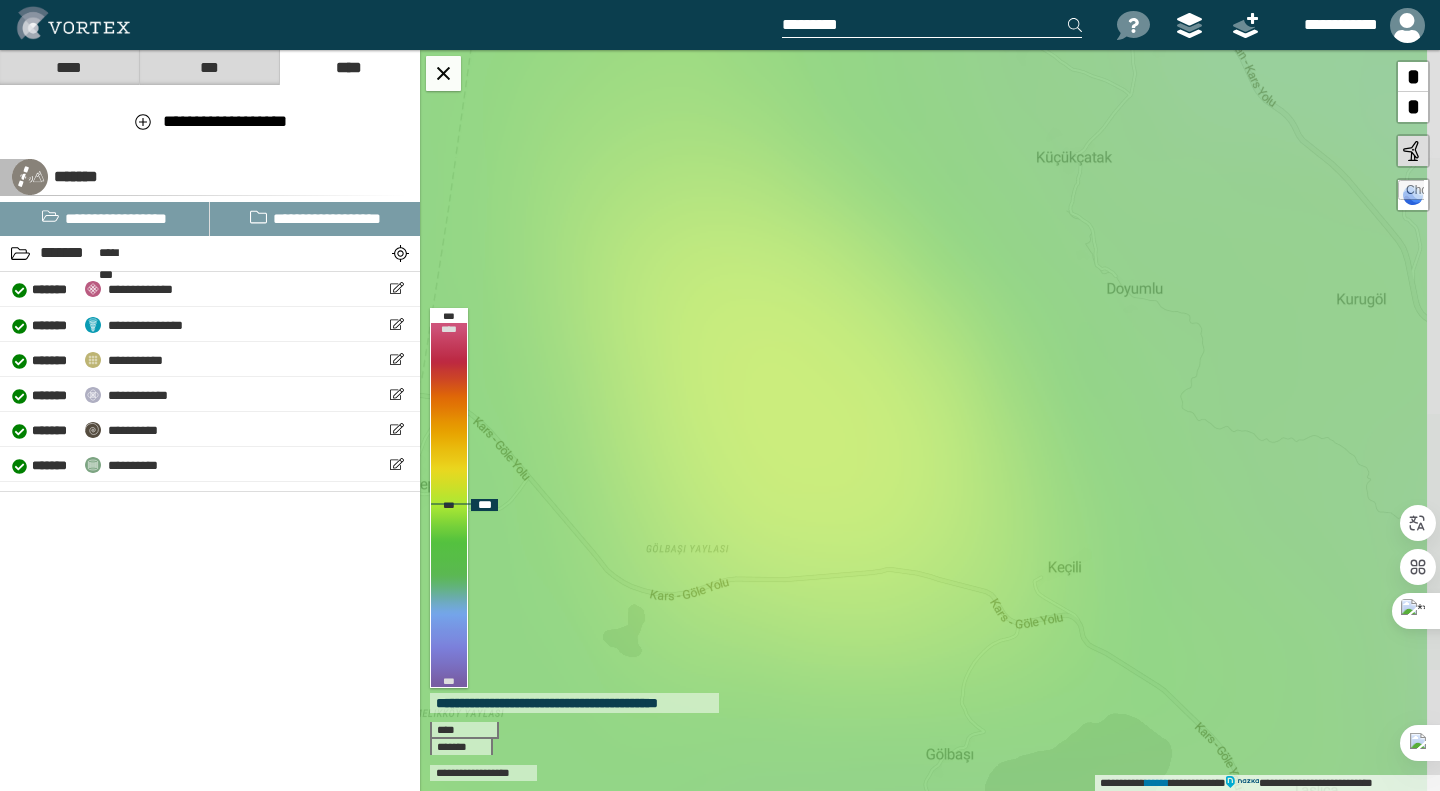 drag, startPoint x: 937, startPoint y: 587, endPoint x: 825, endPoint y: 472, distance: 160.52725 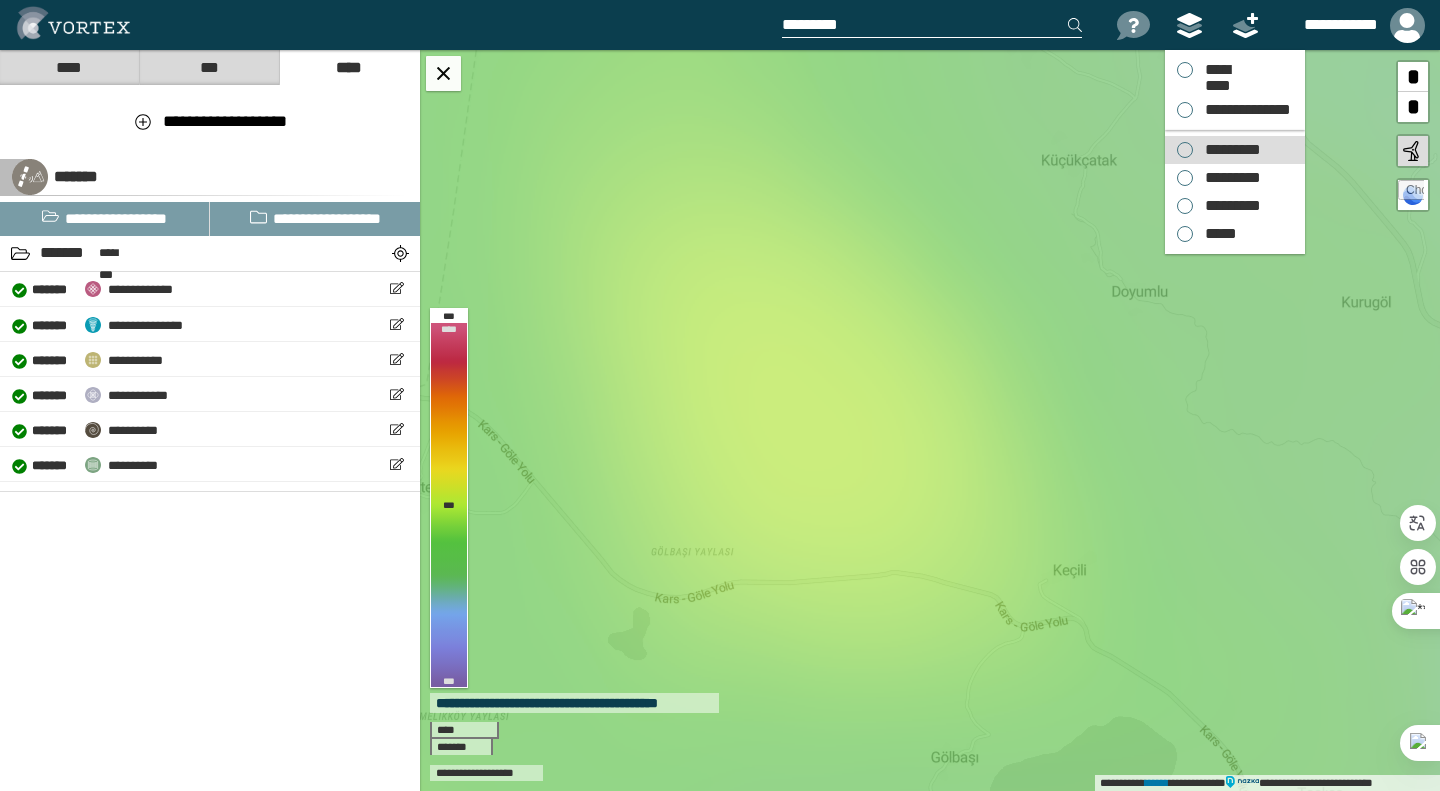 click on "*********" at bounding box center (1228, 150) 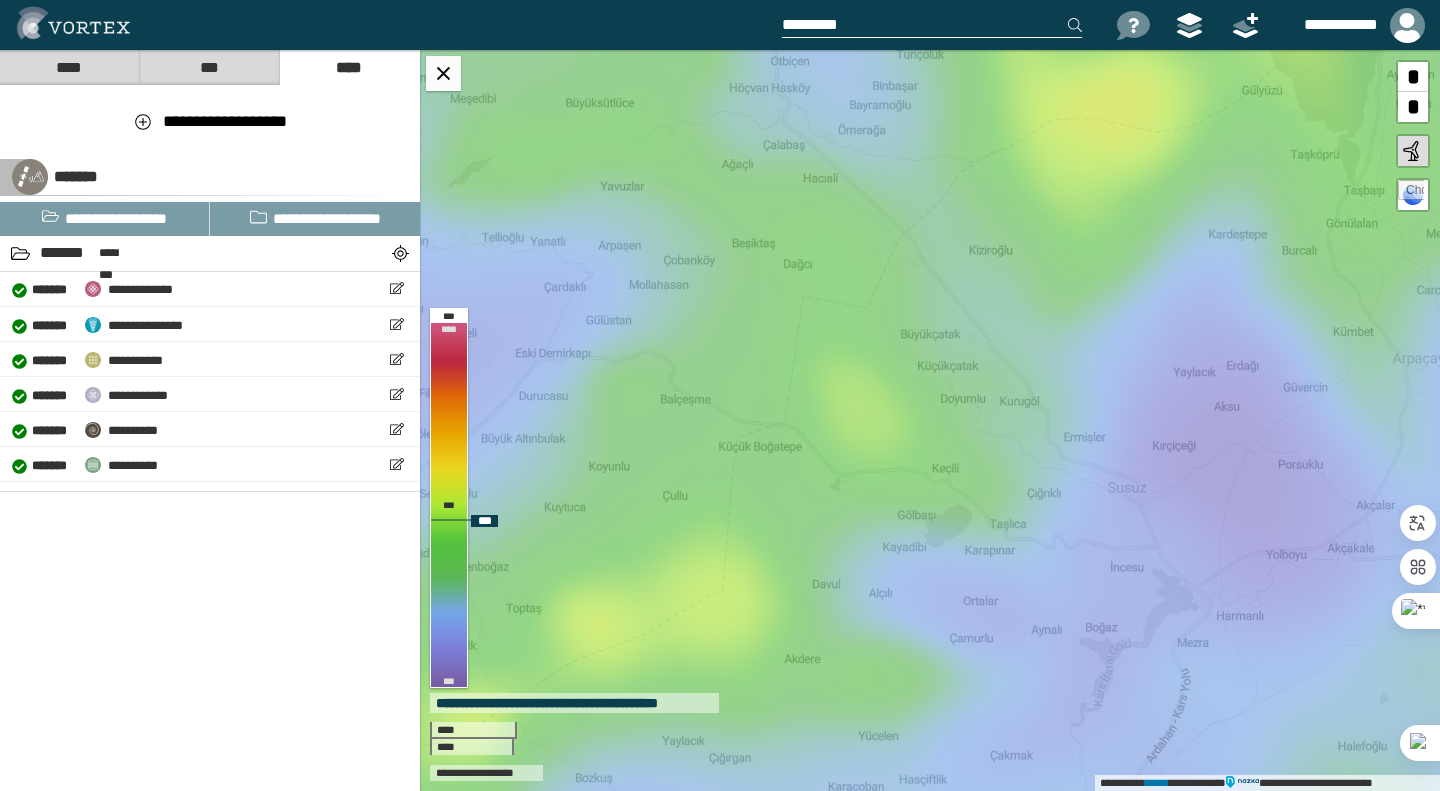 drag, startPoint x: 738, startPoint y: 373, endPoint x: 855, endPoint y: 414, distance: 123.97581 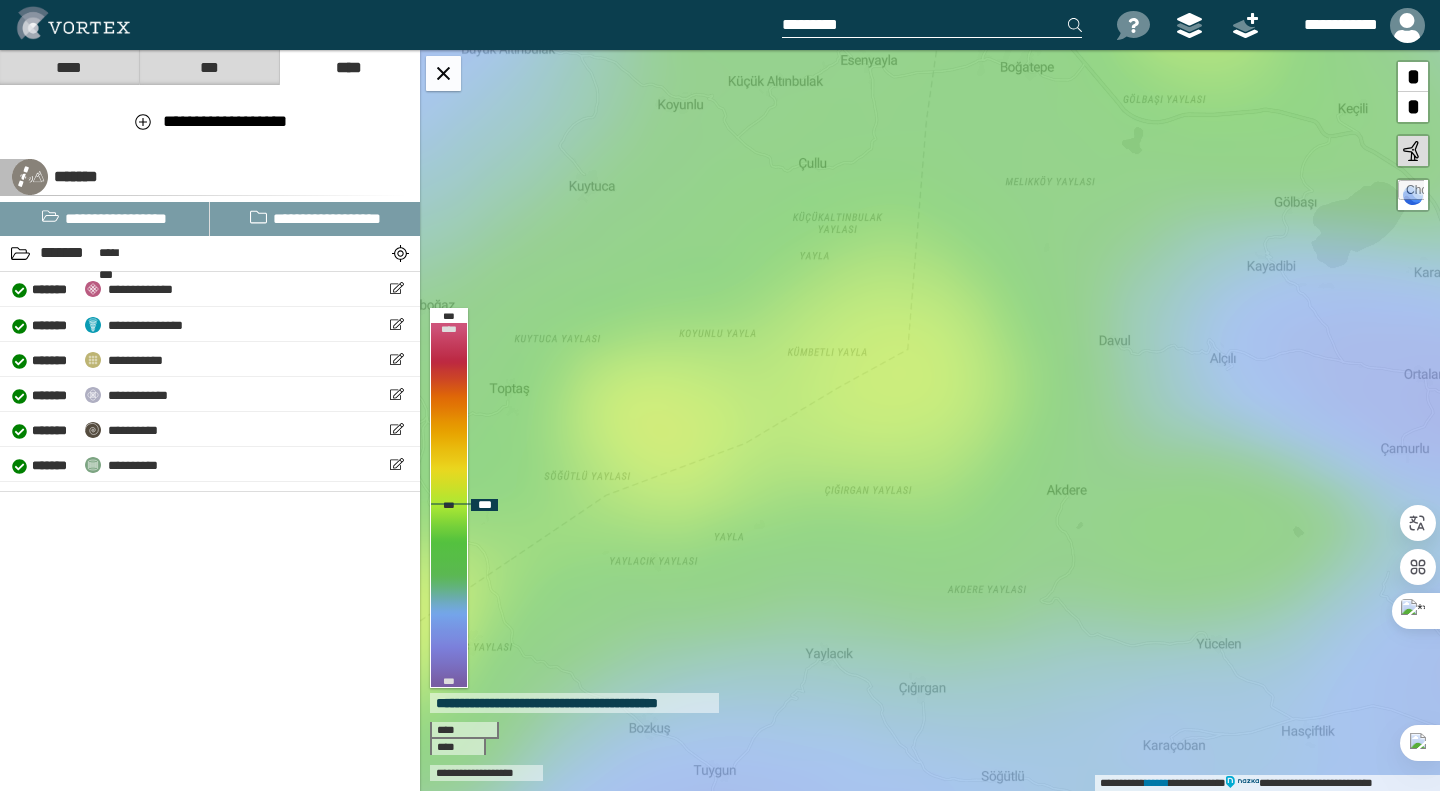 drag, startPoint x: 747, startPoint y: 574, endPoint x: 918, endPoint y: 404, distance: 241.12445 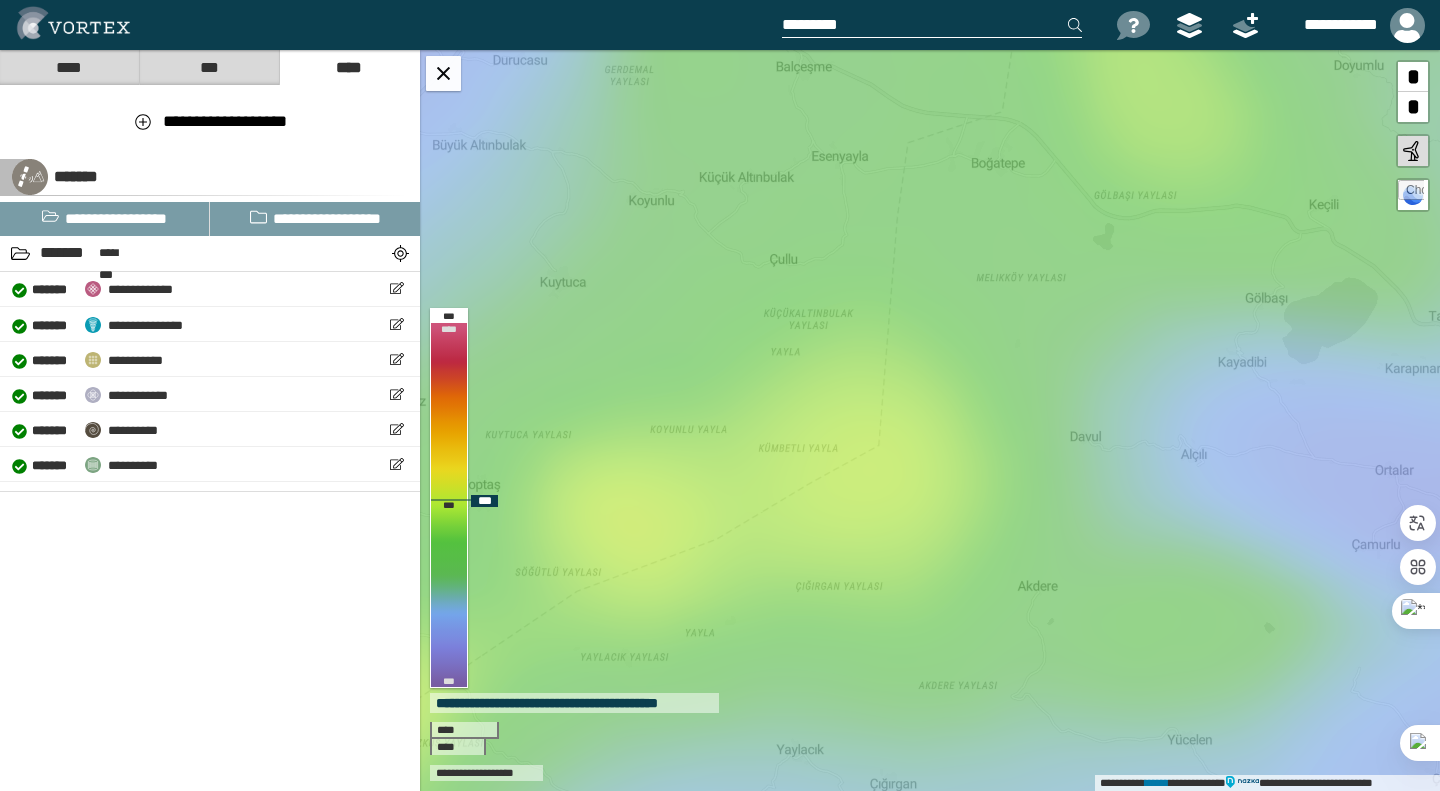 drag, startPoint x: 899, startPoint y: 406, endPoint x: 880, endPoint y: 476, distance: 72.53275 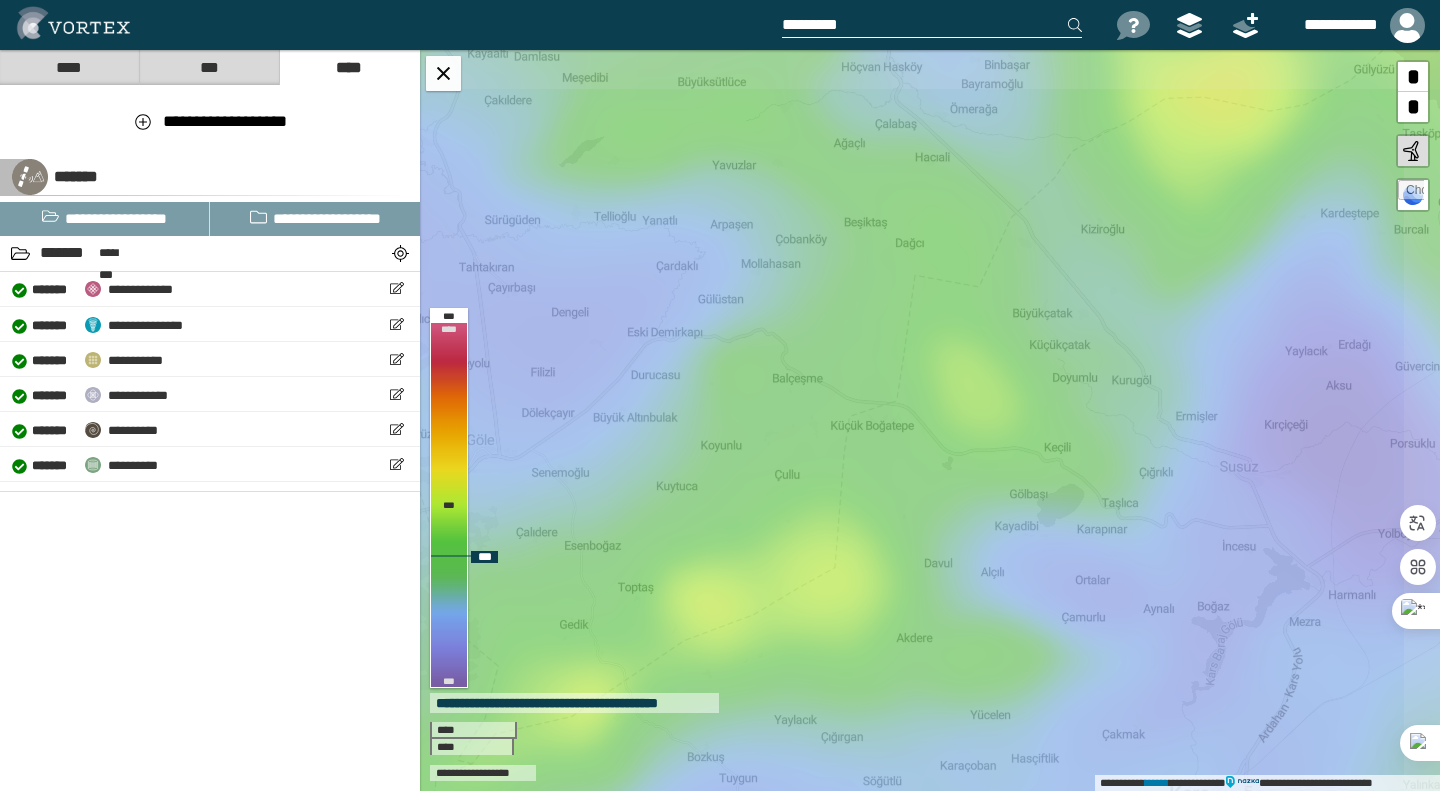 drag, startPoint x: 894, startPoint y: 466, endPoint x: 886, endPoint y: 480, distance: 16.124516 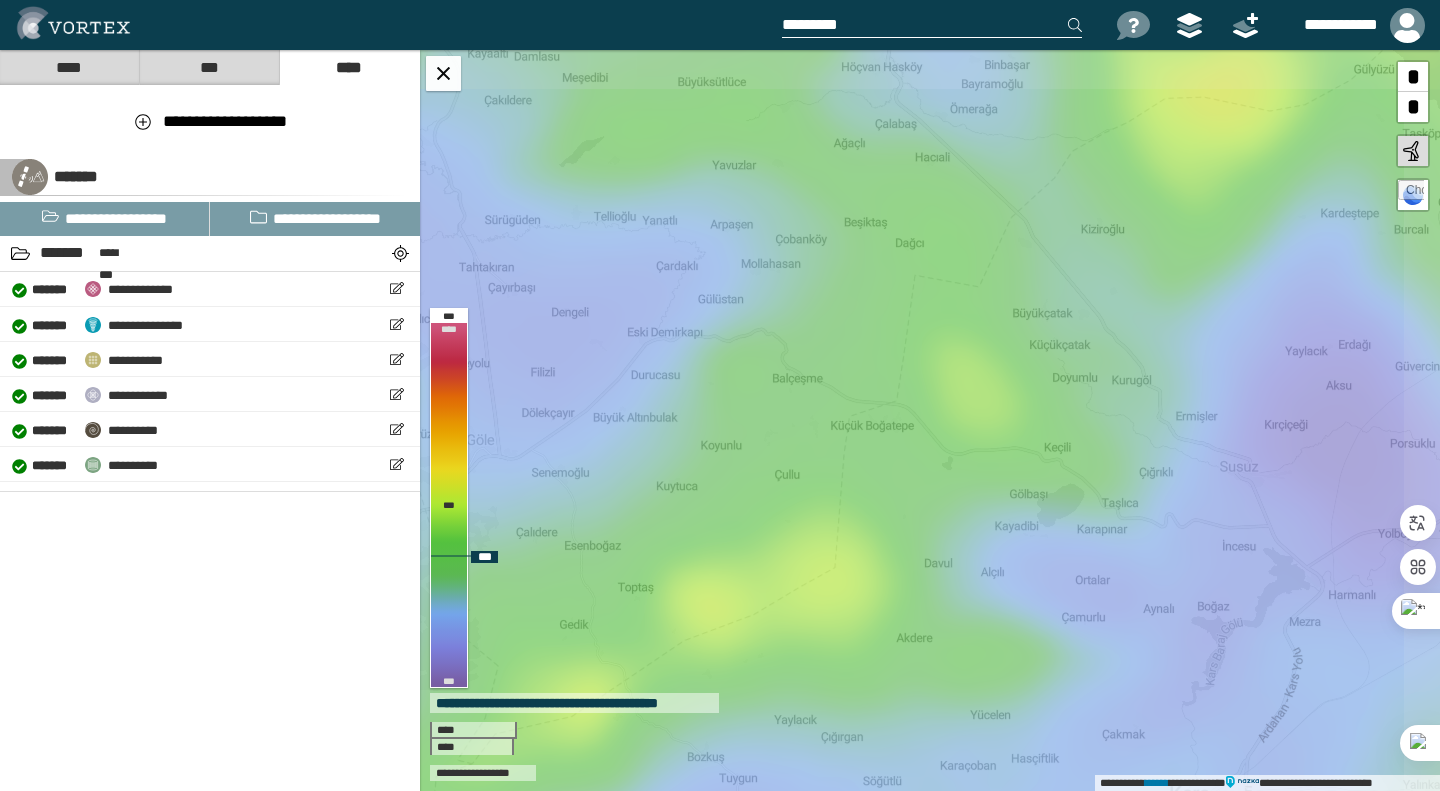 click on "**********" at bounding box center [930, 420] 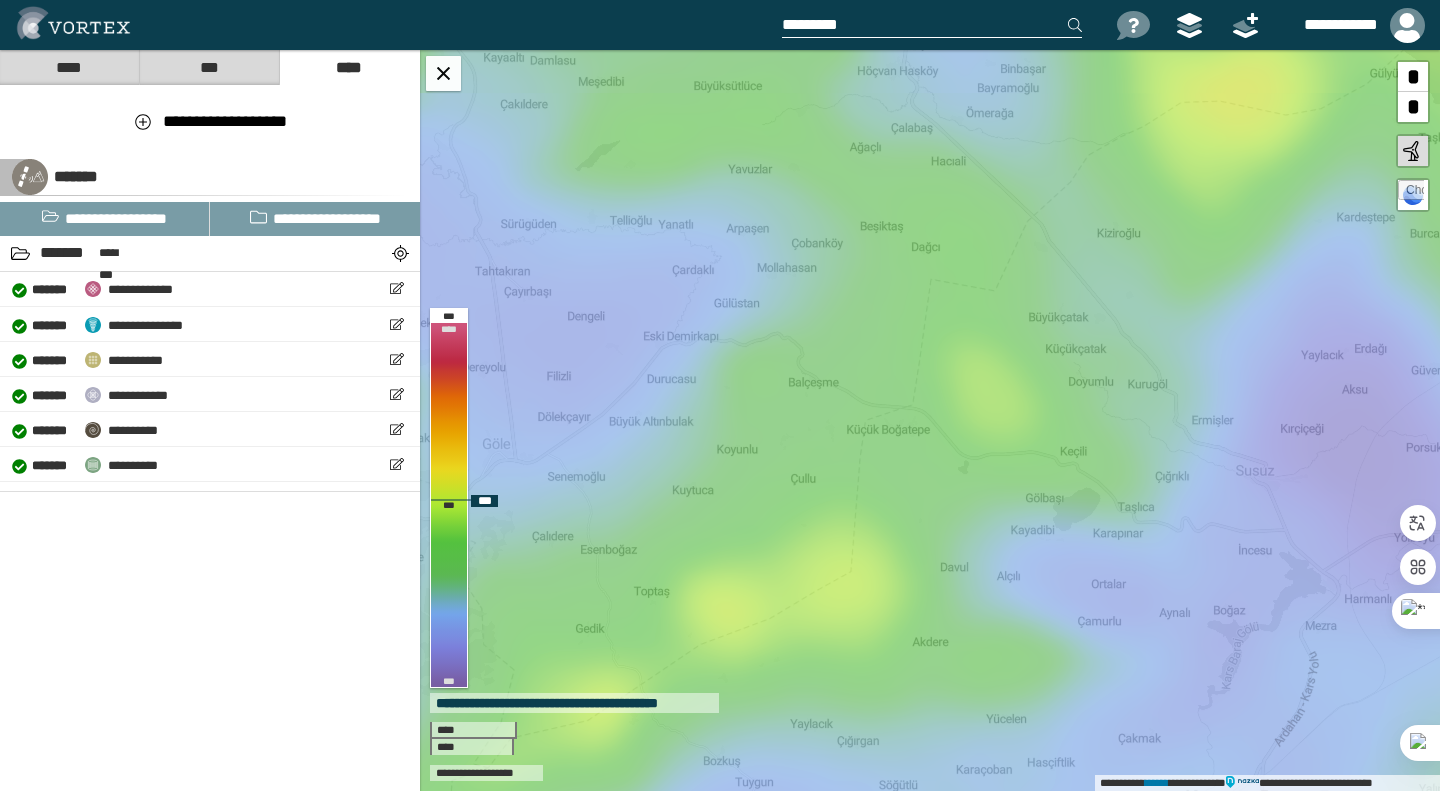 drag, startPoint x: 849, startPoint y: 559, endPoint x: 850, endPoint y: 583, distance: 24.020824 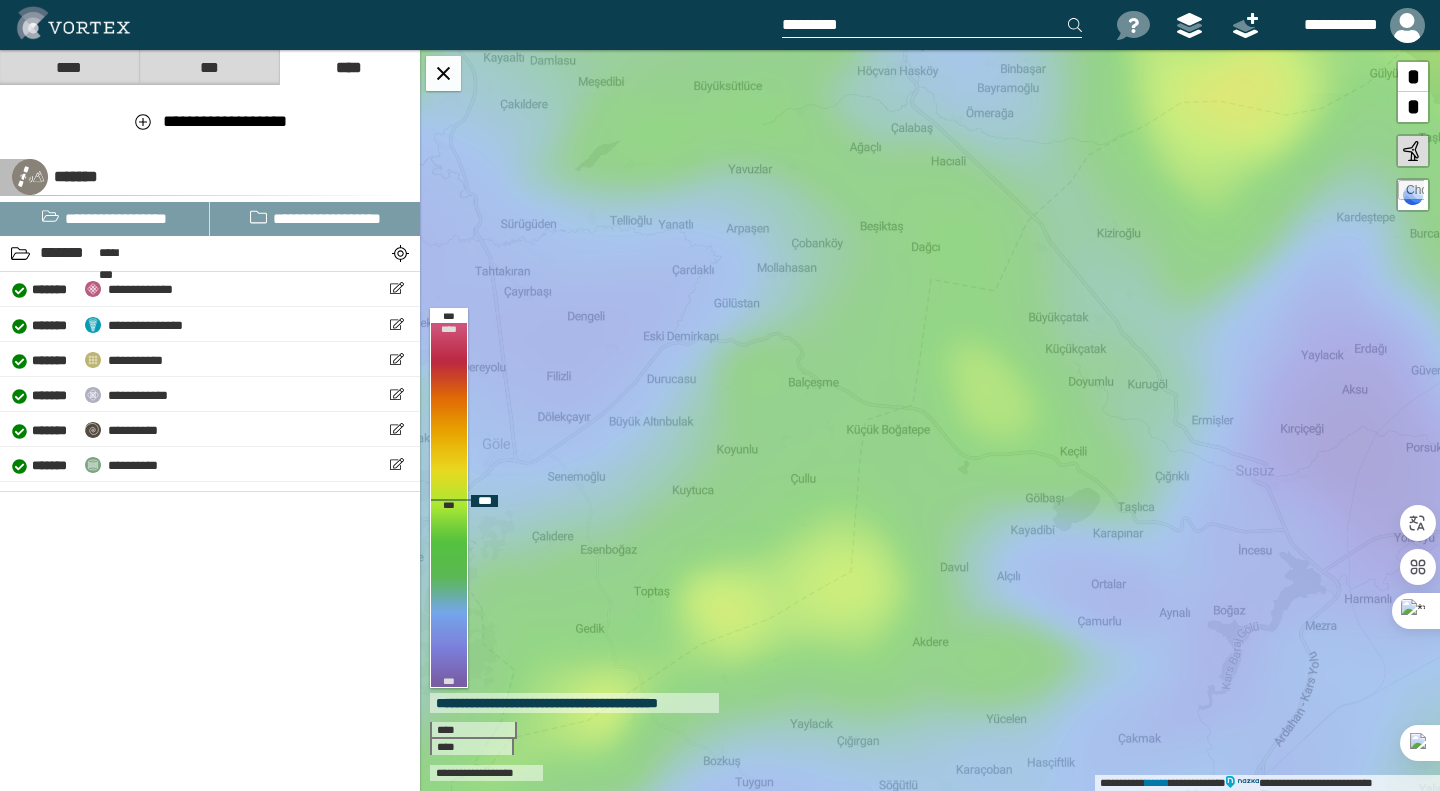 click on "**********" at bounding box center [930, 420] 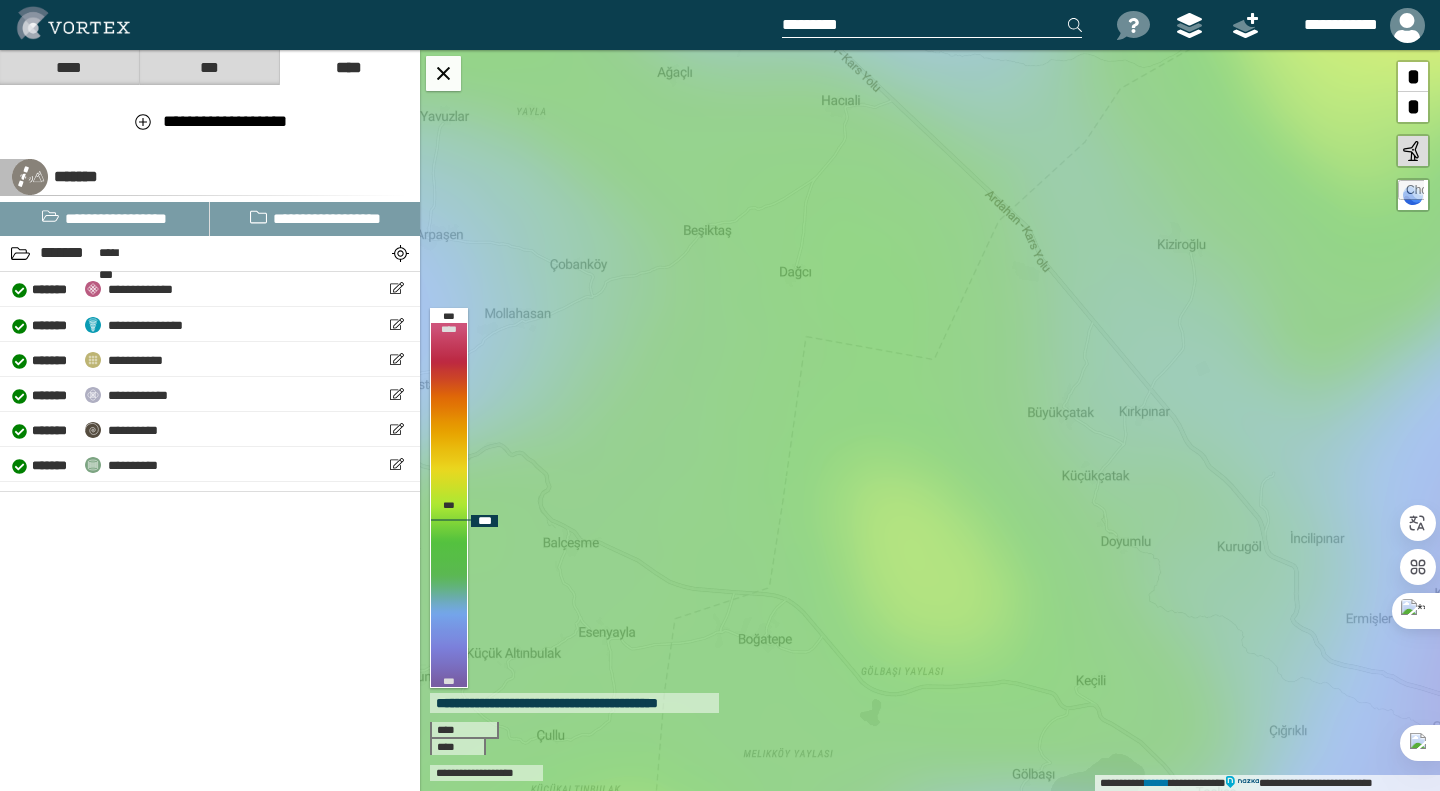 drag, startPoint x: 971, startPoint y: 397, endPoint x: 915, endPoint y: 582, distance: 193.28993 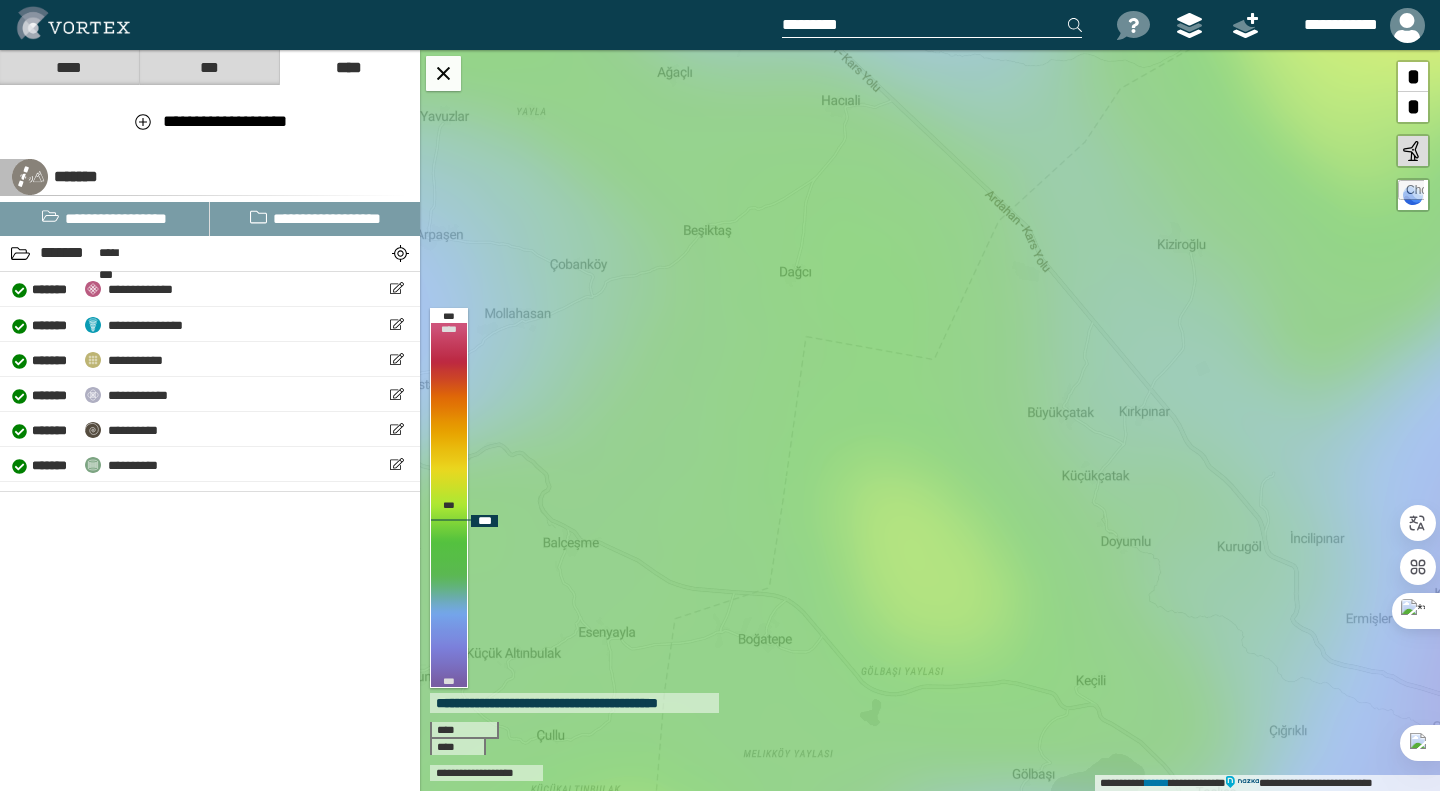 click on "**********" at bounding box center (930, 420) 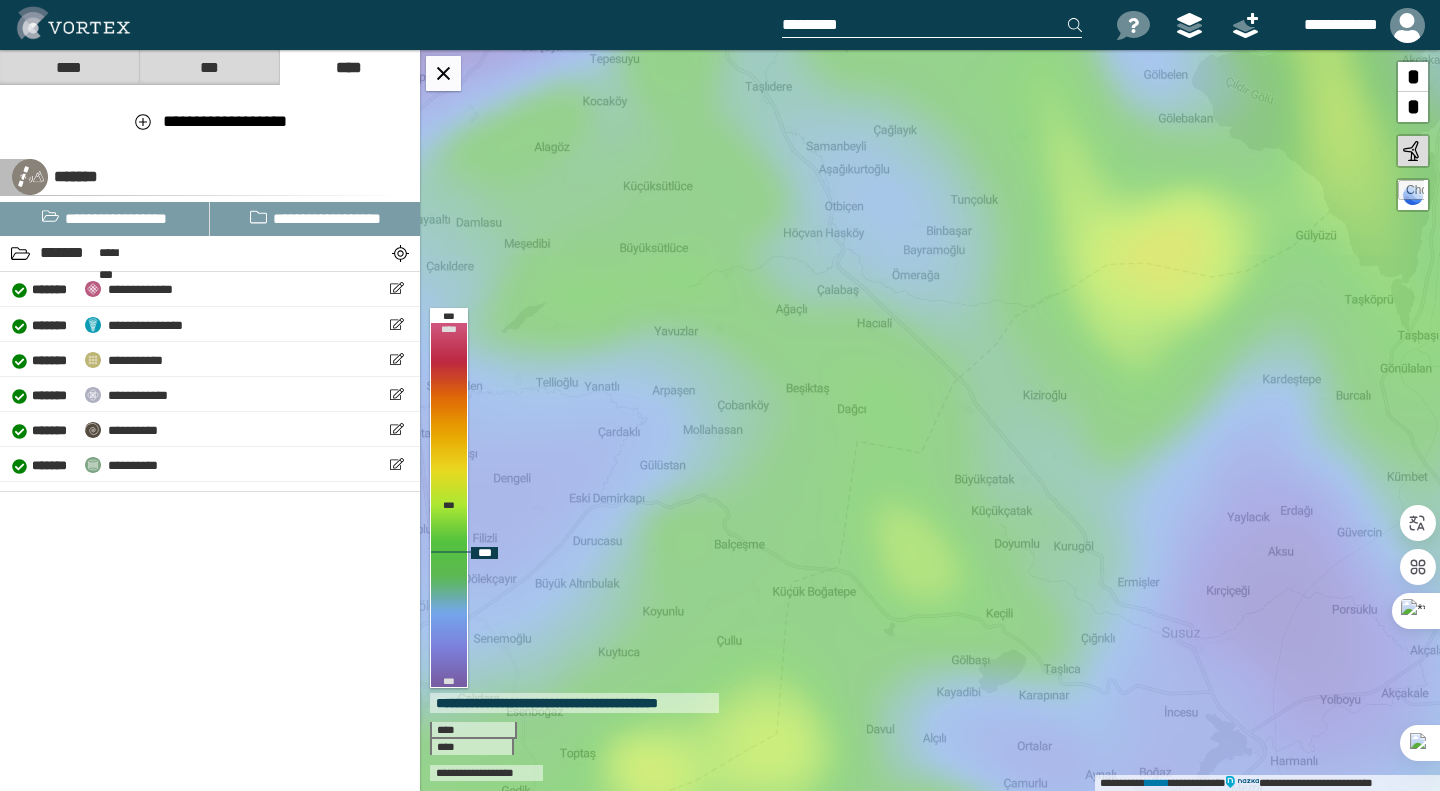 drag, startPoint x: 931, startPoint y: 490, endPoint x: 935, endPoint y: 470, distance: 20.396078 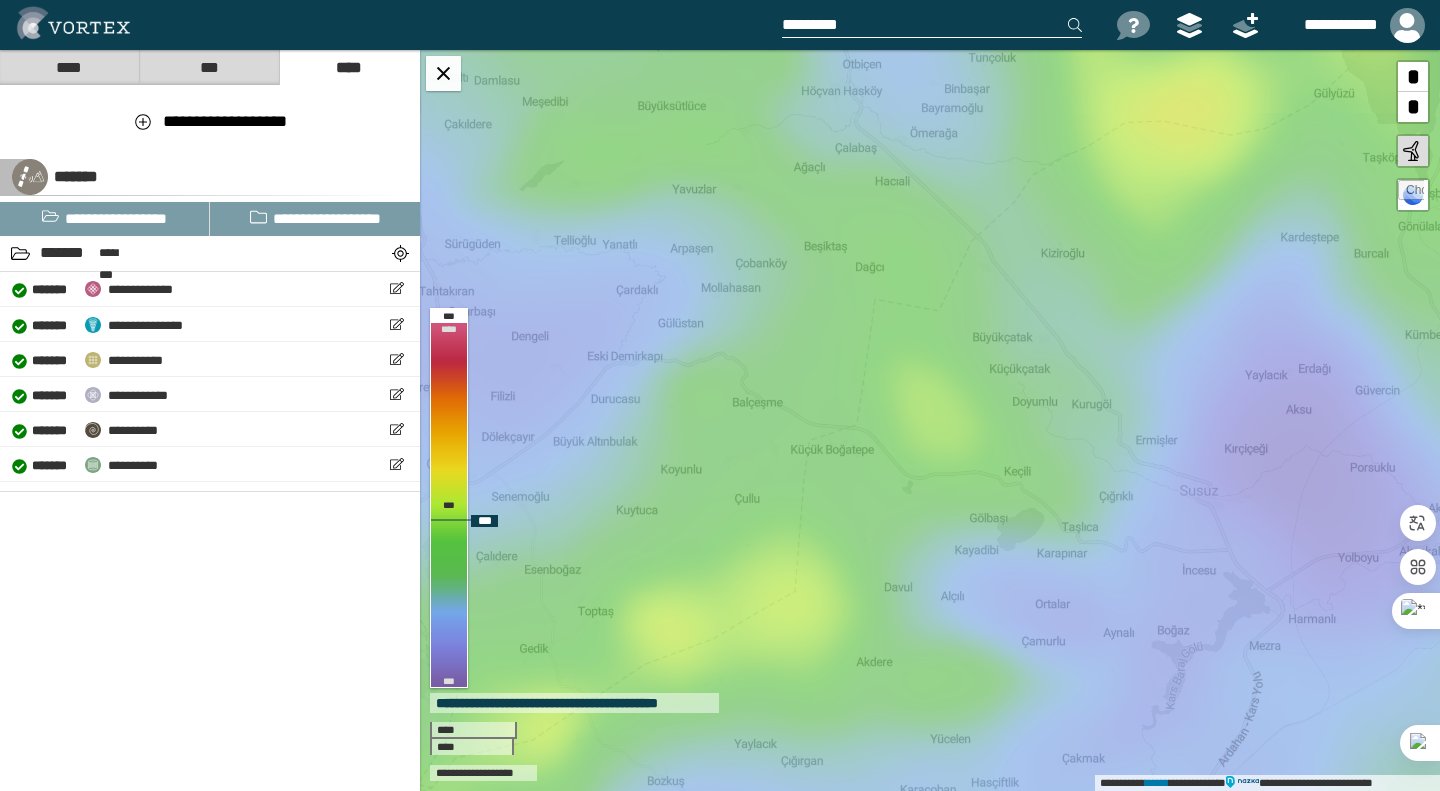 drag, startPoint x: 914, startPoint y: 520, endPoint x: 929, endPoint y: 416, distance: 105.076164 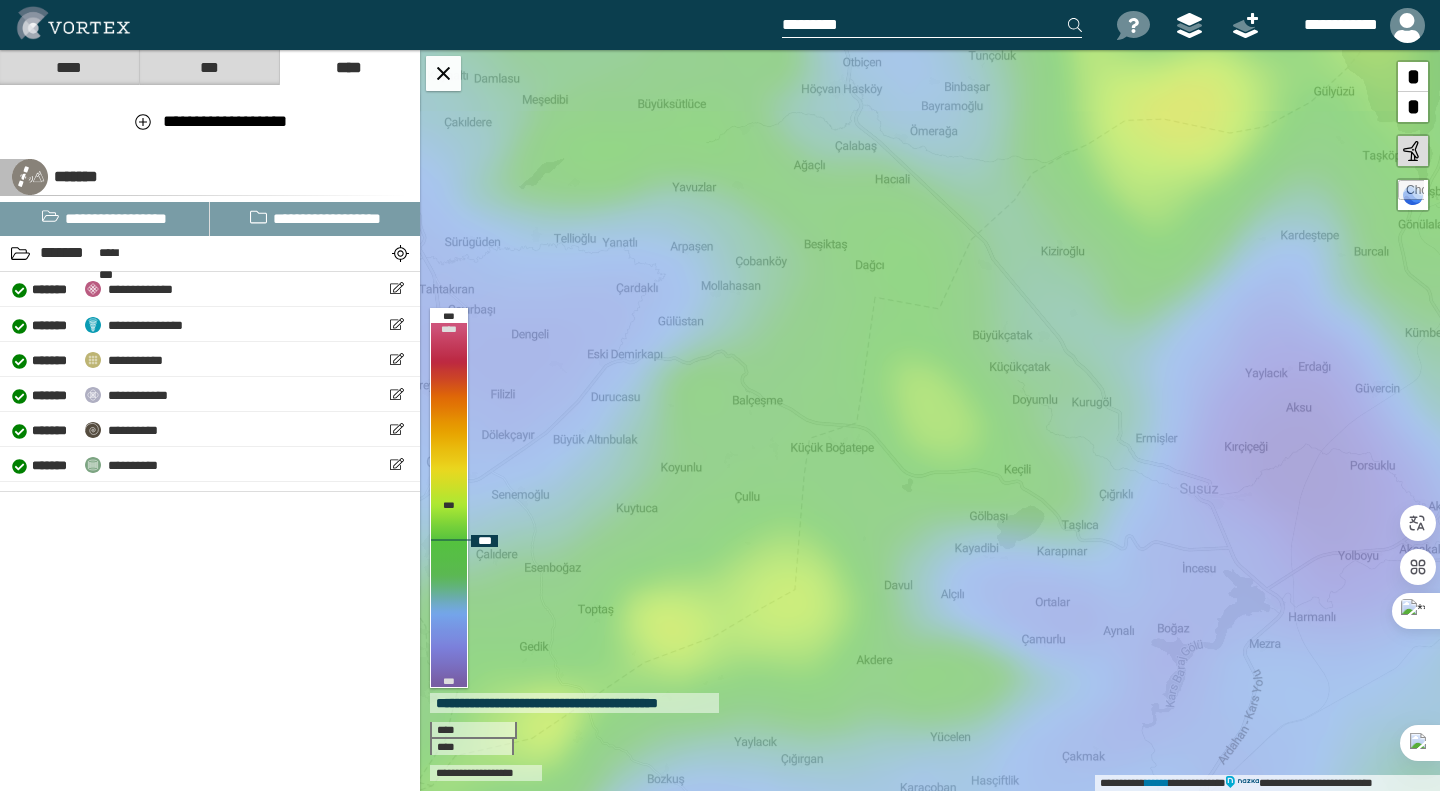 click at bounding box center (1411, 193) 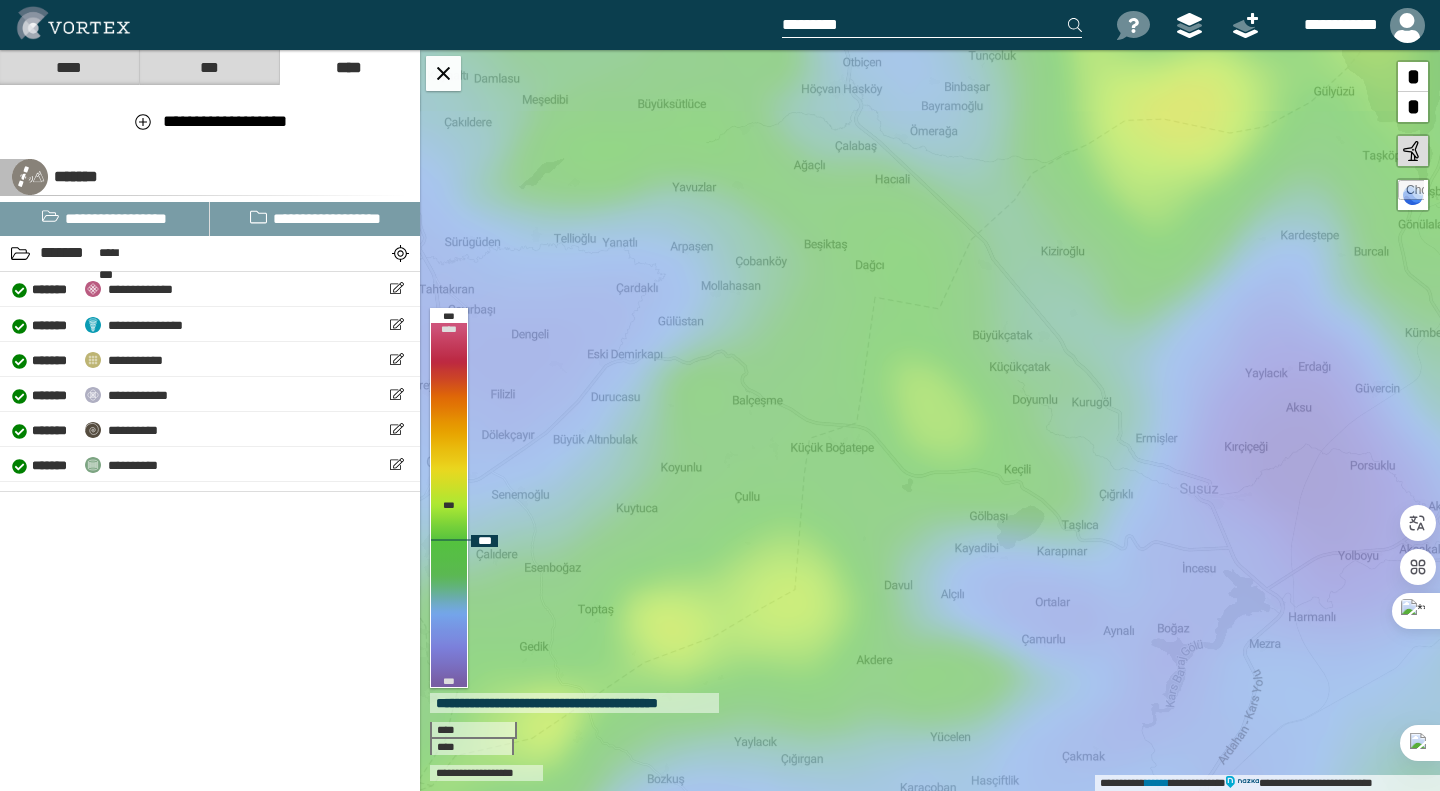 click at bounding box center (1413, 195) 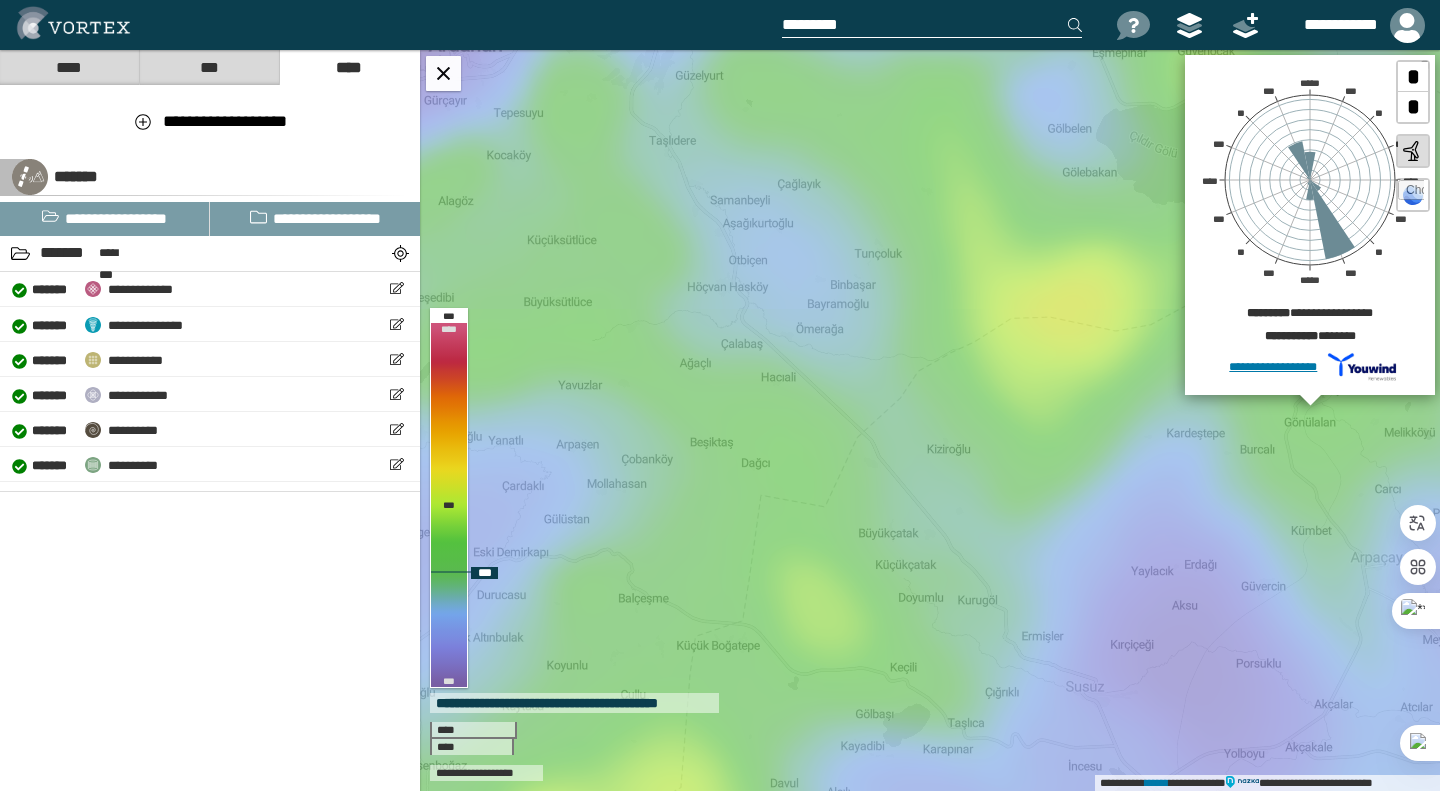 click at bounding box center (1411, 193) 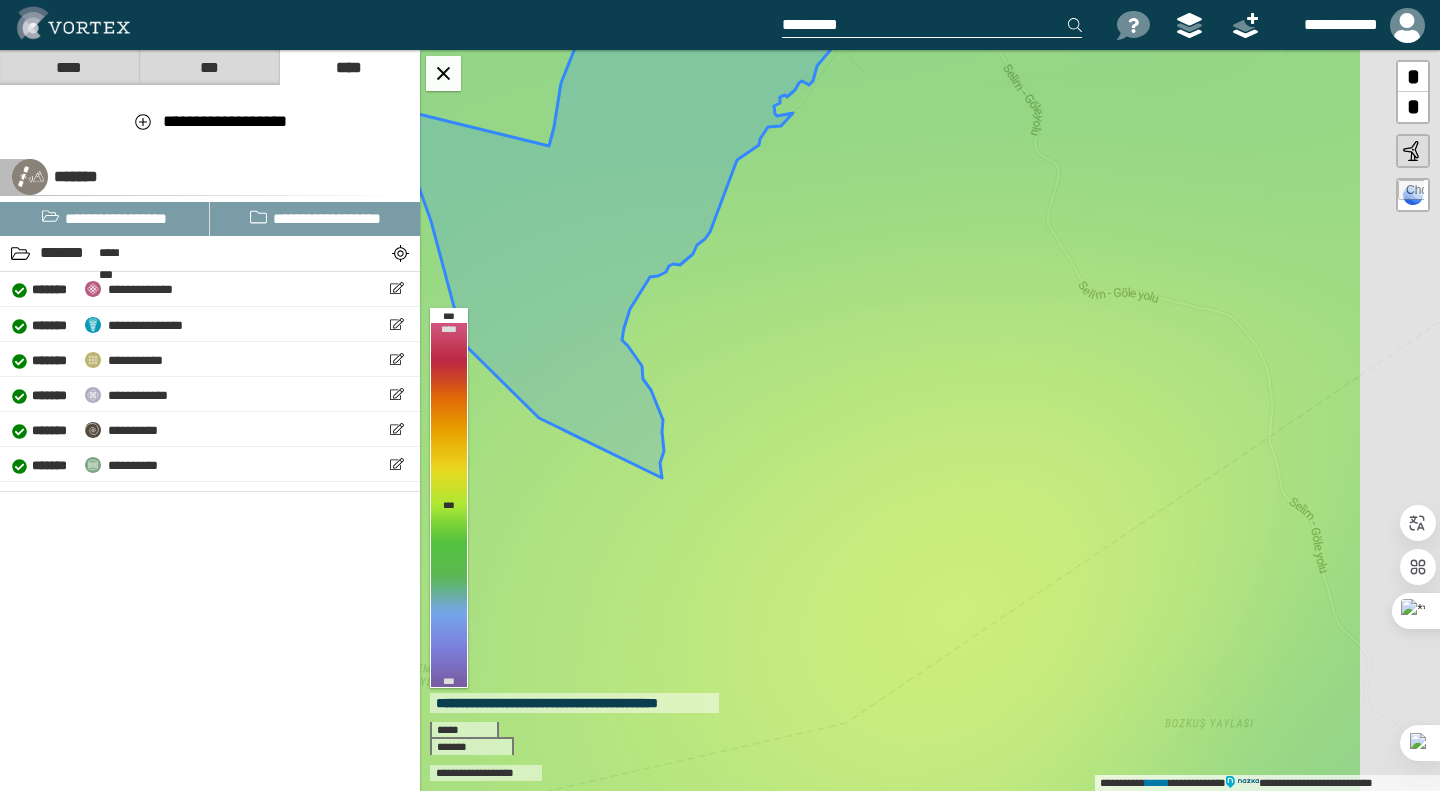 drag, startPoint x: 985, startPoint y: 561, endPoint x: 877, endPoint y: 476, distance: 137.43726 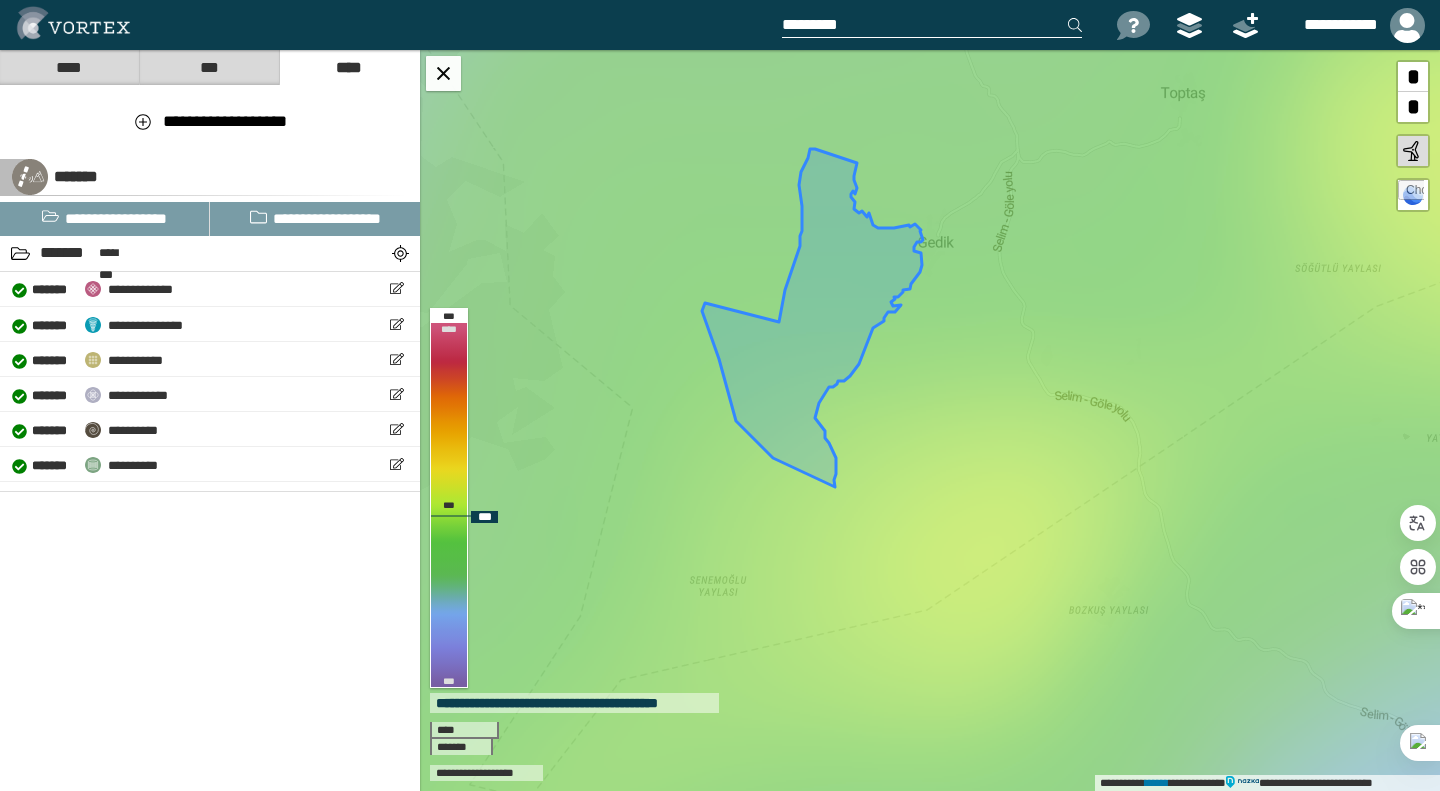 drag, startPoint x: 916, startPoint y: 354, endPoint x: 963, endPoint y: 438, distance: 96.25487 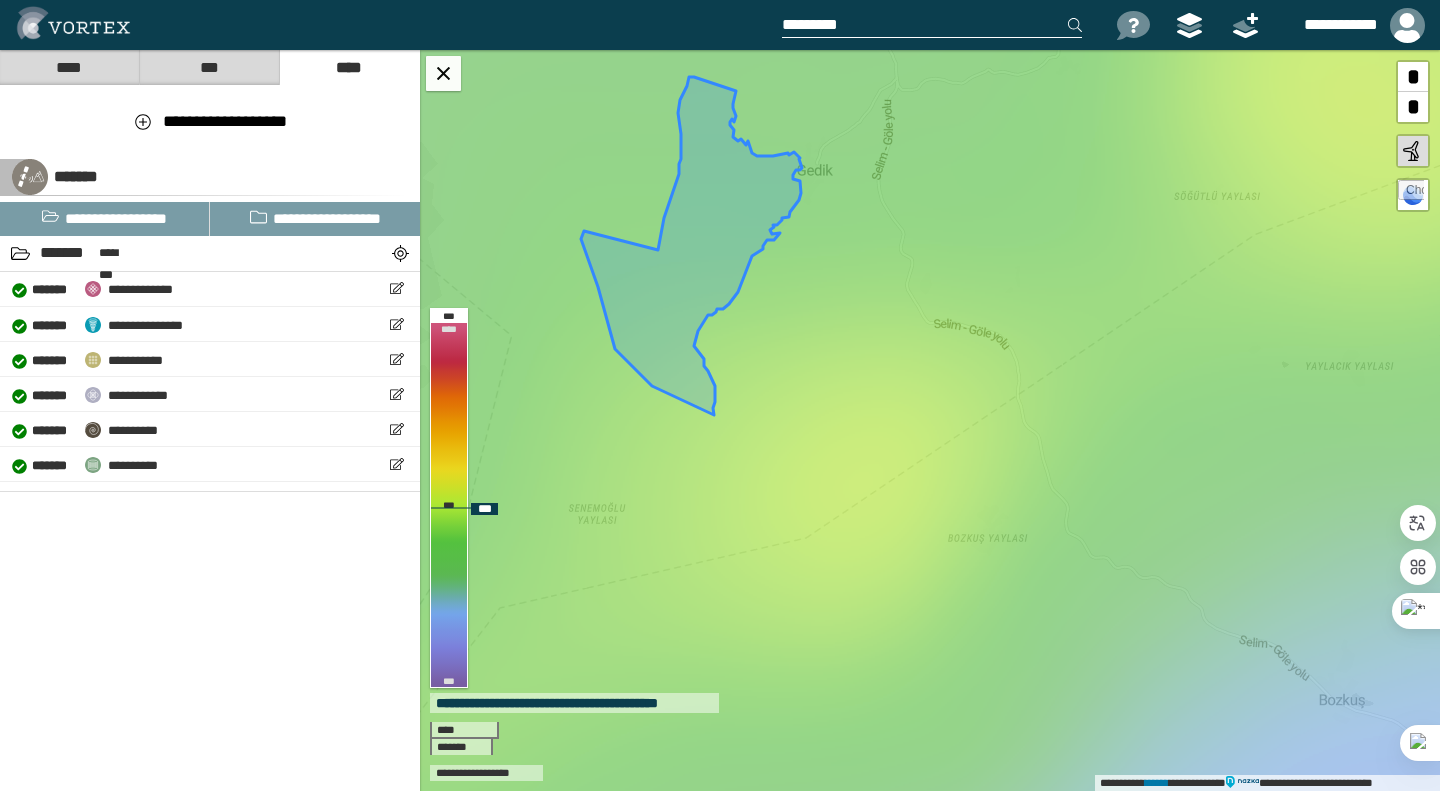 drag, startPoint x: 874, startPoint y: 500, endPoint x: 788, endPoint y: 472, distance: 90.44335 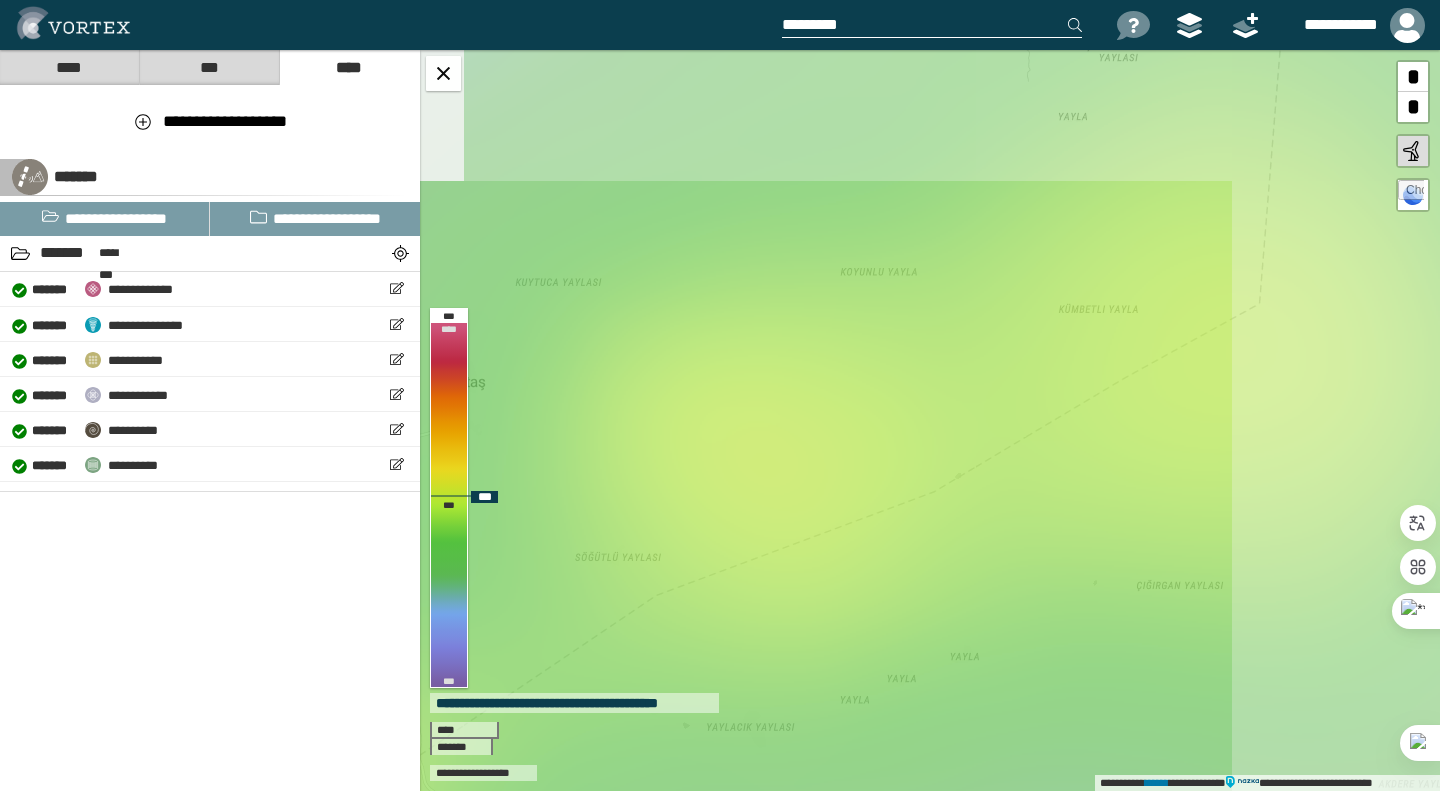 drag, startPoint x: 1064, startPoint y: 317, endPoint x: 777, endPoint y: 471, distance: 325.7069 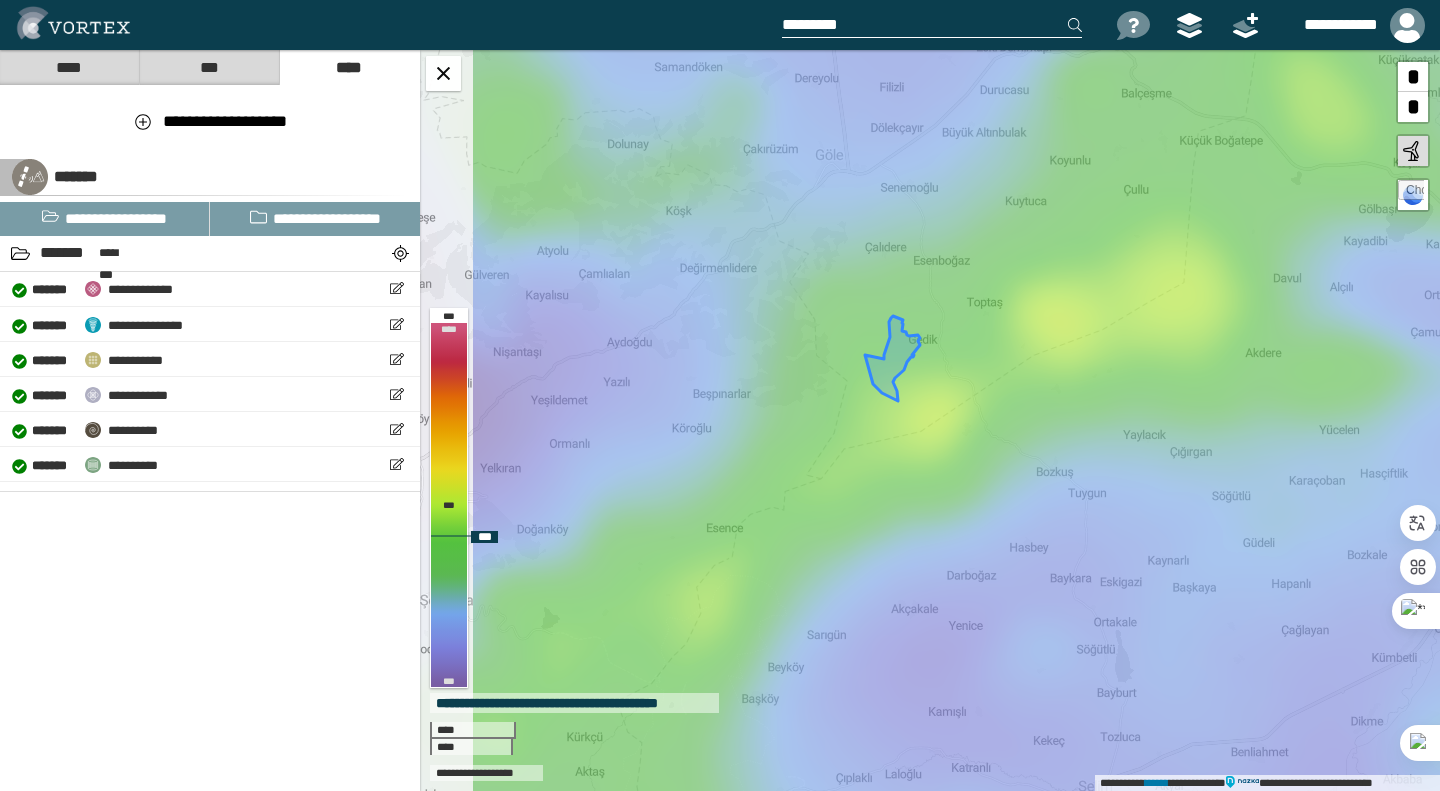 drag, startPoint x: 728, startPoint y: 574, endPoint x: 883, endPoint y: 476, distance: 183.38211 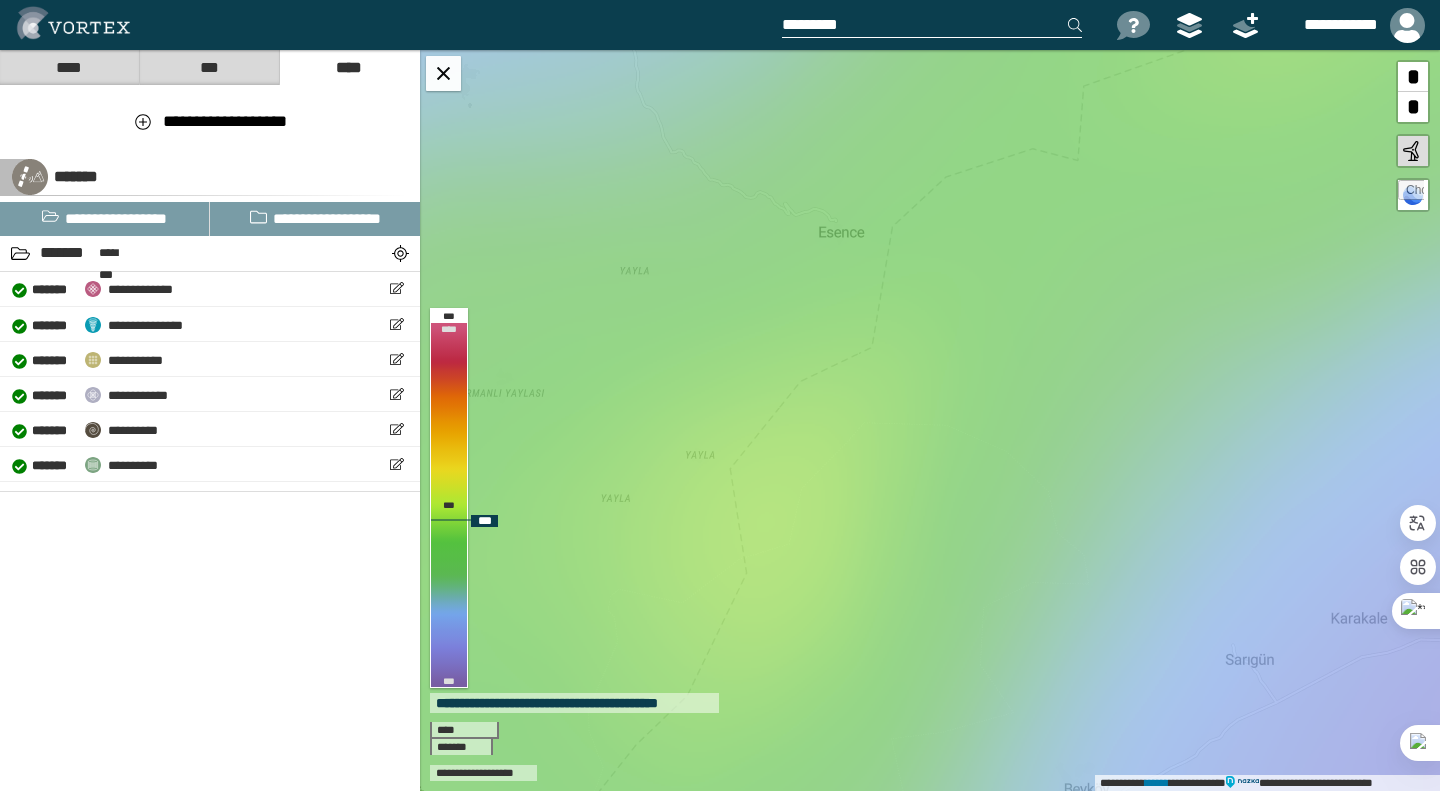 drag, startPoint x: 732, startPoint y: 587, endPoint x: 802, endPoint y: 489, distance: 120.432556 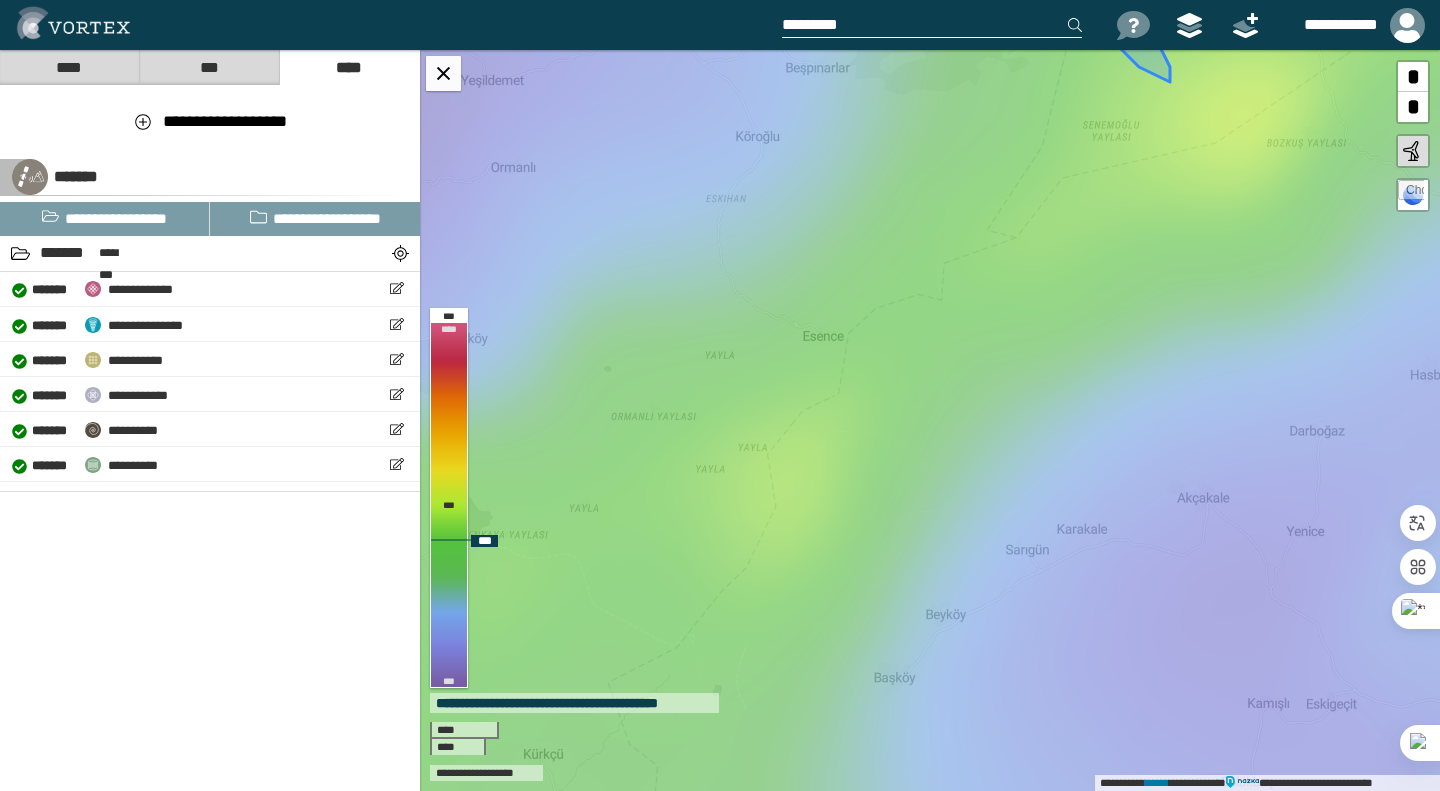 drag, startPoint x: 861, startPoint y: 346, endPoint x: 796, endPoint y: 513, distance: 179.2038 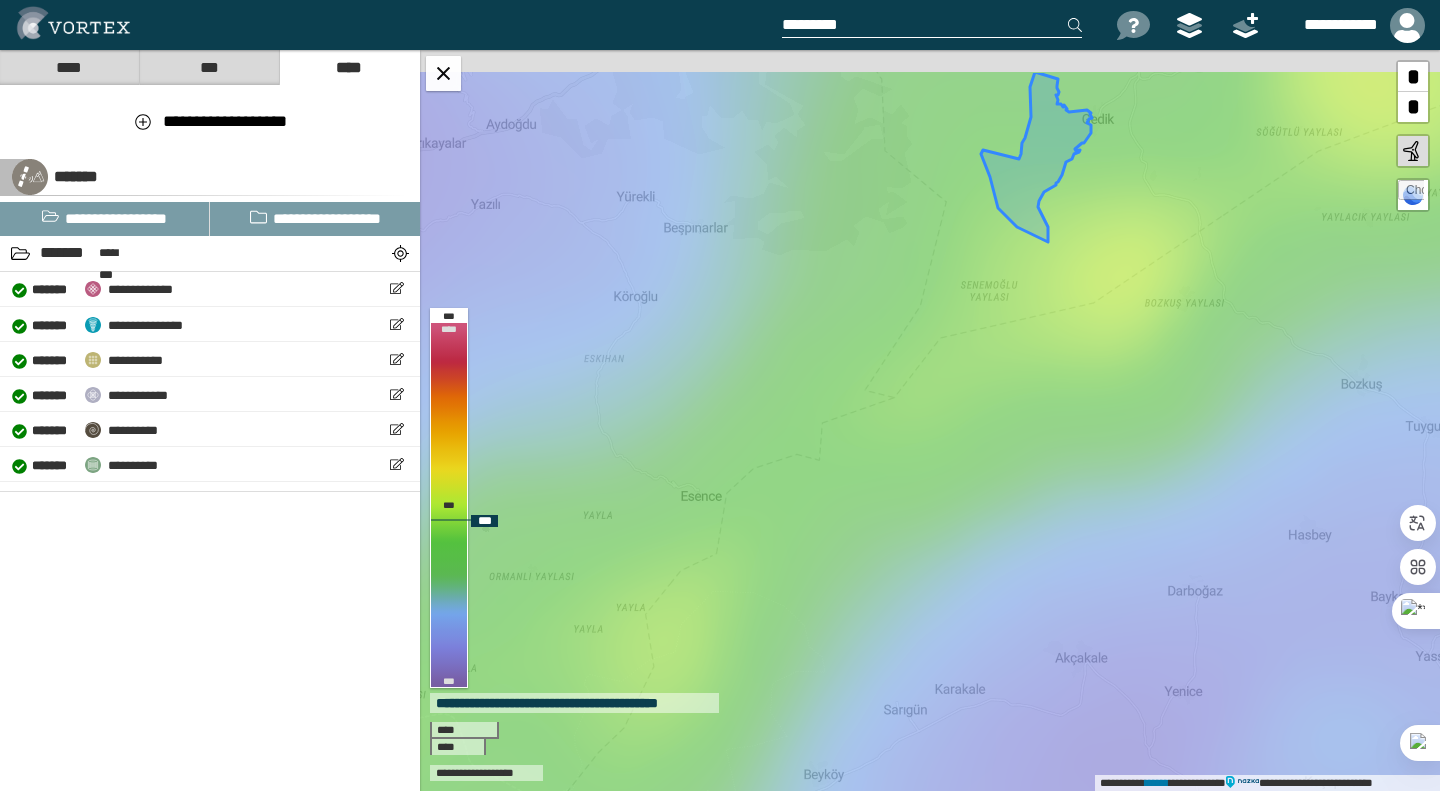 drag, startPoint x: 1081, startPoint y: 285, endPoint x: 1015, endPoint y: 352, distance: 94.04786 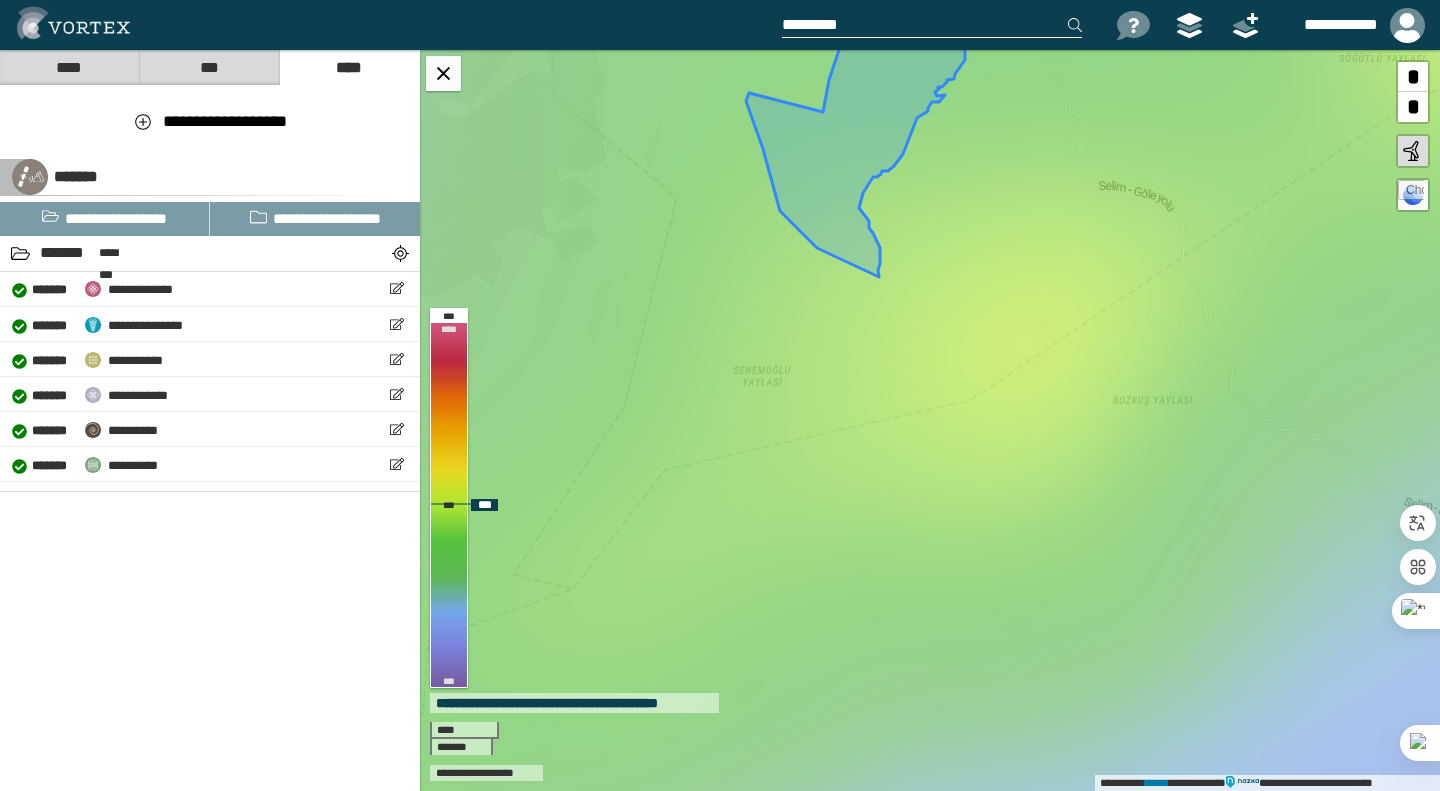 drag, startPoint x: 1069, startPoint y: 341, endPoint x: 1016, endPoint y: 382, distance: 67.00746 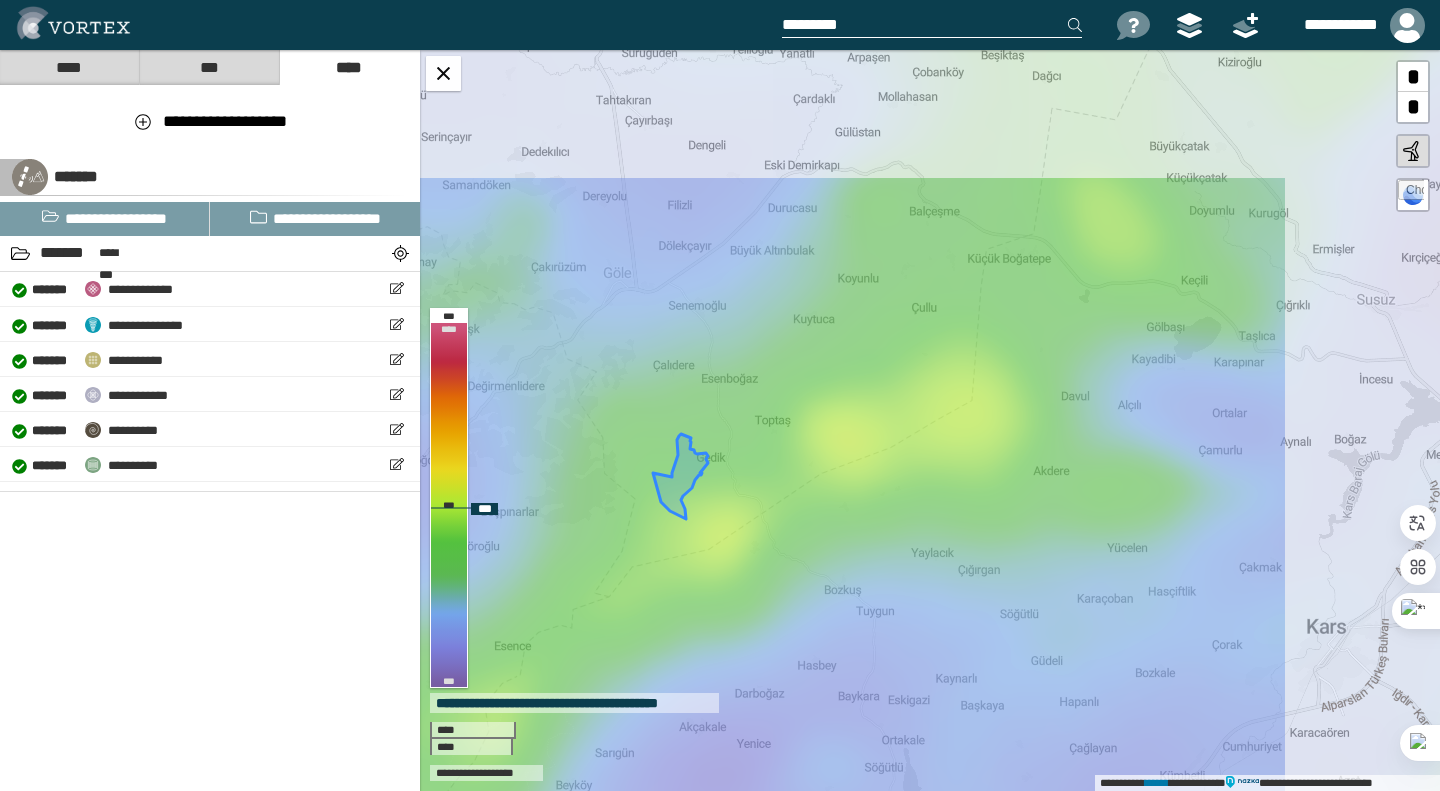 drag, startPoint x: 1211, startPoint y: 253, endPoint x: 931, endPoint y: 424, distance: 328.08688 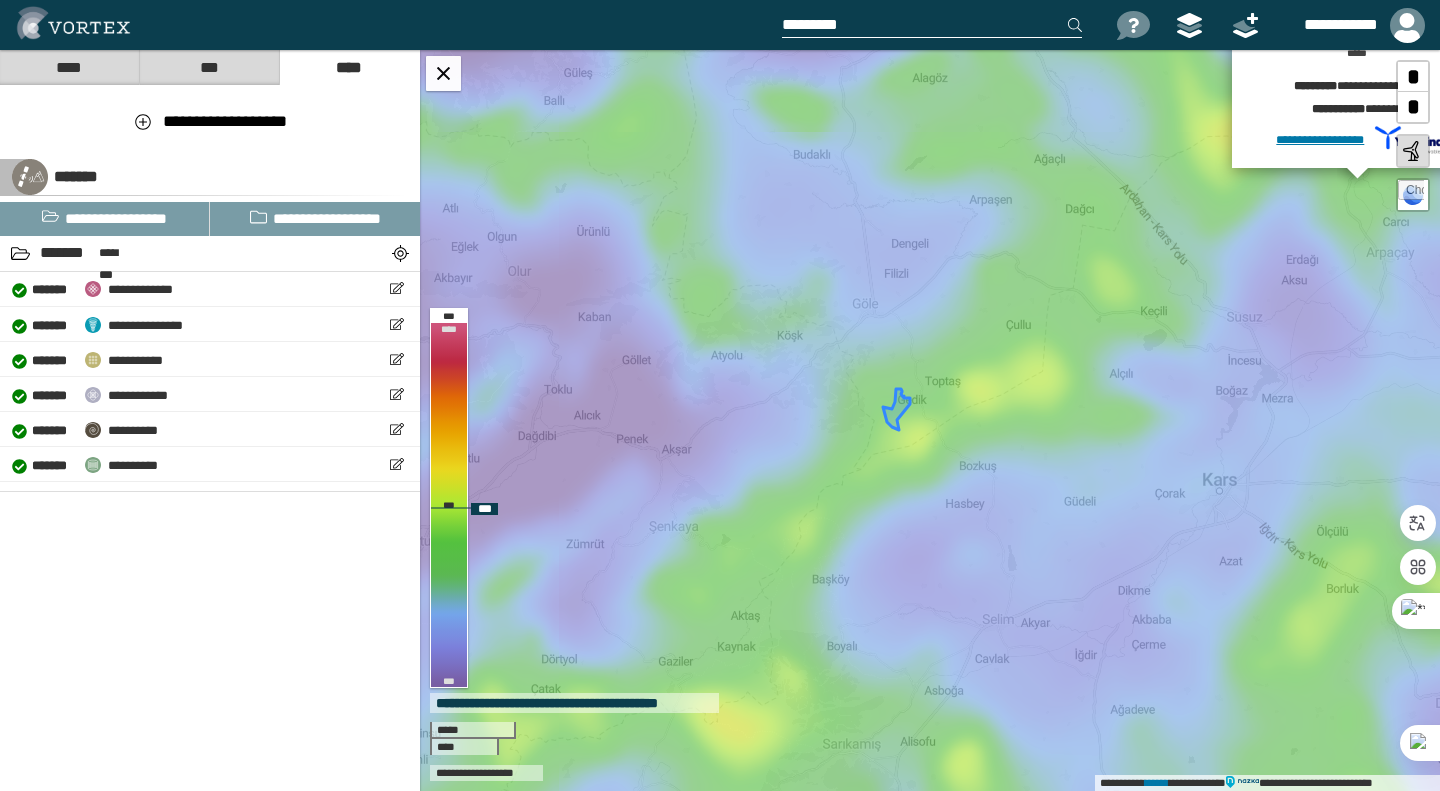 drag, startPoint x: 929, startPoint y: 415, endPoint x: 1023, endPoint y: 386, distance: 98.37174 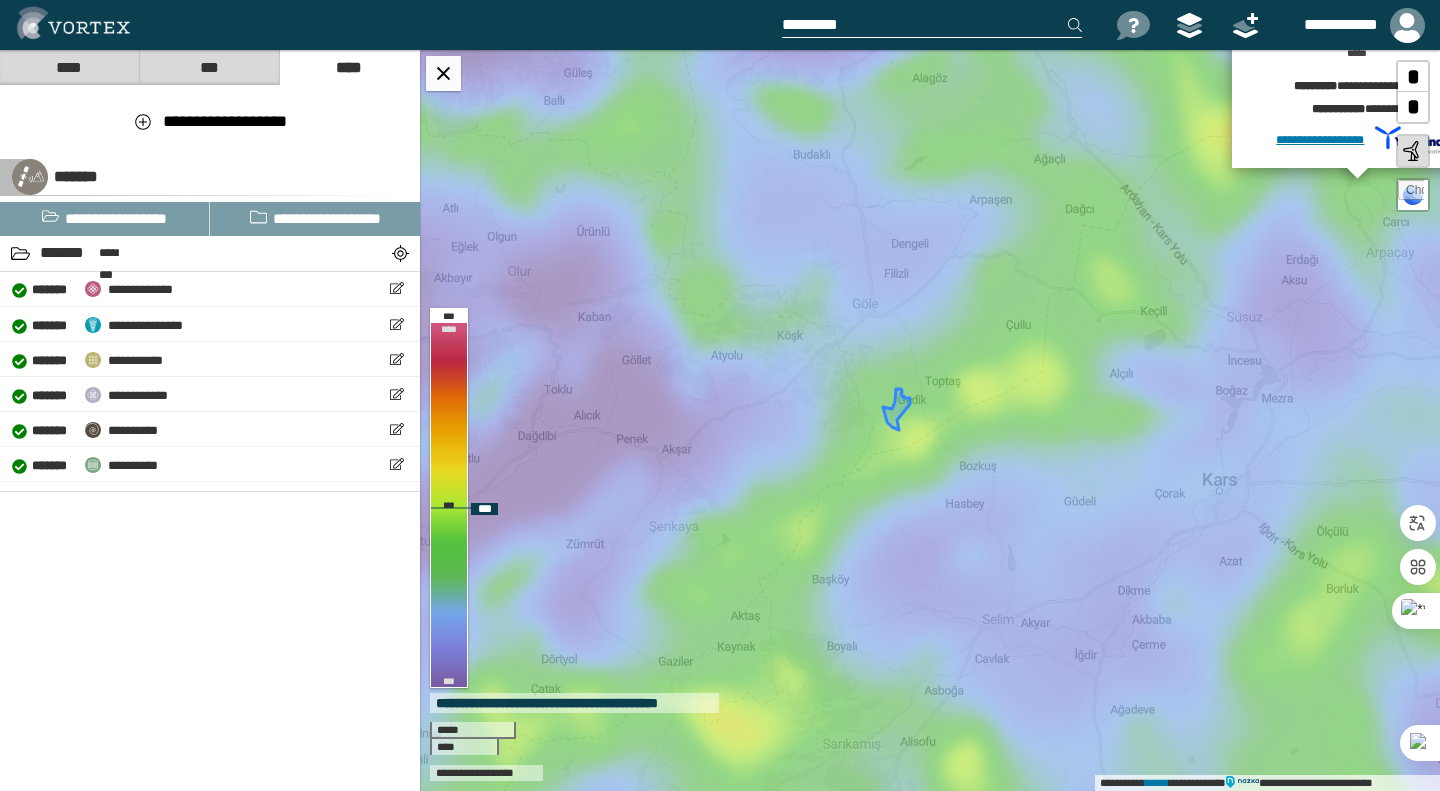 click on "**********" at bounding box center [930, 420] 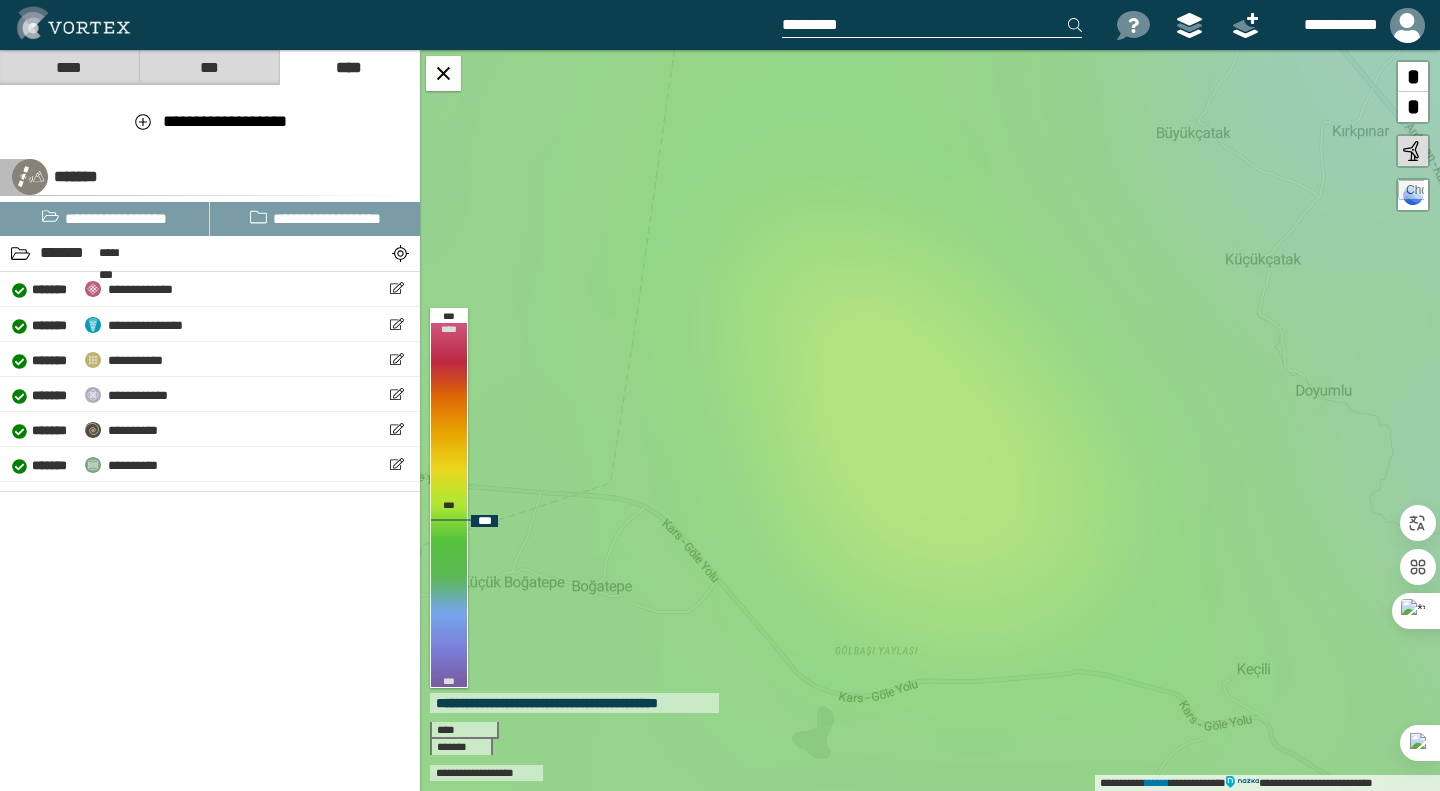 drag, startPoint x: 973, startPoint y: 429, endPoint x: 938, endPoint y: 448, distance: 39.824615 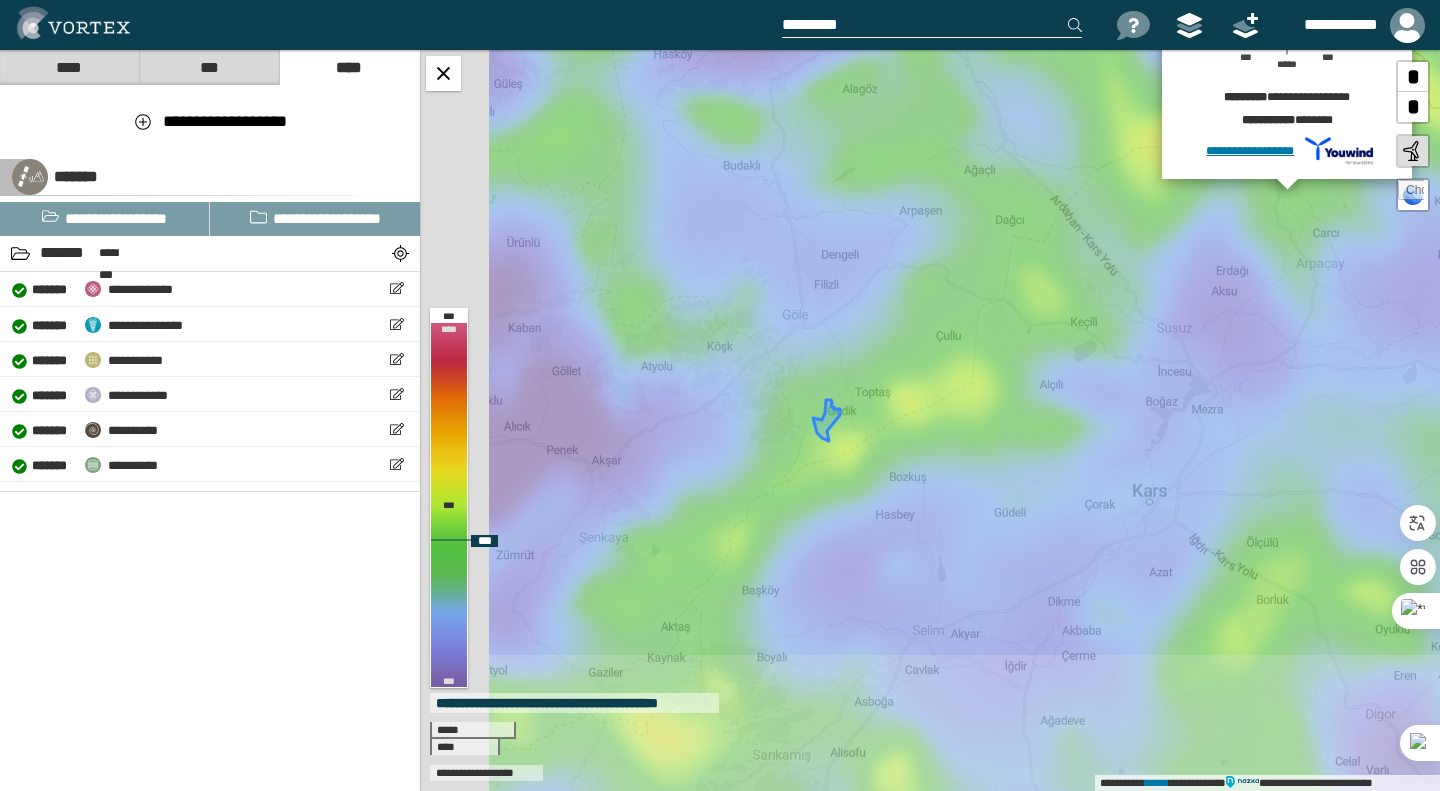 drag, startPoint x: 869, startPoint y: 578, endPoint x: 984, endPoint y: 429, distance: 188.21796 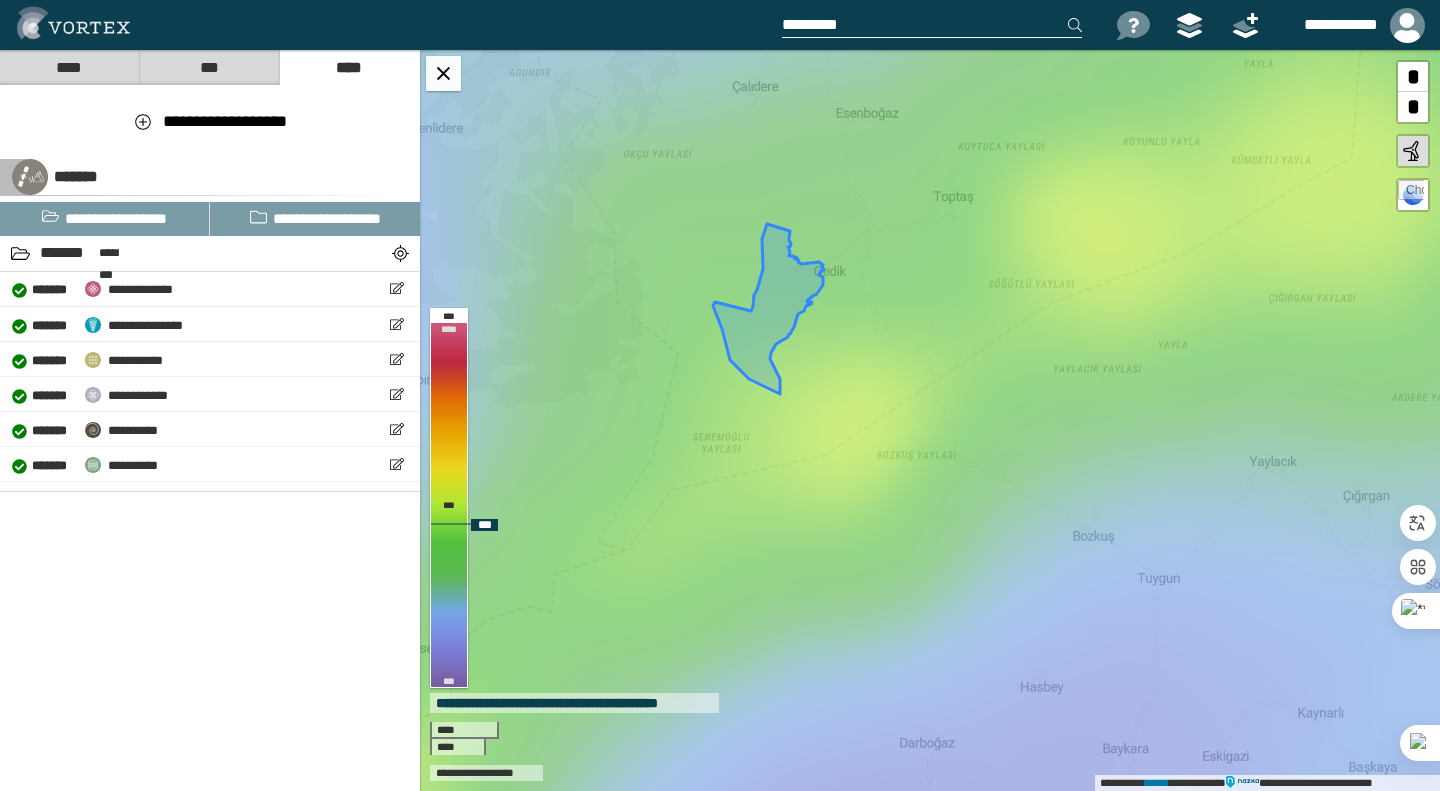 drag, startPoint x: 989, startPoint y: 284, endPoint x: 930, endPoint y: 356, distance: 93.08598 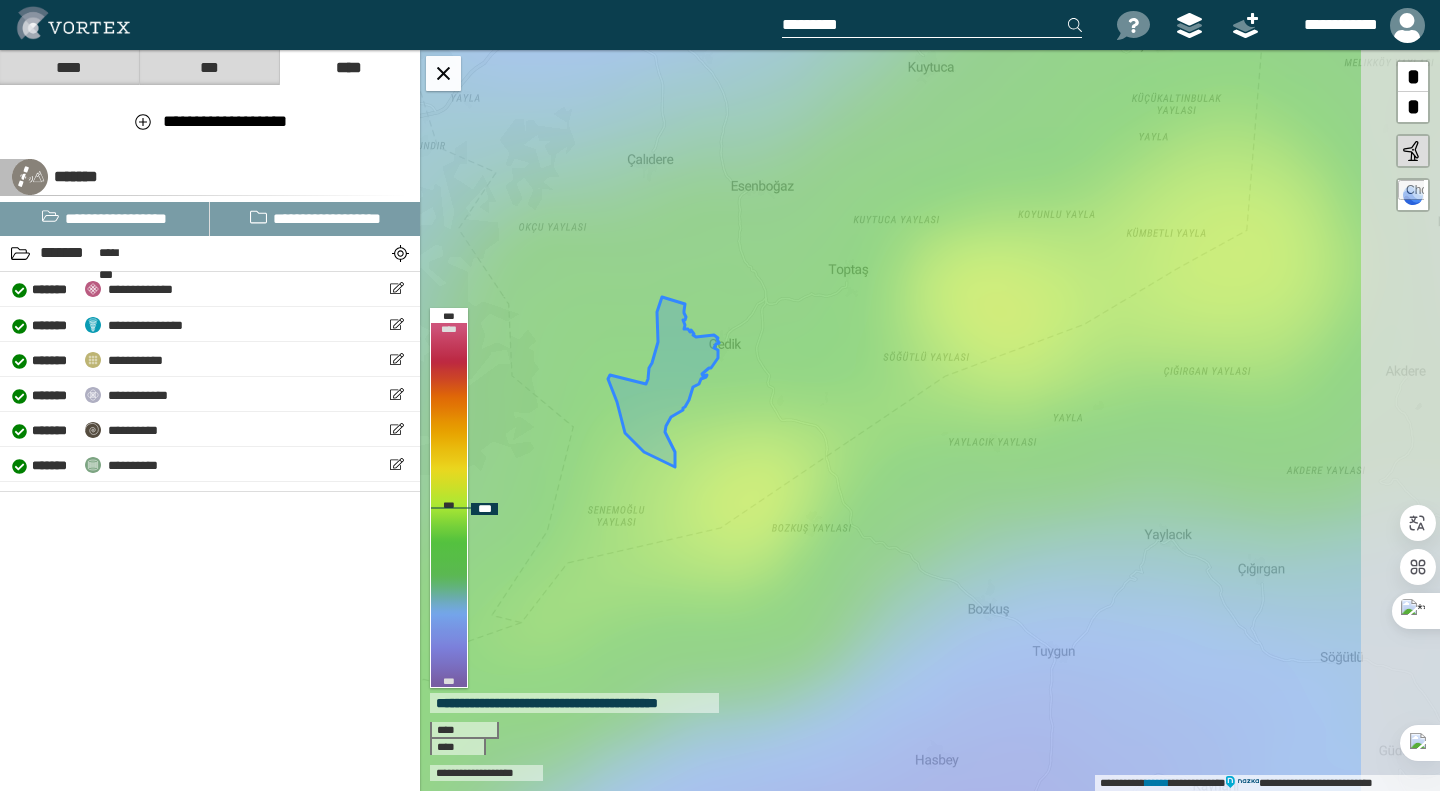 drag, startPoint x: 1114, startPoint y: 284, endPoint x: 1006, endPoint y: 358, distance: 130.91983 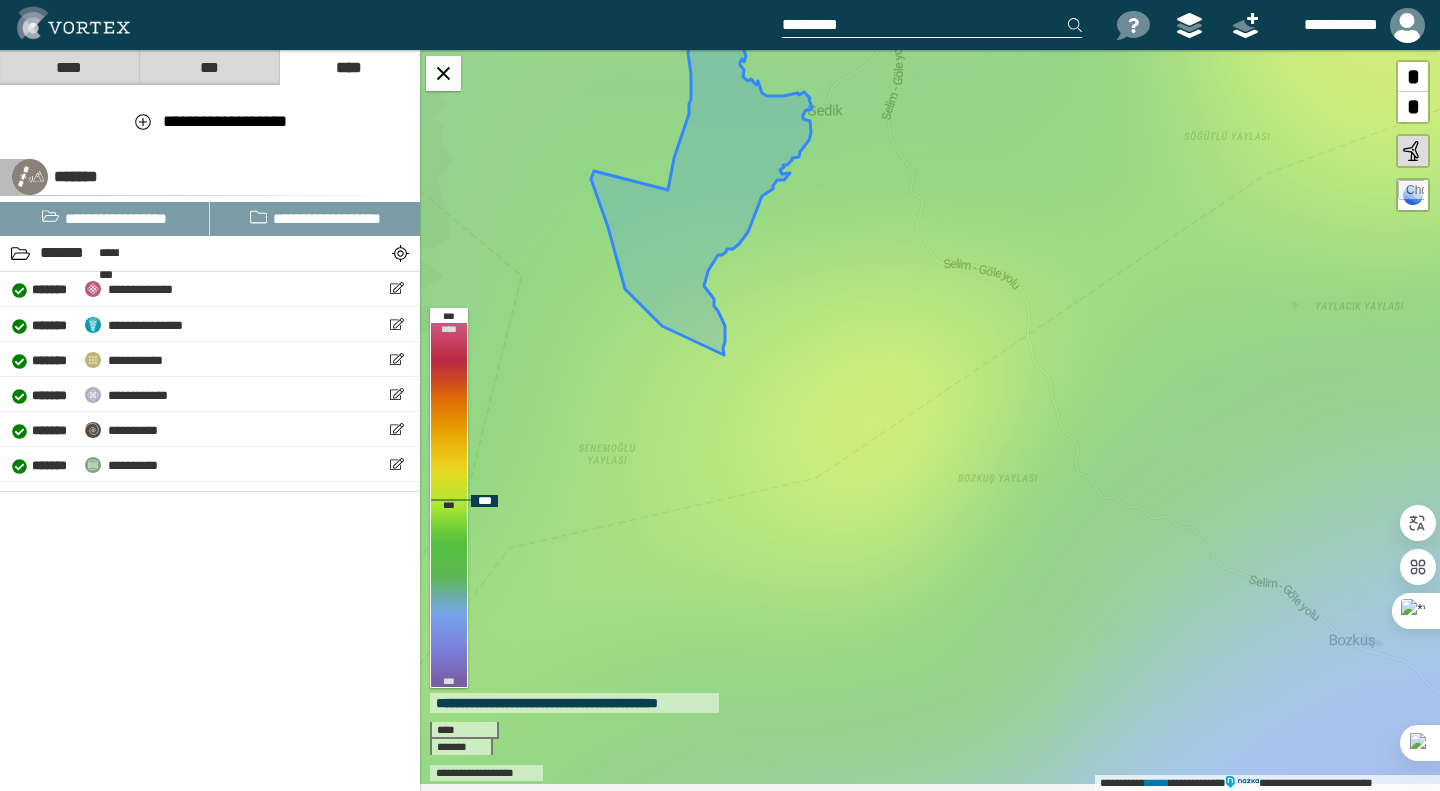 drag, startPoint x: 800, startPoint y: 480, endPoint x: 883, endPoint y: 440, distance: 92.13577 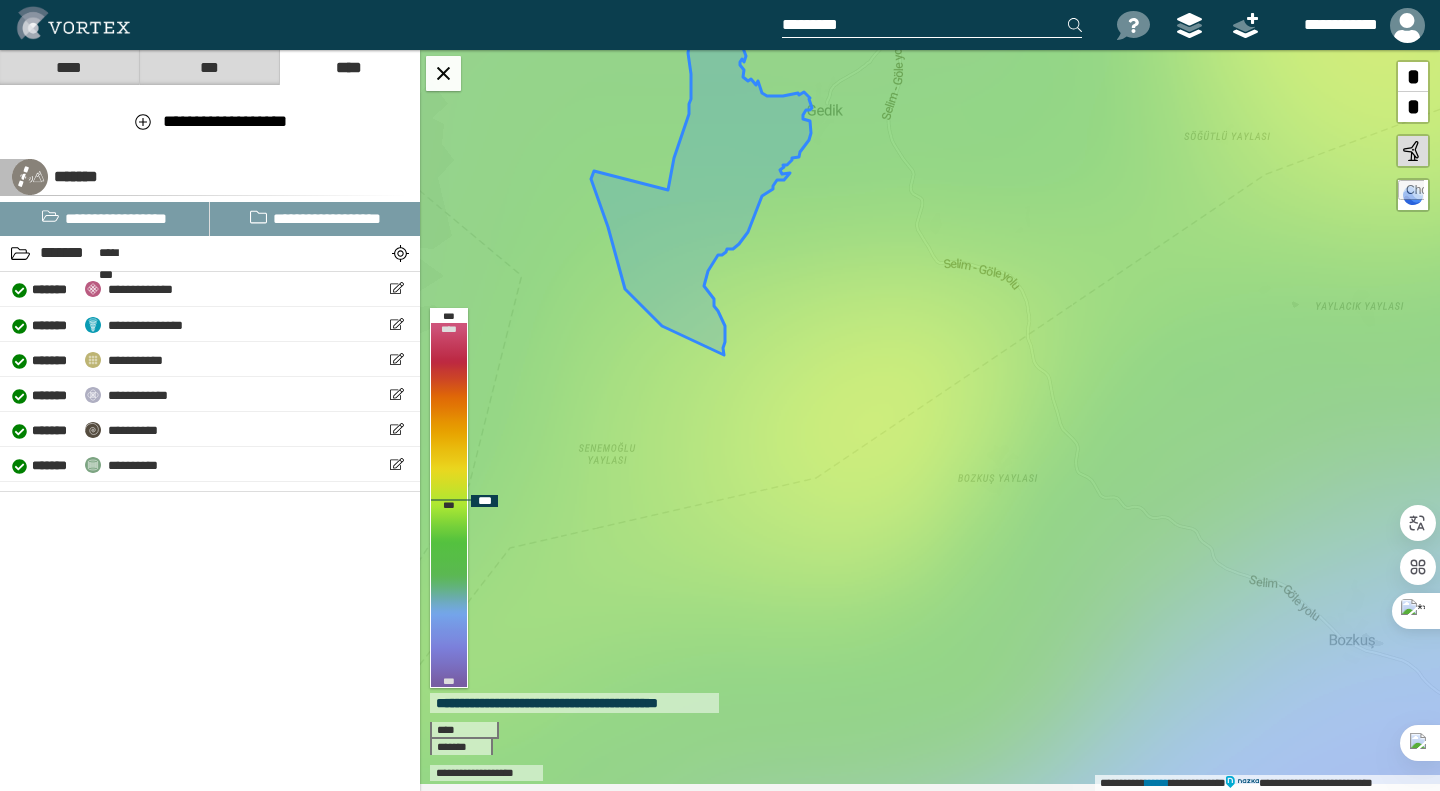 click on "**********" at bounding box center [930, 420] 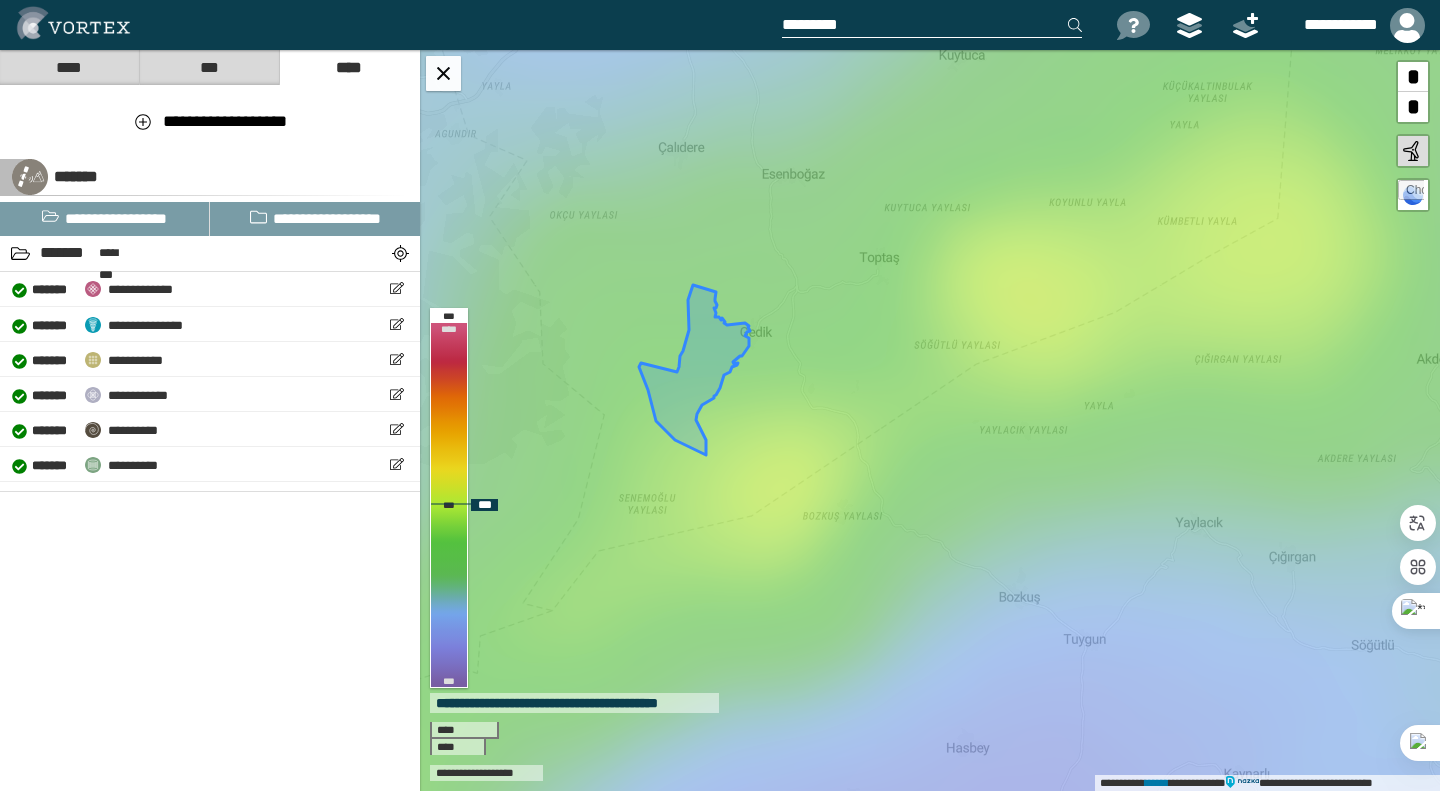 drag, startPoint x: 791, startPoint y: 427, endPoint x: 771, endPoint y: 512, distance: 87.32124 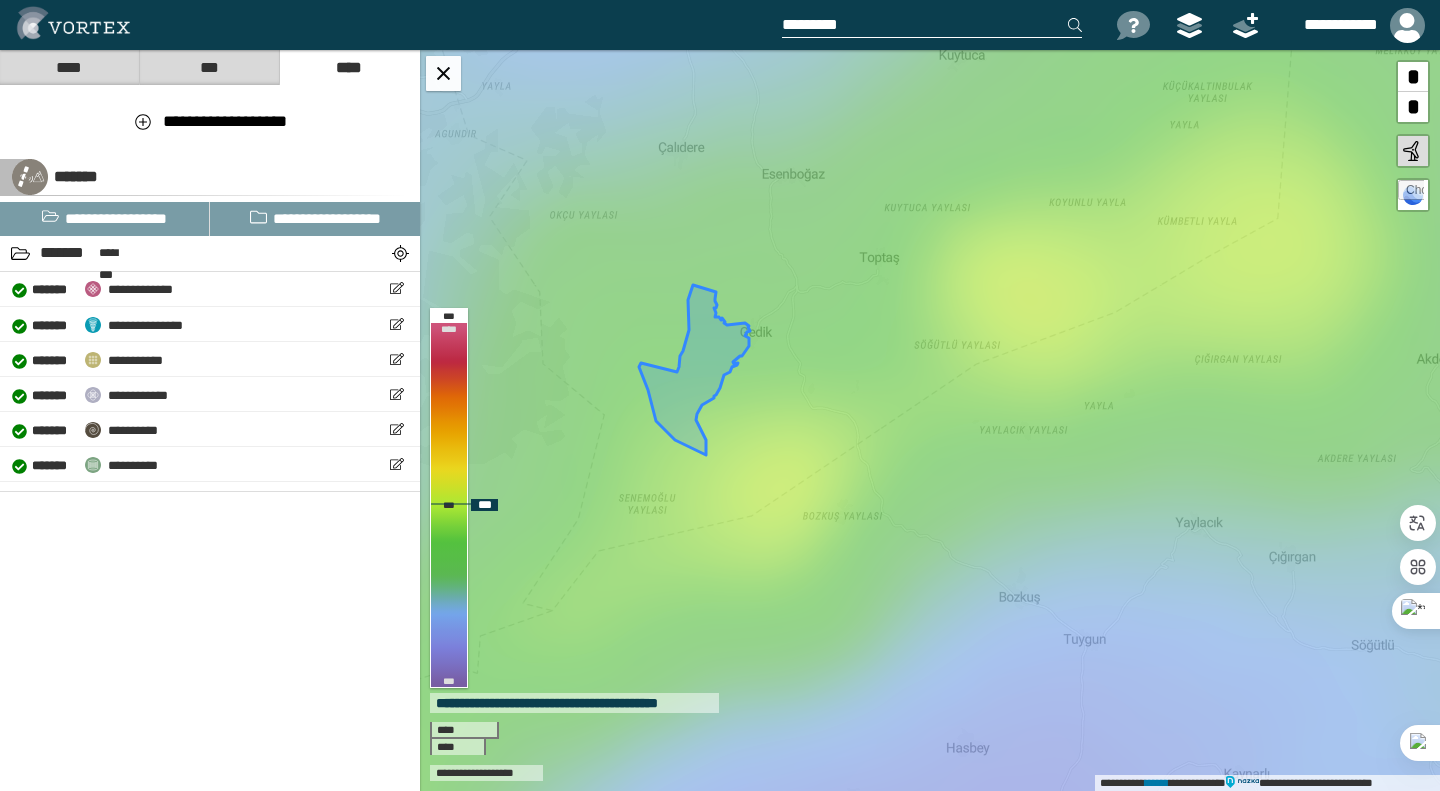 click on "**********" at bounding box center [930, 420] 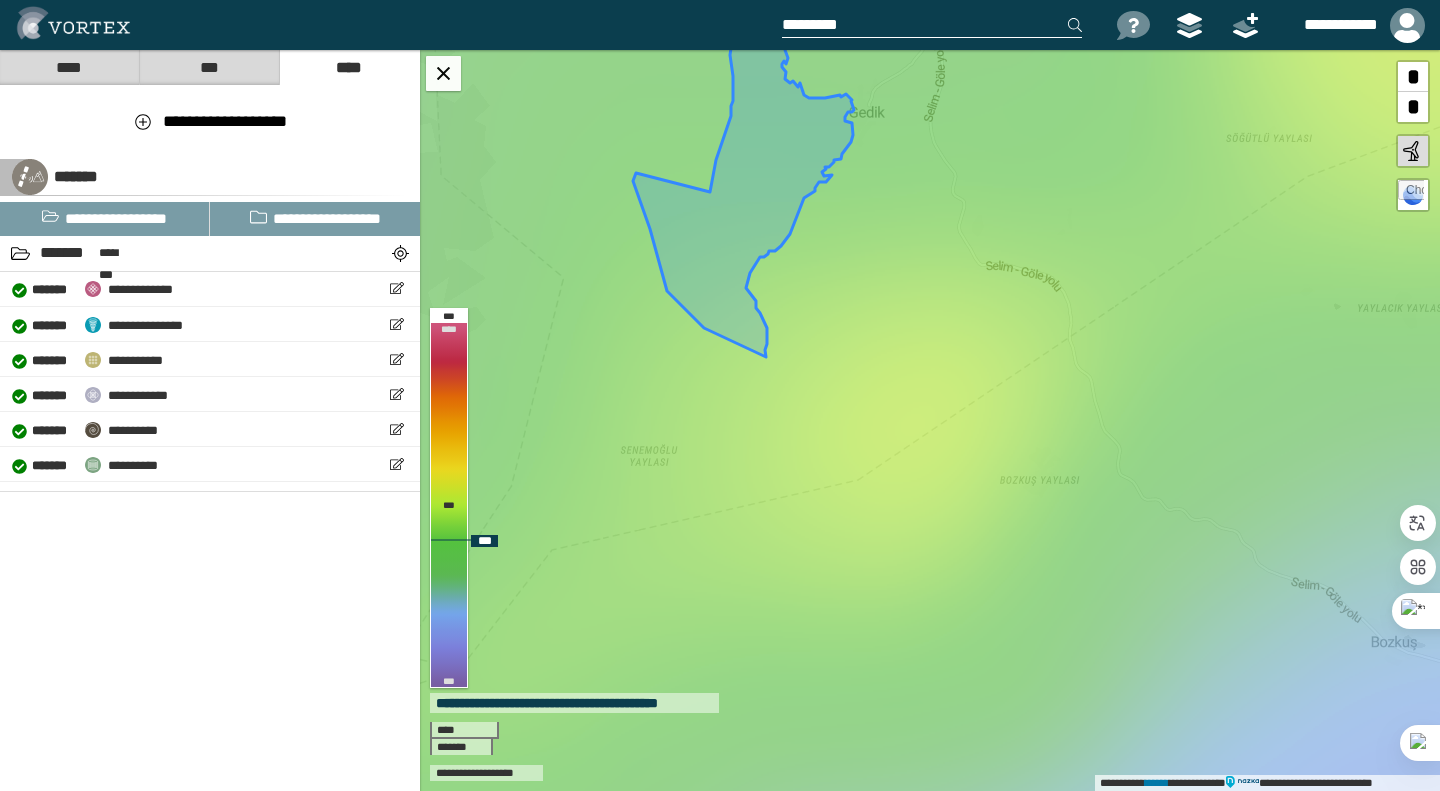 drag, startPoint x: 765, startPoint y: 203, endPoint x: 740, endPoint y: 190, distance: 28.178005 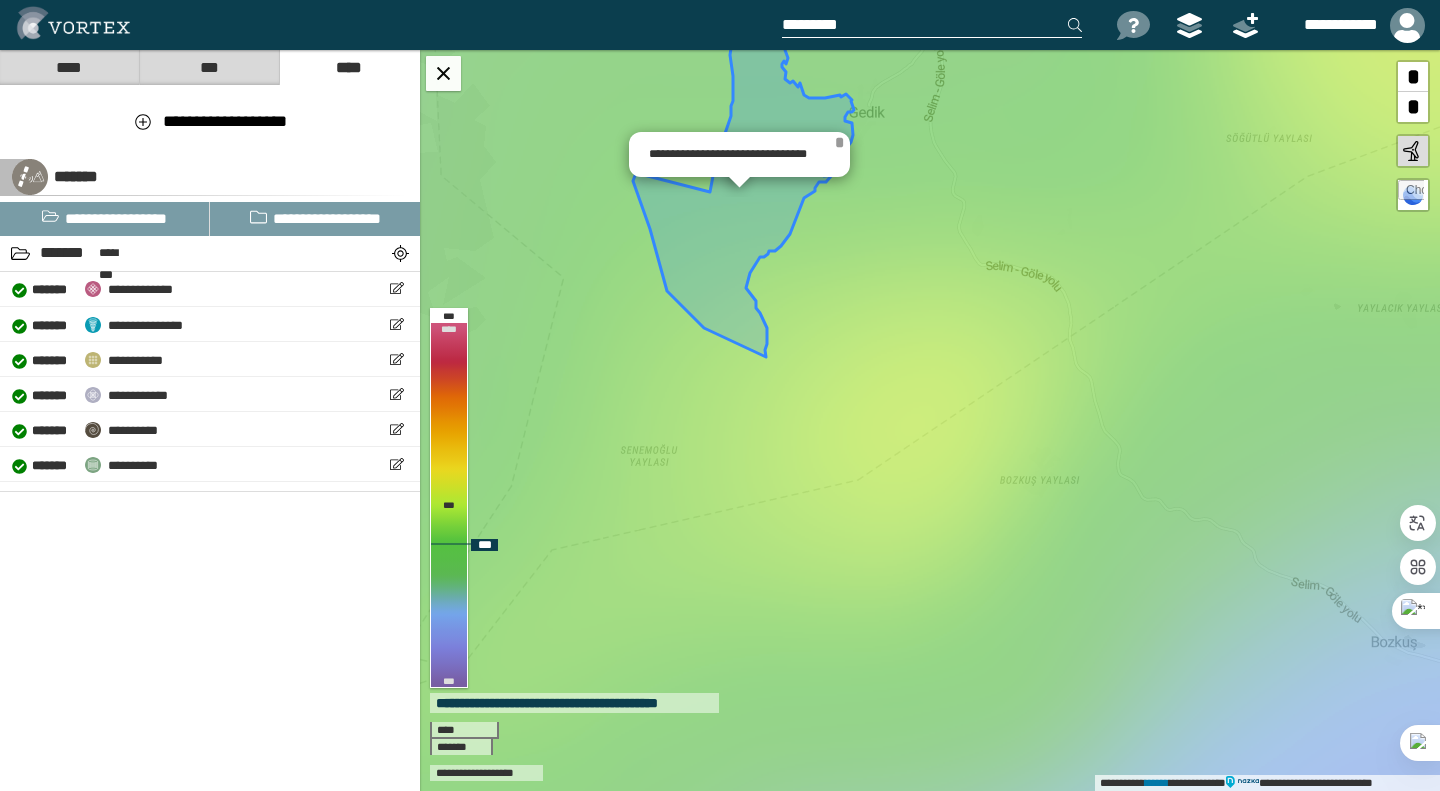 click on "*" at bounding box center (839, 142) 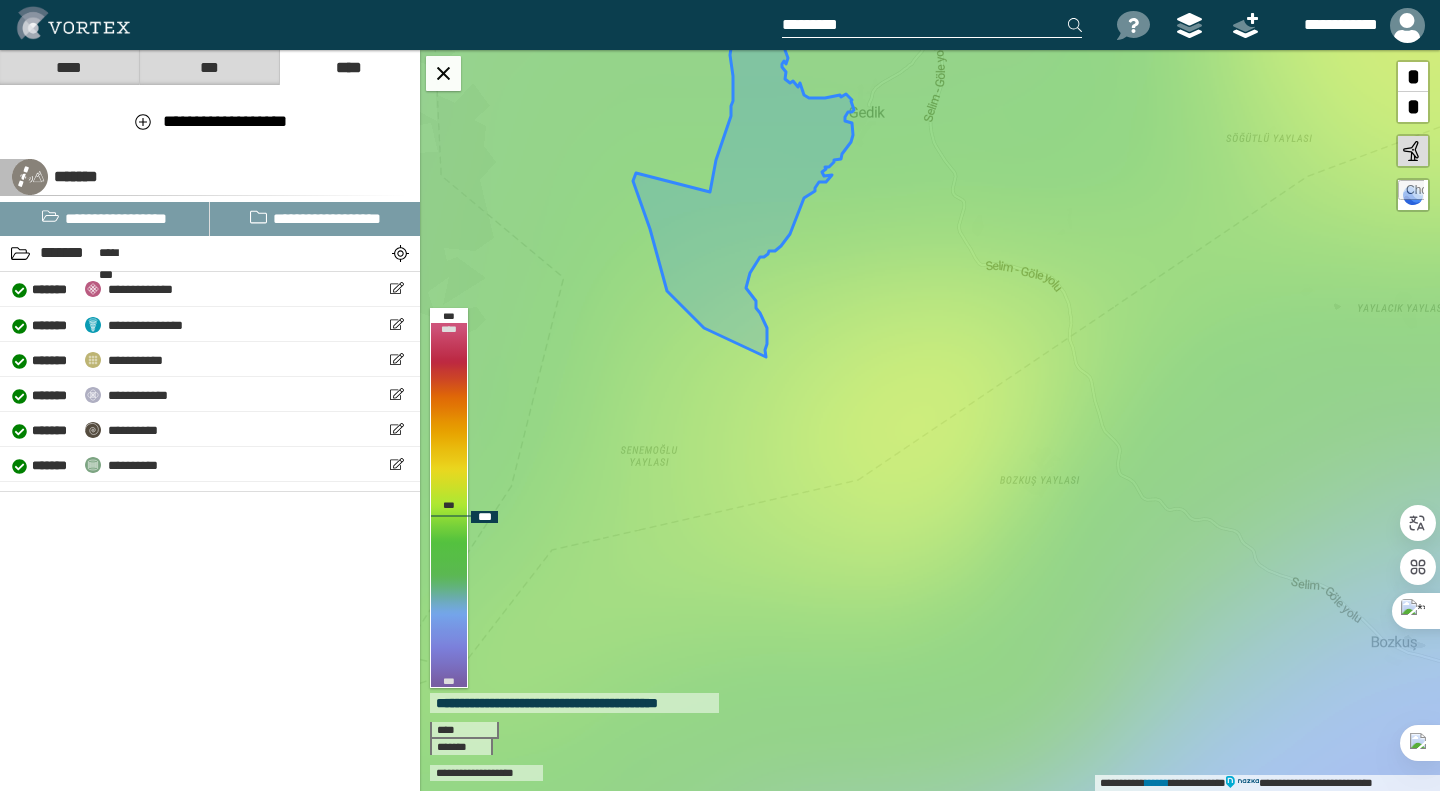 click at bounding box center (1411, 193) 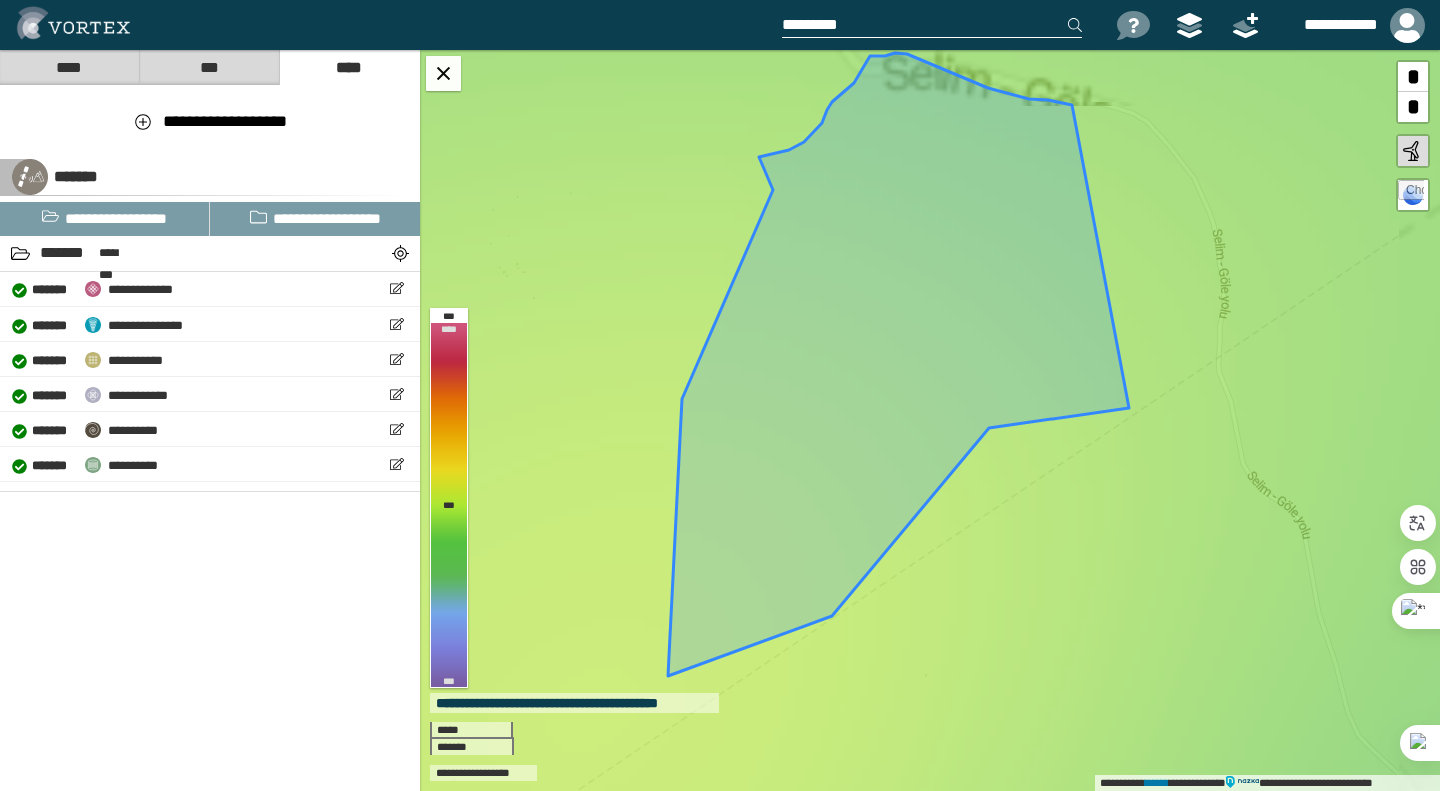 drag, startPoint x: 1186, startPoint y: 743, endPoint x: 1115, endPoint y: 619, distance: 142.88806 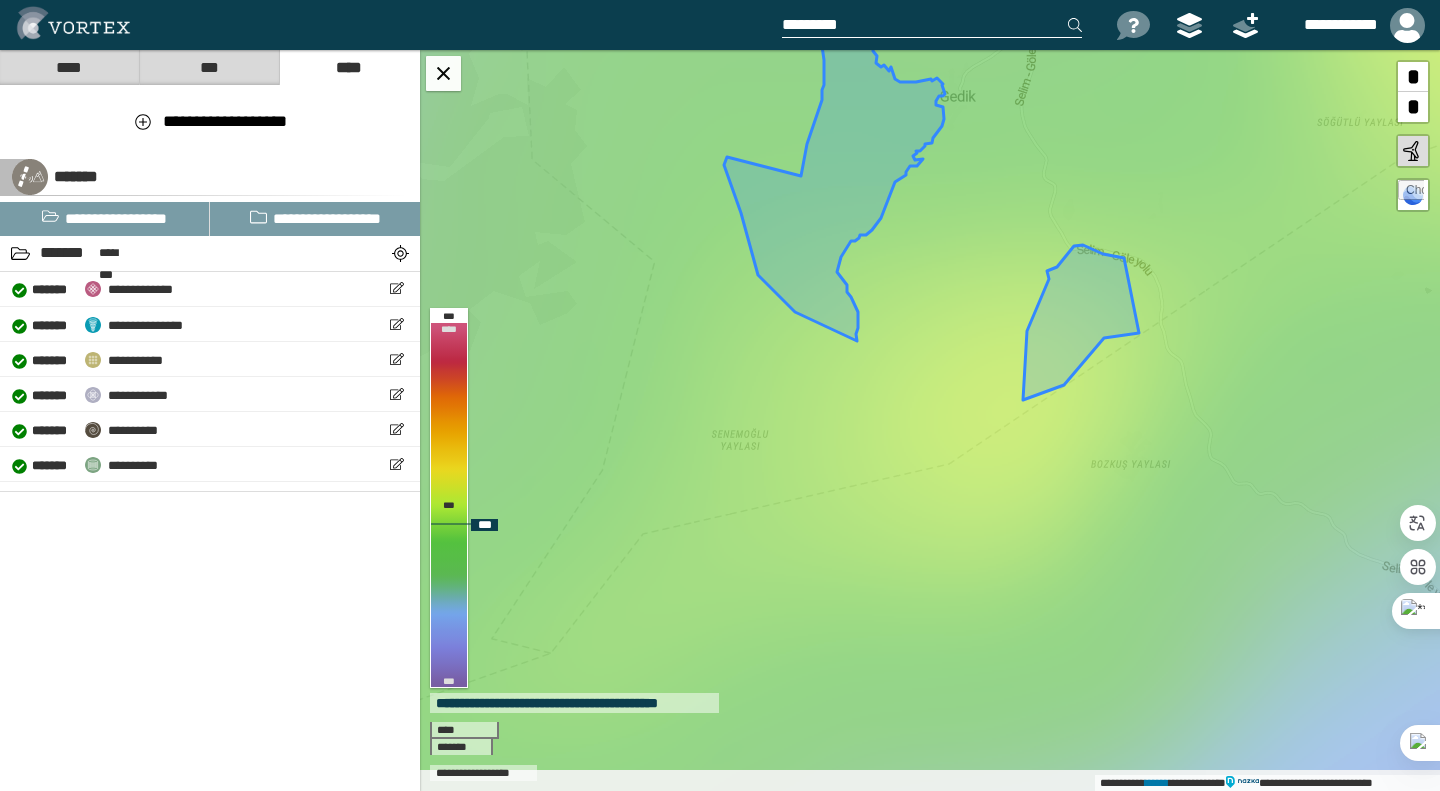 drag, startPoint x: 1099, startPoint y: 496, endPoint x: 1123, endPoint y: 460, distance: 43.266617 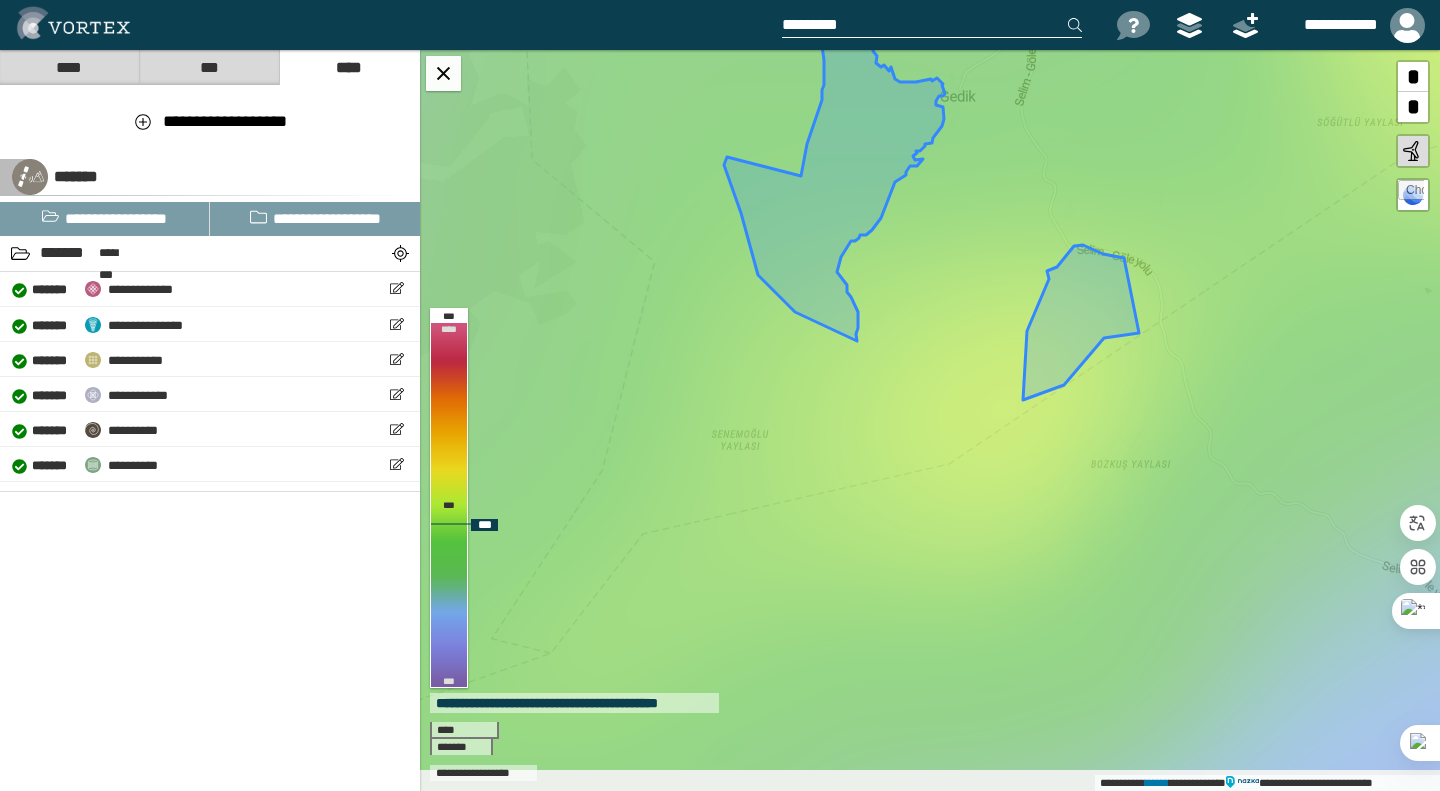 click on "**********" at bounding box center [930, 420] 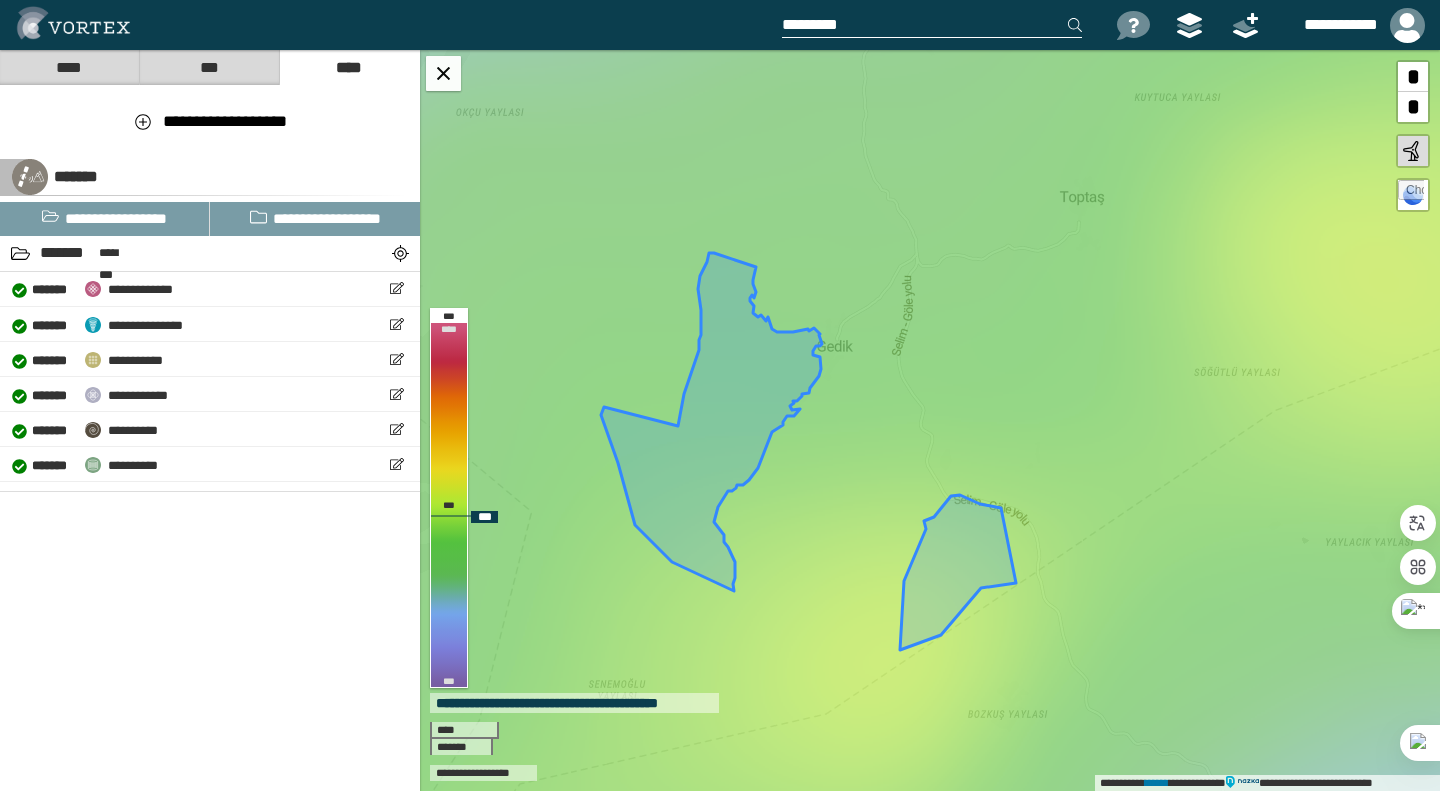 drag, startPoint x: 1095, startPoint y: 505, endPoint x: 999, endPoint y: 611, distance: 143.01048 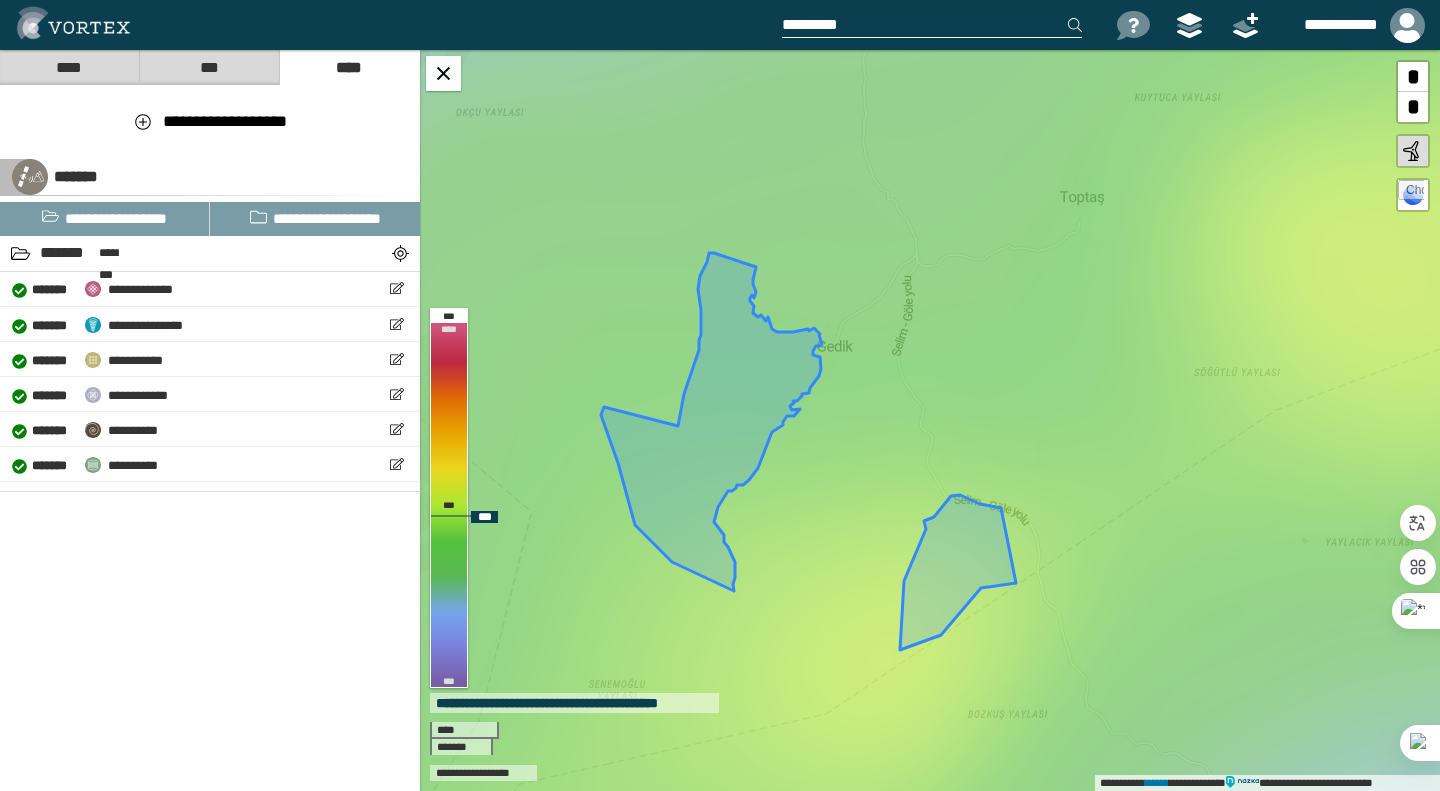 click on "**********" at bounding box center (930, 420) 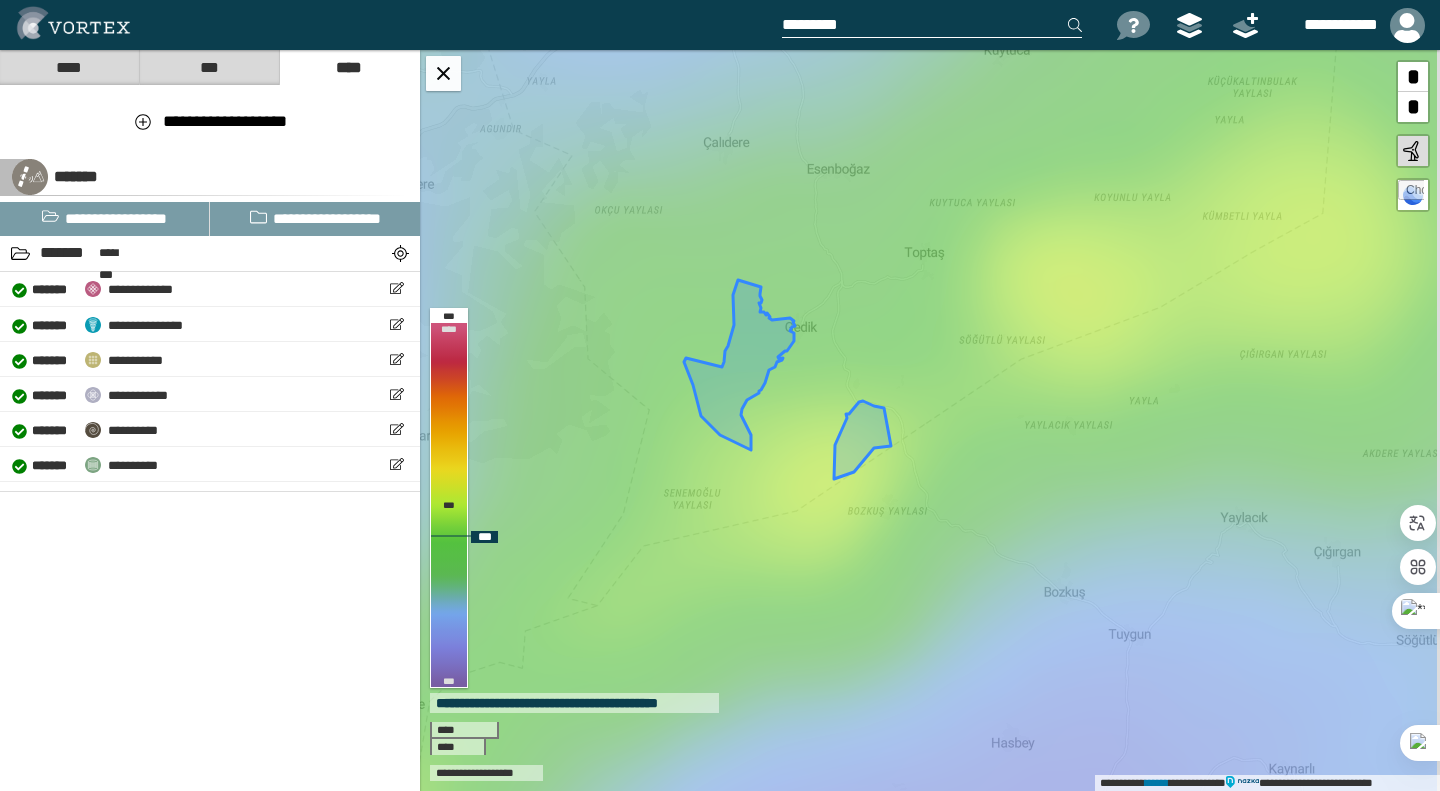 drag, startPoint x: 1123, startPoint y: 616, endPoint x: 933, endPoint y: 465, distance: 242.69528 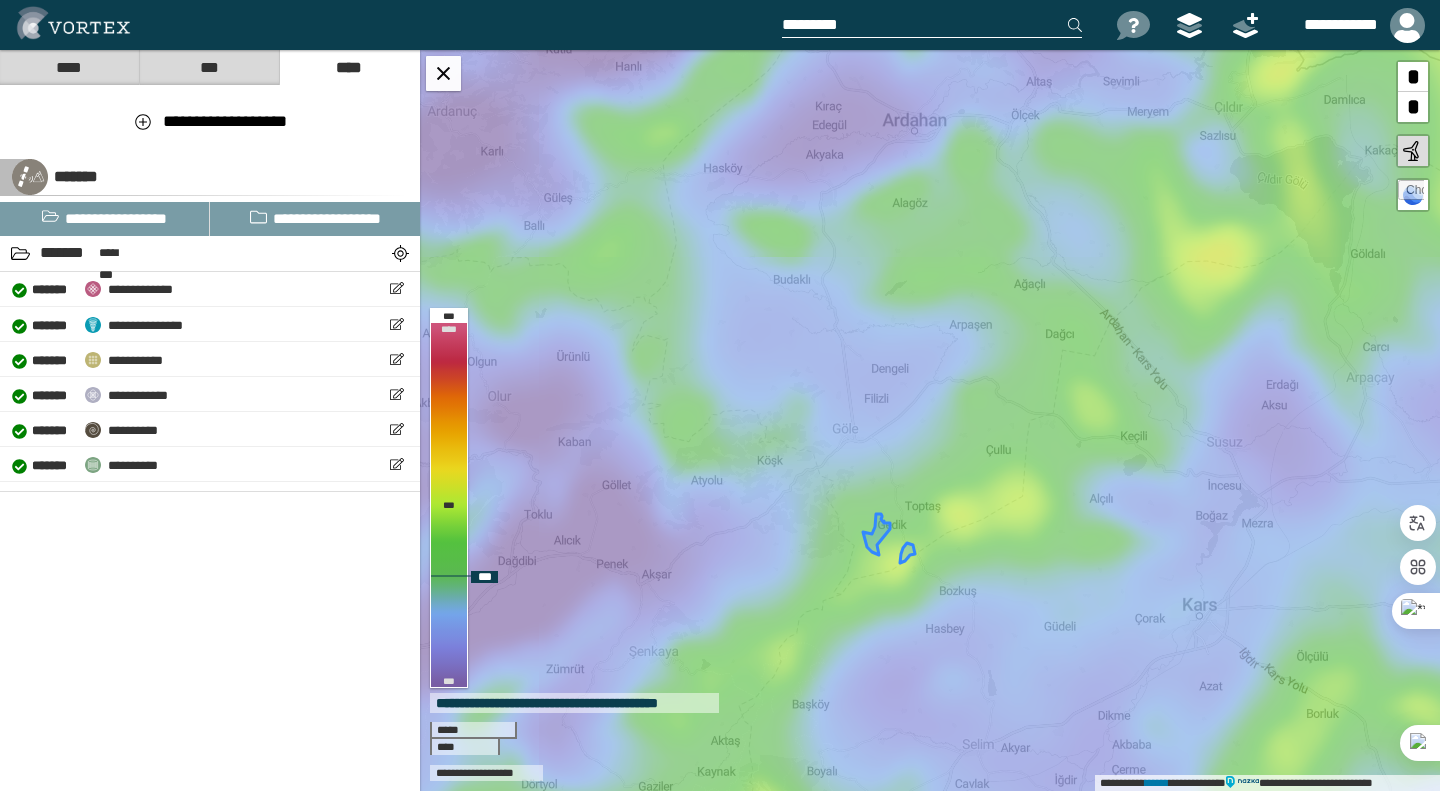 drag, startPoint x: 930, startPoint y: 369, endPoint x: 928, endPoint y: 468, distance: 99.0202 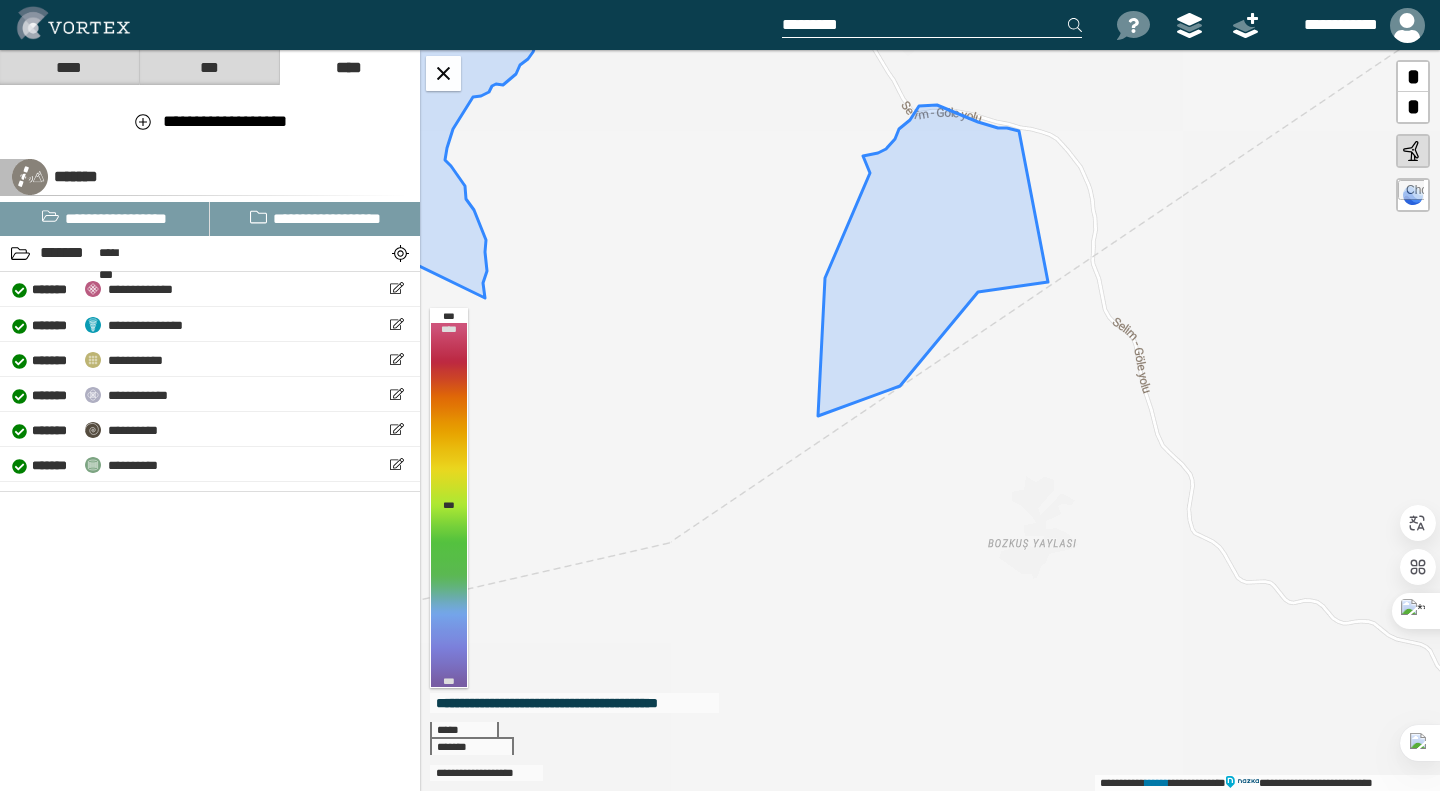 drag, startPoint x: 791, startPoint y: 524, endPoint x: 875, endPoint y: 459, distance: 106.21205 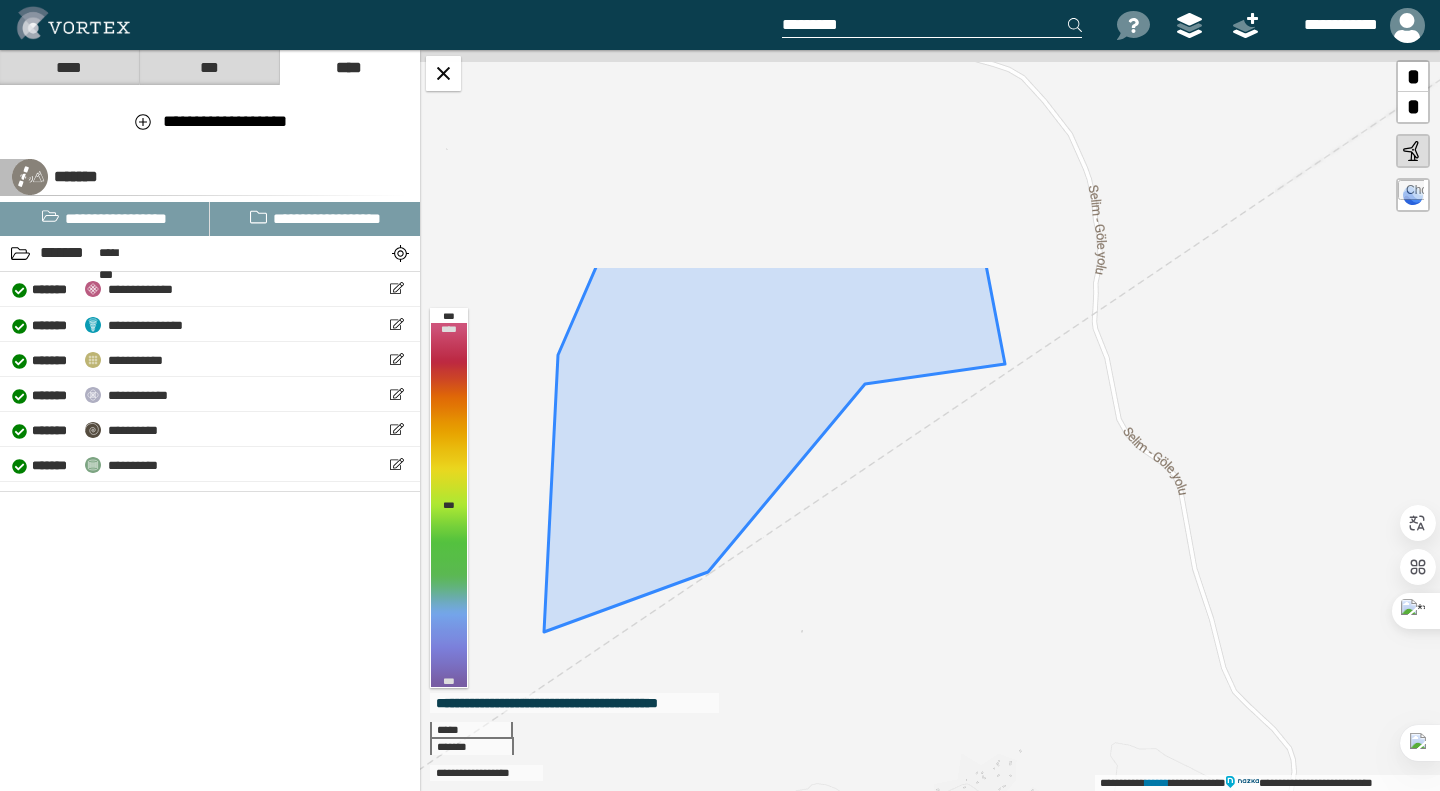drag, startPoint x: 1095, startPoint y: 296, endPoint x: 906, endPoint y: 621, distance: 375.9601 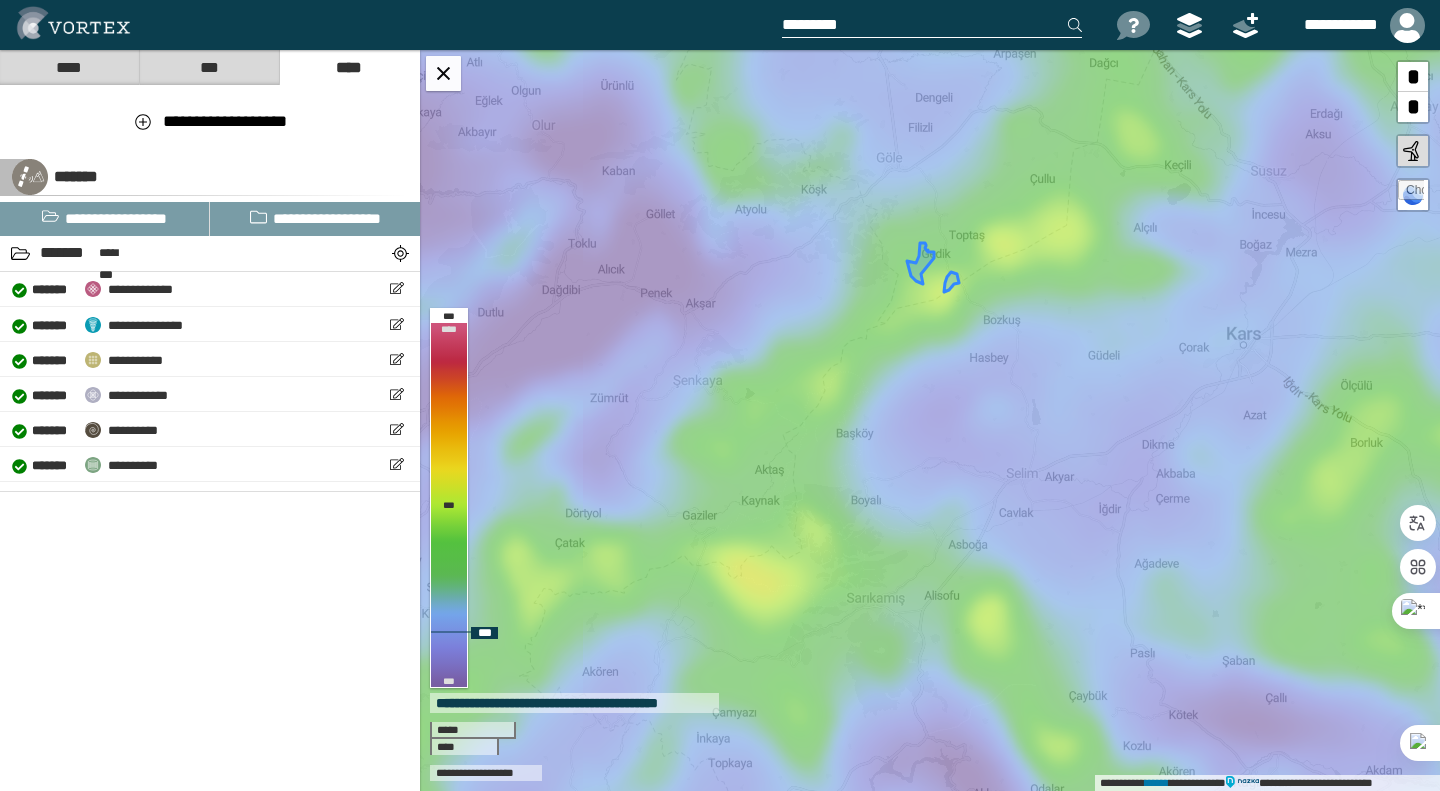 drag, startPoint x: 1066, startPoint y: 514, endPoint x: 1008, endPoint y: 361, distance: 163.62457 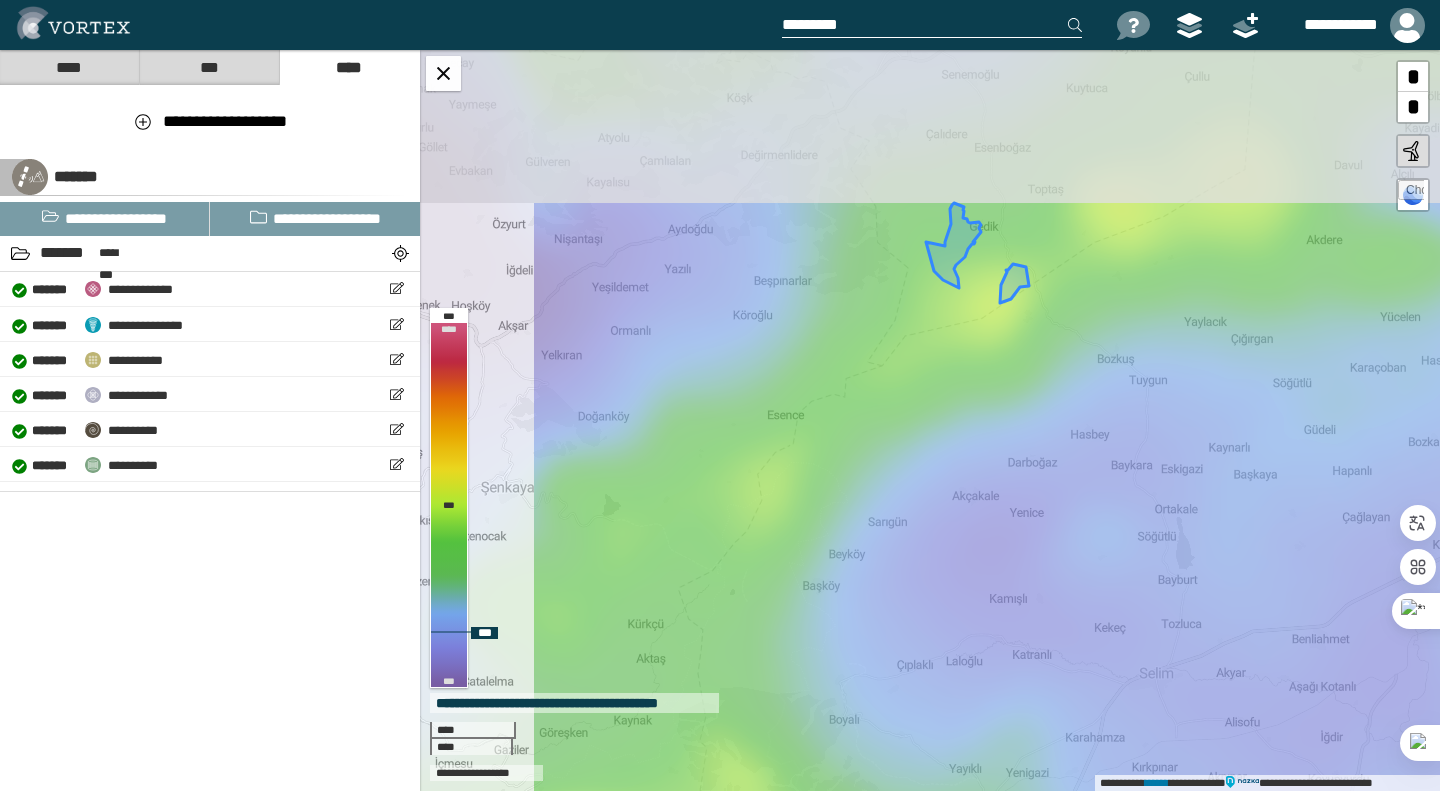drag, startPoint x: 943, startPoint y: 383, endPoint x: 1139, endPoint y: 595, distance: 288.7213 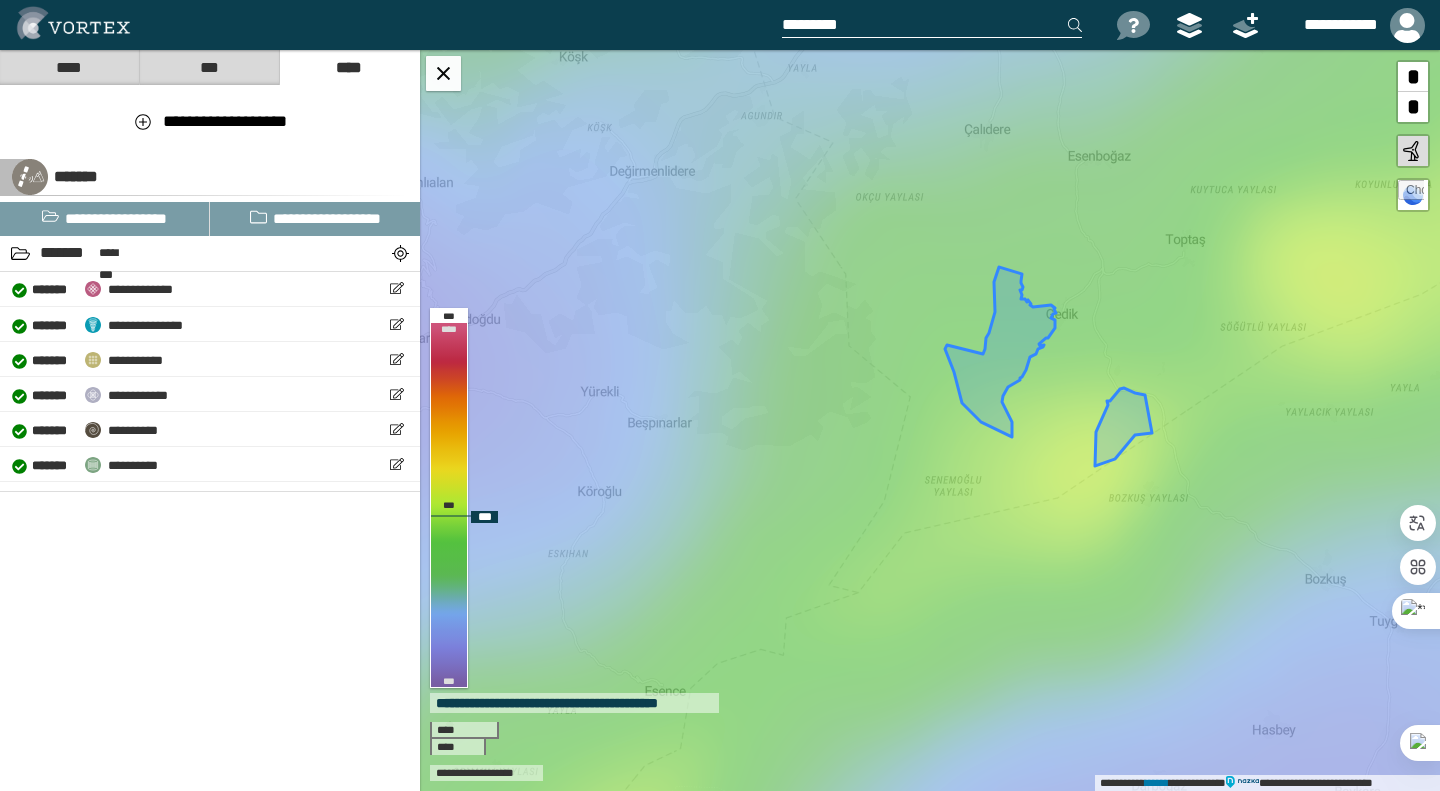 drag, startPoint x: 993, startPoint y: 445, endPoint x: 1044, endPoint y: 525, distance: 94.873604 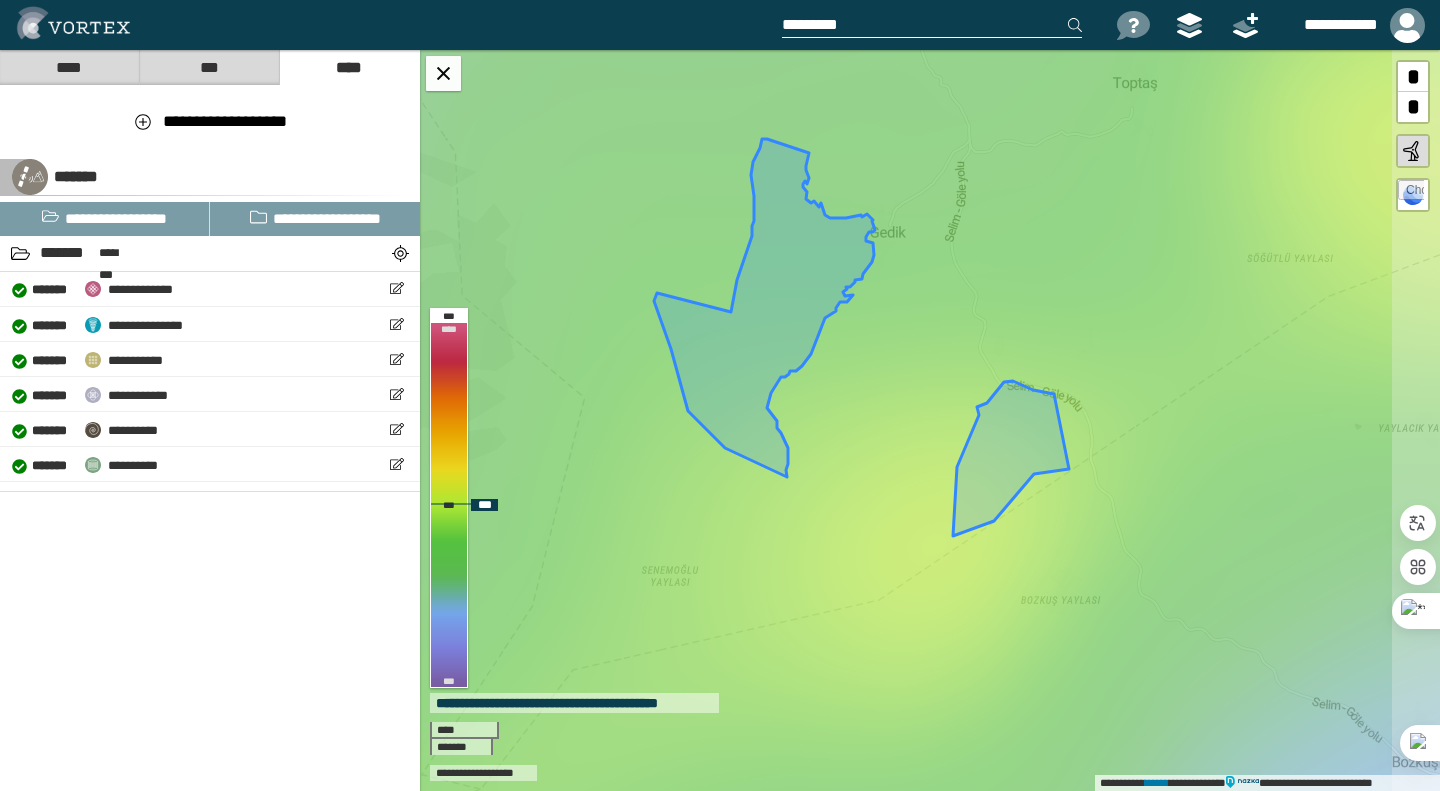 drag, startPoint x: 1021, startPoint y: 475, endPoint x: 885, endPoint y: 520, distance: 143.25153 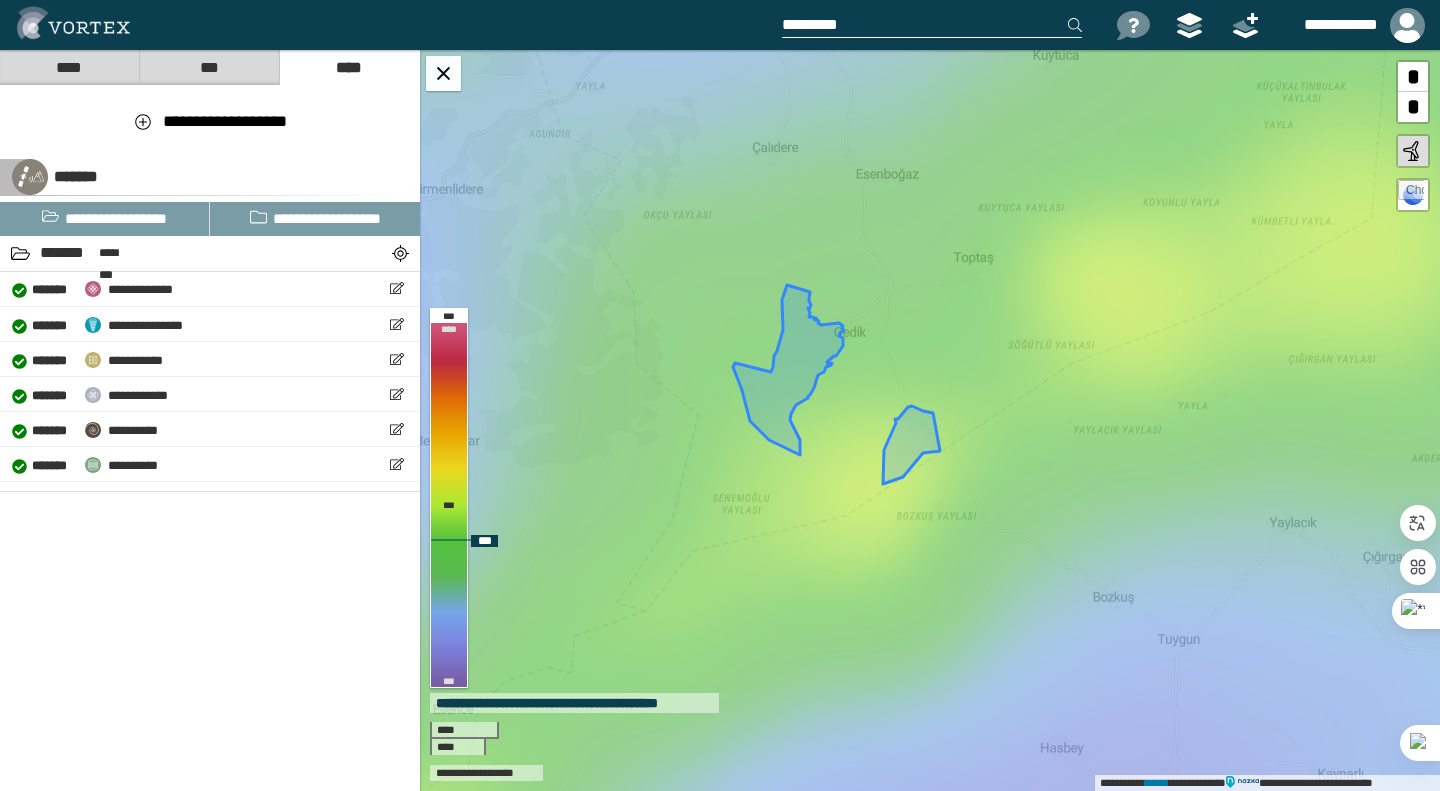 click at bounding box center (788, 370) 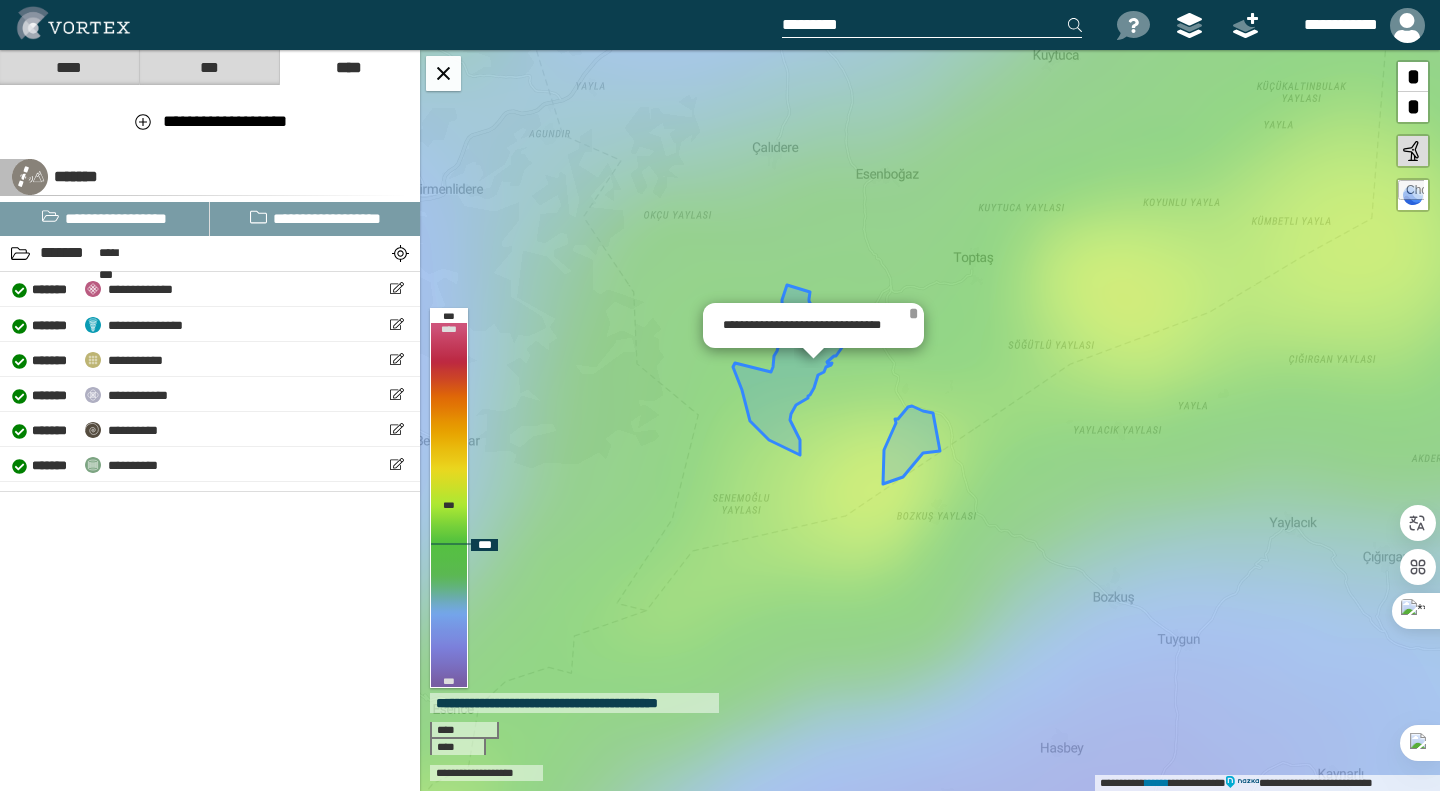 click on "*" at bounding box center (913, 313) 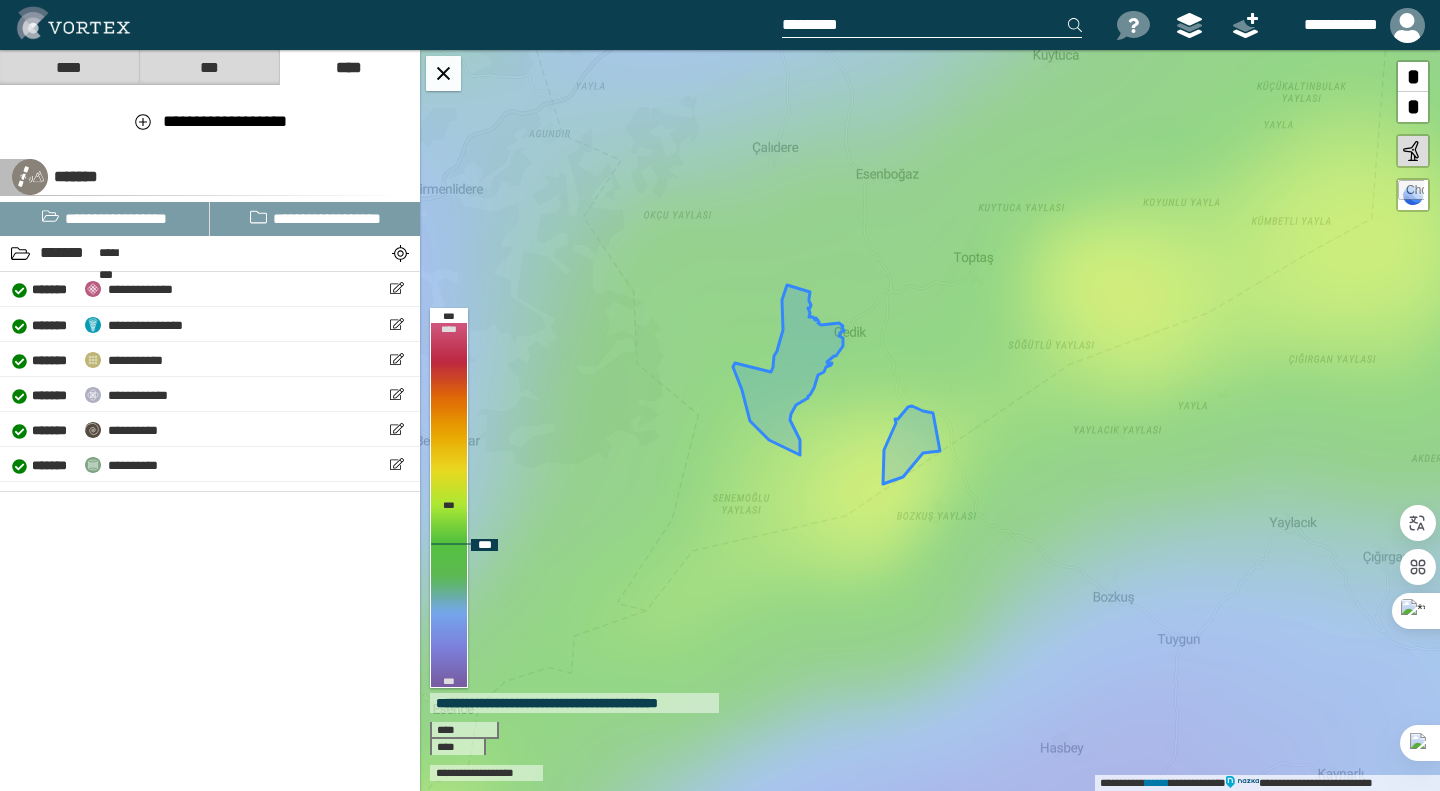 click at bounding box center (788, 370) 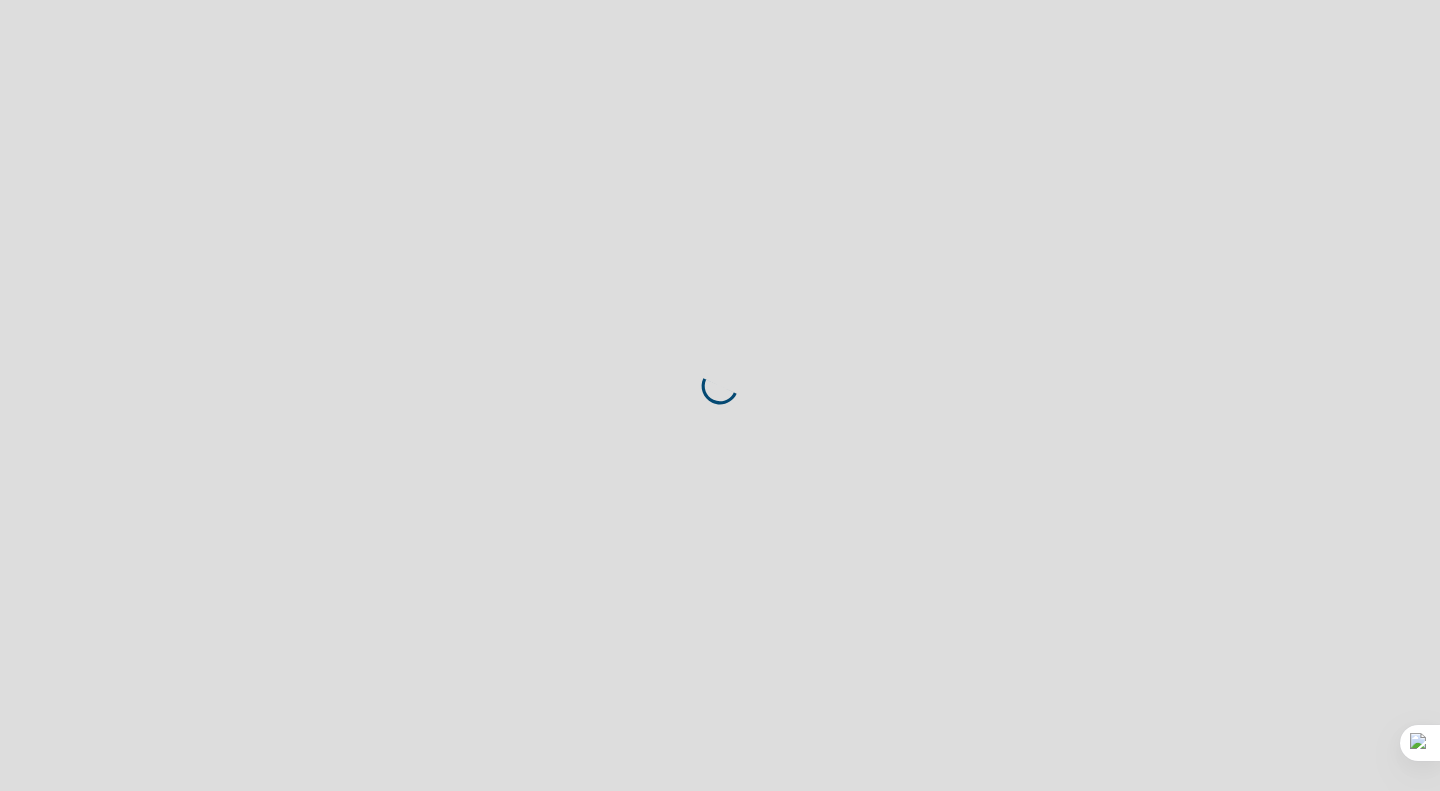 scroll, scrollTop: 0, scrollLeft: 0, axis: both 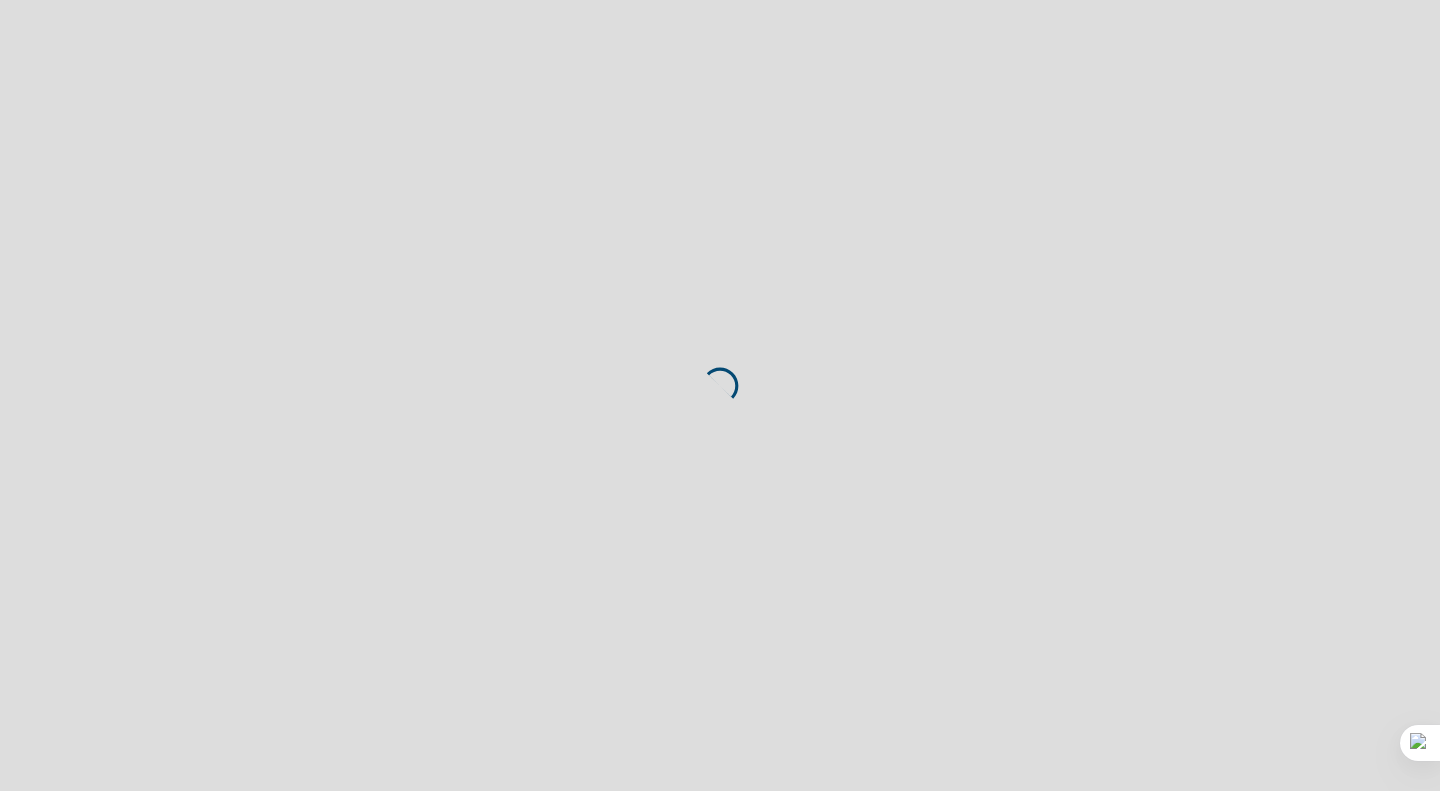 click at bounding box center (720, 395) 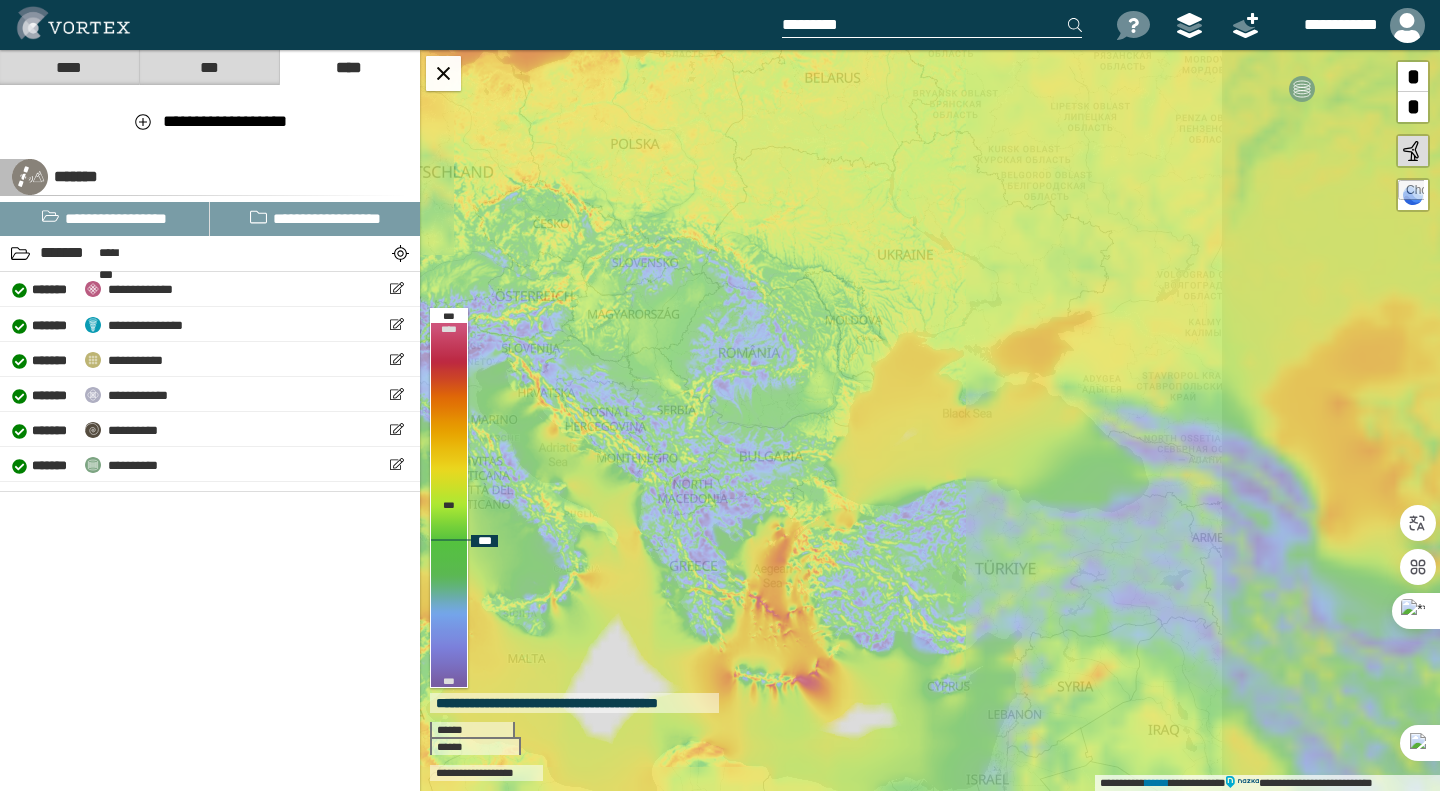 drag, startPoint x: 1334, startPoint y: 491, endPoint x: 509, endPoint y: 395, distance: 830.56665 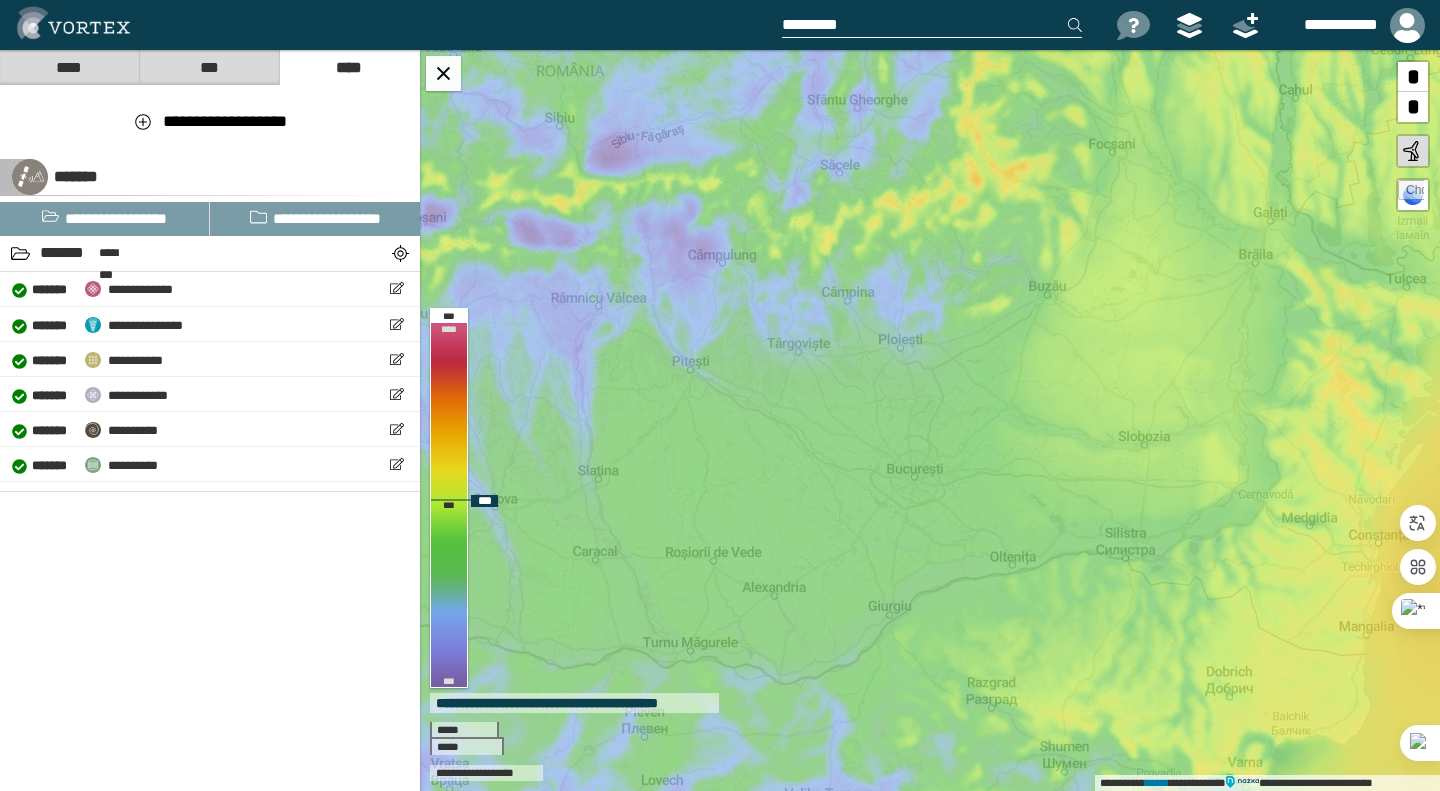 click at bounding box center (1411, 193) 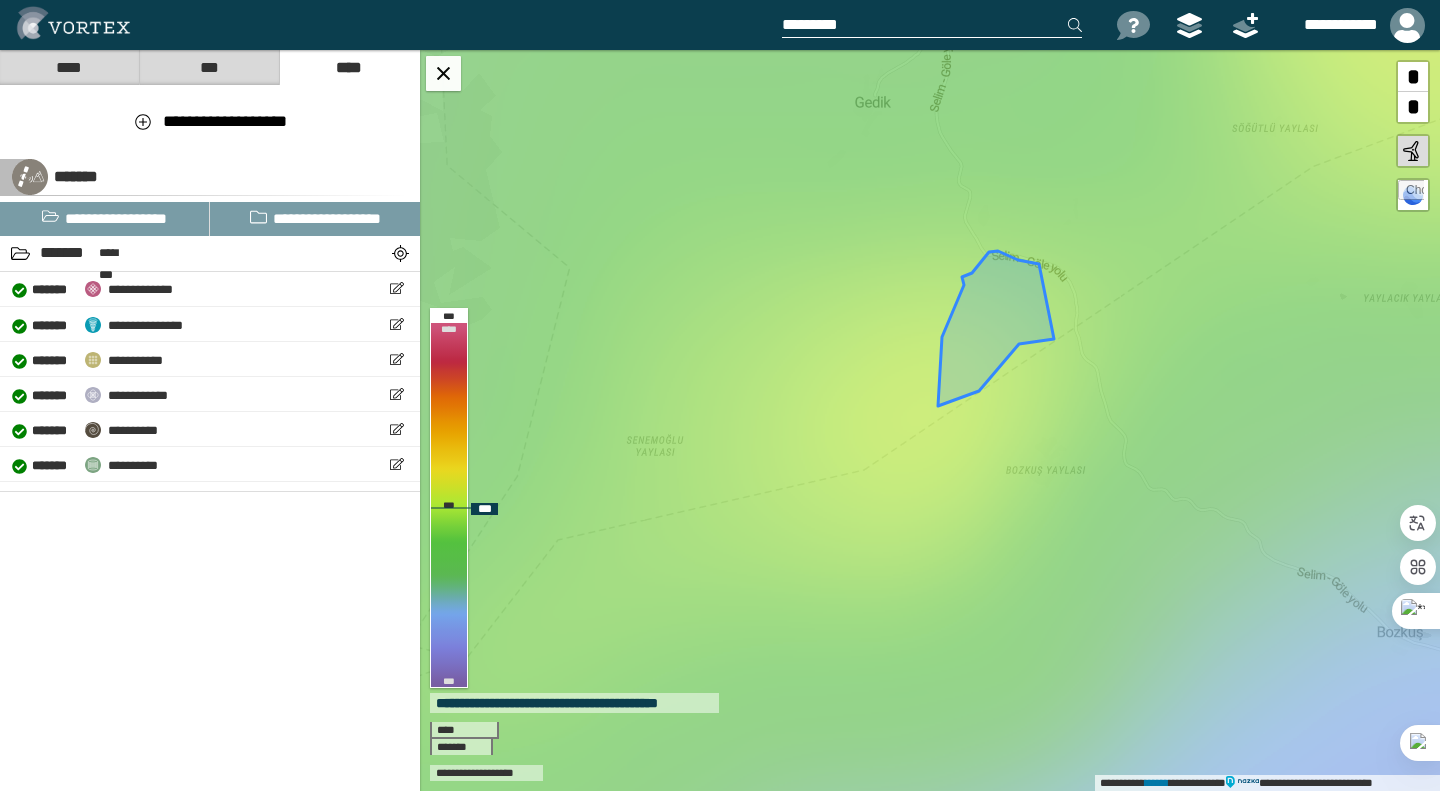 drag, startPoint x: 837, startPoint y: 442, endPoint x: 958, endPoint y: 461, distance: 122.48265 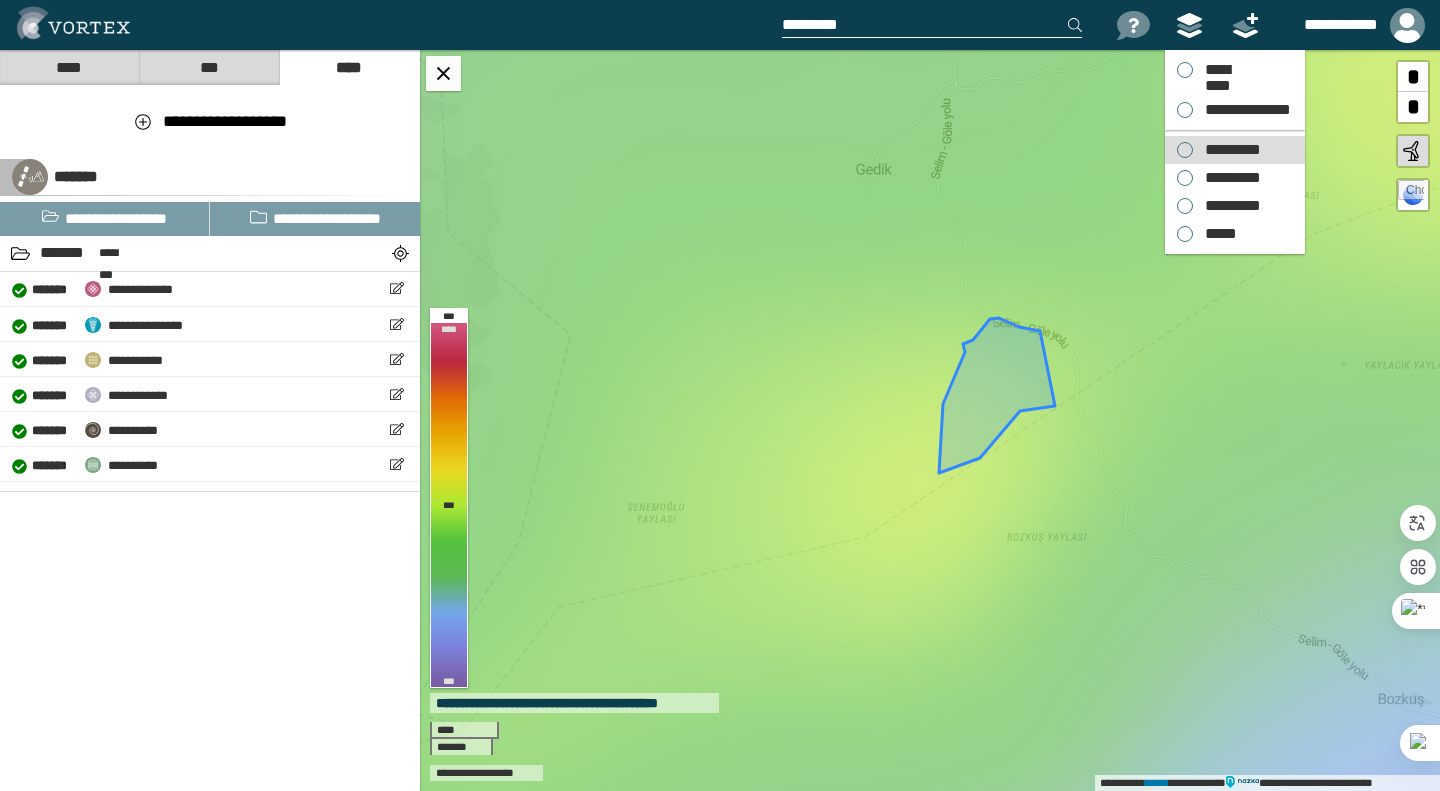 click on "*********" at bounding box center (1235, 76) 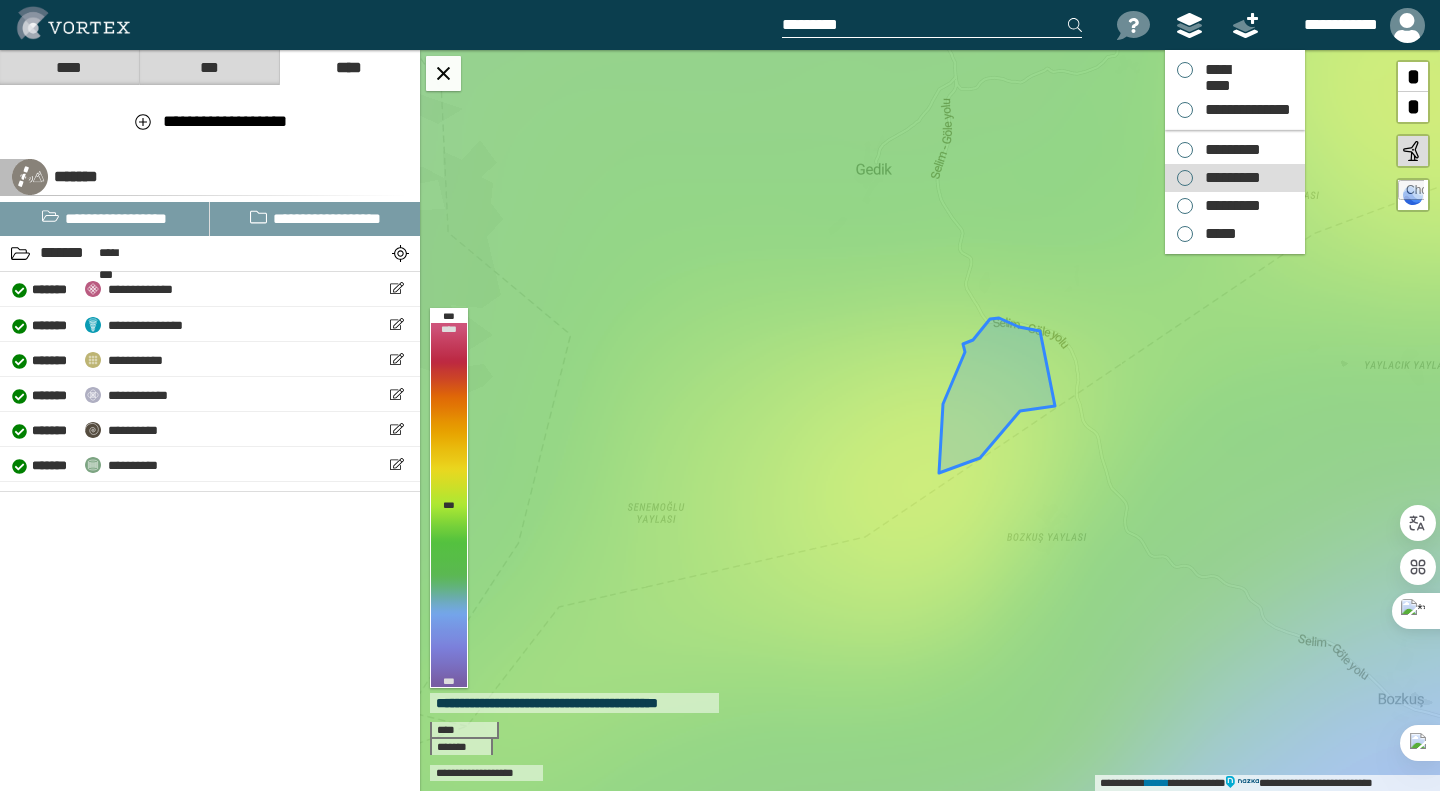 click on "*********" at bounding box center [1228, 178] 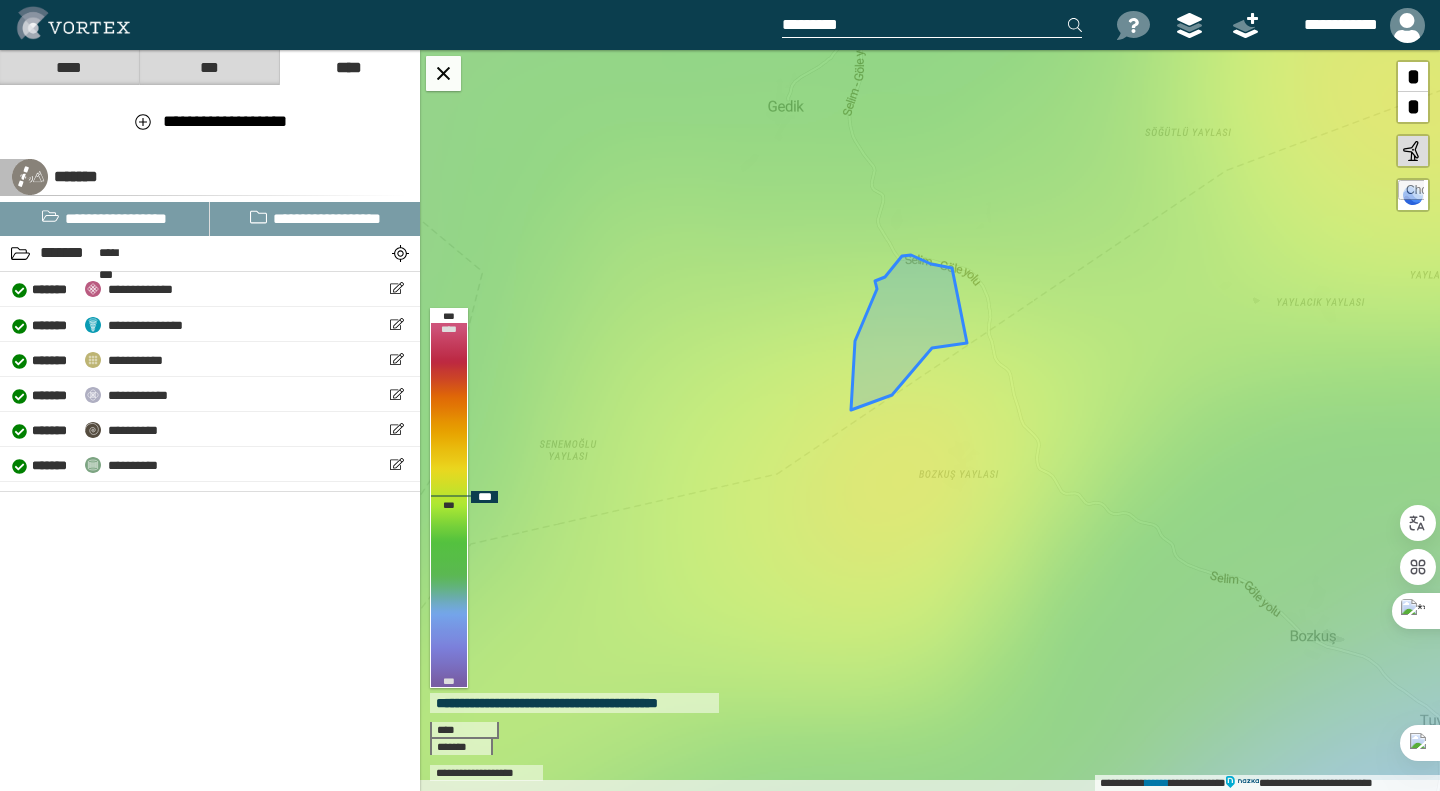 drag, startPoint x: 1043, startPoint y: 618, endPoint x: 950, endPoint y: 549, distance: 115.80155 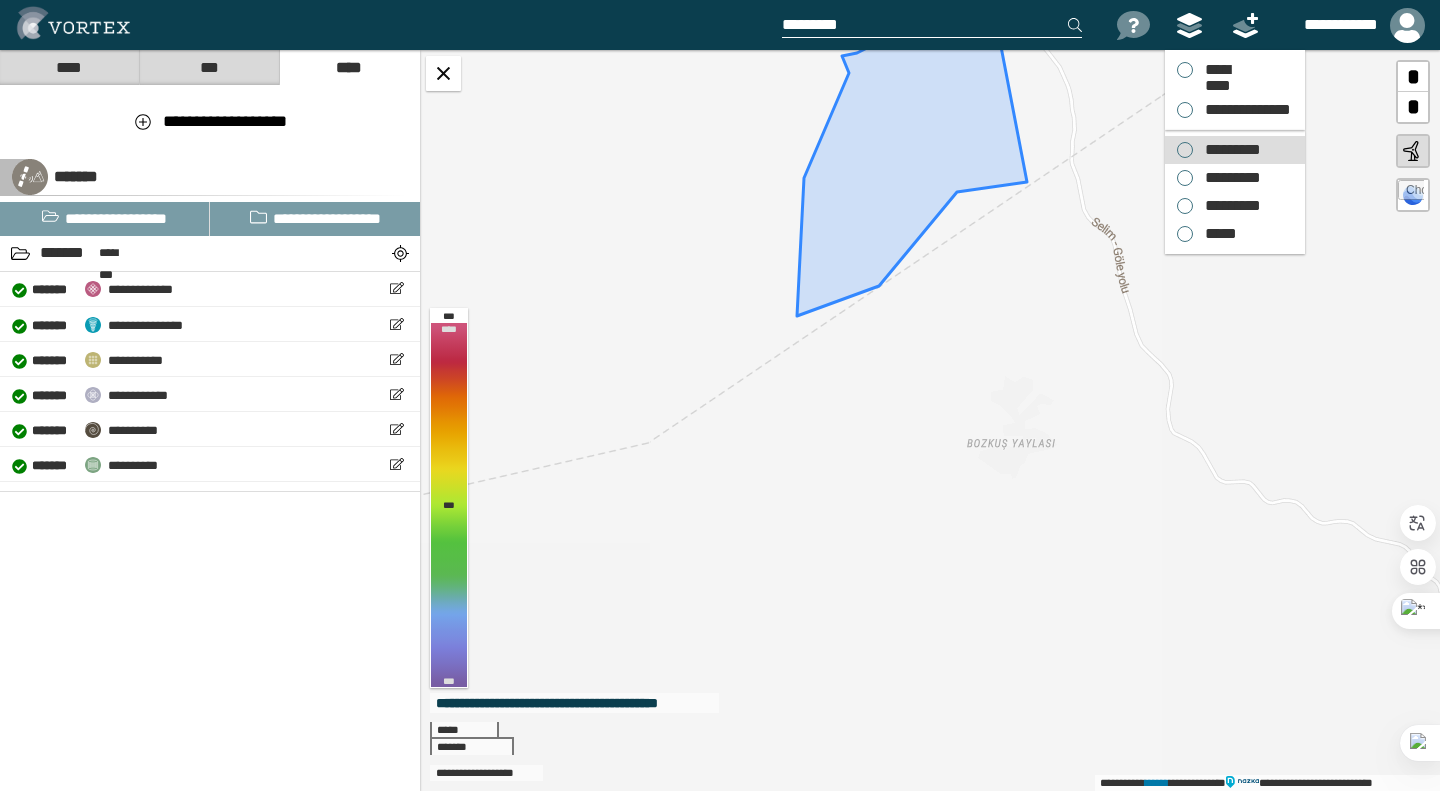 click on "*********" at bounding box center (1228, 150) 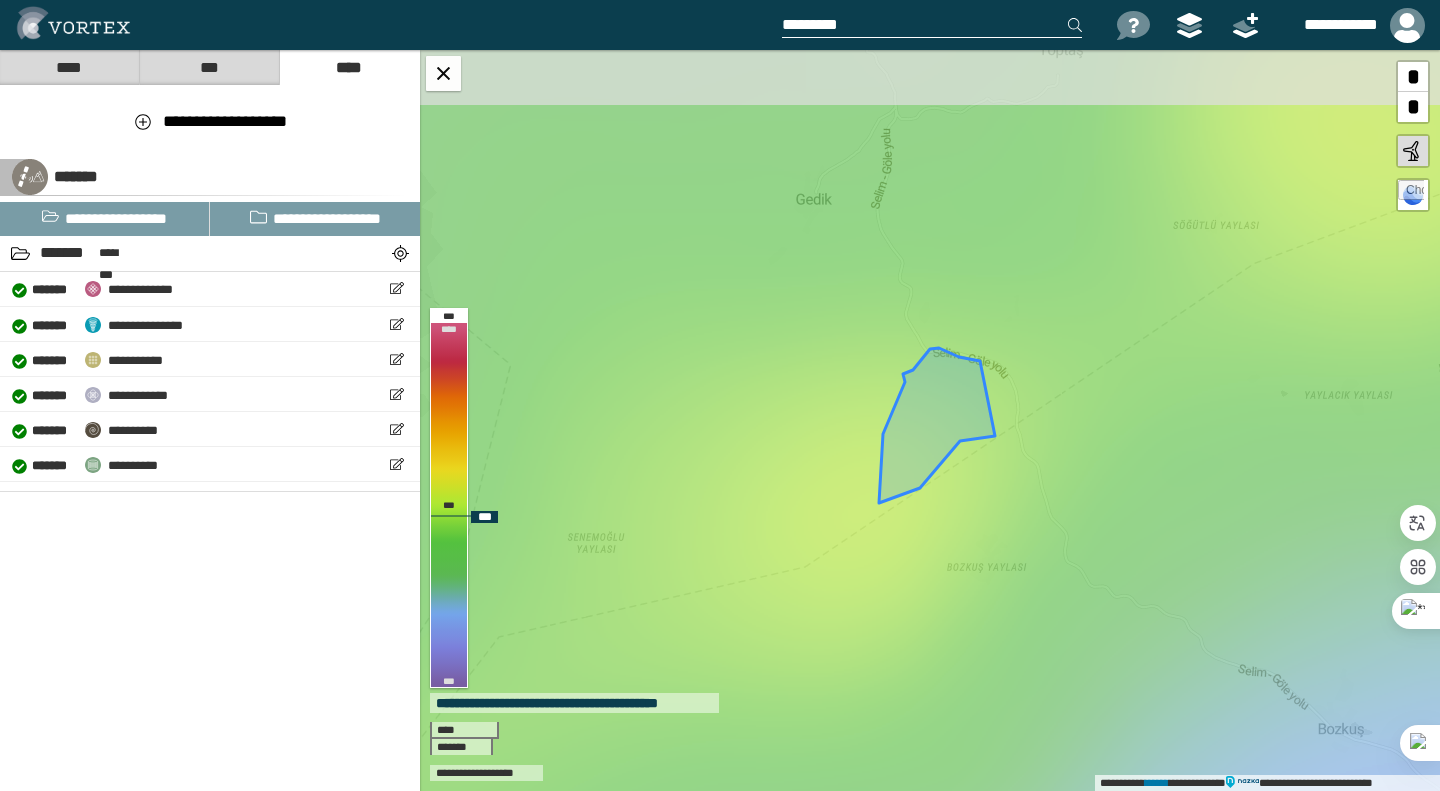 drag, startPoint x: 997, startPoint y: 361, endPoint x: 978, endPoint y: 500, distance: 140.29256 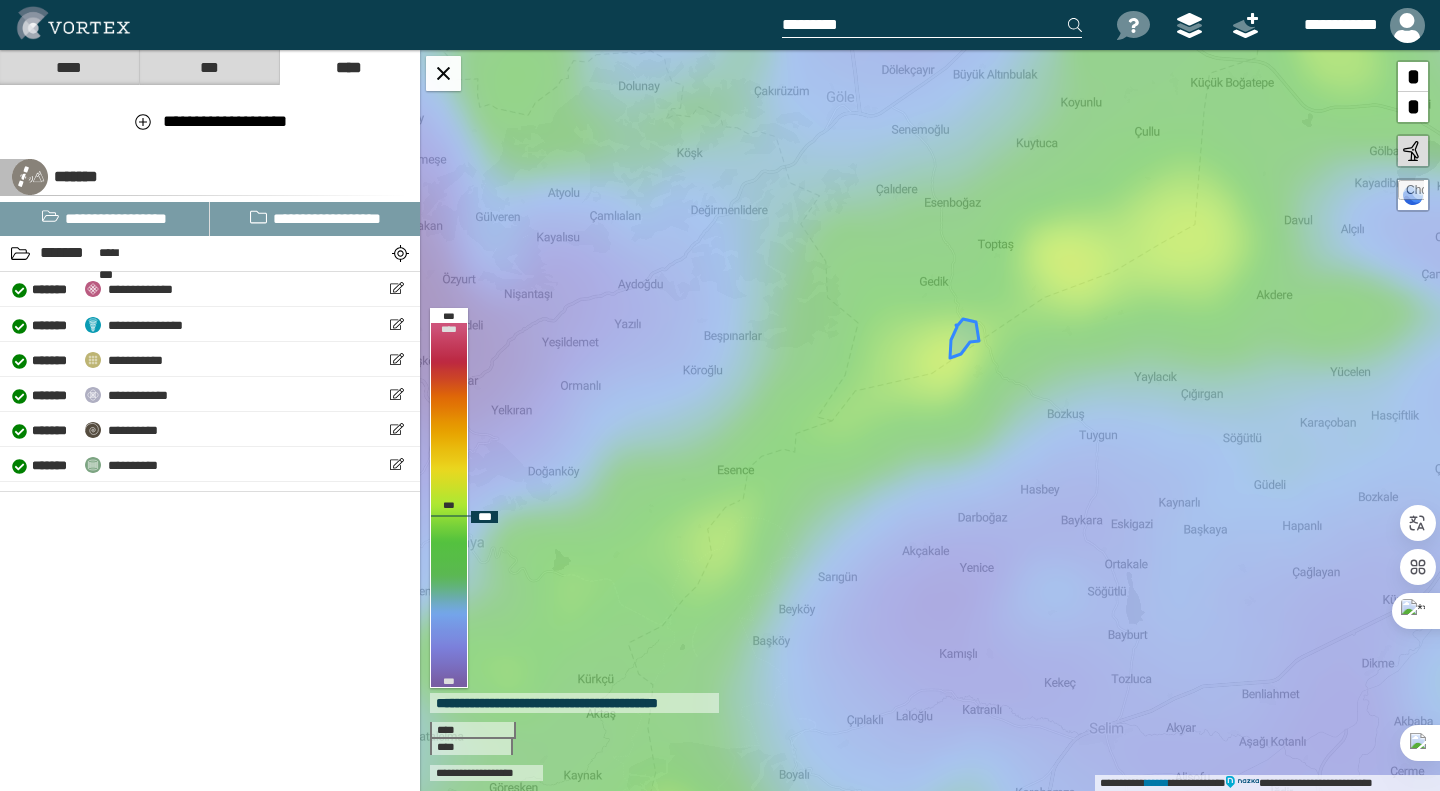 click on "**********" at bounding box center [930, 420] 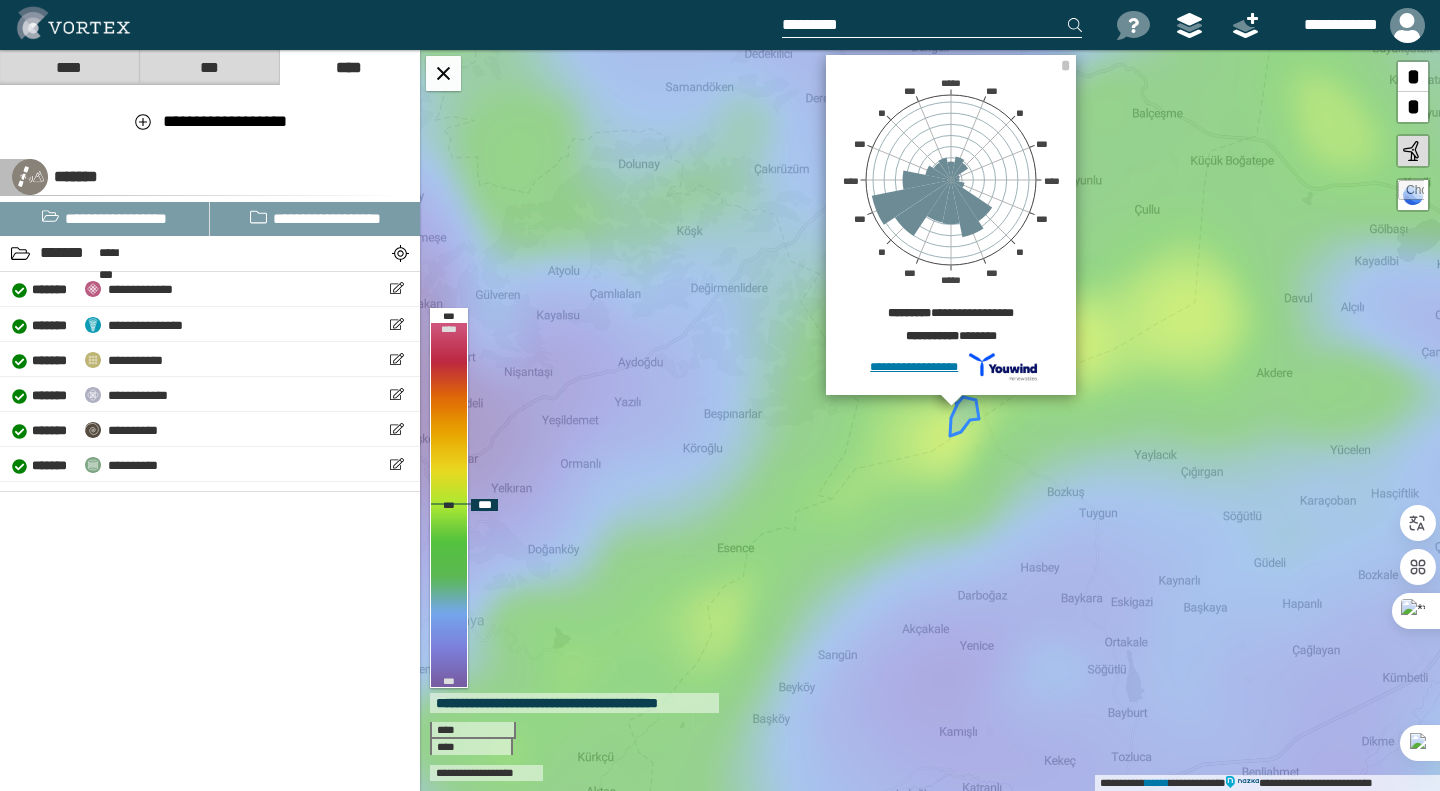 click at bounding box center (964, 416) 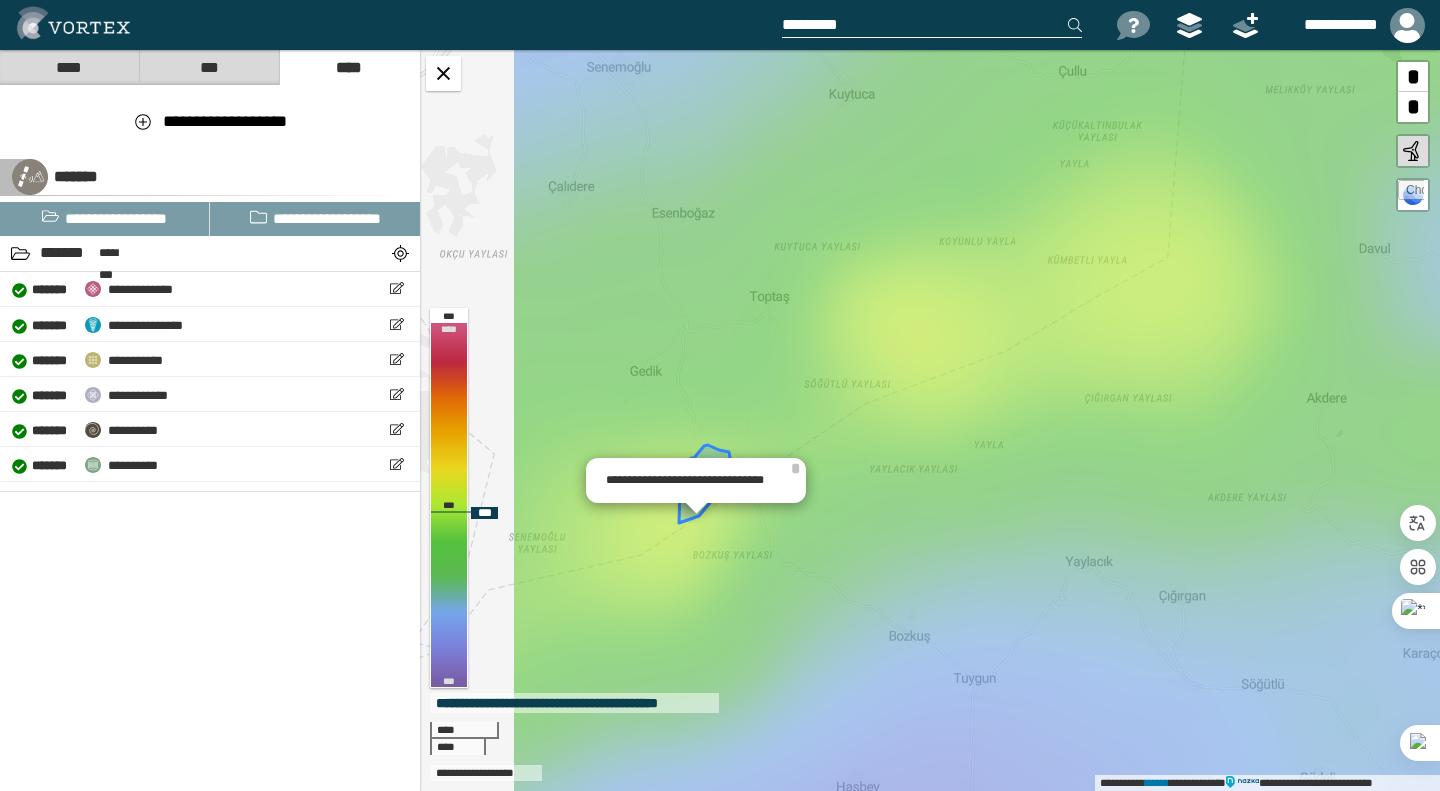 drag, startPoint x: 910, startPoint y: 400, endPoint x: 1176, endPoint y: 352, distance: 270.29614 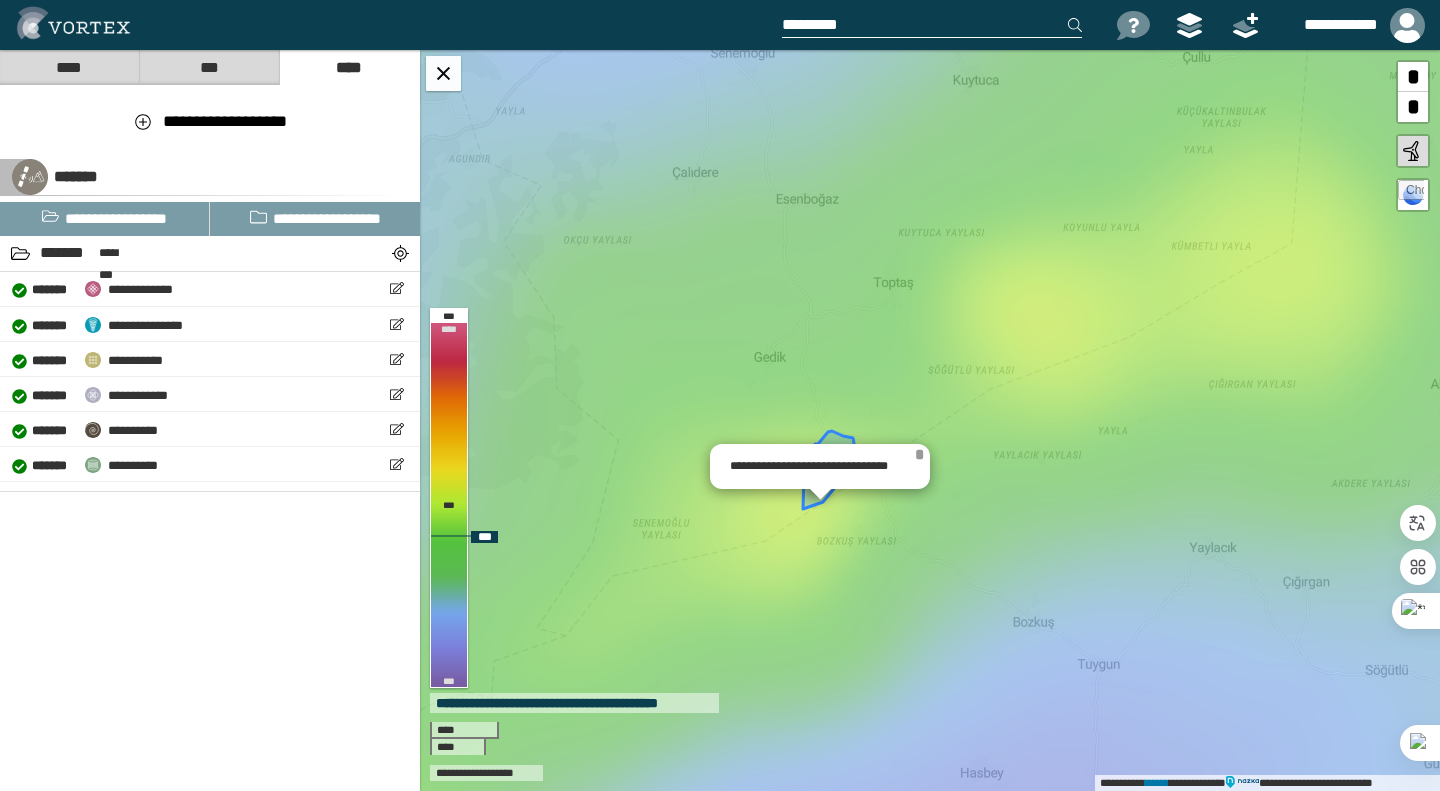 click on "*" at bounding box center (919, 454) 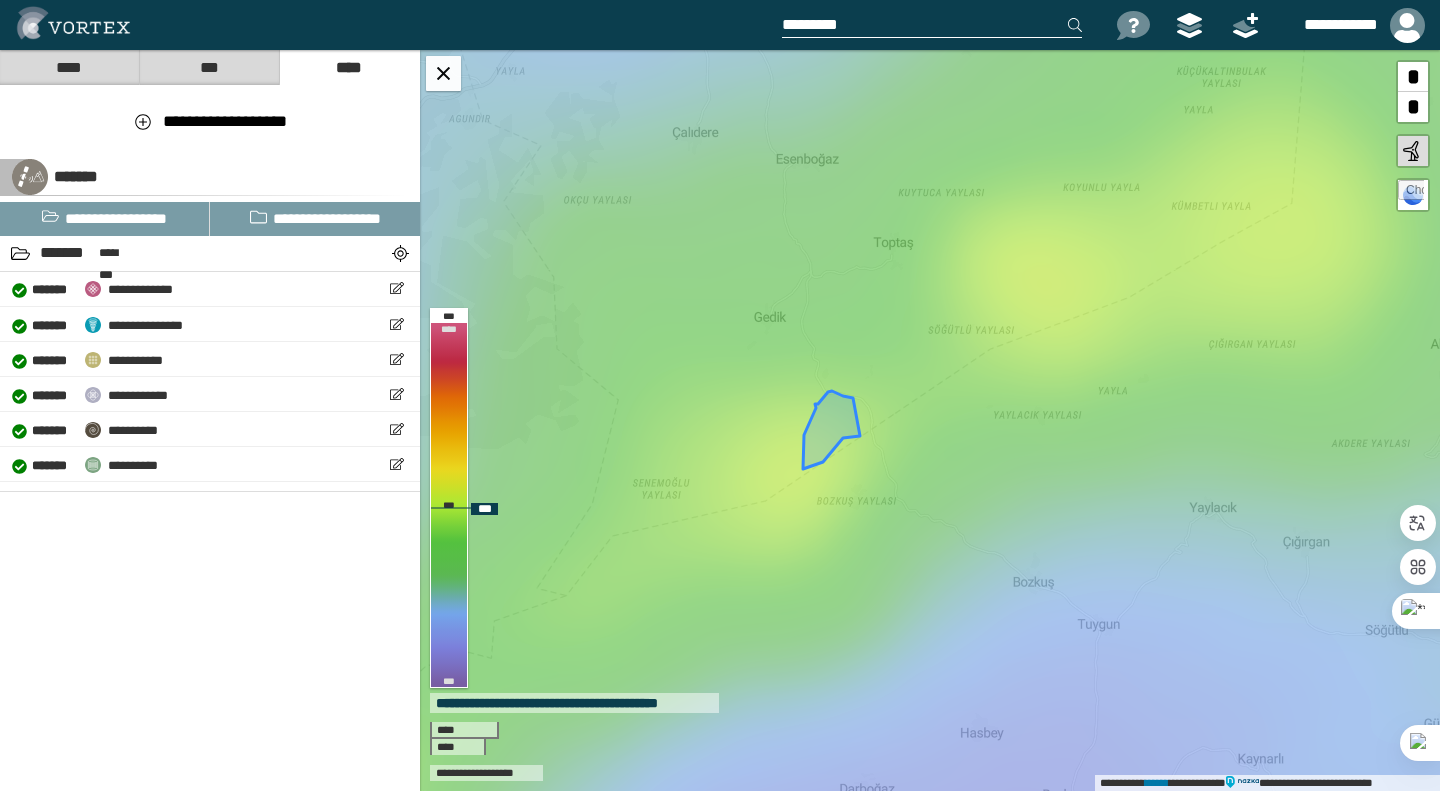 drag, startPoint x: 1050, startPoint y: 374, endPoint x: 1047, endPoint y: 333, distance: 41.109608 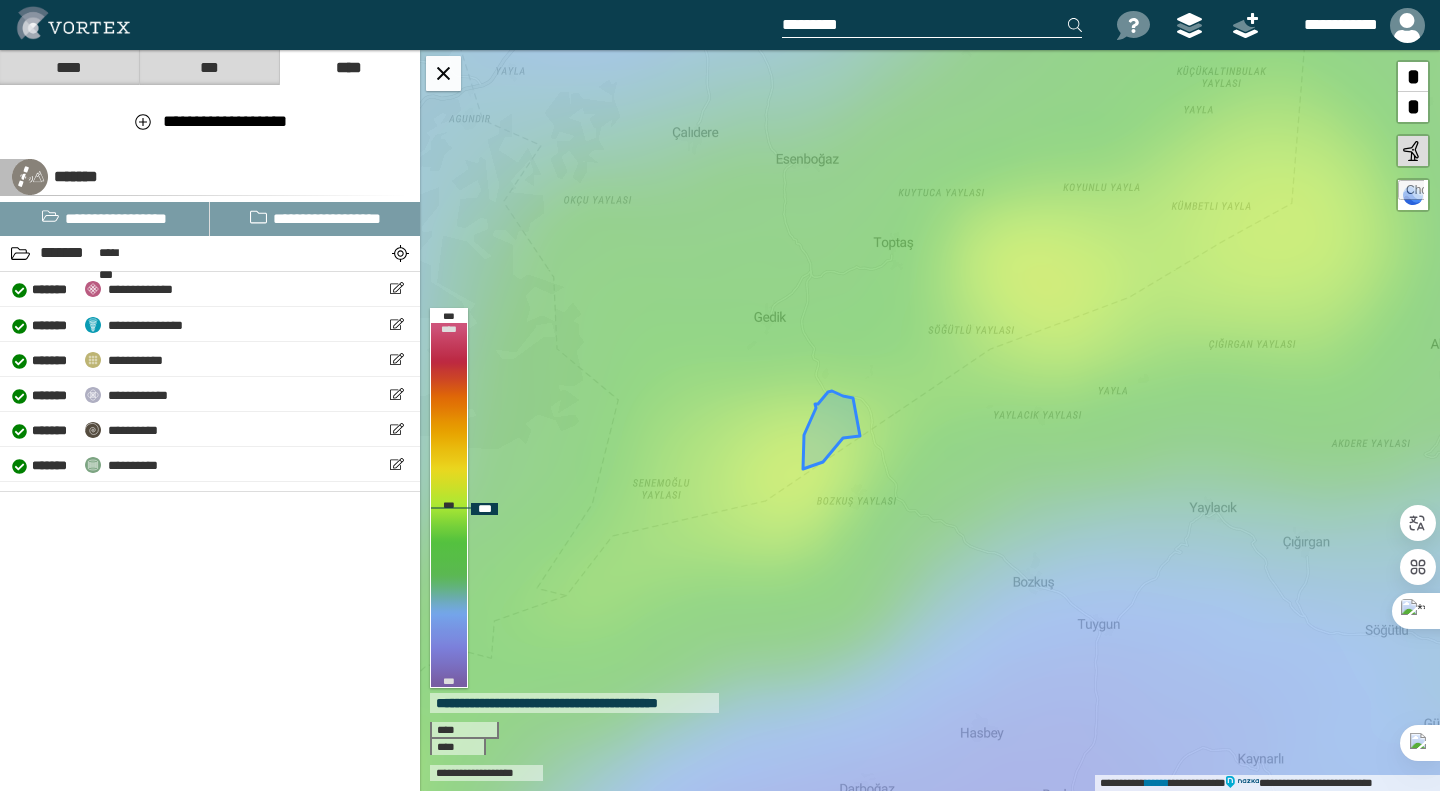 click on "**********" at bounding box center (930, 420) 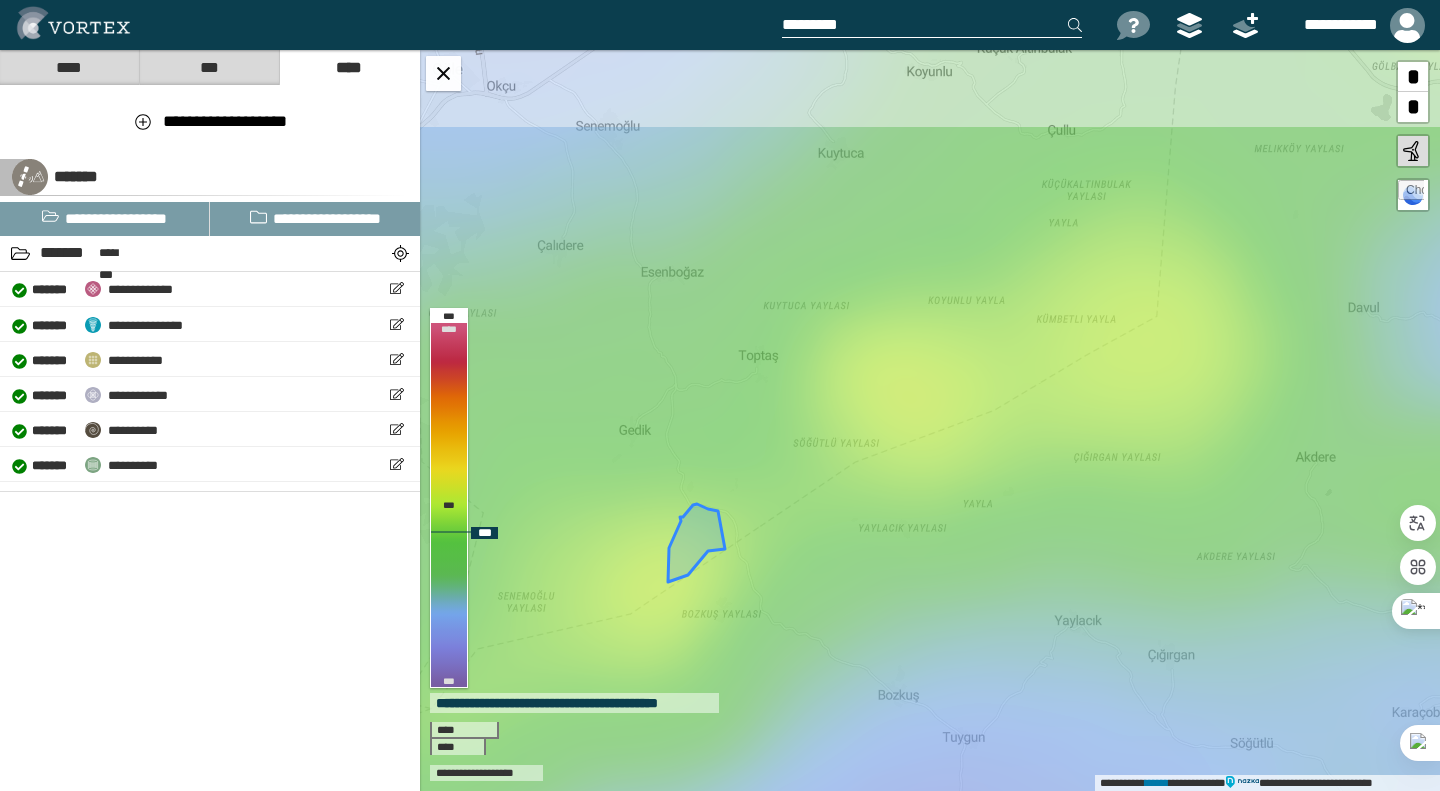 drag, startPoint x: 988, startPoint y: 359, endPoint x: 834, endPoint y: 505, distance: 212.20744 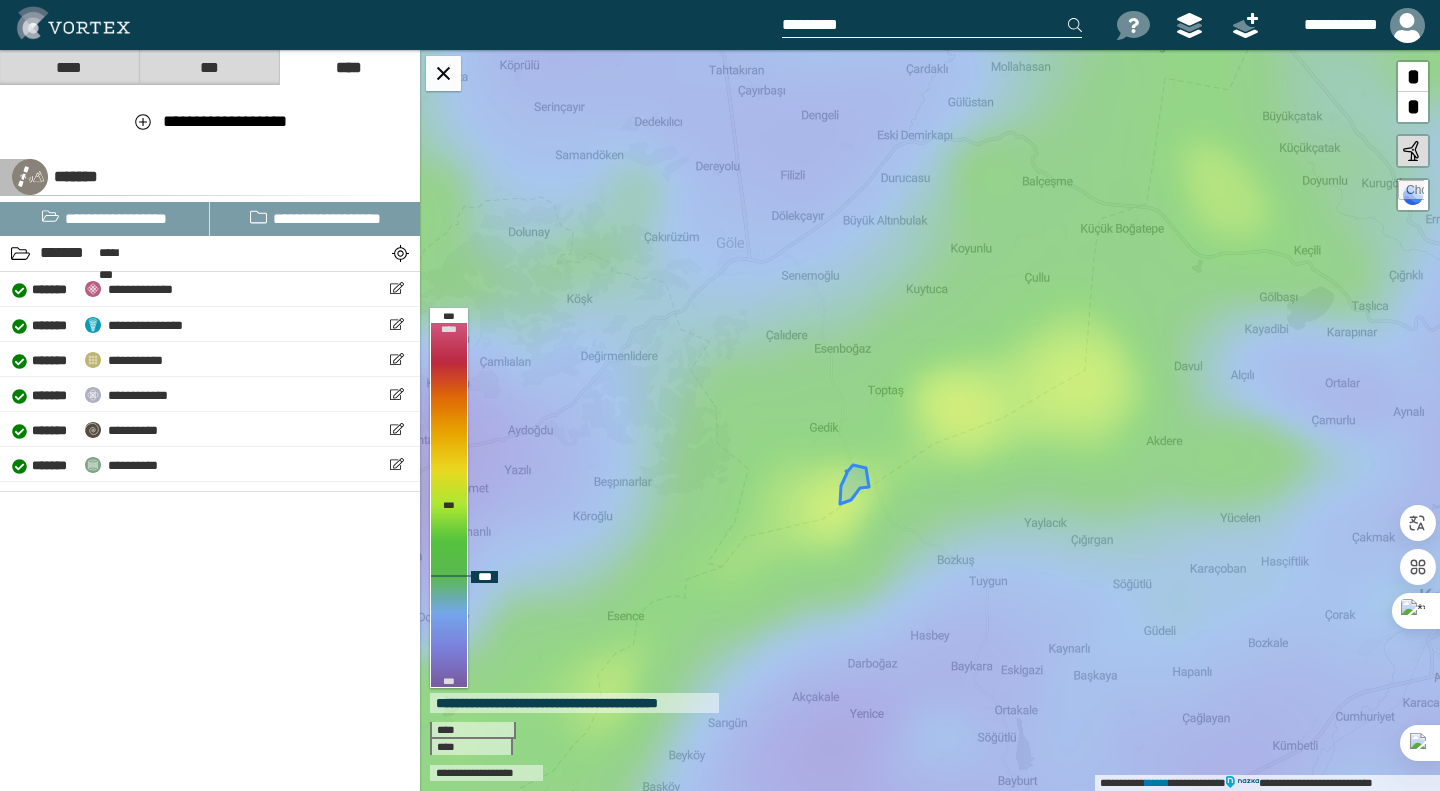 drag, startPoint x: 963, startPoint y: 522, endPoint x: 969, endPoint y: 506, distance: 17.088007 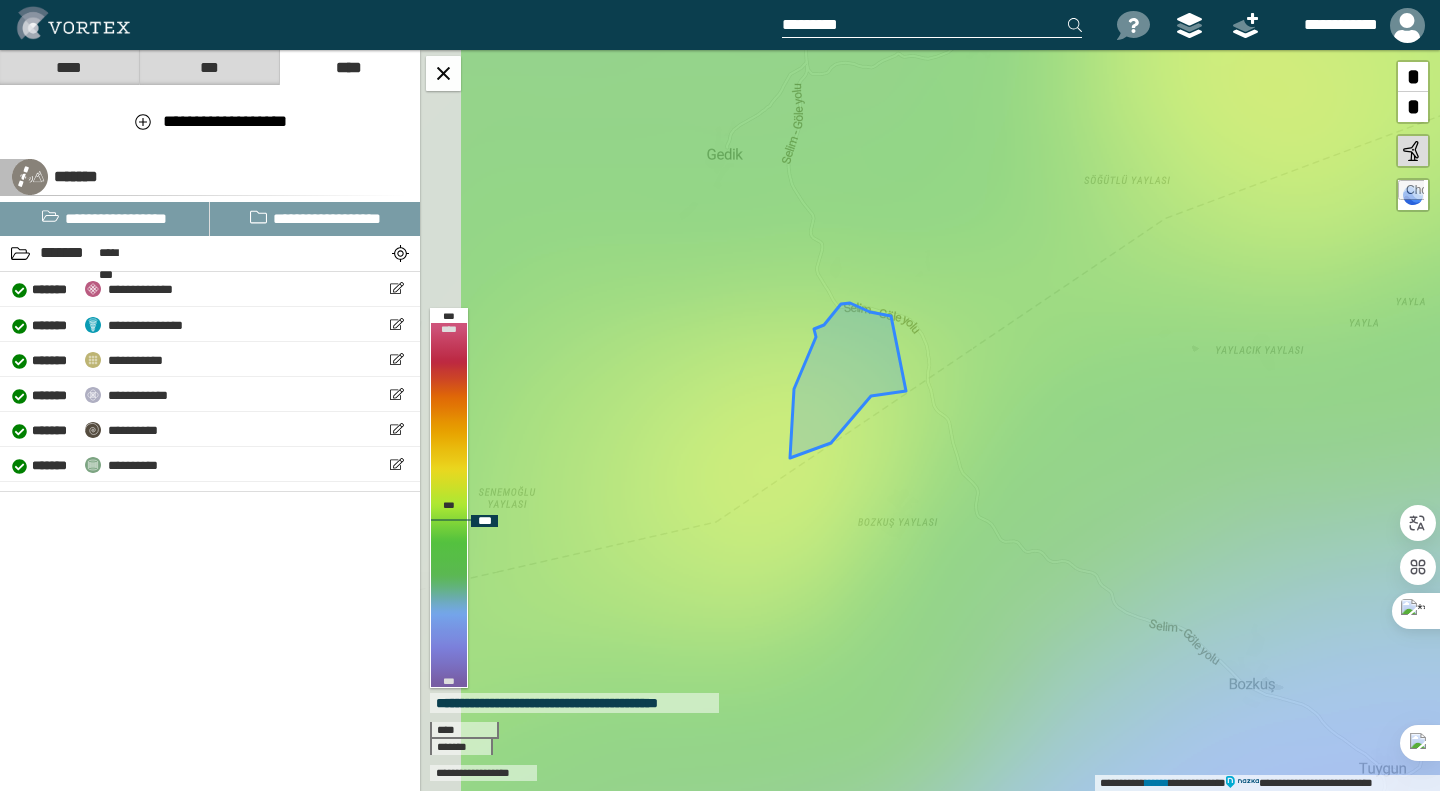 drag, startPoint x: 862, startPoint y: 569, endPoint x: 922, endPoint y: 430, distance: 151.39684 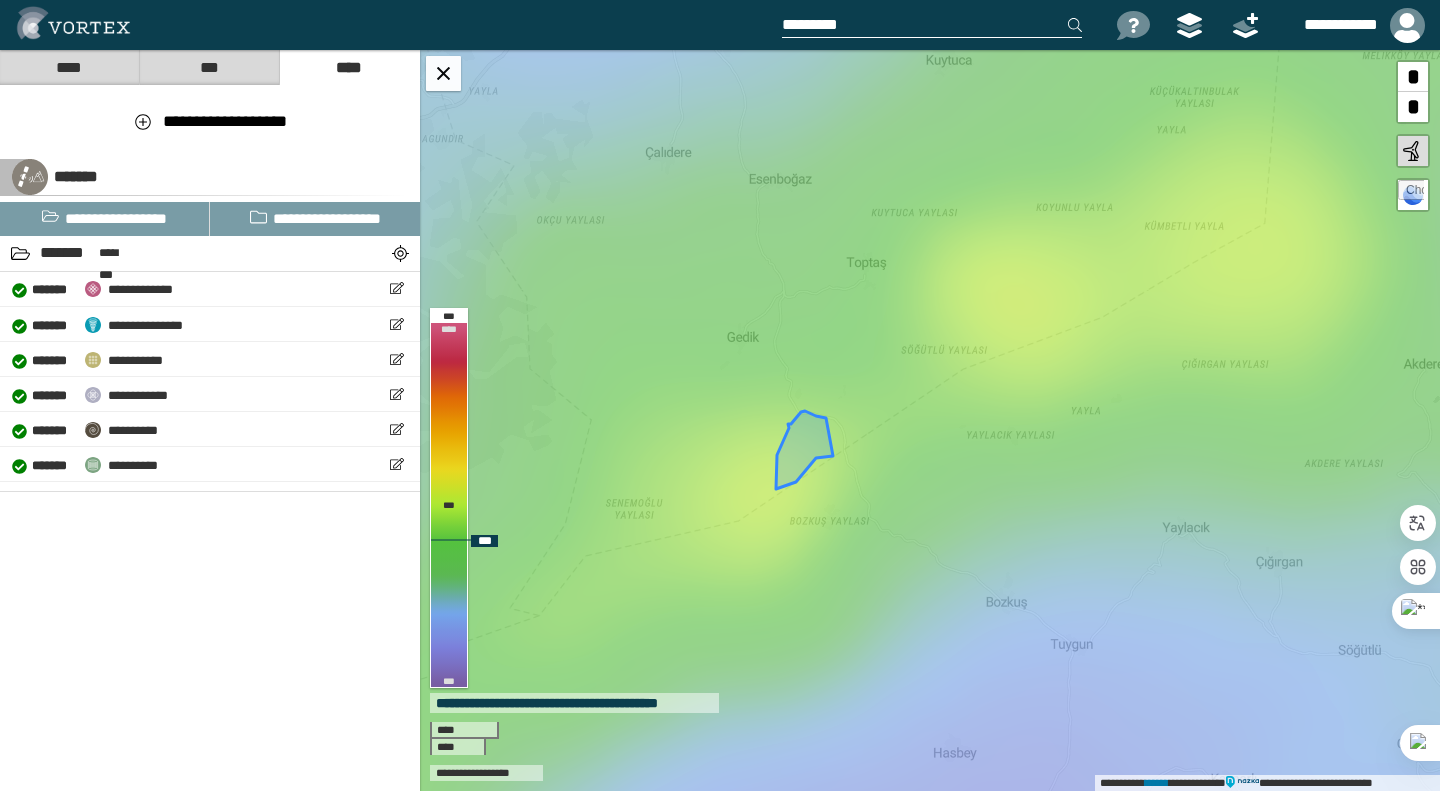 drag, startPoint x: 1040, startPoint y: 409, endPoint x: 904, endPoint y: 474, distance: 150.73486 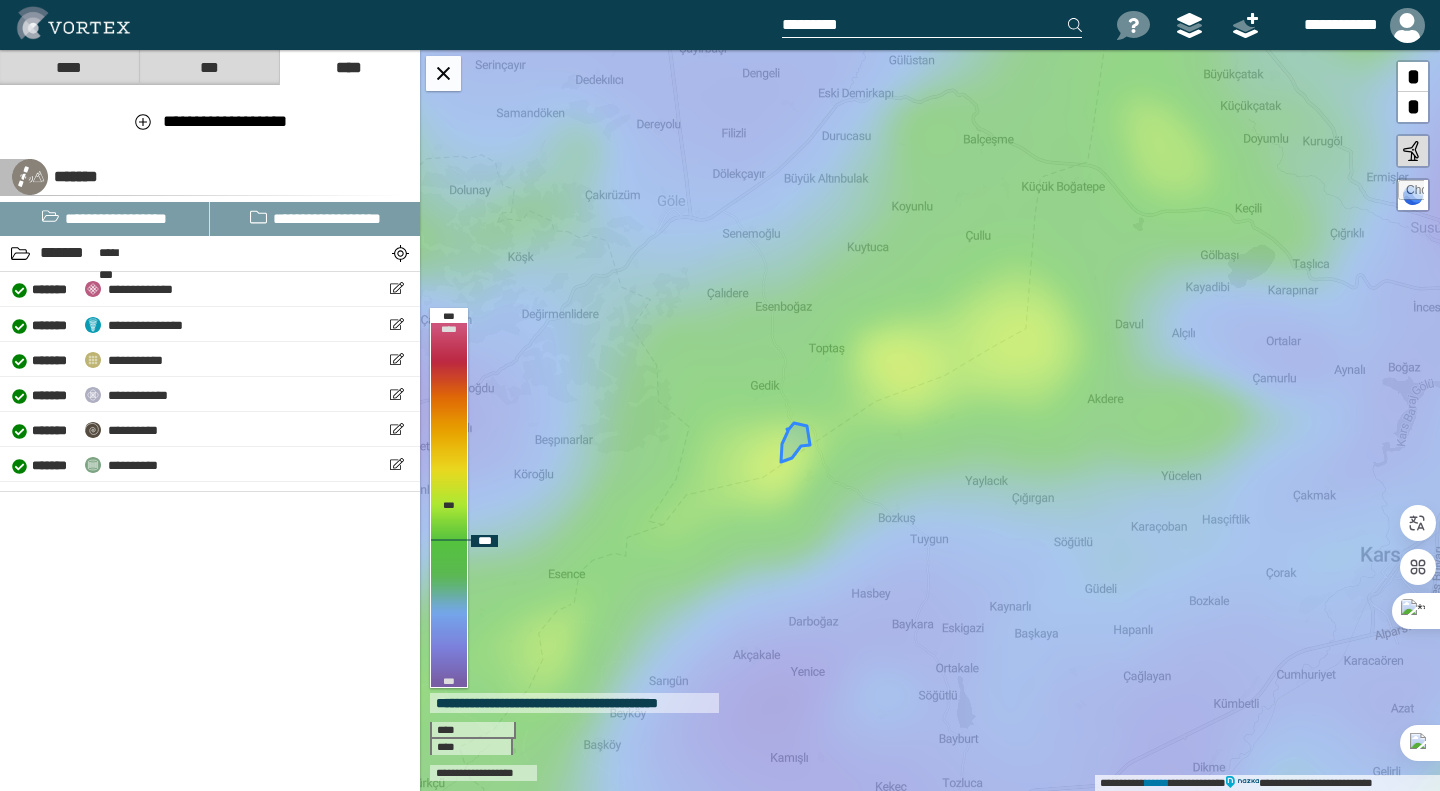 drag, startPoint x: 1004, startPoint y: 444, endPoint x: 935, endPoint y: 428, distance: 70.83079 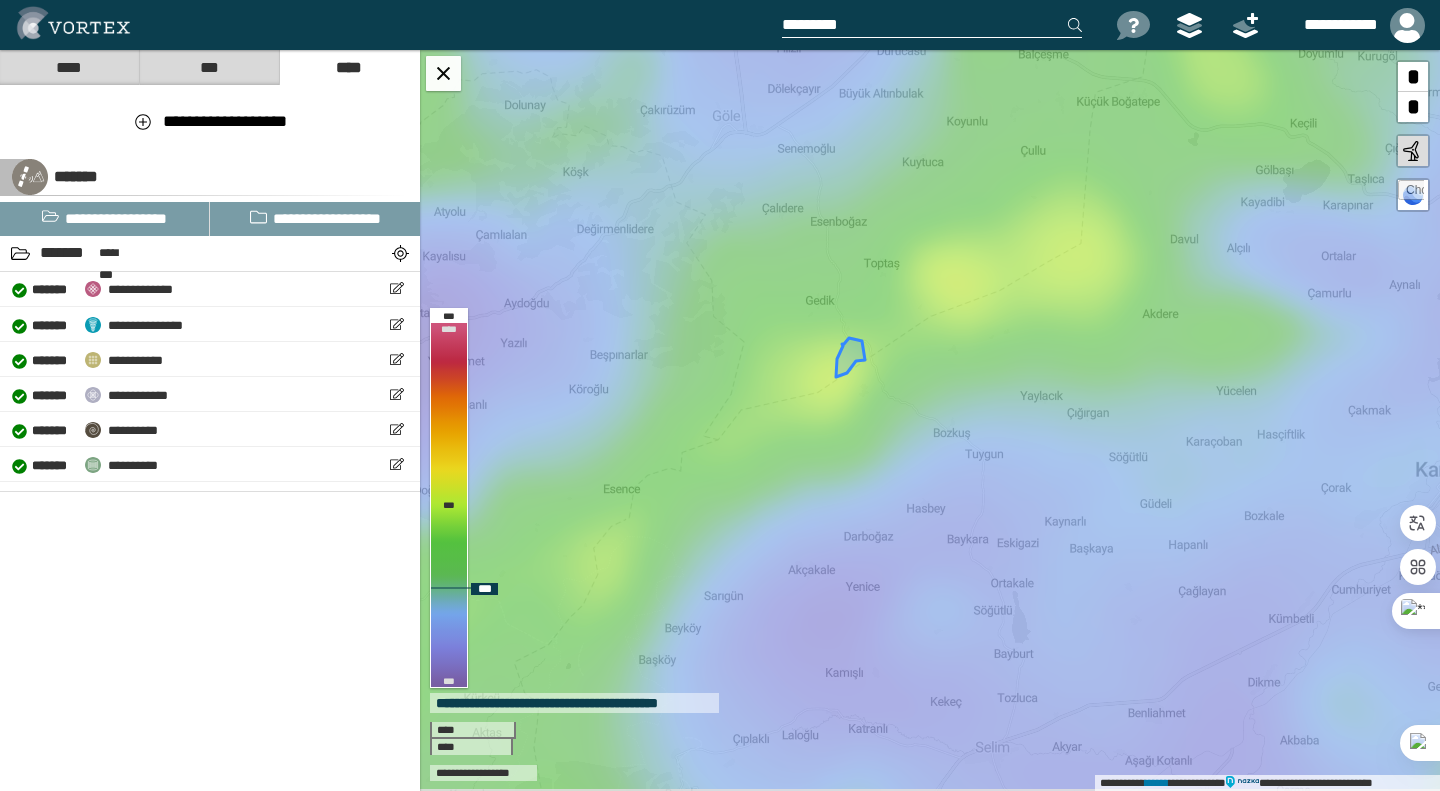 drag, startPoint x: 831, startPoint y: 529, endPoint x: 939, endPoint y: 408, distance: 162.18816 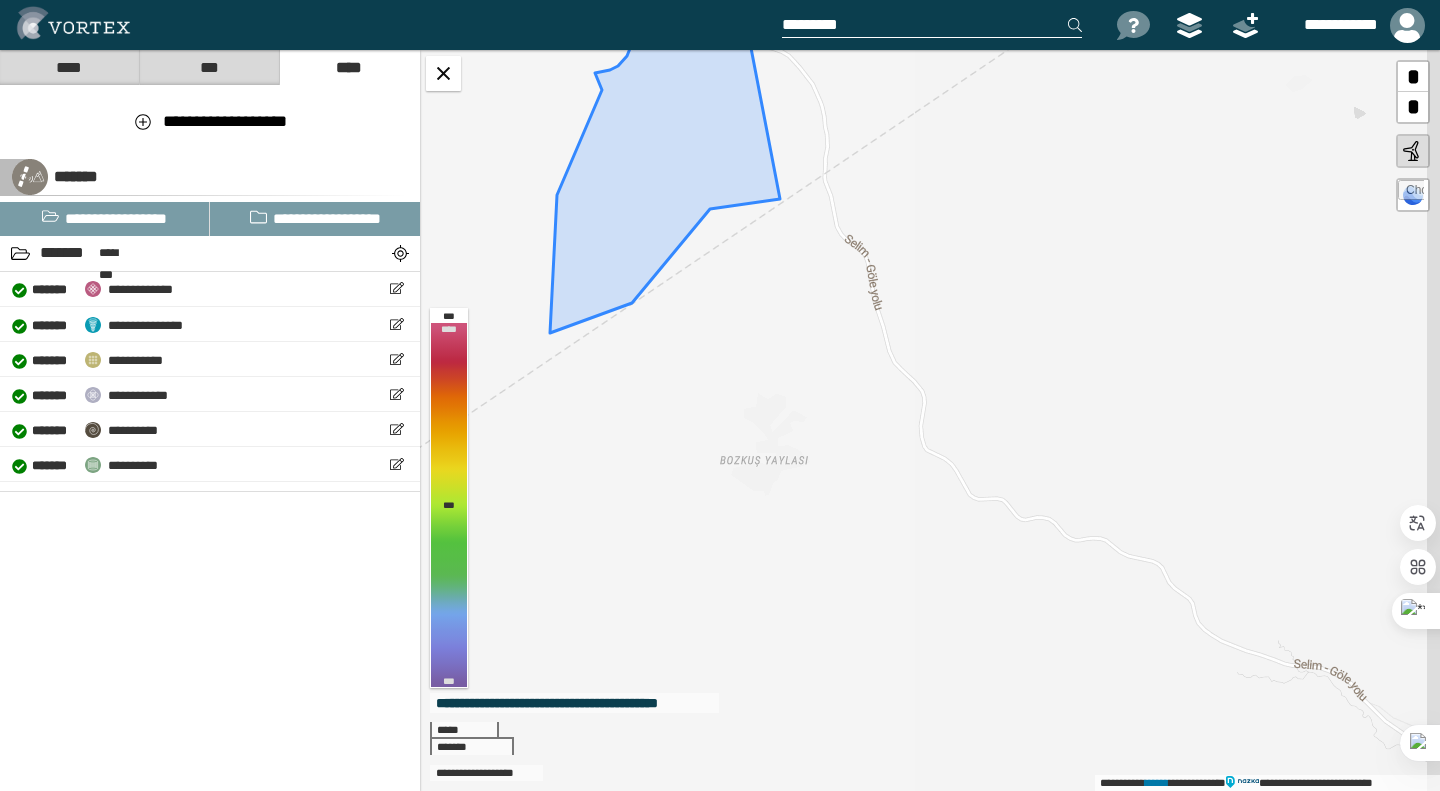 drag, startPoint x: 908, startPoint y: 424, endPoint x: 891, endPoint y: 422, distance: 17.117243 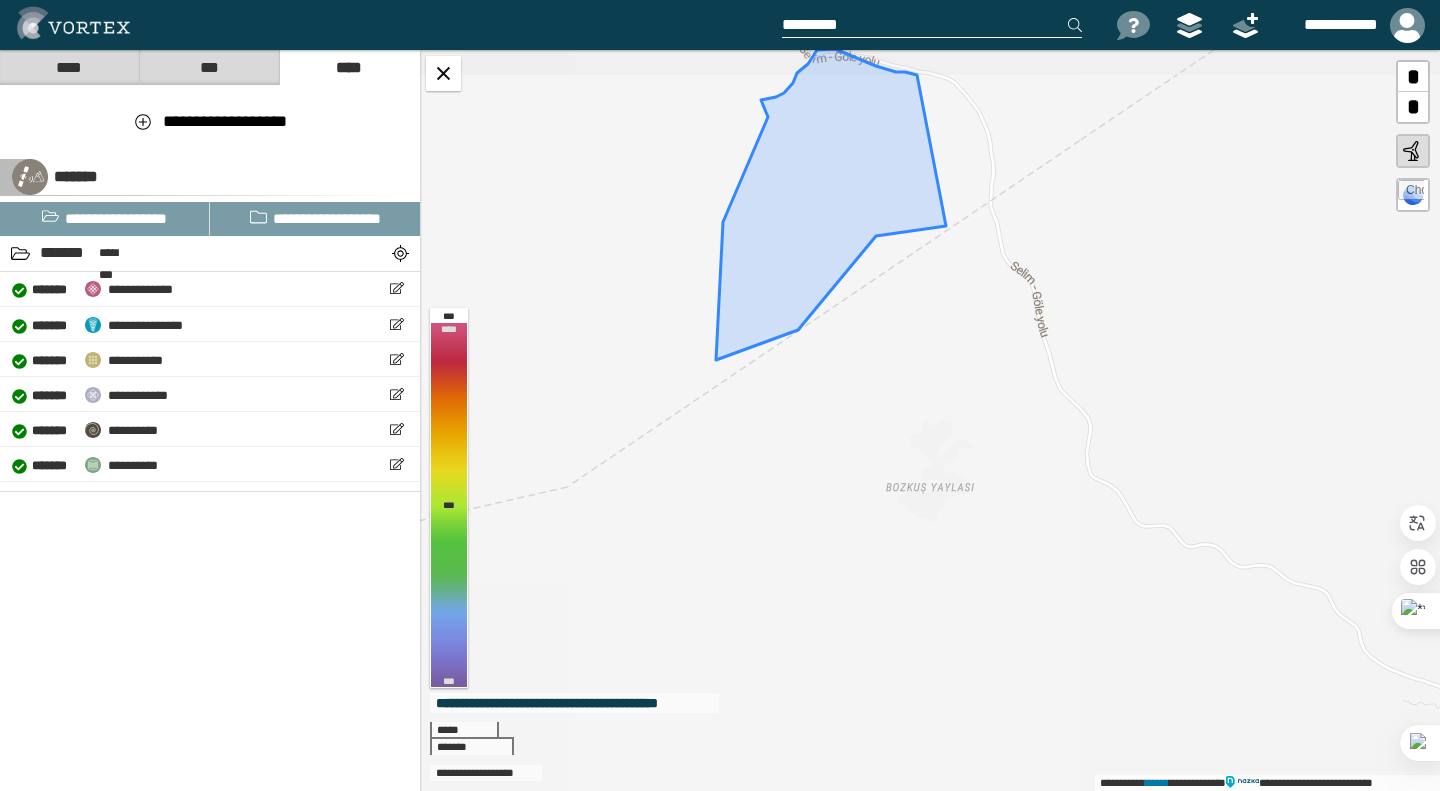 drag, startPoint x: 733, startPoint y: 362, endPoint x: 808, endPoint y: 386, distance: 78.74643 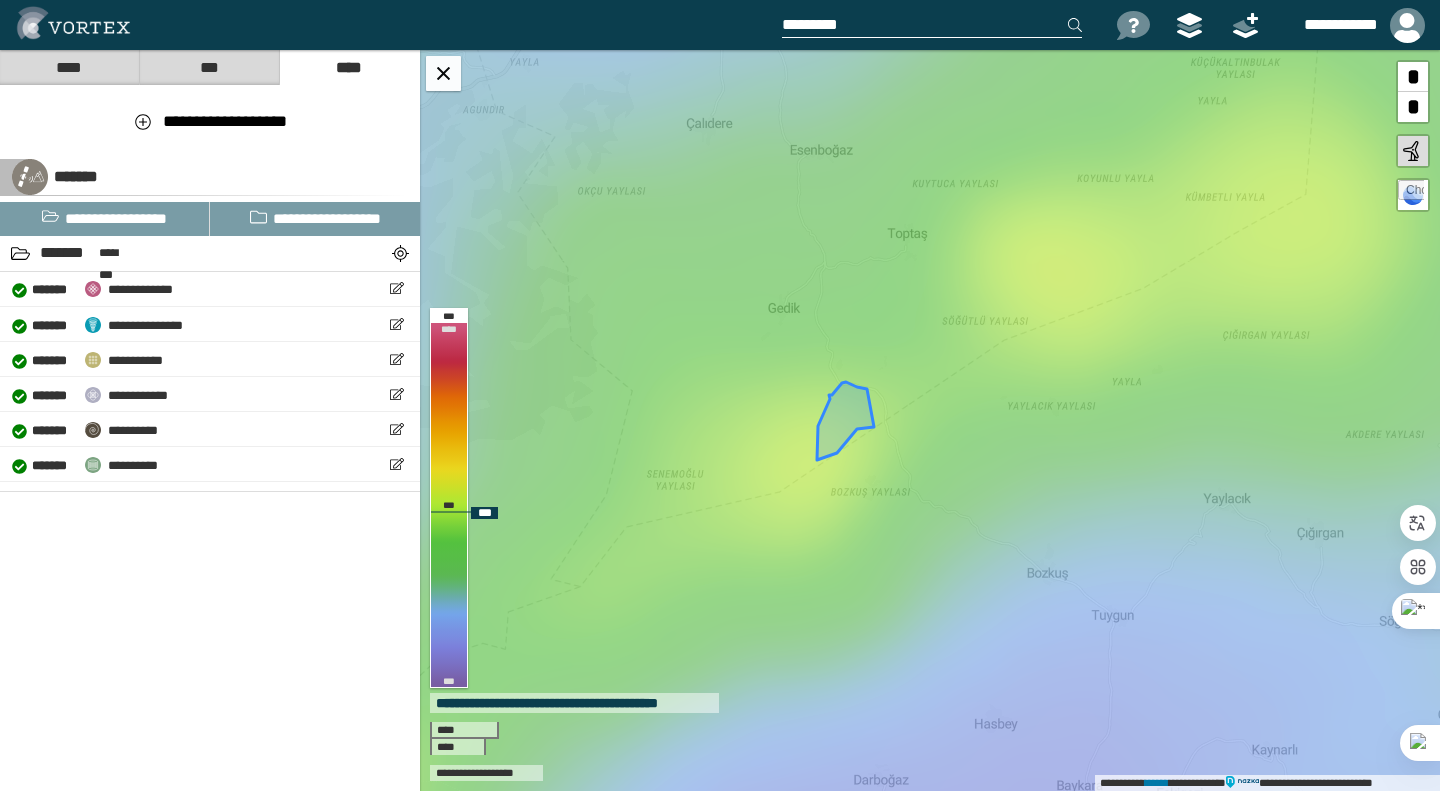drag, startPoint x: 759, startPoint y: 428, endPoint x: 837, endPoint y: 505, distance: 109.60383 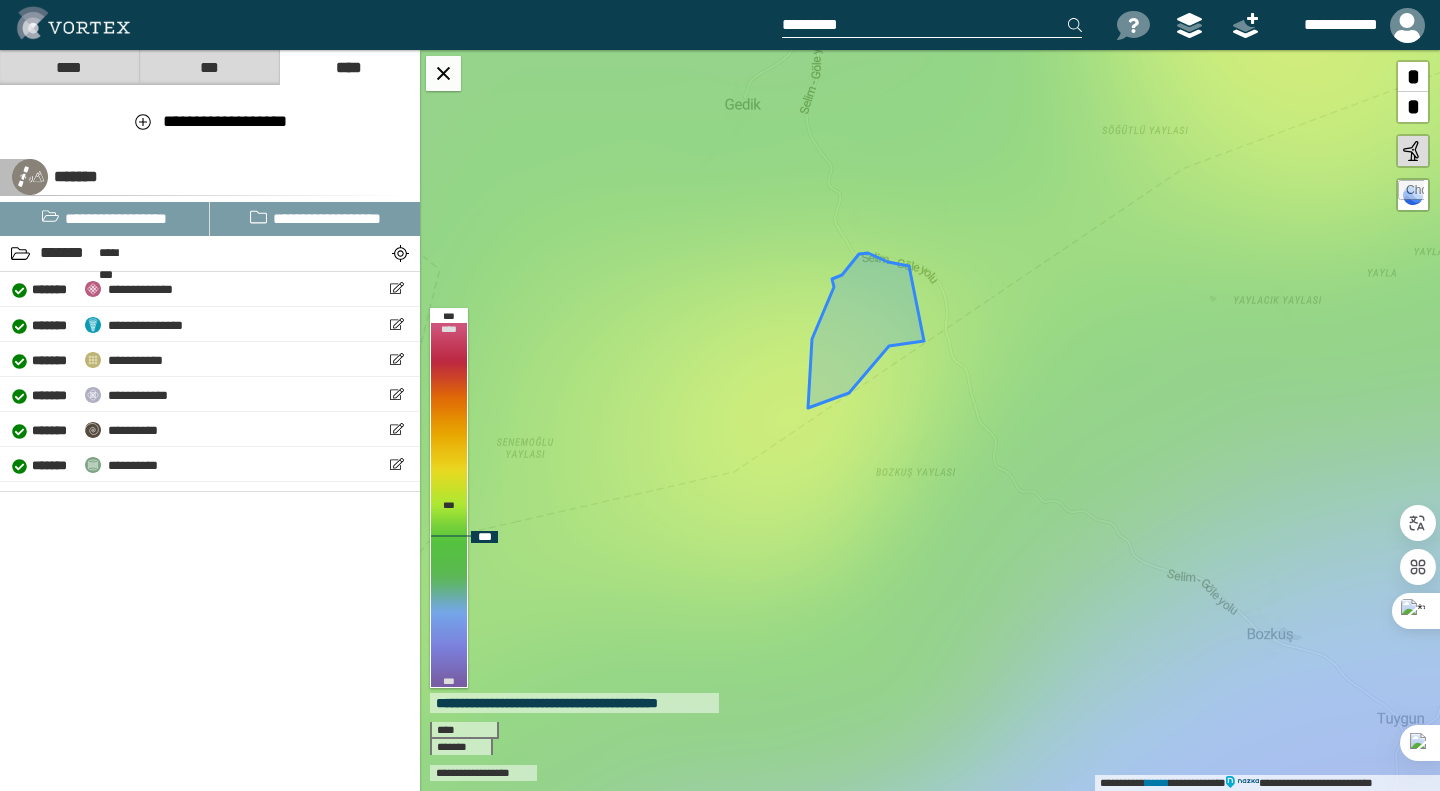 drag, startPoint x: 1015, startPoint y: 448, endPoint x: 990, endPoint y: 446, distance: 25.079872 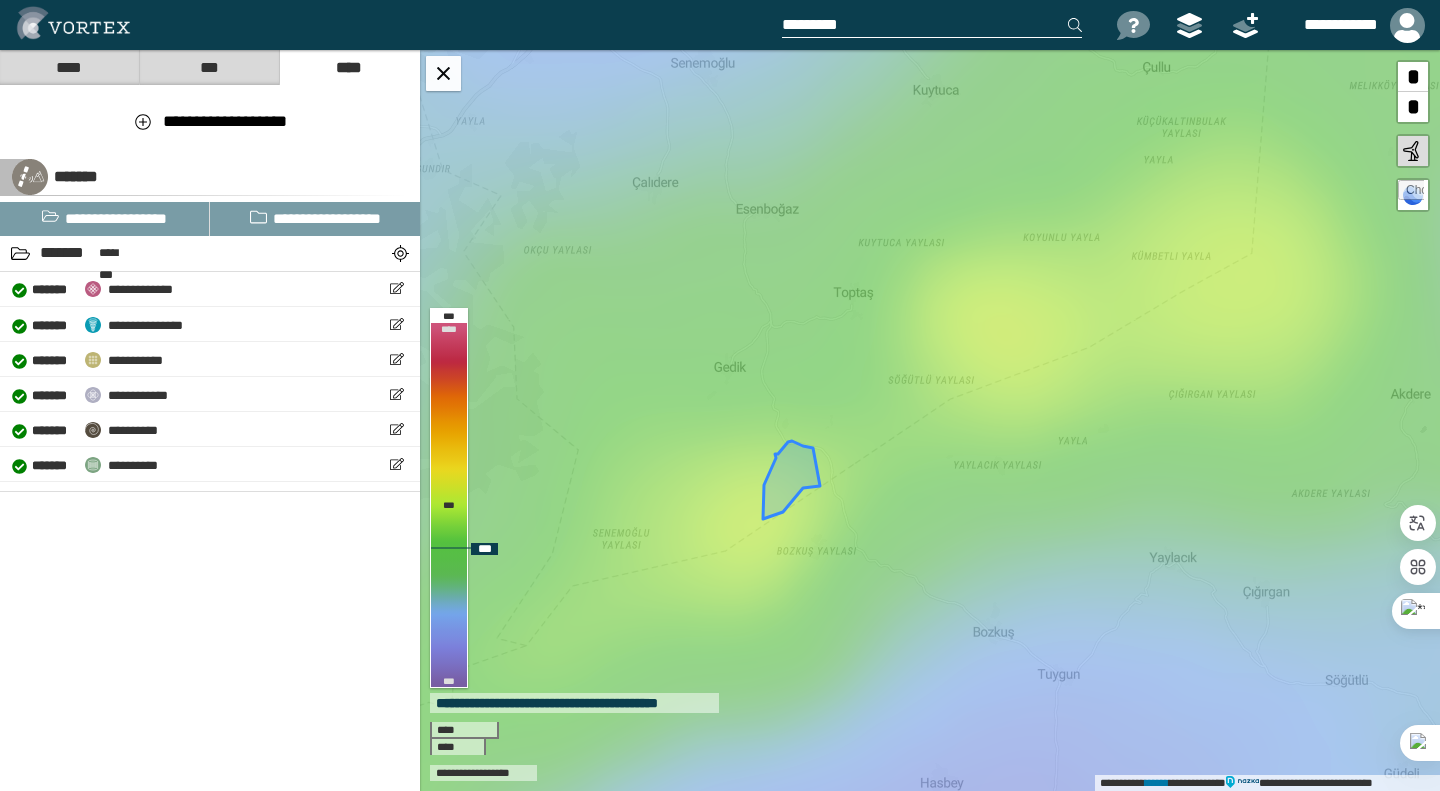 drag, startPoint x: 1002, startPoint y: 475, endPoint x: 853, endPoint y: 559, distance: 171.04678 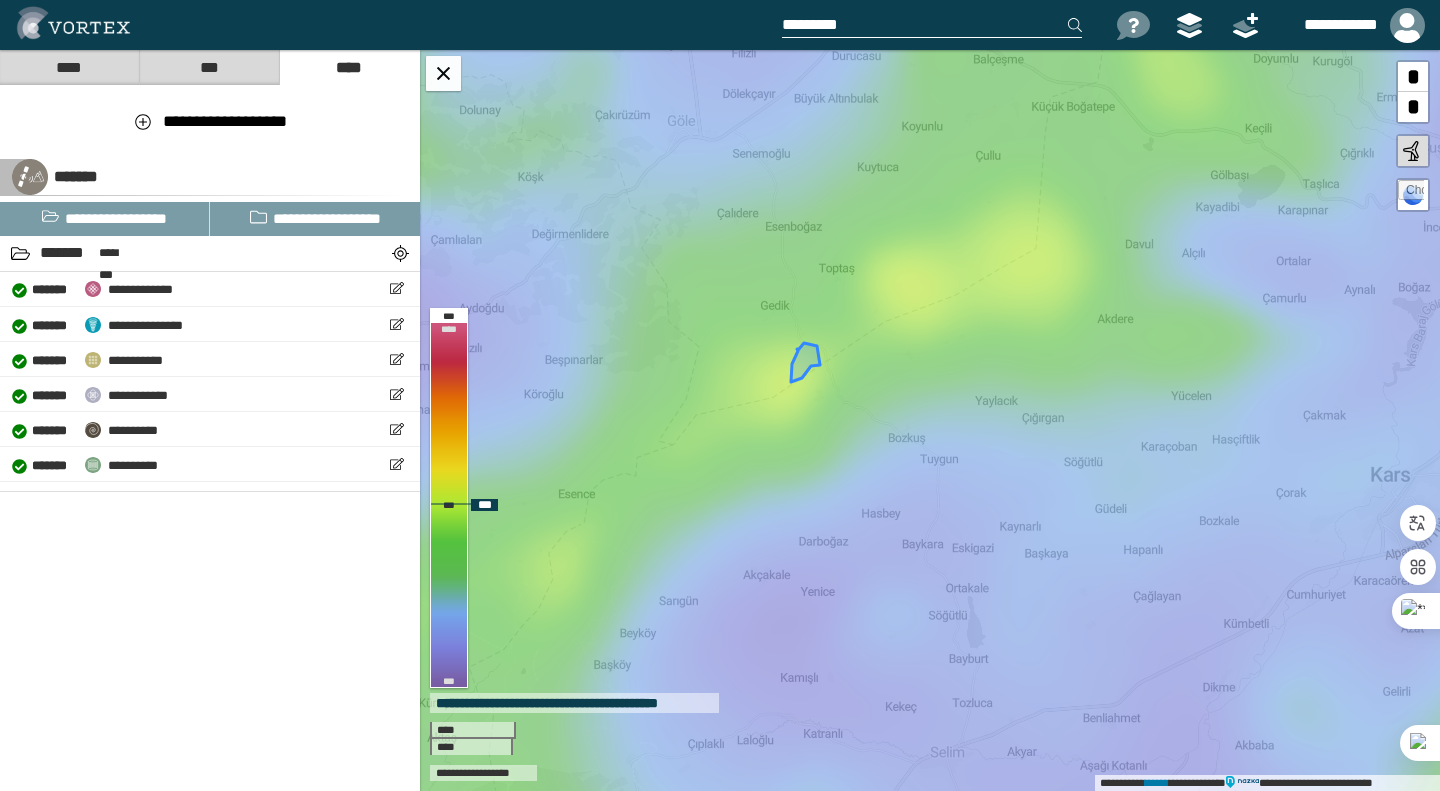 drag, startPoint x: 970, startPoint y: 400, endPoint x: 924, endPoint y: 313, distance: 98.4124 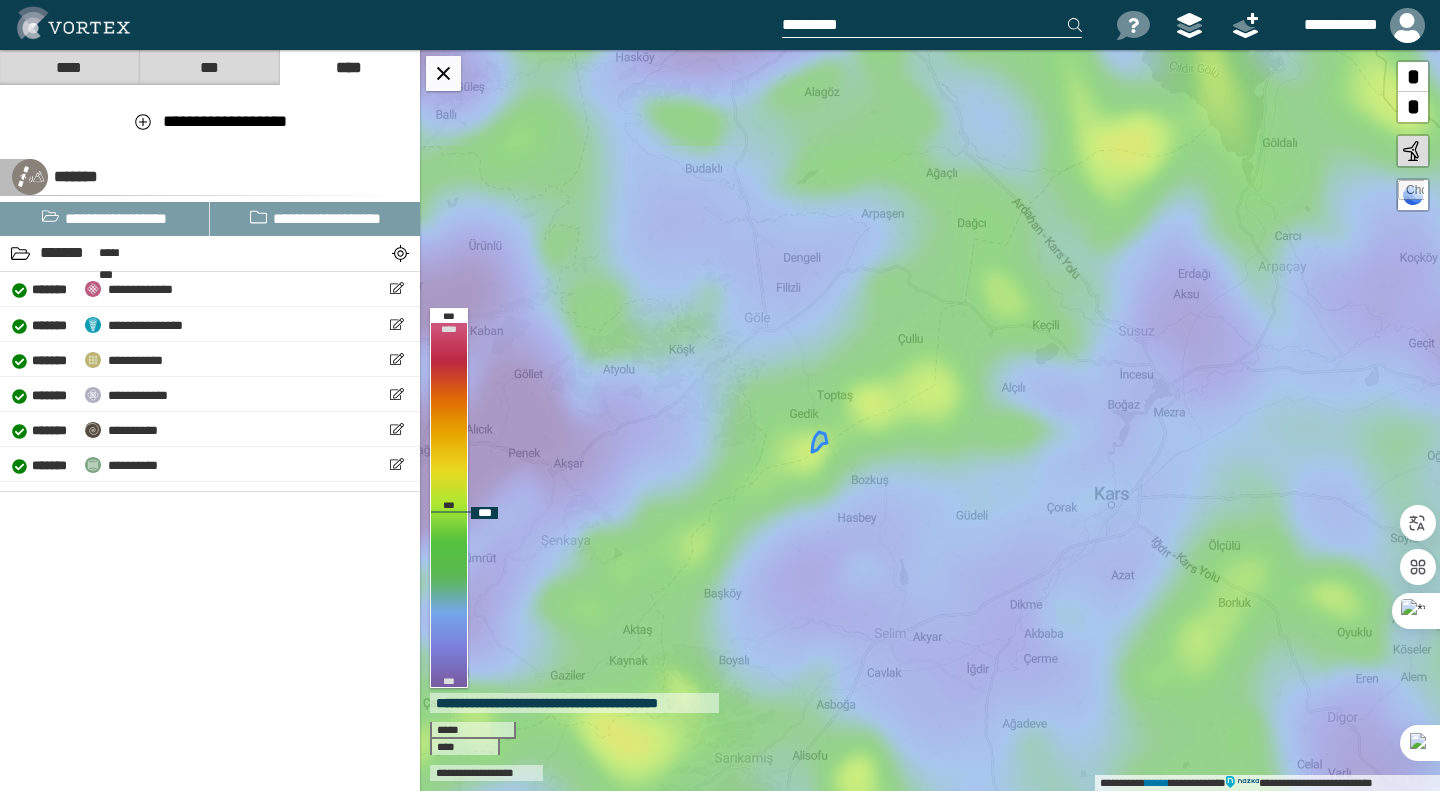 drag, startPoint x: 947, startPoint y: 305, endPoint x: 903, endPoint y: 402, distance: 106.51291 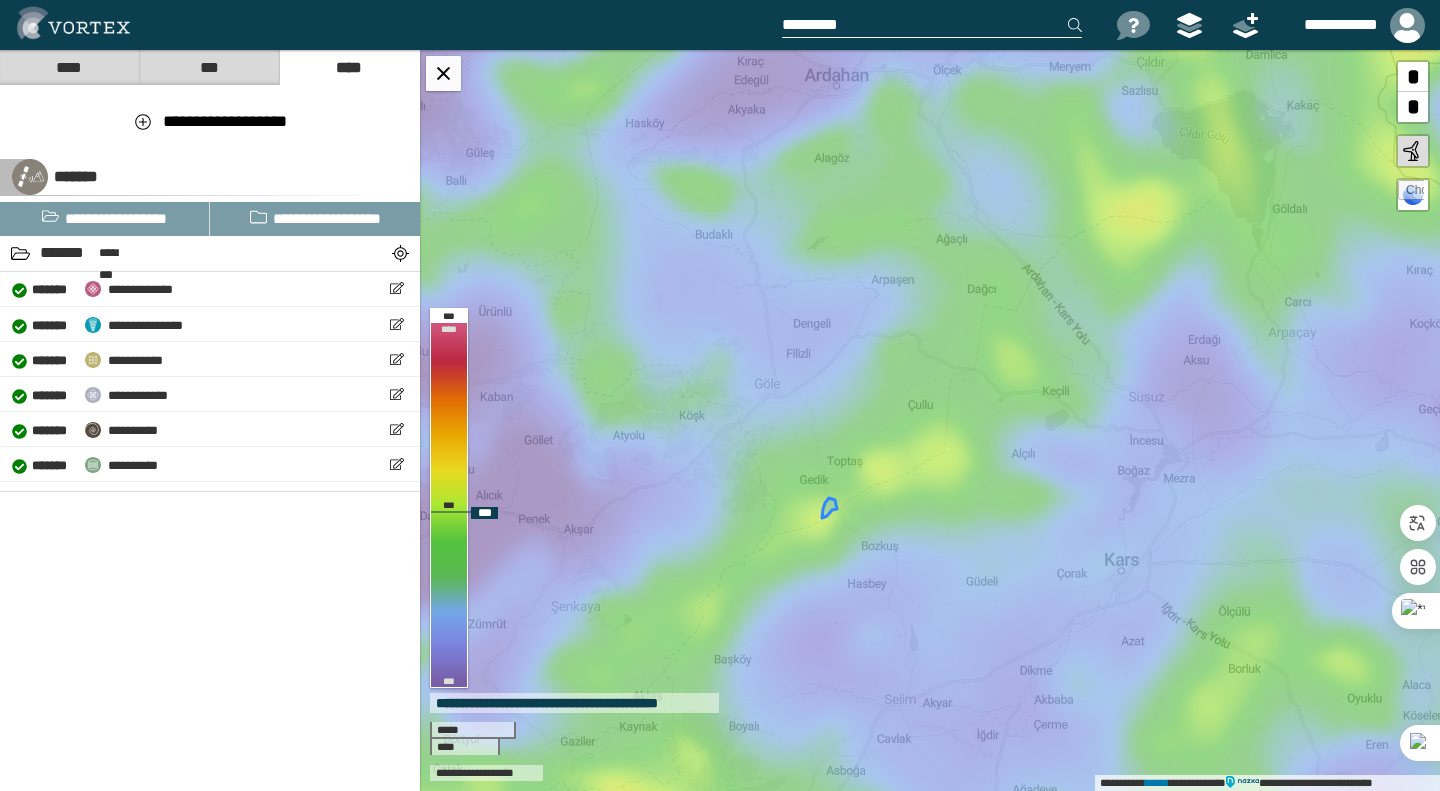 drag, startPoint x: 920, startPoint y: 421, endPoint x: 930, endPoint y: 477, distance: 56.88585 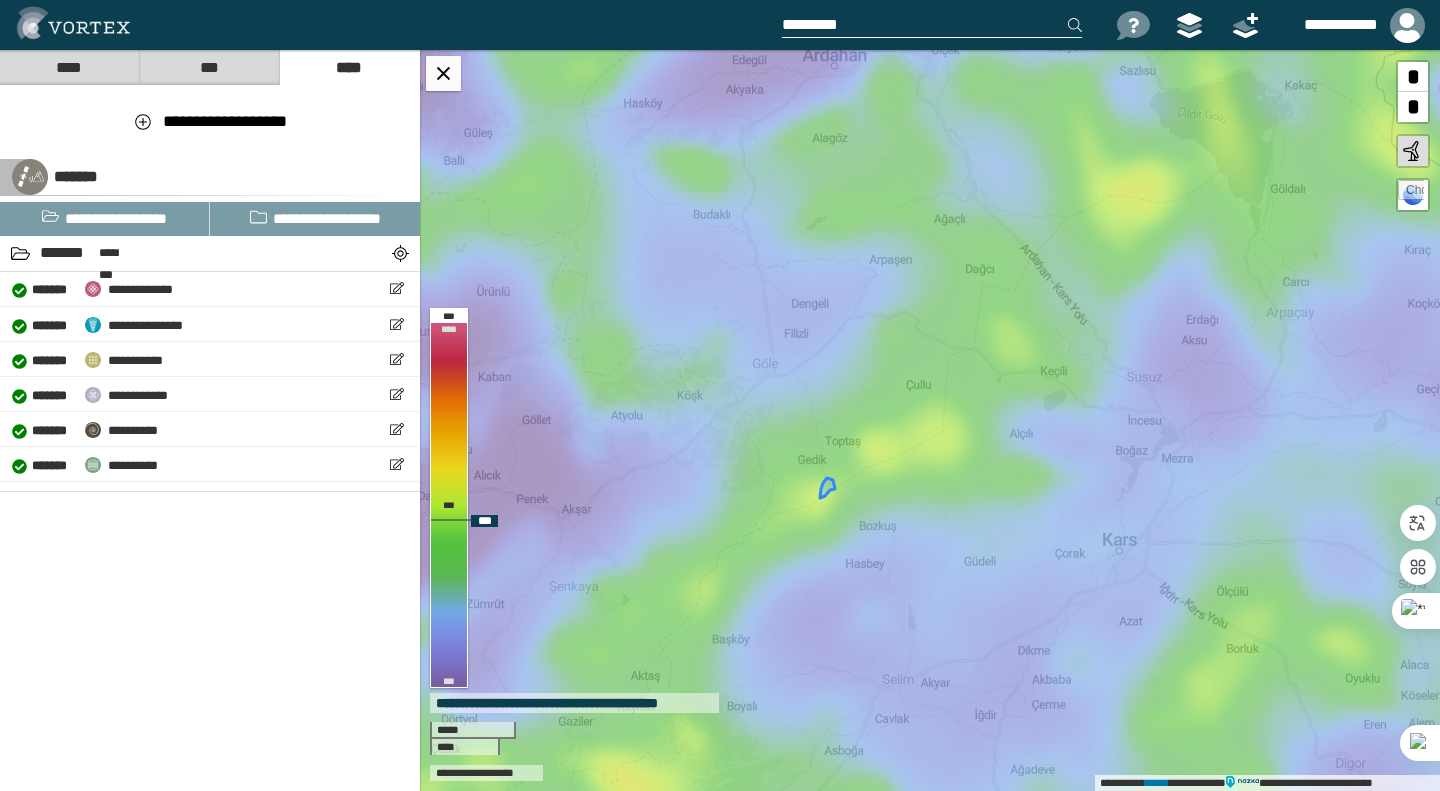 drag, startPoint x: 911, startPoint y: 481, endPoint x: 909, endPoint y: 462, distance: 19.104973 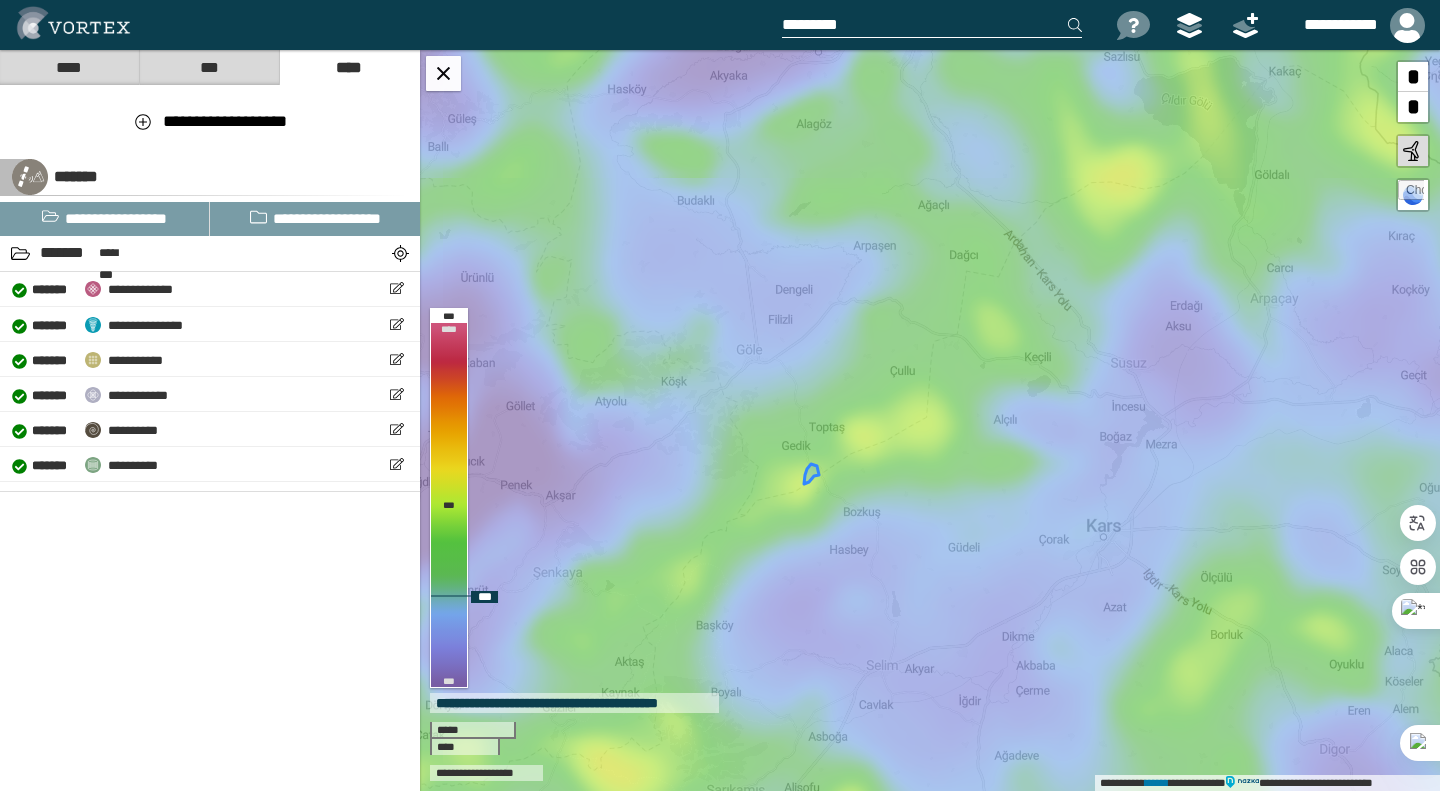 drag, startPoint x: 917, startPoint y: 517, endPoint x: 901, endPoint y: 501, distance: 22.627417 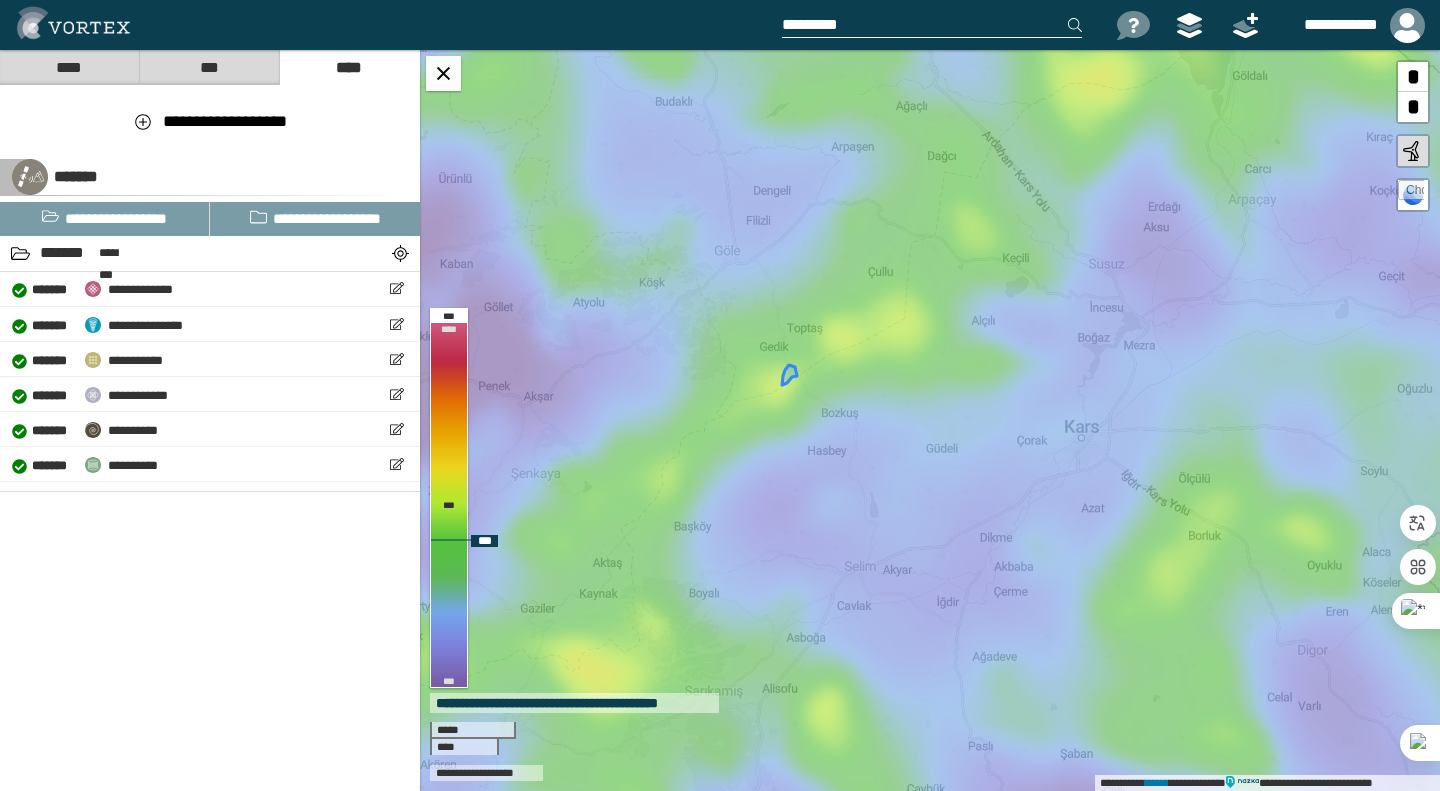 drag, startPoint x: 991, startPoint y: 408, endPoint x: 897, endPoint y: 351, distance: 109.9318 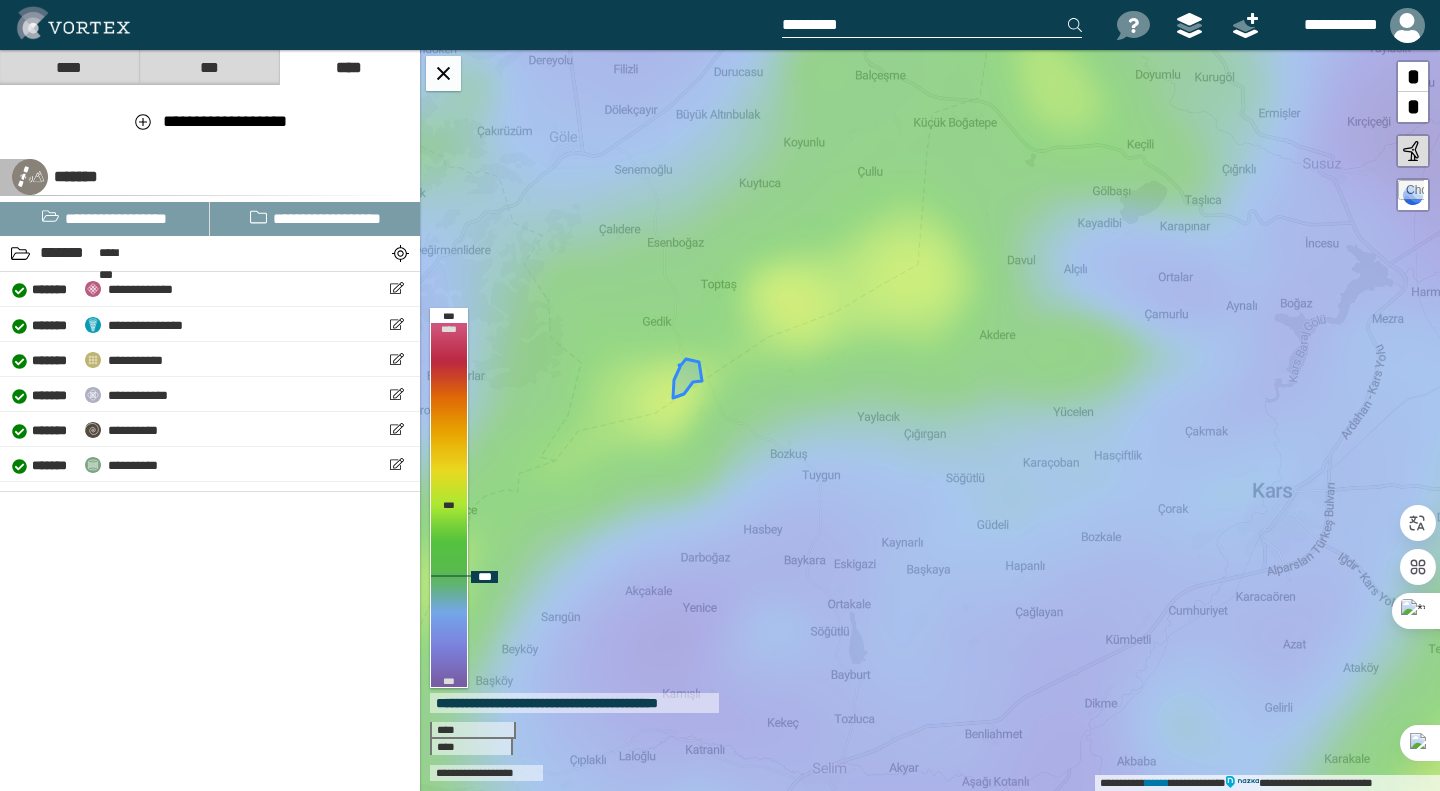 drag, startPoint x: 935, startPoint y: 381, endPoint x: 968, endPoint y: 393, distance: 35.1141 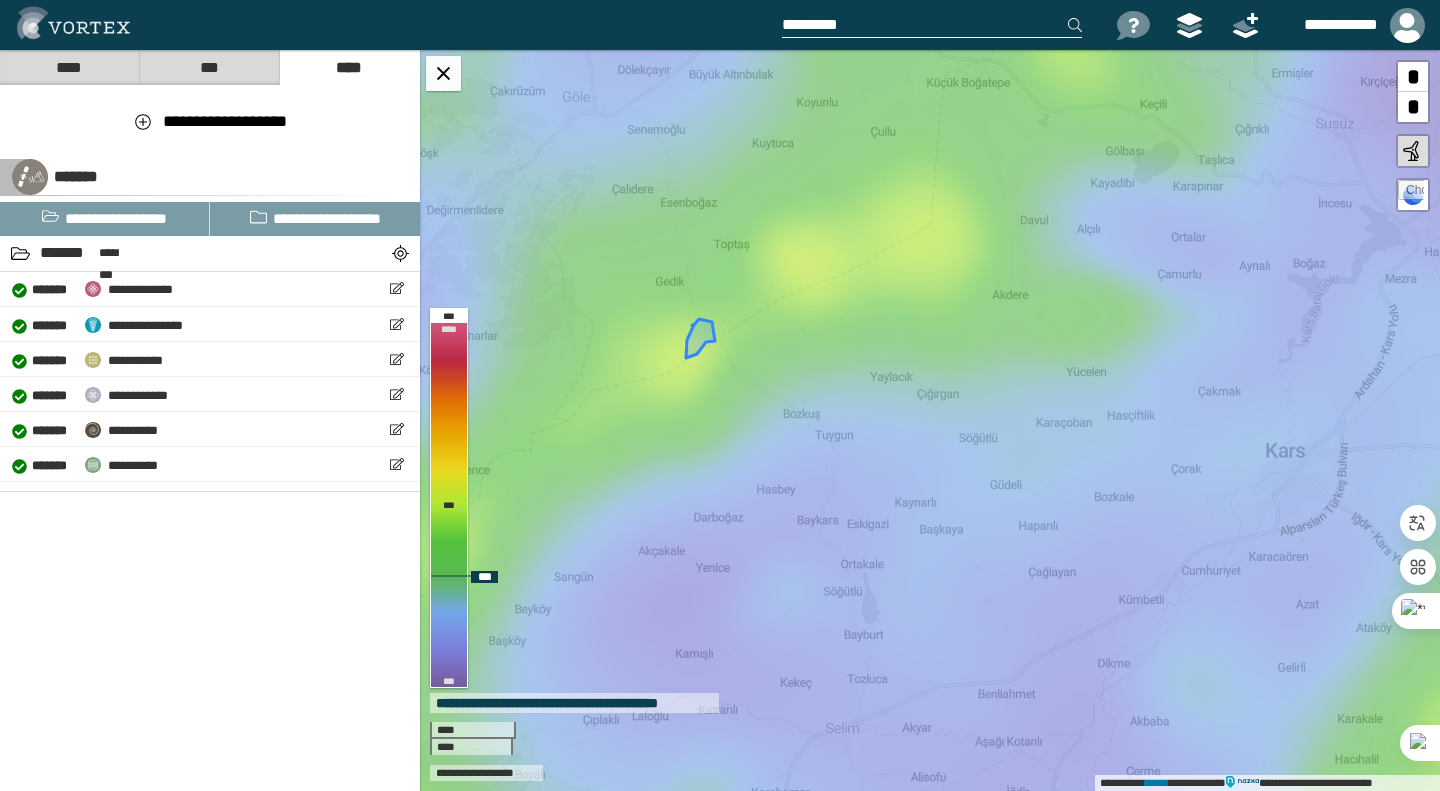 drag, startPoint x: 968, startPoint y: 391, endPoint x: 980, endPoint y: 348, distance: 44.64303 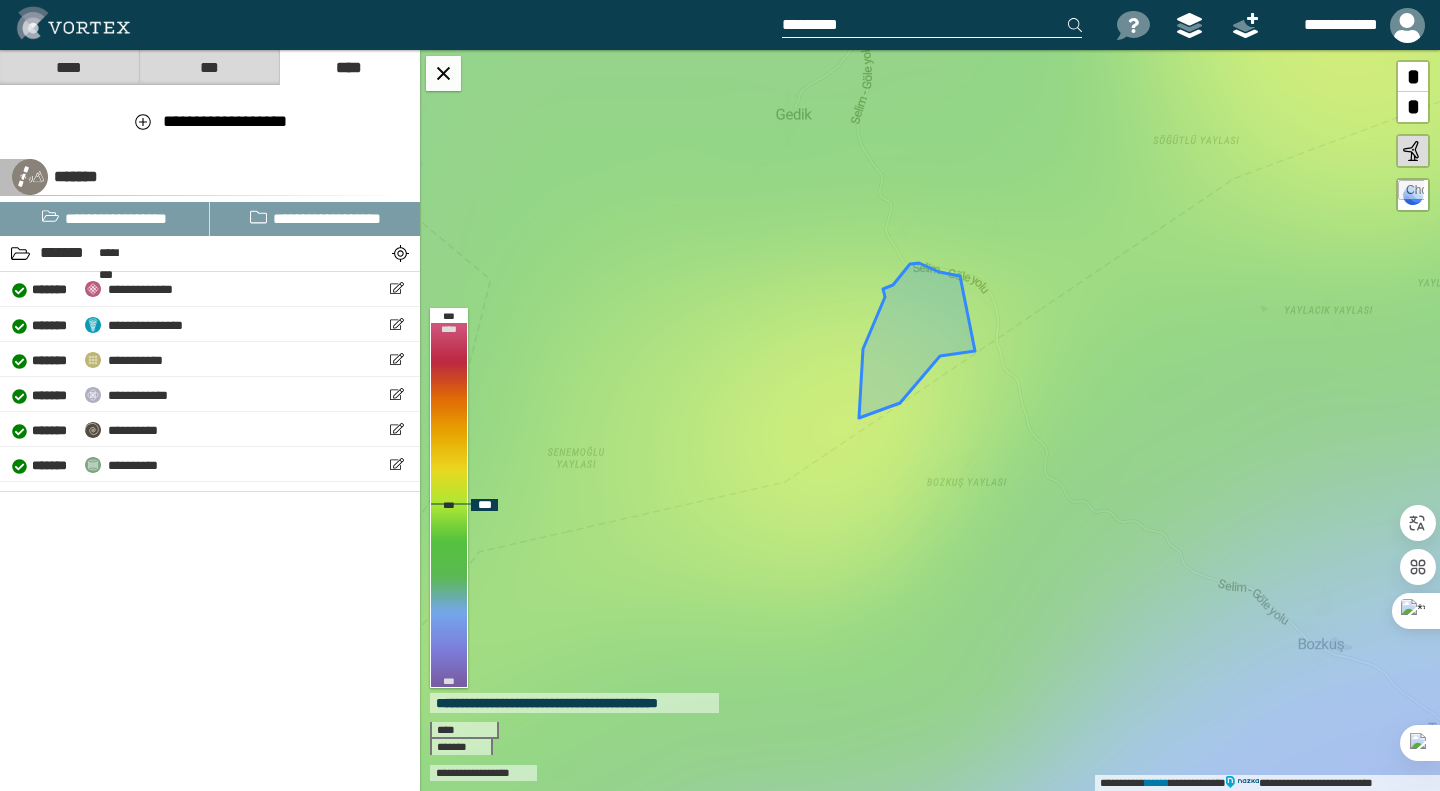 drag, startPoint x: 693, startPoint y: 373, endPoint x: 859, endPoint y: 473, distance: 193.7937 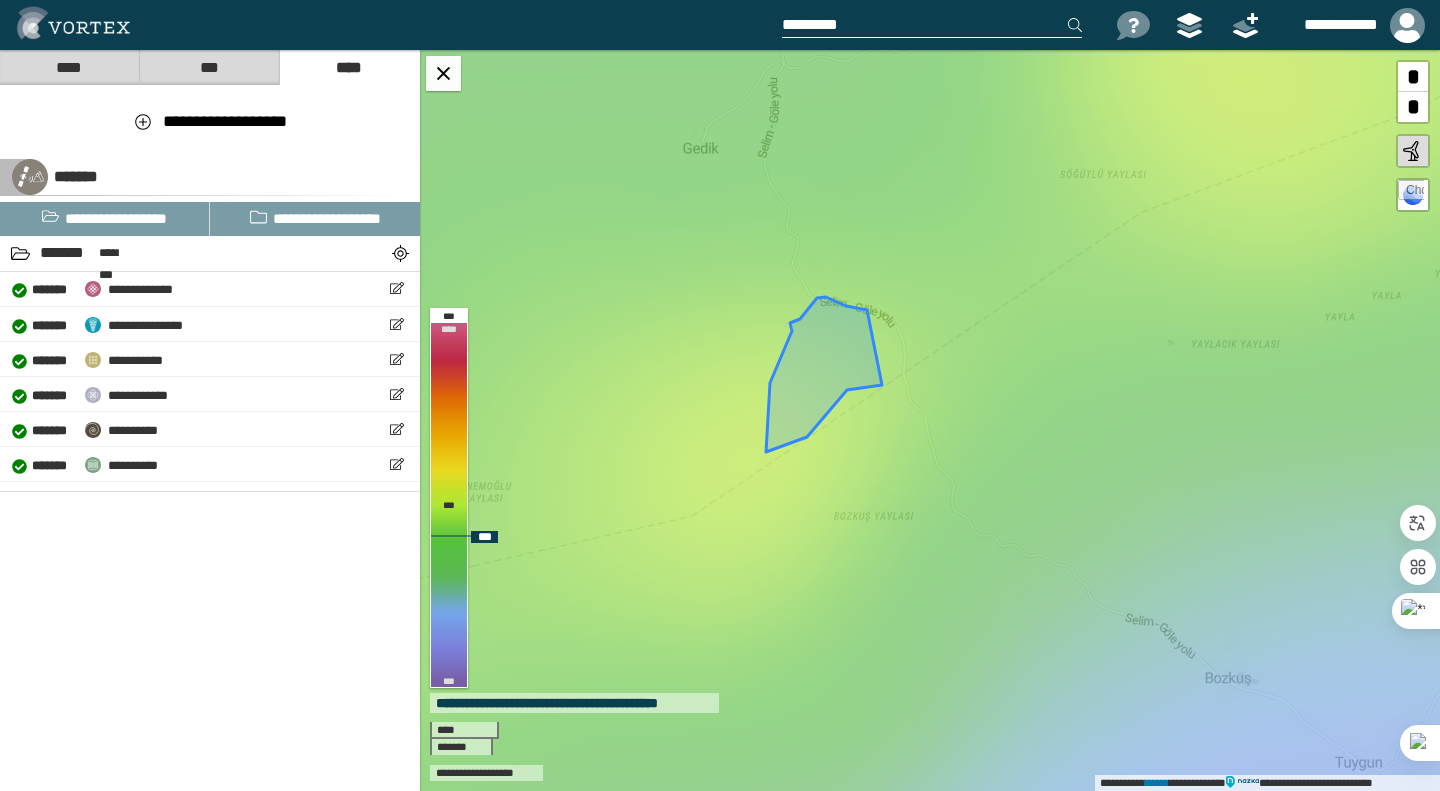 drag, startPoint x: 1068, startPoint y: 395, endPoint x: 983, endPoint y: 423, distance: 89.49302 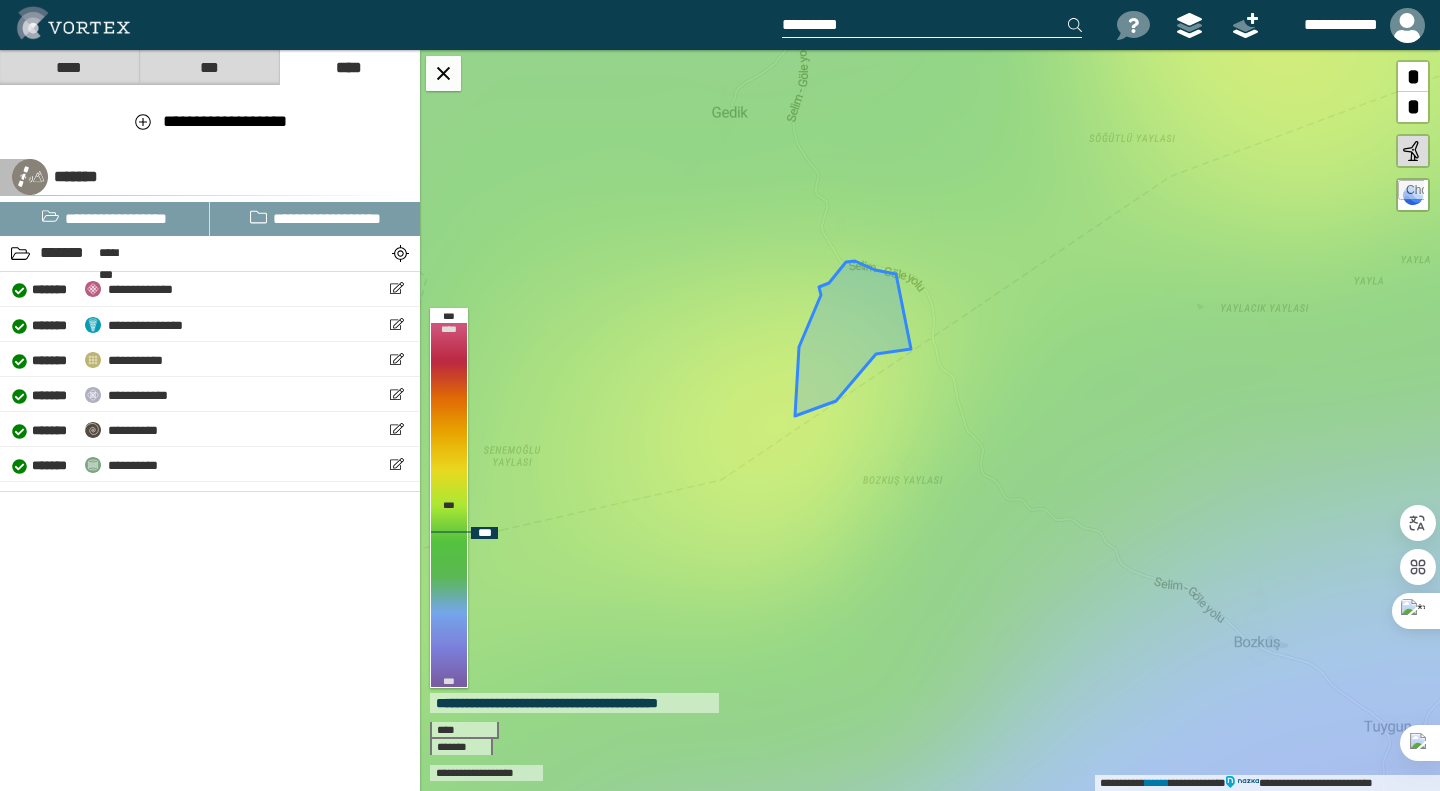 drag, startPoint x: 952, startPoint y: 431, endPoint x: 981, endPoint y: 396, distance: 45.453274 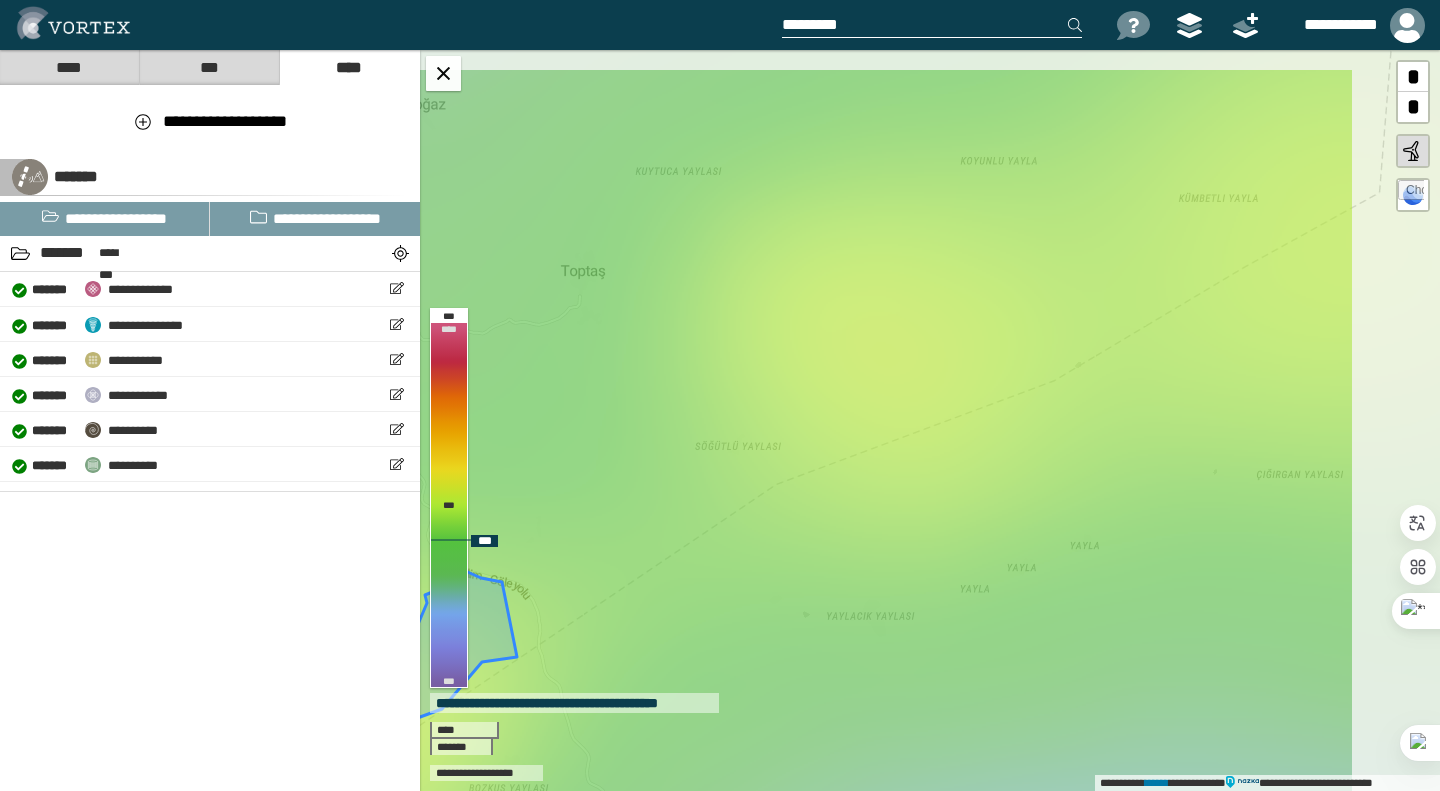 drag, startPoint x: 1093, startPoint y: 340, endPoint x: 713, endPoint y: 650, distance: 490.408 